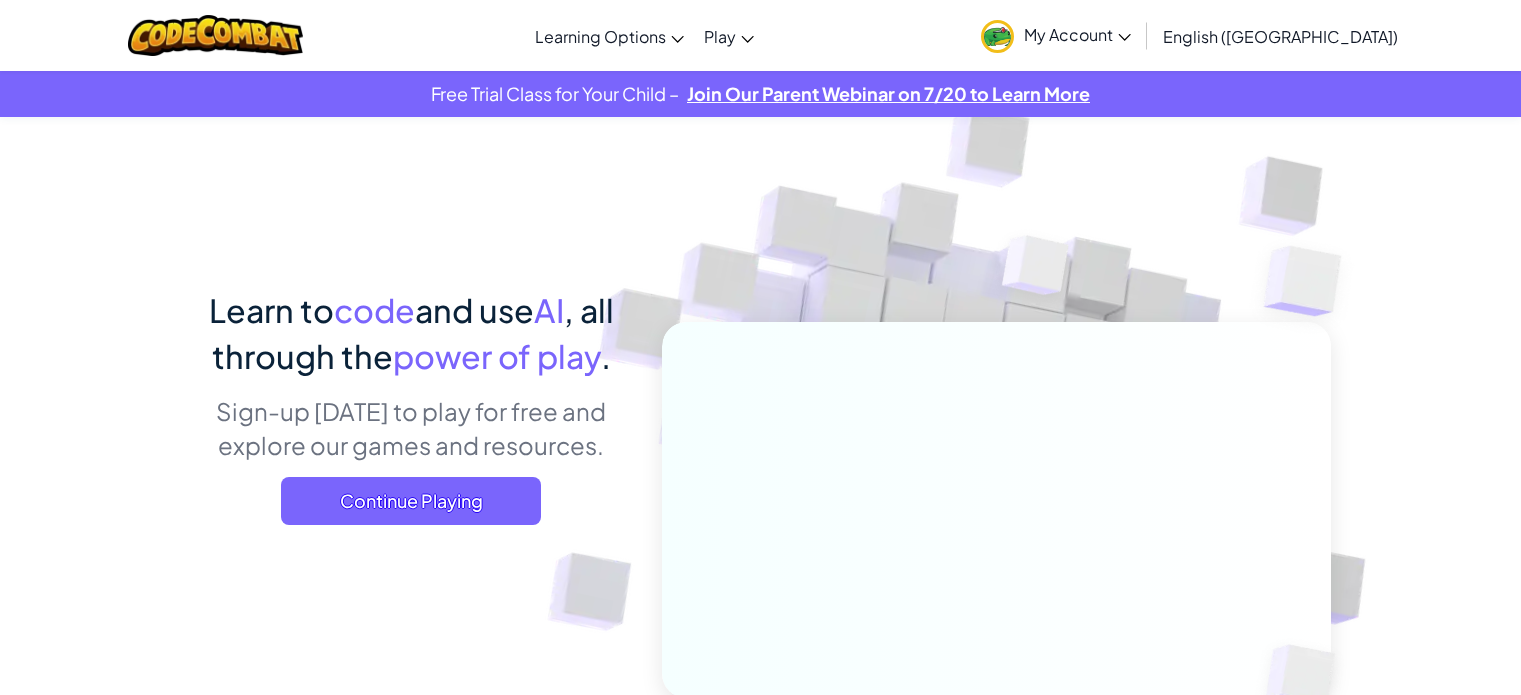 scroll, scrollTop: 0, scrollLeft: 0, axis: both 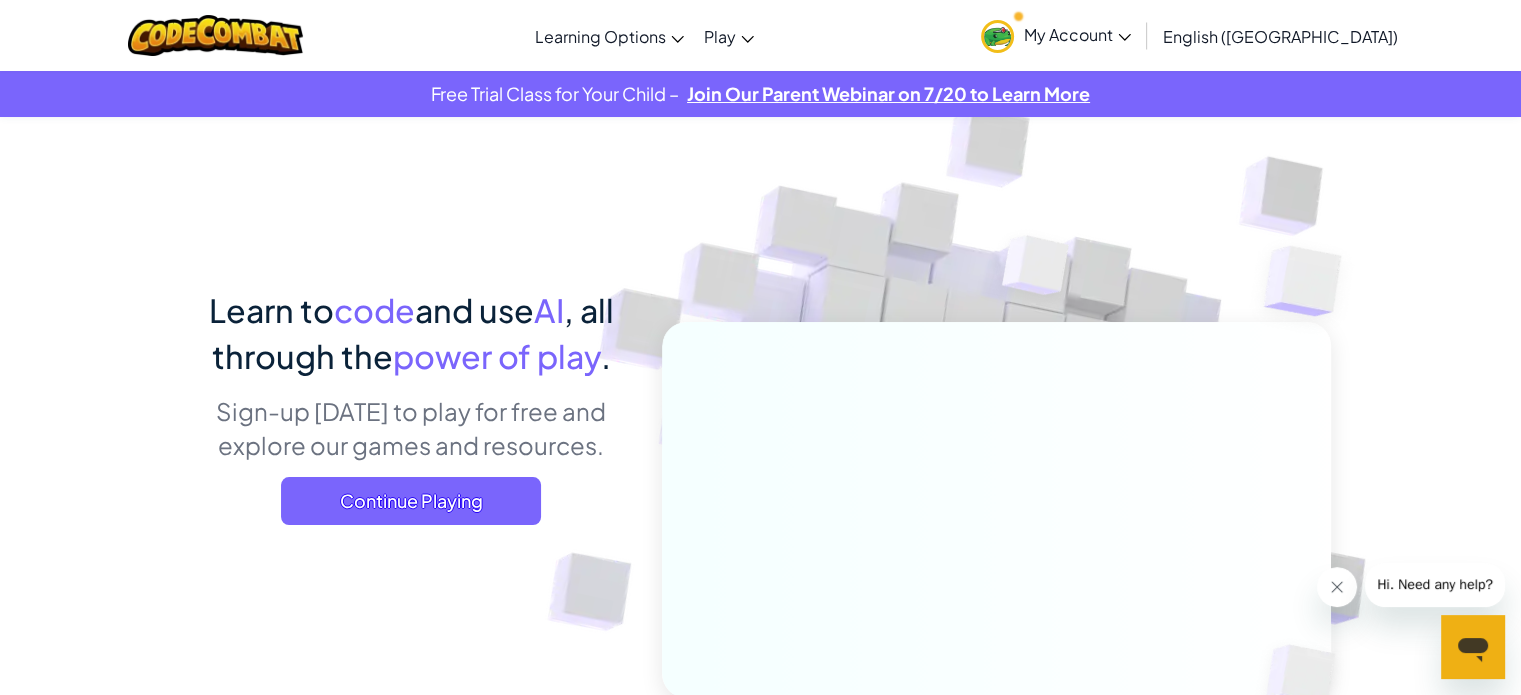 click 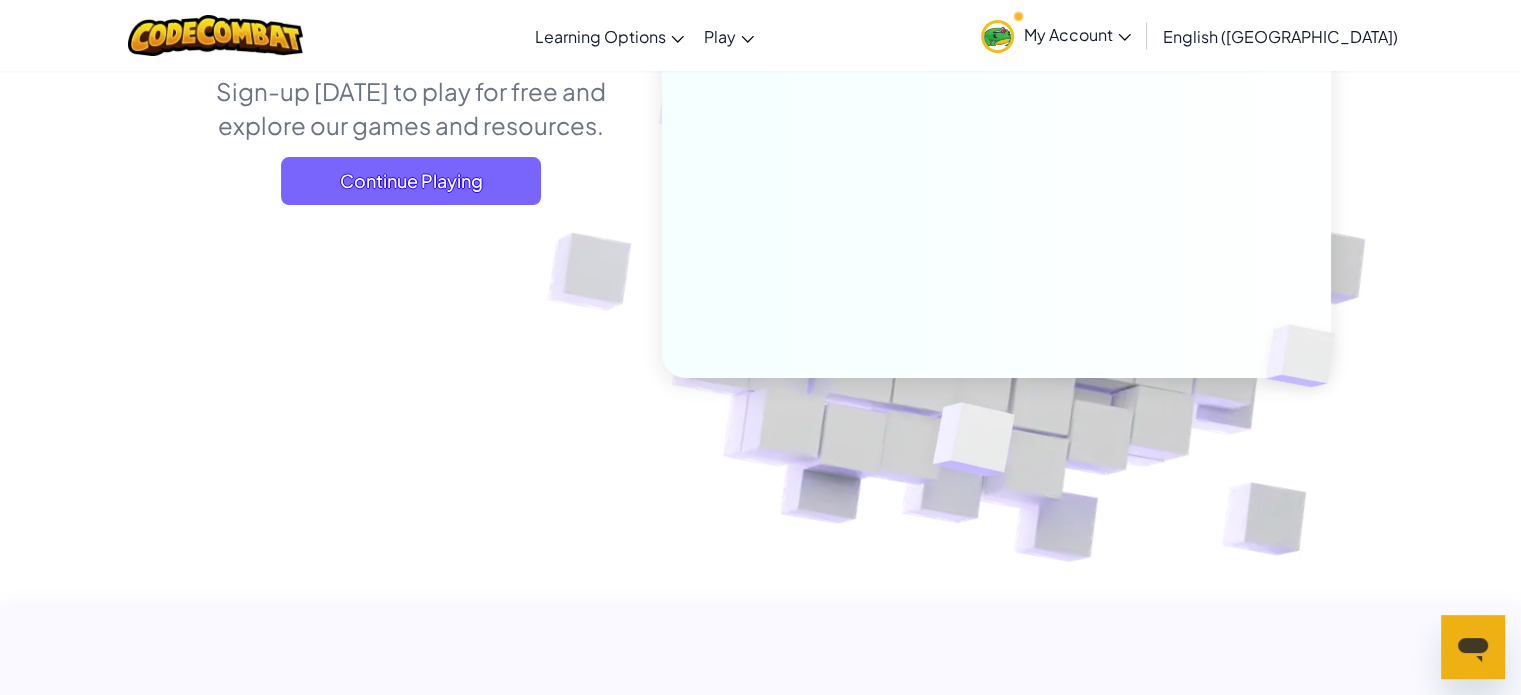scroll, scrollTop: 320, scrollLeft: 0, axis: vertical 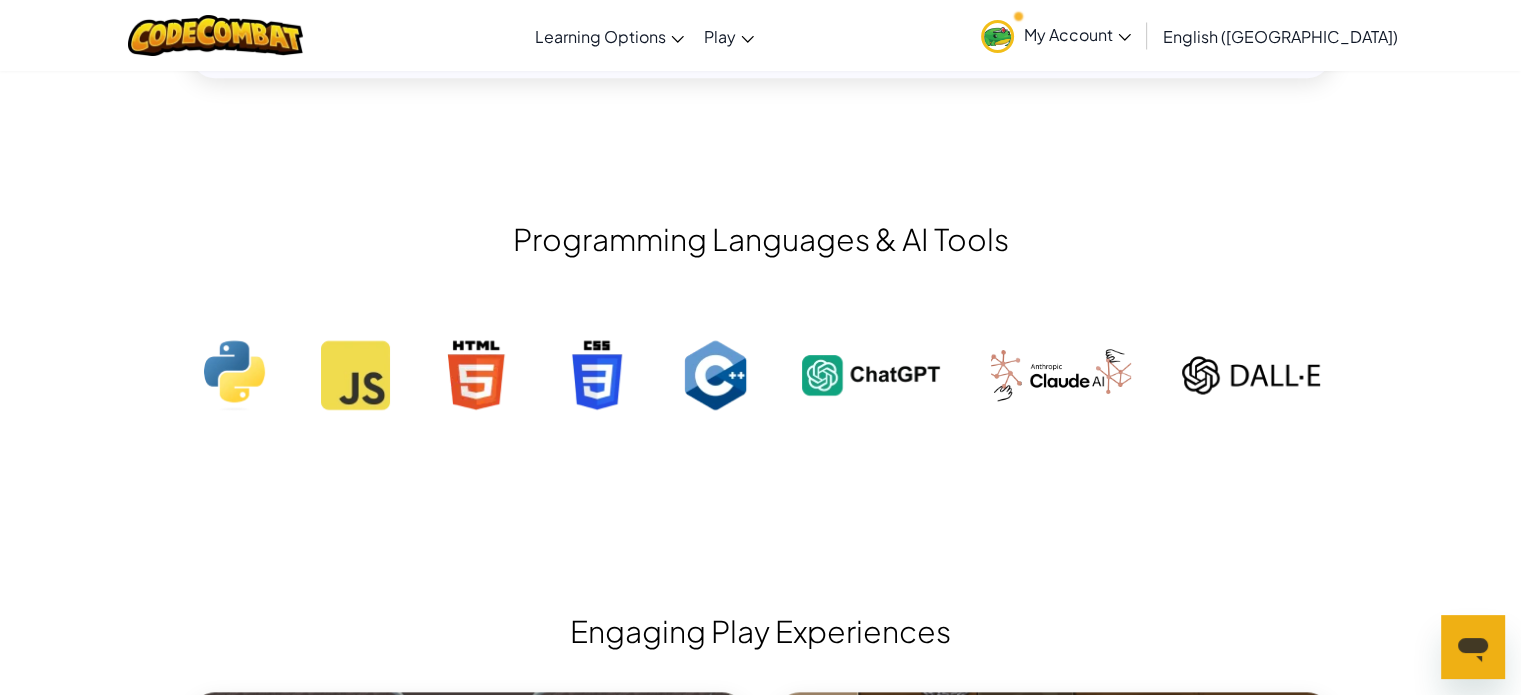 click on "Free Trial Class for Your Child –  Join Our Parent Webinar on 7/20 to Learn More
Learn to  code  and use  AI , all through the  power of play .
Sign-up [DATE] to play for free and explore our games and resources.
Continue Playing
“One thing I am able to do now, that I could not do before, is actually believe I can code.”
[GEOGRAPHIC_DATA] Student
"Name any program online, I’ve tried it. None of them match up to CodeCombat & Ozaria. Any teacher who wants their students to learn how to code... start here!"
[PERSON_NAME], [PERSON_NAME][GEOGRAPHIC_DATA]
"I’ve always had aspirations of designing video games and learning how to code ... this is giving me a great starting point."" at bounding box center [760, 4135] 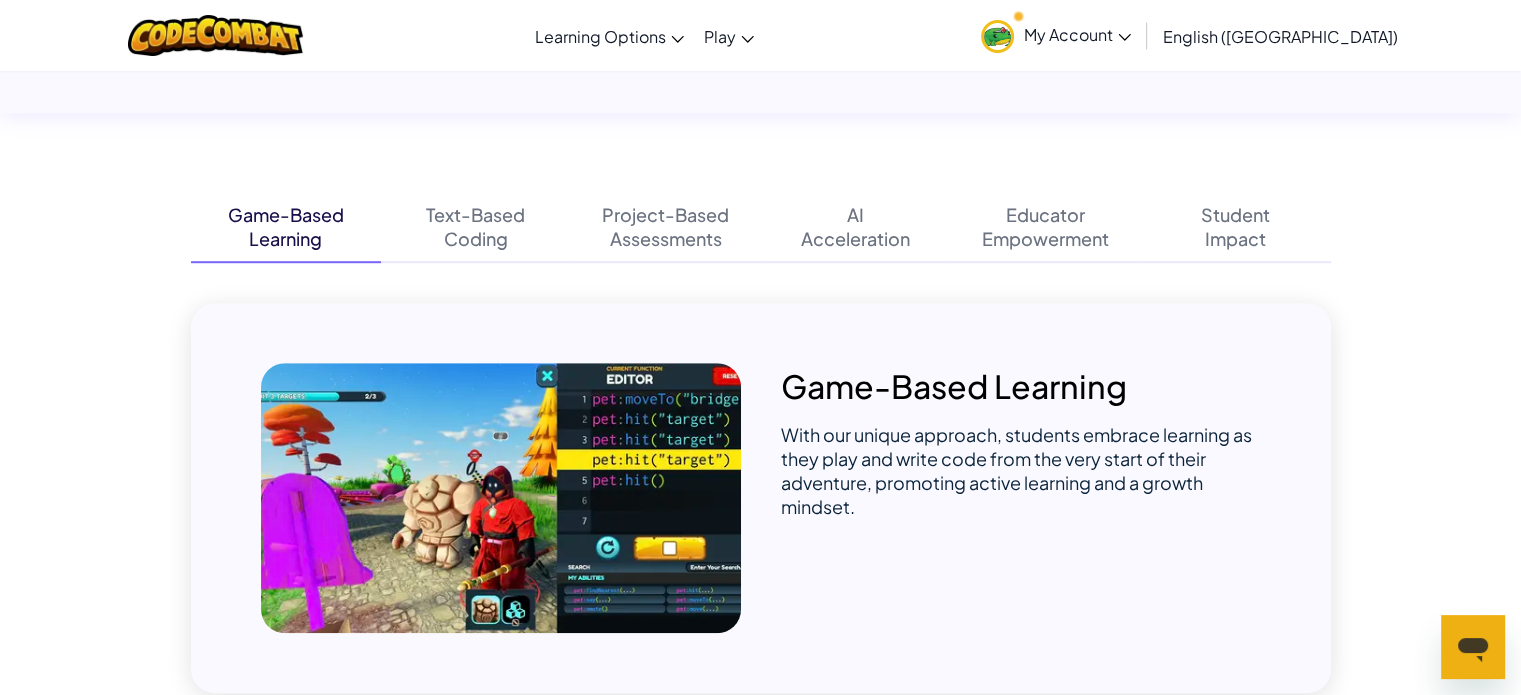 scroll, scrollTop: 1104, scrollLeft: 0, axis: vertical 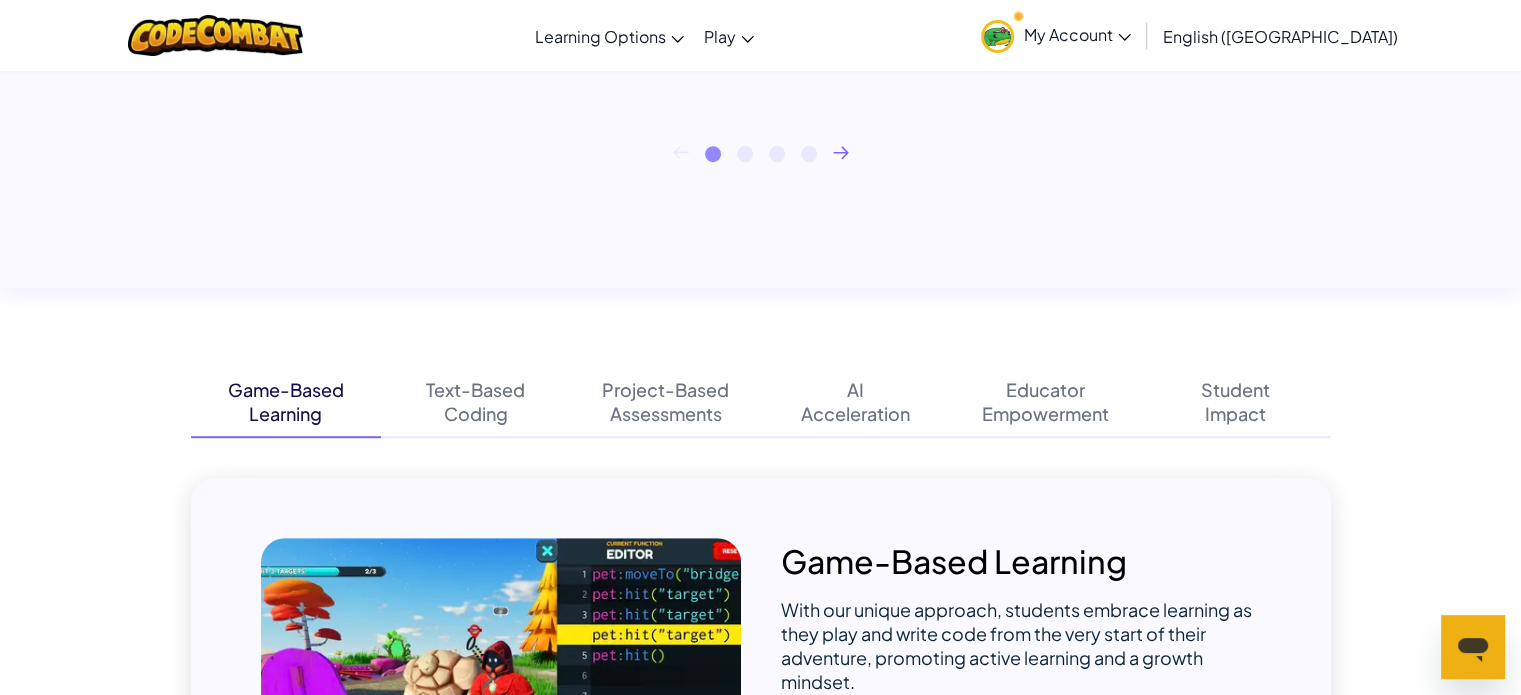 click on "My Account" at bounding box center [1056, 35] 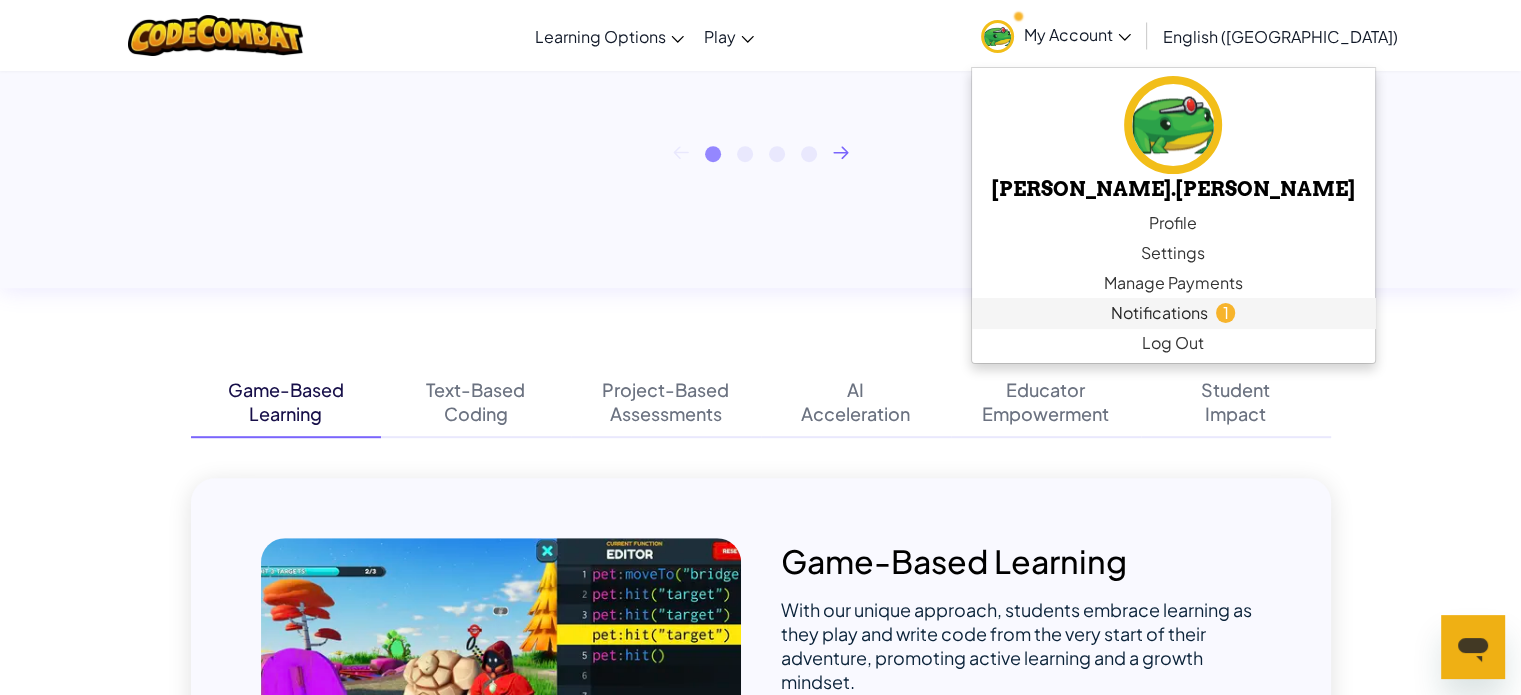 click on "Notifications" at bounding box center [1159, 313] 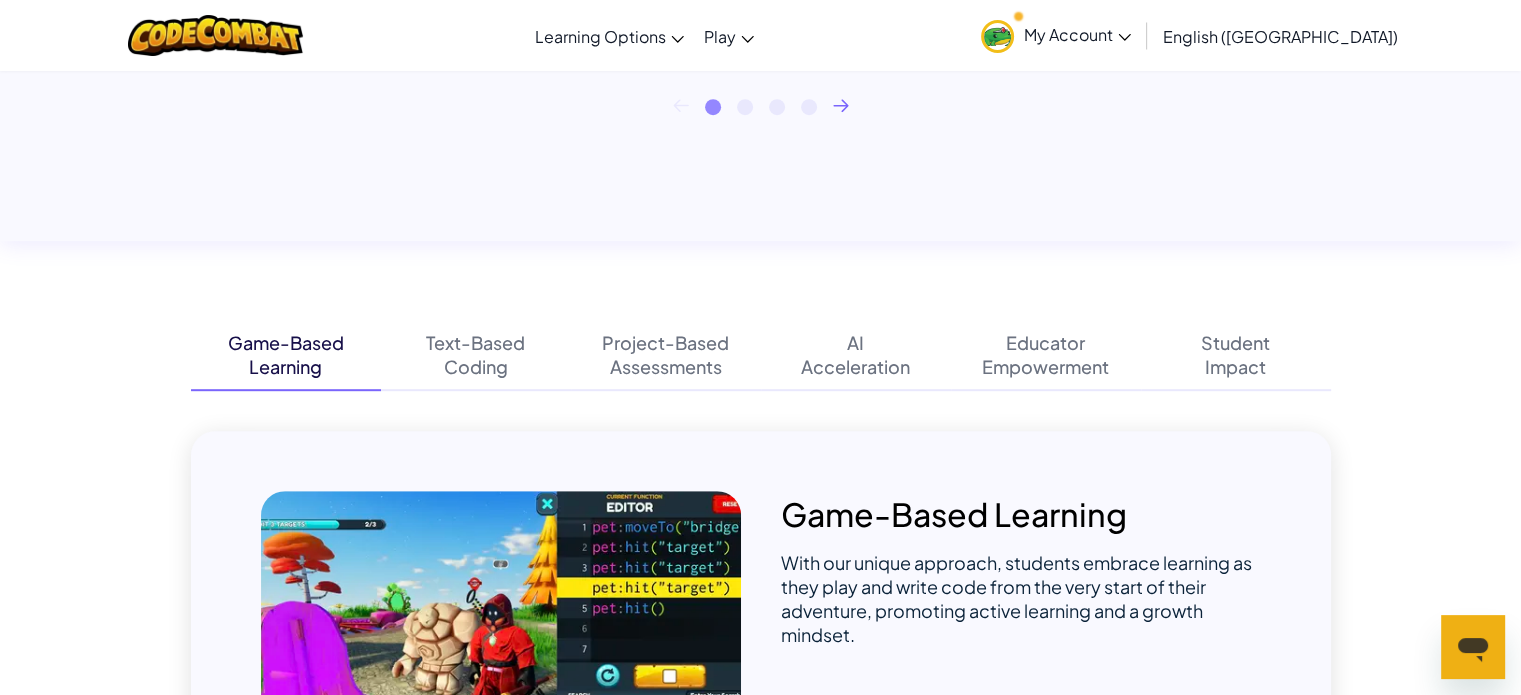 scroll, scrollTop: 0, scrollLeft: 0, axis: both 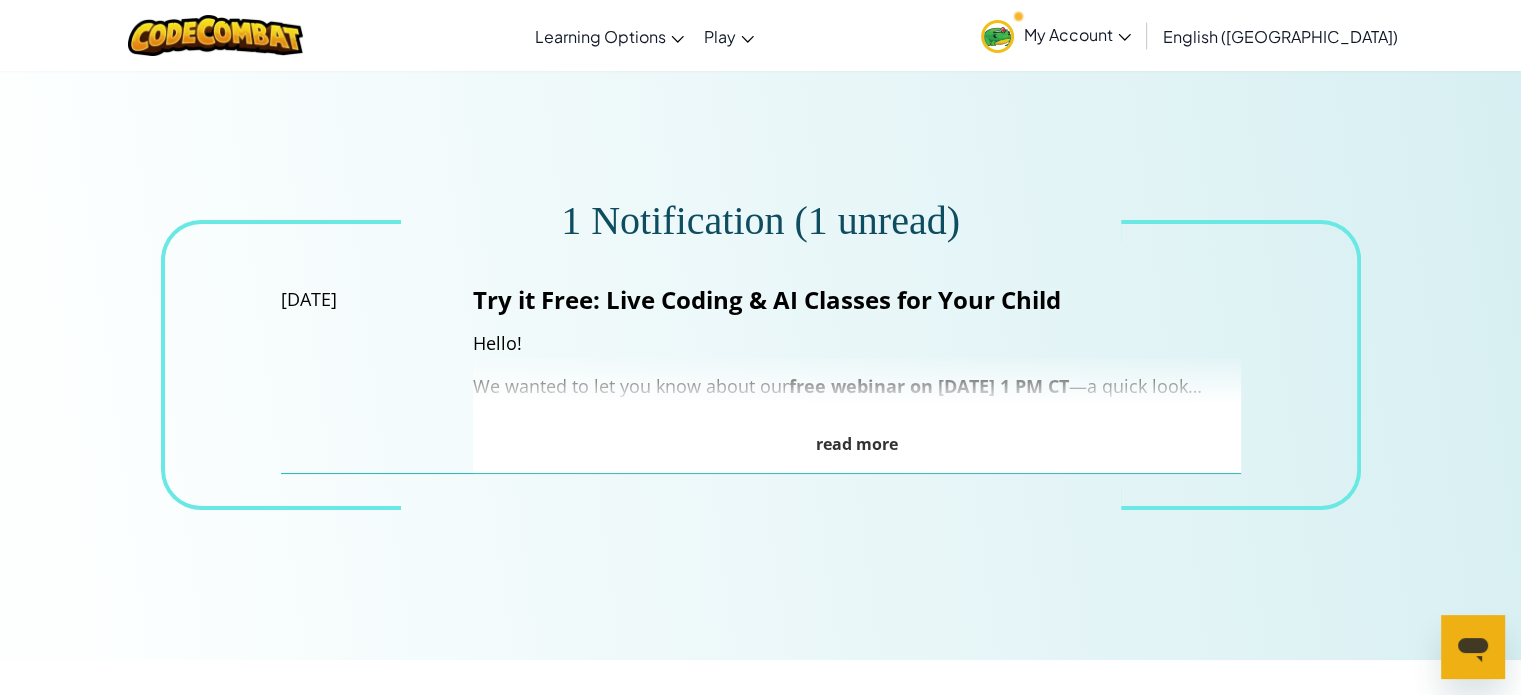 click on "Hello!" at bounding box center [857, 343] 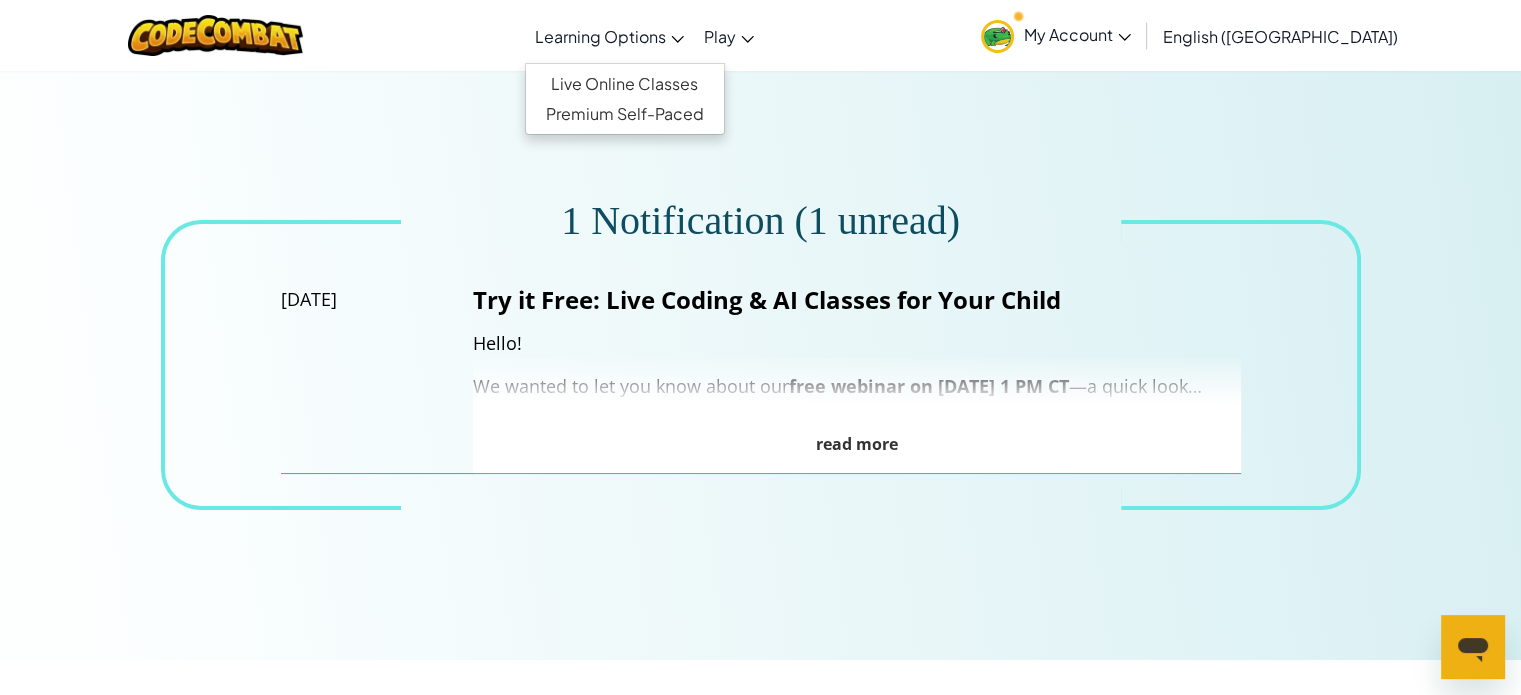 click on "Learning Options" at bounding box center [609, 36] 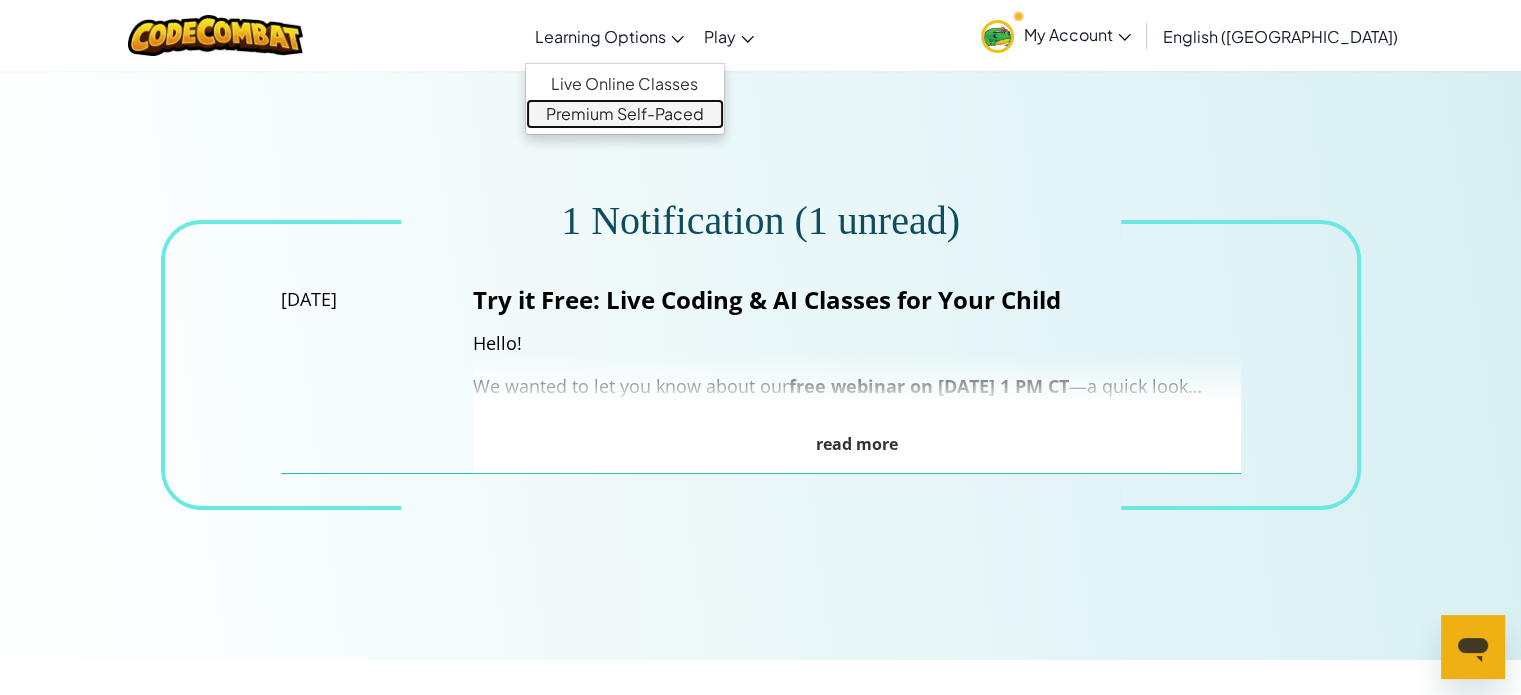 click on "Premium Self-Paced" at bounding box center (625, 114) 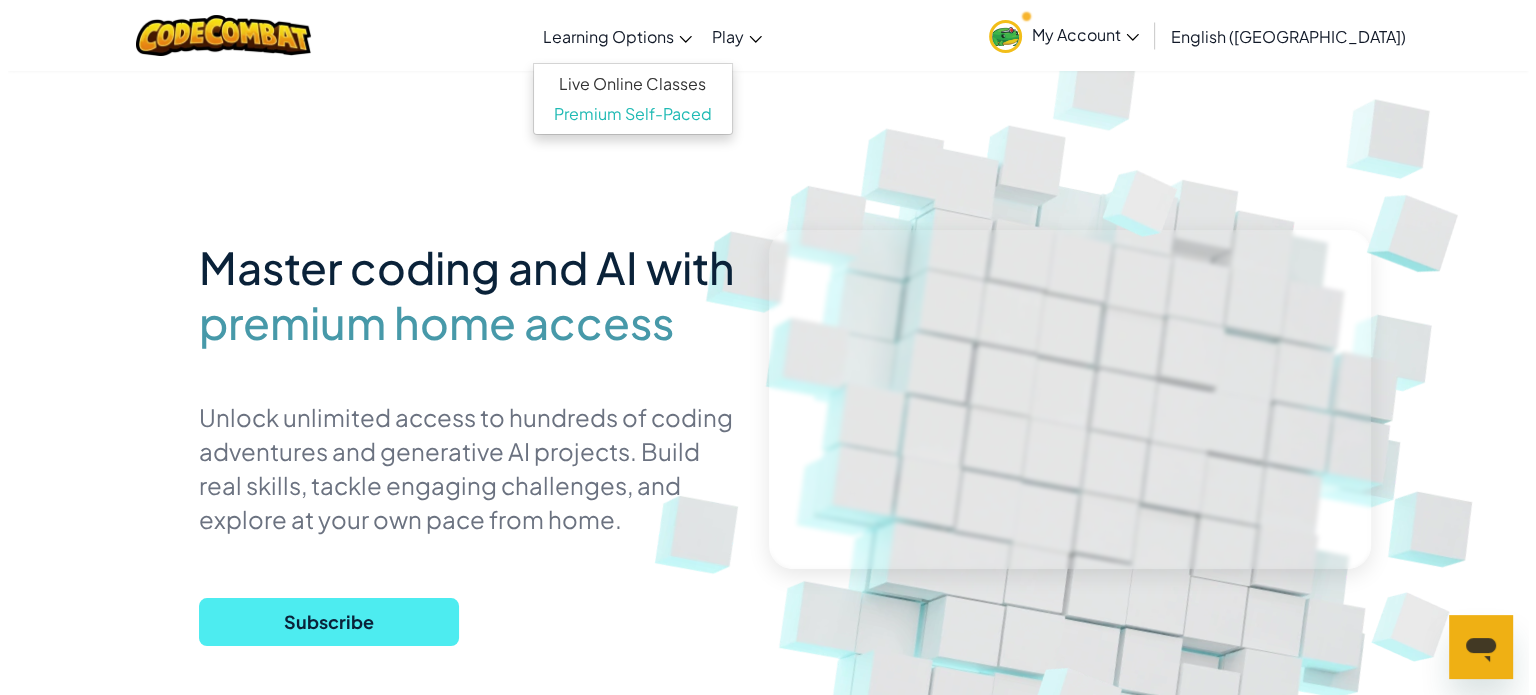 scroll, scrollTop: 0, scrollLeft: 0, axis: both 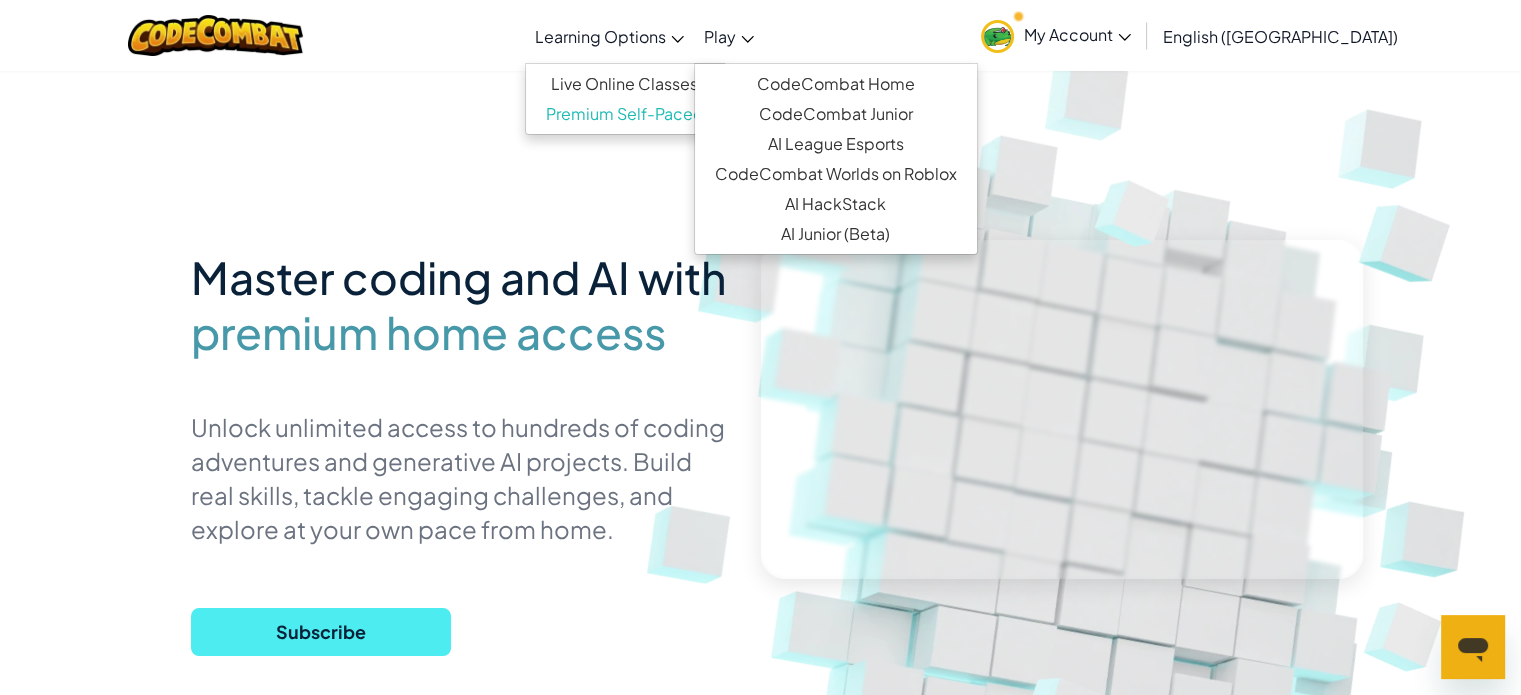 click on "Play" at bounding box center (729, 36) 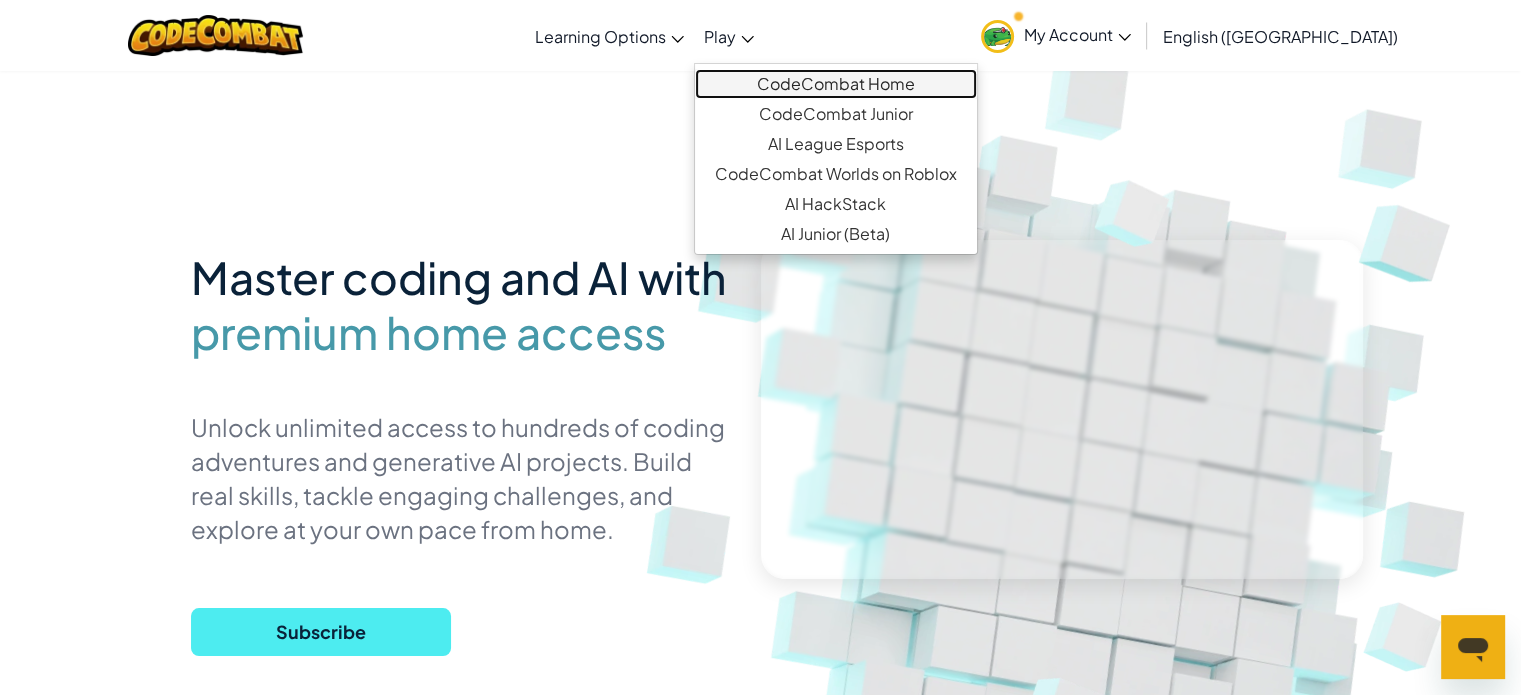 click on "CodeCombat Home" at bounding box center [836, 84] 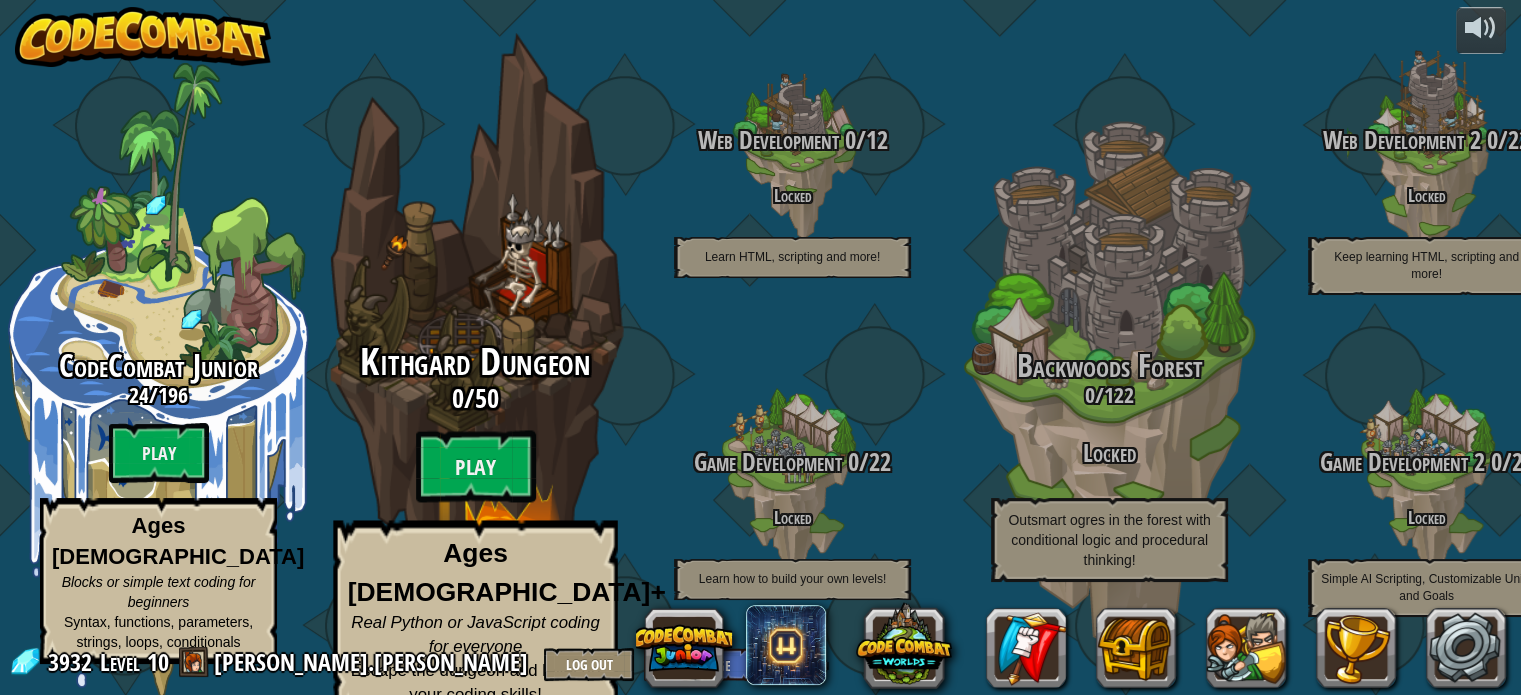 click on "0 / 50" at bounding box center [475, 398] 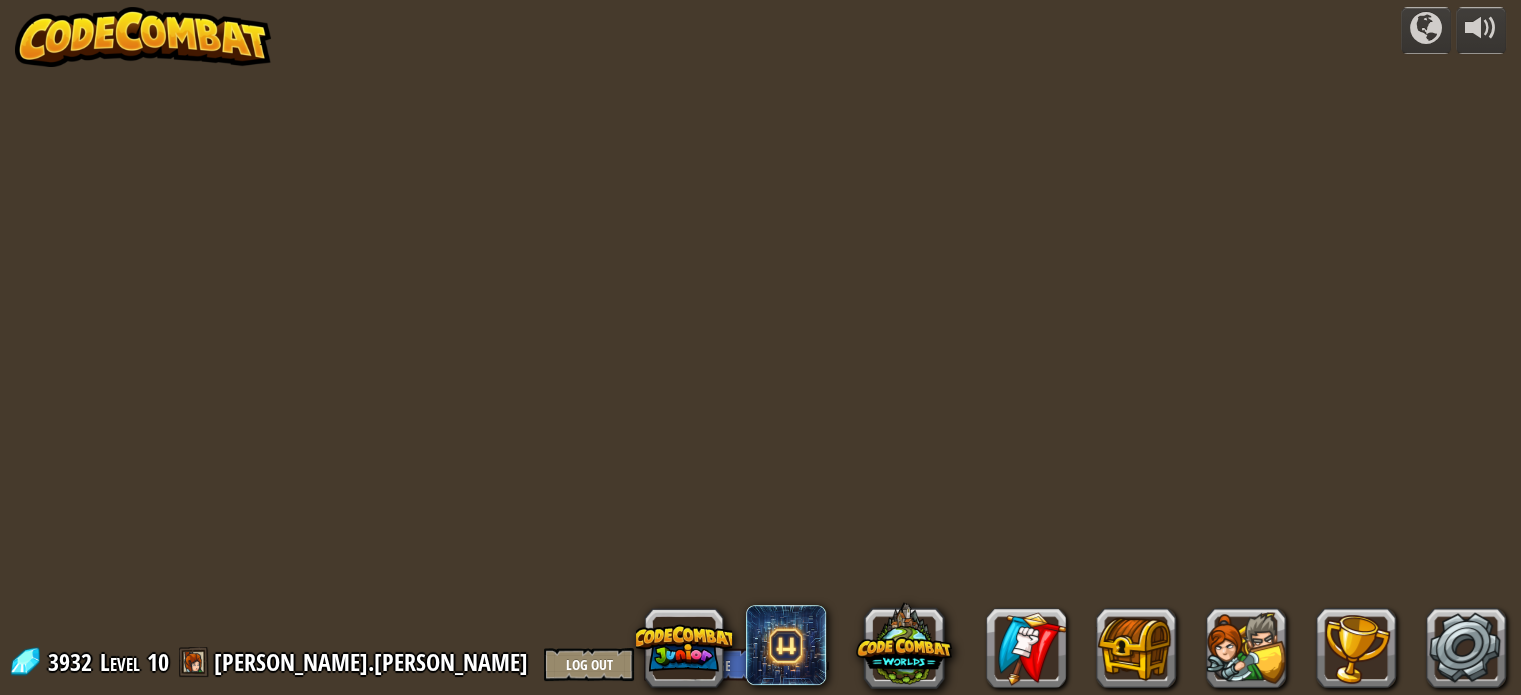 click on "powered by 3932 Level 10 [PERSON_NAME].[PERSON_NAME] Log Out English ([GEOGRAPHIC_DATA]) English ([GEOGRAPHIC_DATA]) 简体中文 繁體中文 русский español (ES) español ([GEOGRAPHIC_DATA]) français Português ([GEOGRAPHIC_DATA]) Português ([GEOGRAPHIC_DATA]) ---------------------------------- العربية azərbaycan dili български език Català čeština dansk Deutsch ([GEOGRAPHIC_DATA]) Deutsch ([GEOGRAPHIC_DATA]) Deutsch ([GEOGRAPHIC_DATA]) Eesti Ελληνικά Esperanto Filipino فارسی Galego 한국어 ʻŌlelo Hawaiʻi עברית hrvatski jezik magyar Bahasa Indonesia Italiano қазақ тілі lietuvių kalba latviešu te reo Māori Македонски मानक हिन्दी Монгол хэл Bahasa Melayu မြန်မာစကား Nederlands ([GEOGRAPHIC_DATA]) Nederlands ([GEOGRAPHIC_DATA]) 日本語 Norsk Bokmål Norsk Nynorsk O'zbekcha Polski limba română српски slovenčina slovenščina suomi Svenska ไทย Türkçe українська اُردُو Tiếng Việt 吴语 吳語 beta levels on   turn off" at bounding box center [760, 347] 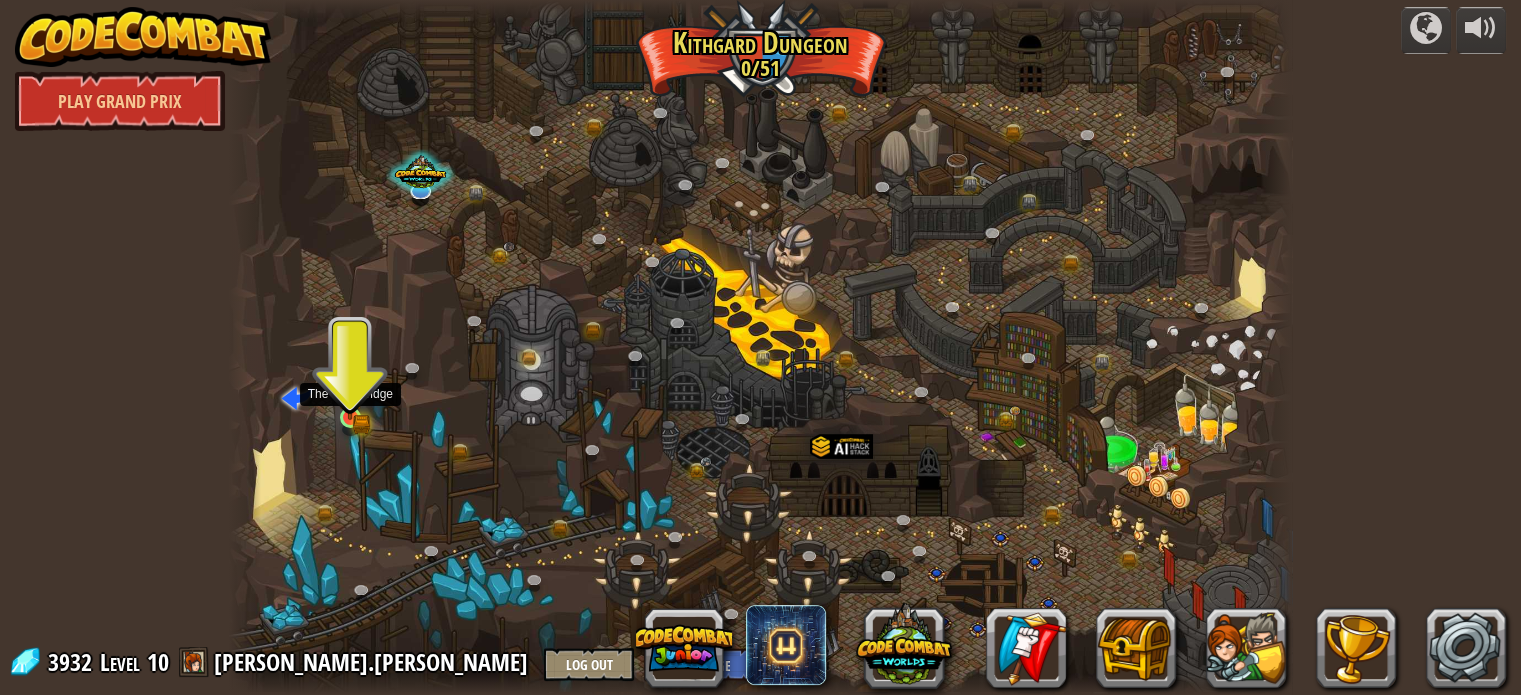 click at bounding box center [350, 391] 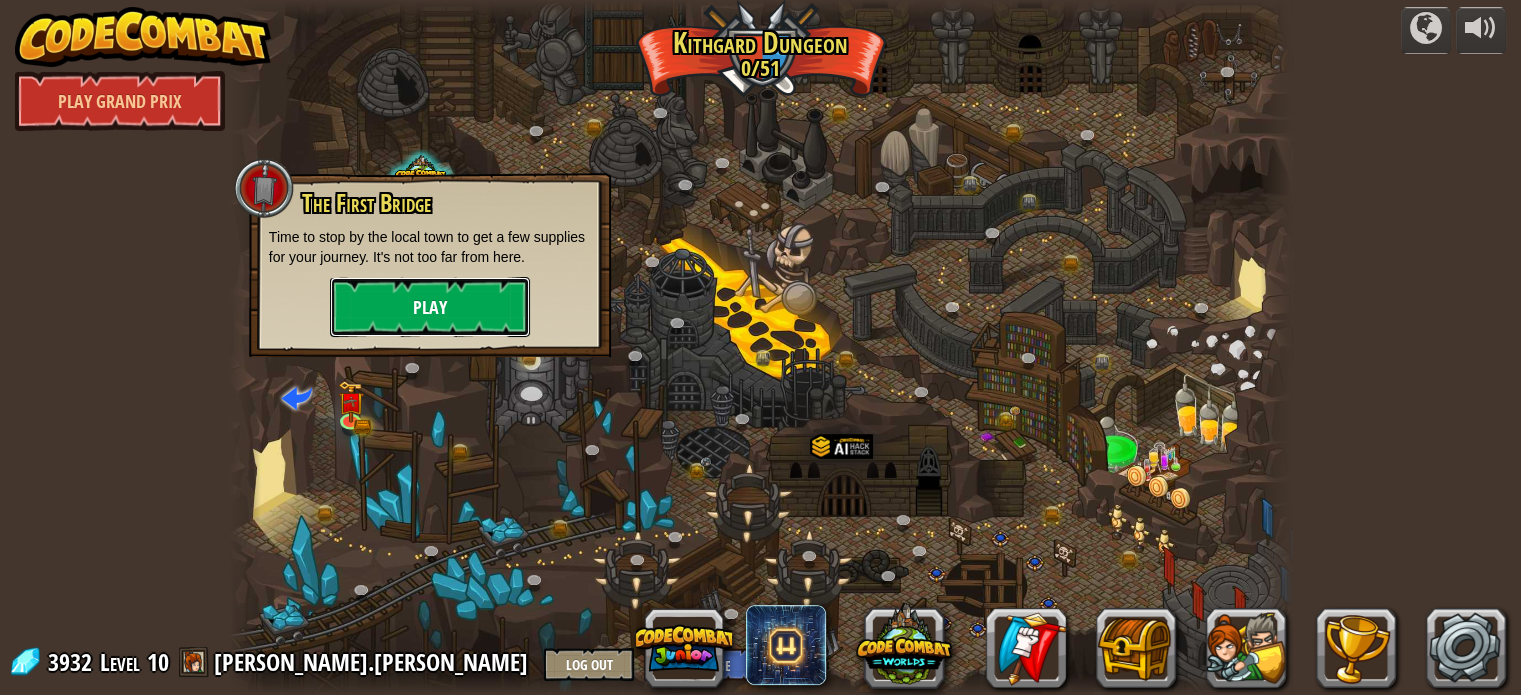 click on "Play" at bounding box center [430, 307] 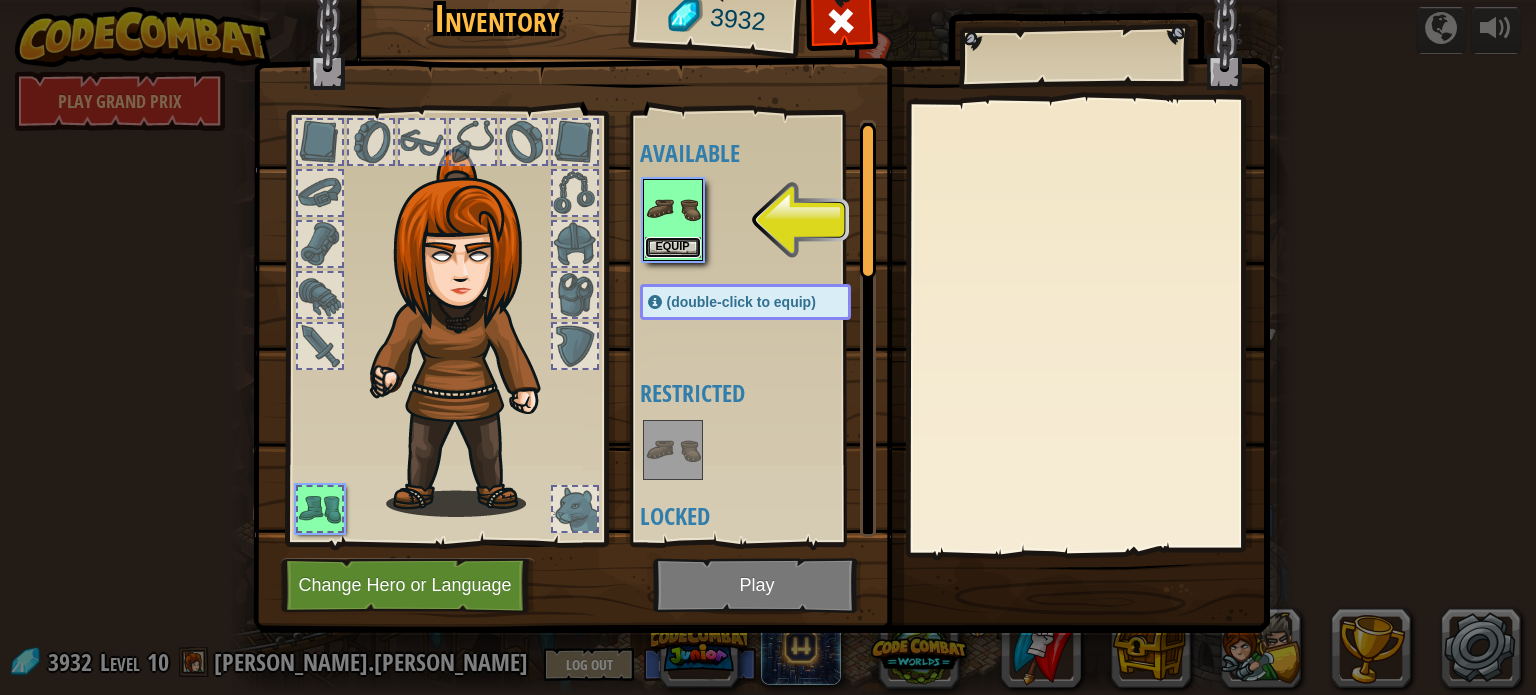 click on "Equip" at bounding box center (673, 247) 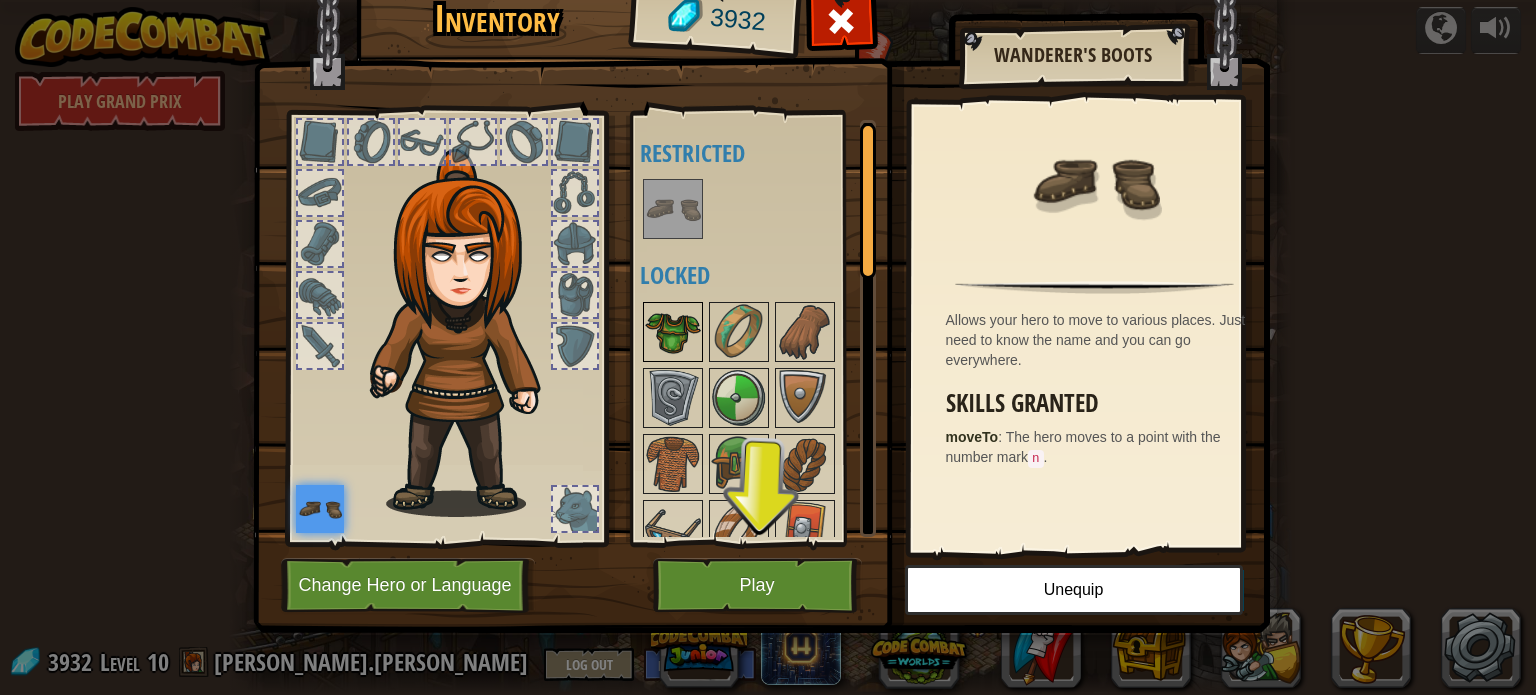 click at bounding box center [673, 332] 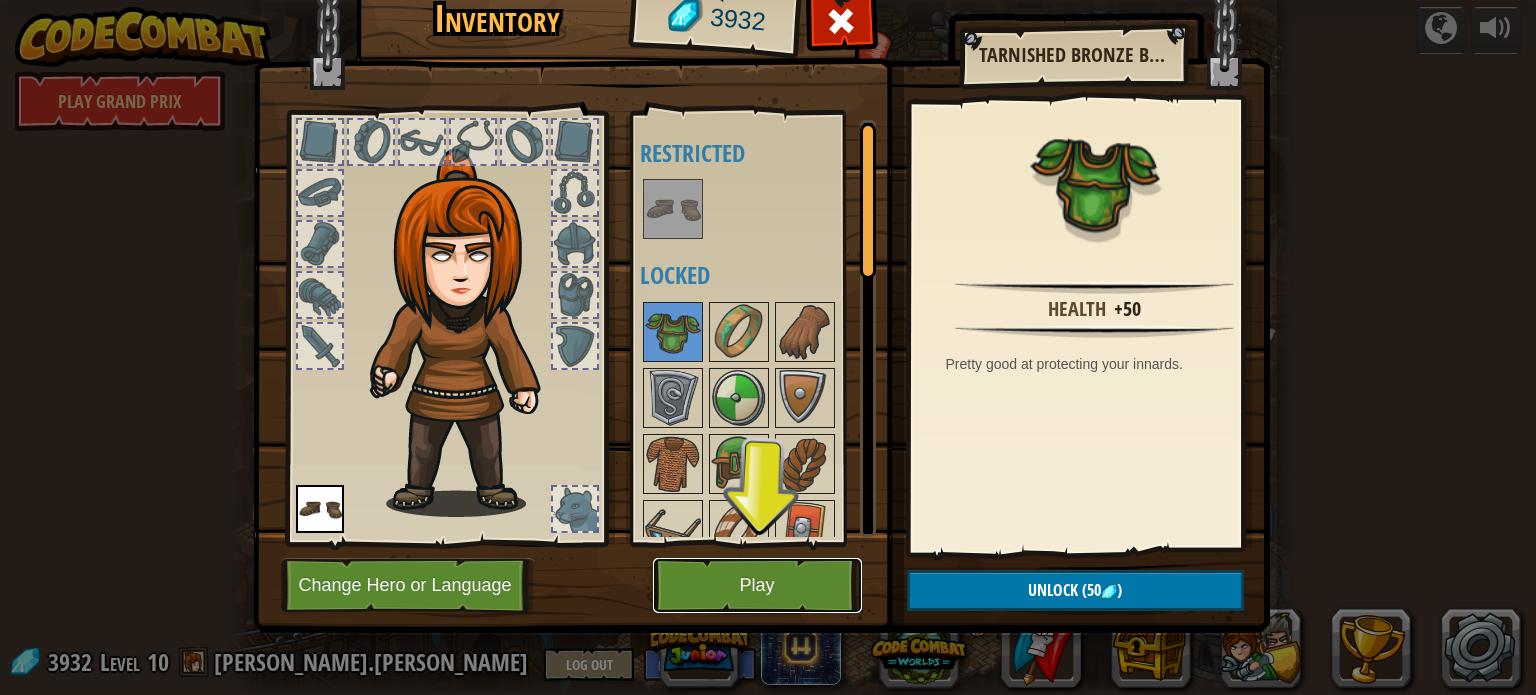 click on "Play" at bounding box center [757, 585] 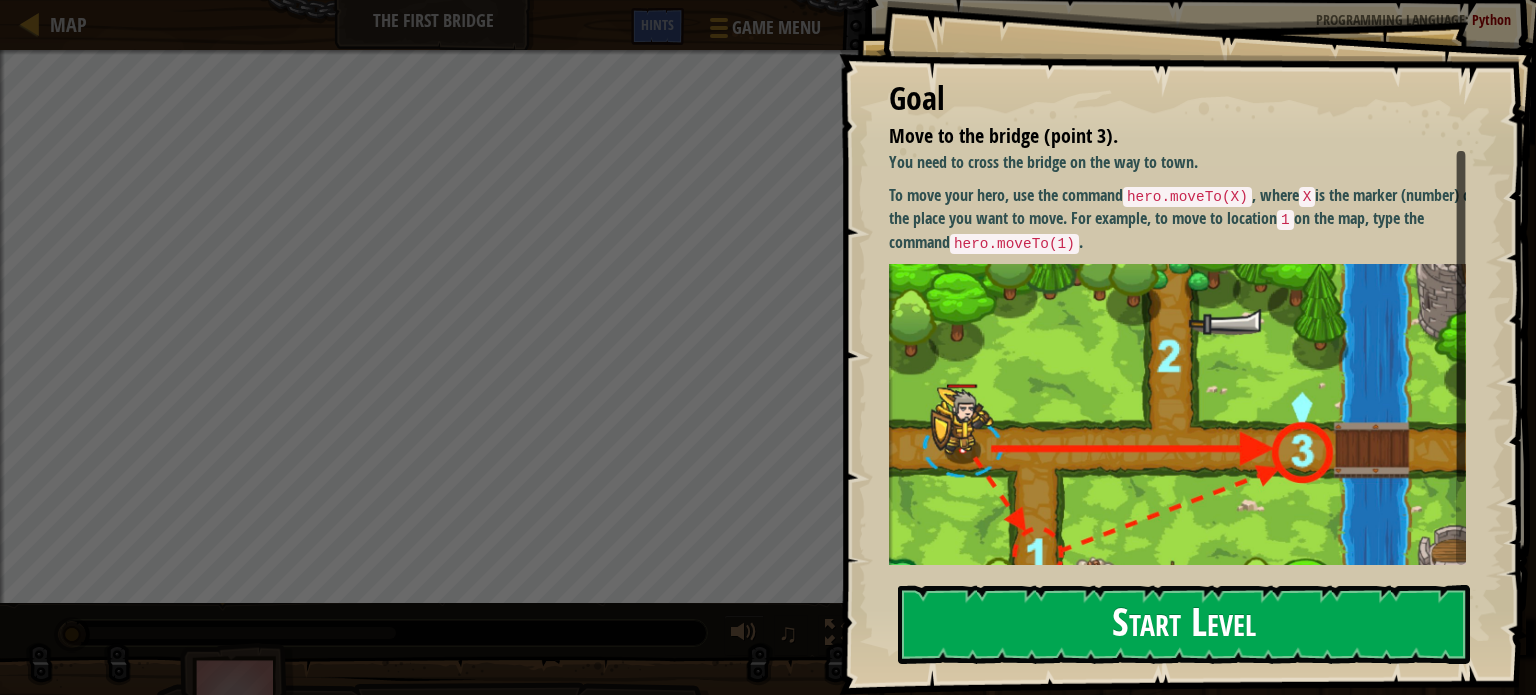 click on "Start Level" at bounding box center (1184, 624) 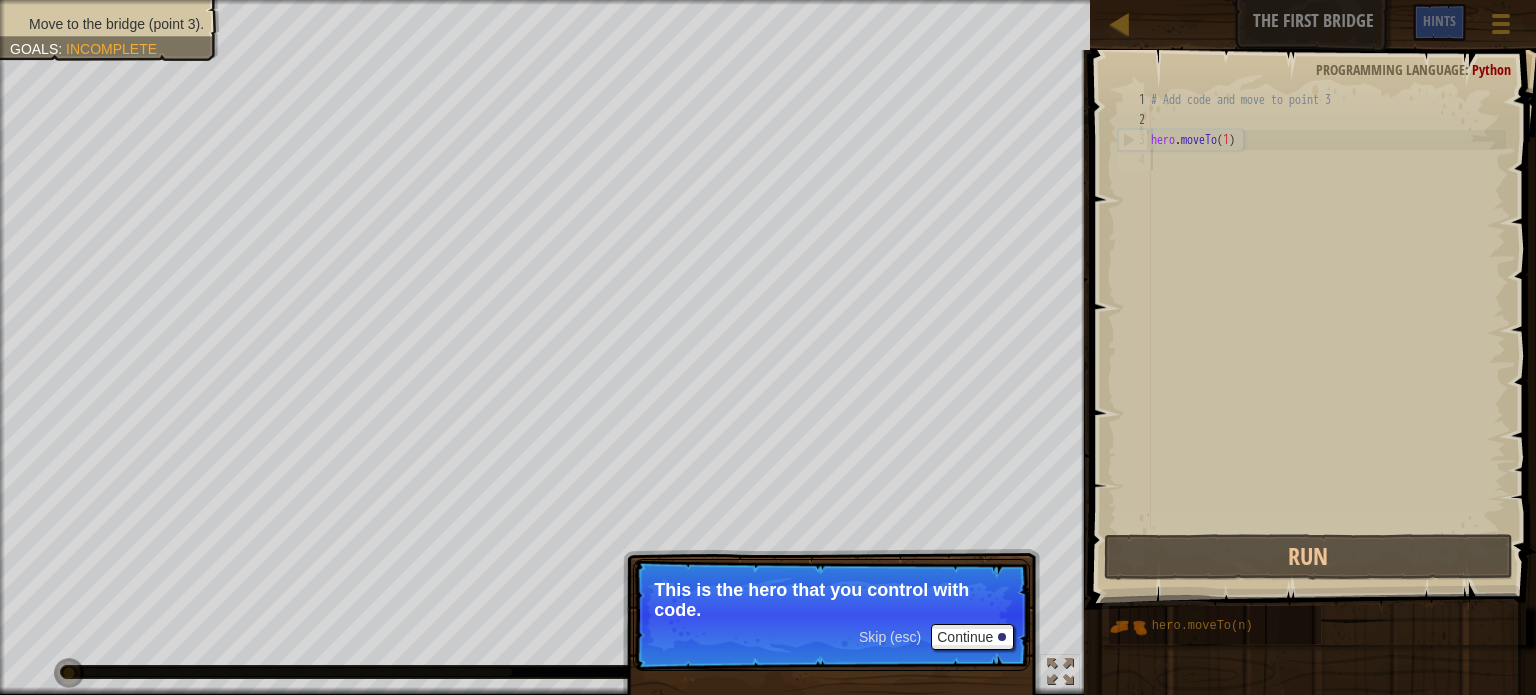 click on "# Add code and move to point 3 hero . moveTo ( 1 )" at bounding box center [1326, 330] 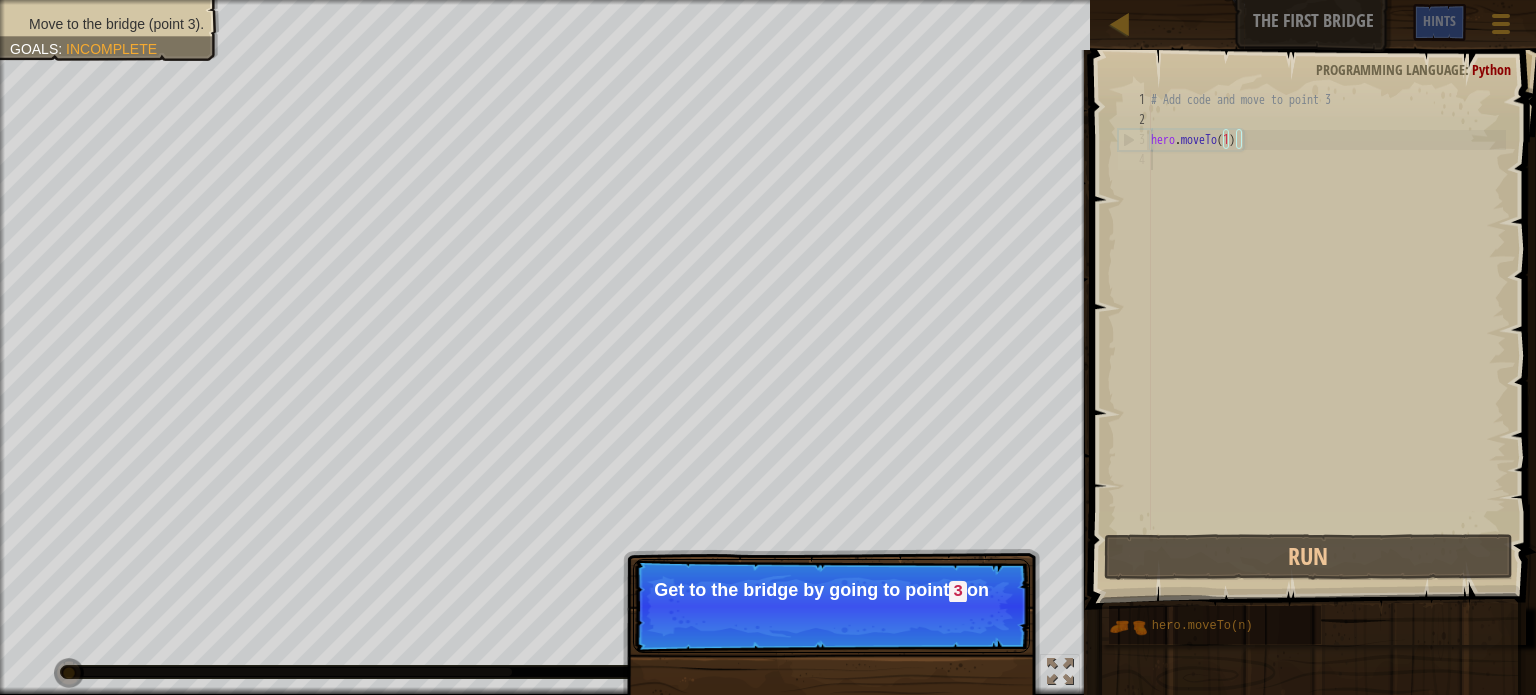 click on "# Add code and move to point 3 hero . moveTo ( 1 )" at bounding box center [1326, 330] 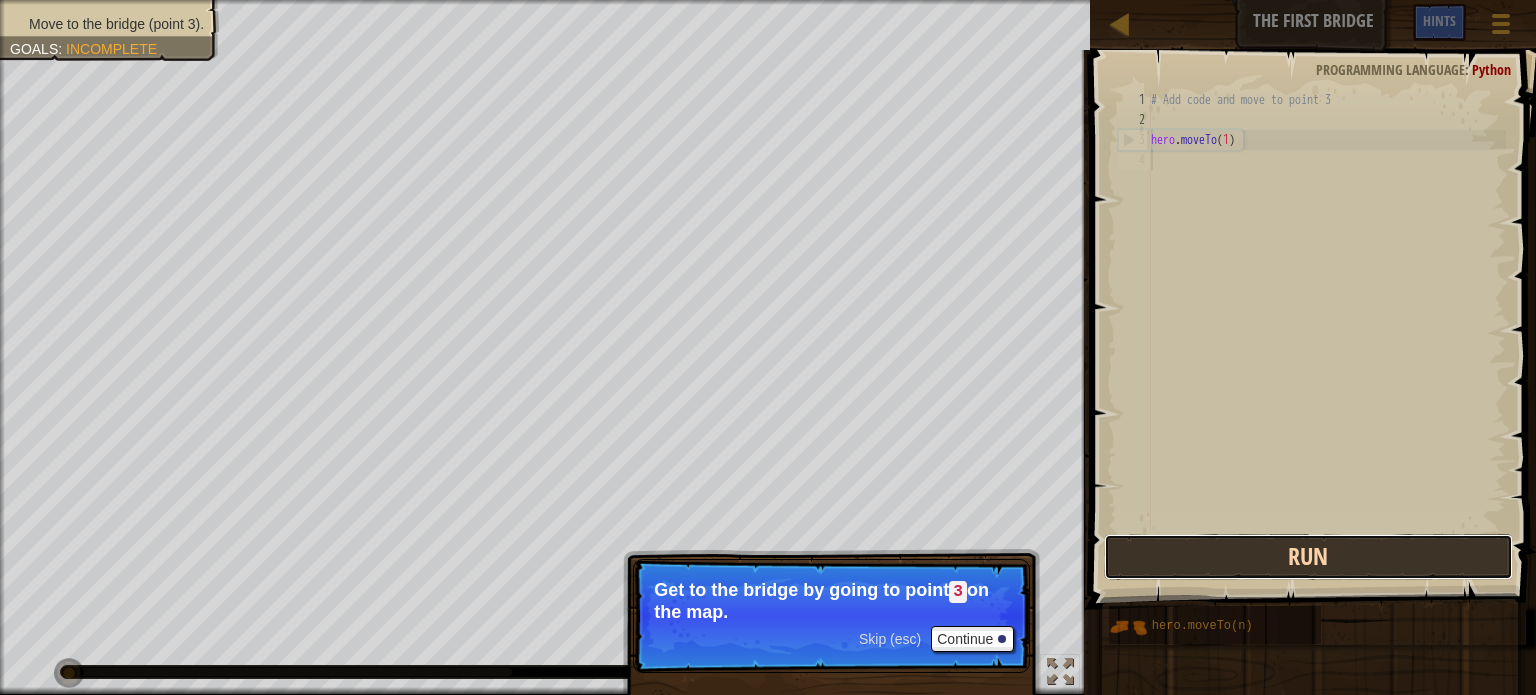 click on "Run" at bounding box center [1308, 557] 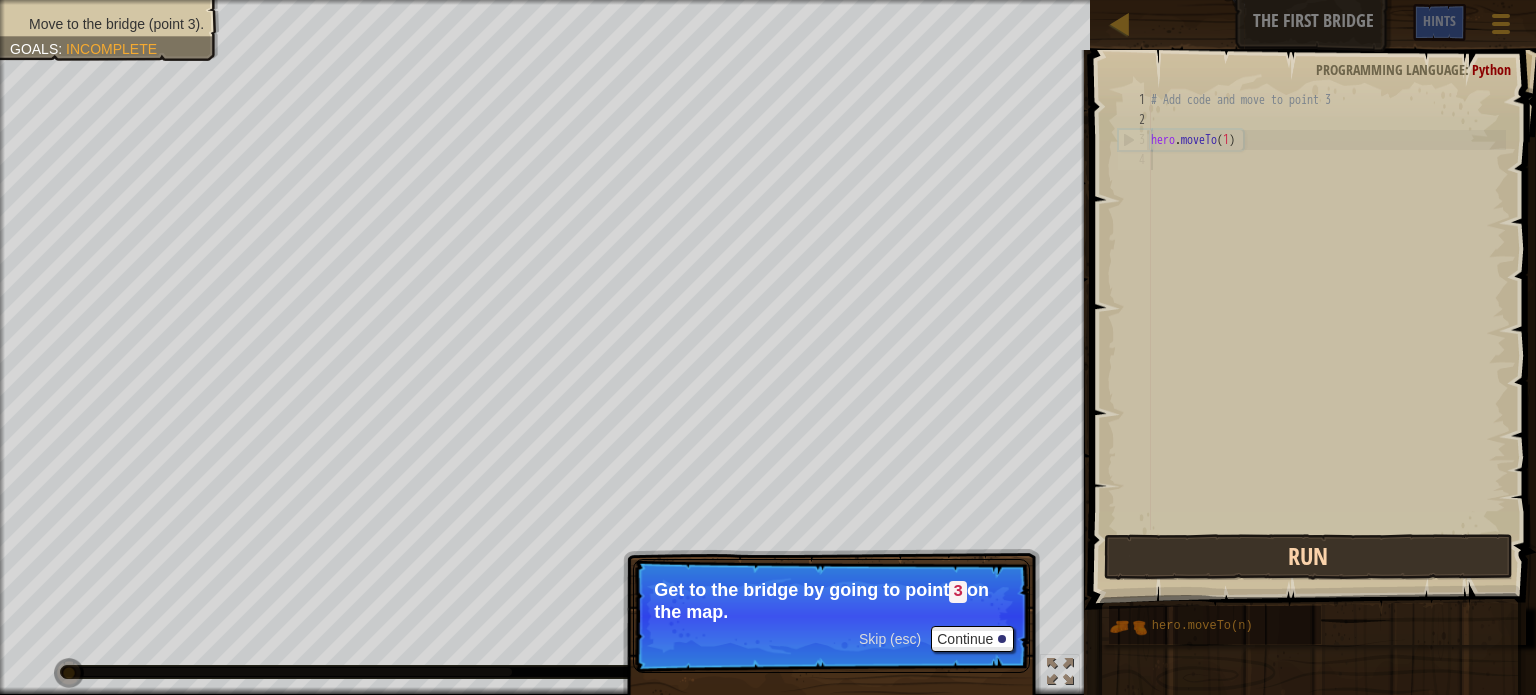 scroll, scrollTop: 9, scrollLeft: 0, axis: vertical 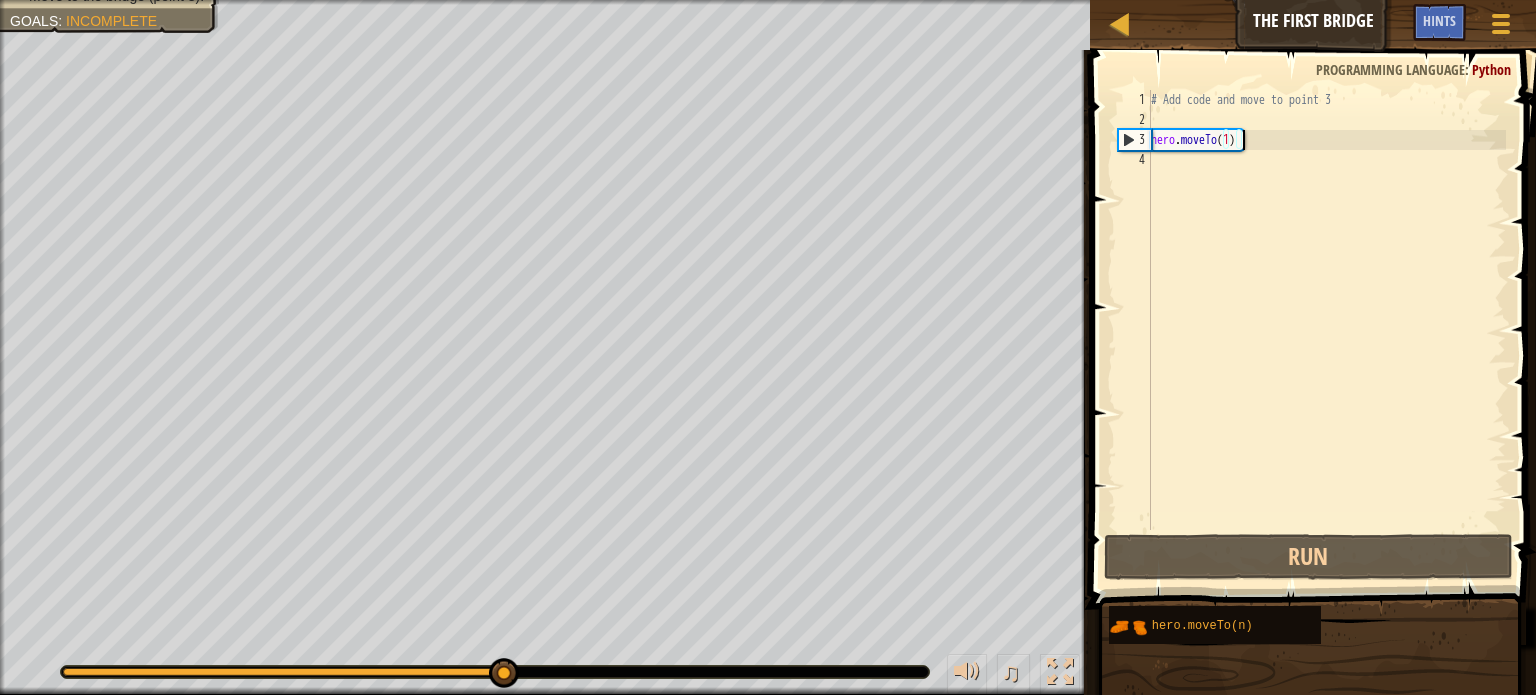 click on "# Add code and move to point 3 hero . moveTo ( 1 )" at bounding box center (1326, 330) 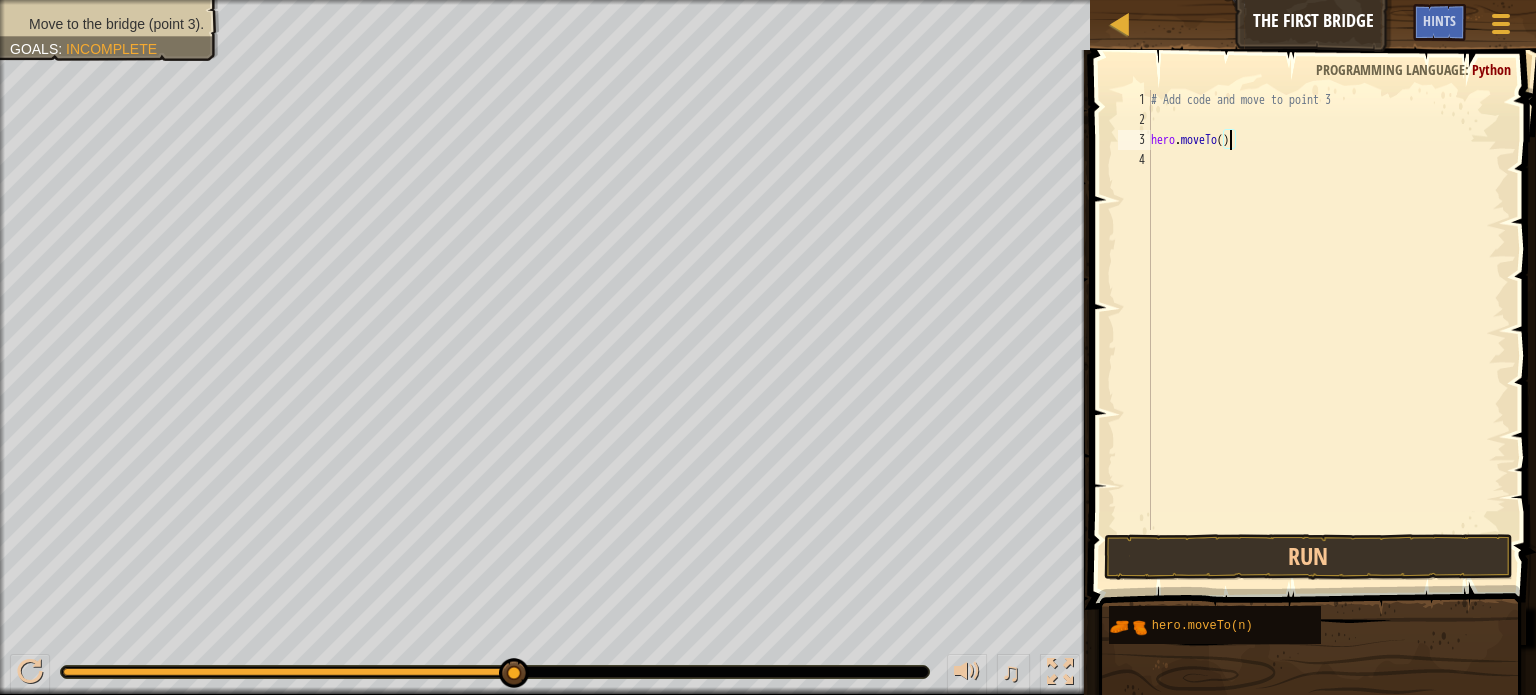 scroll, scrollTop: 9, scrollLeft: 6, axis: both 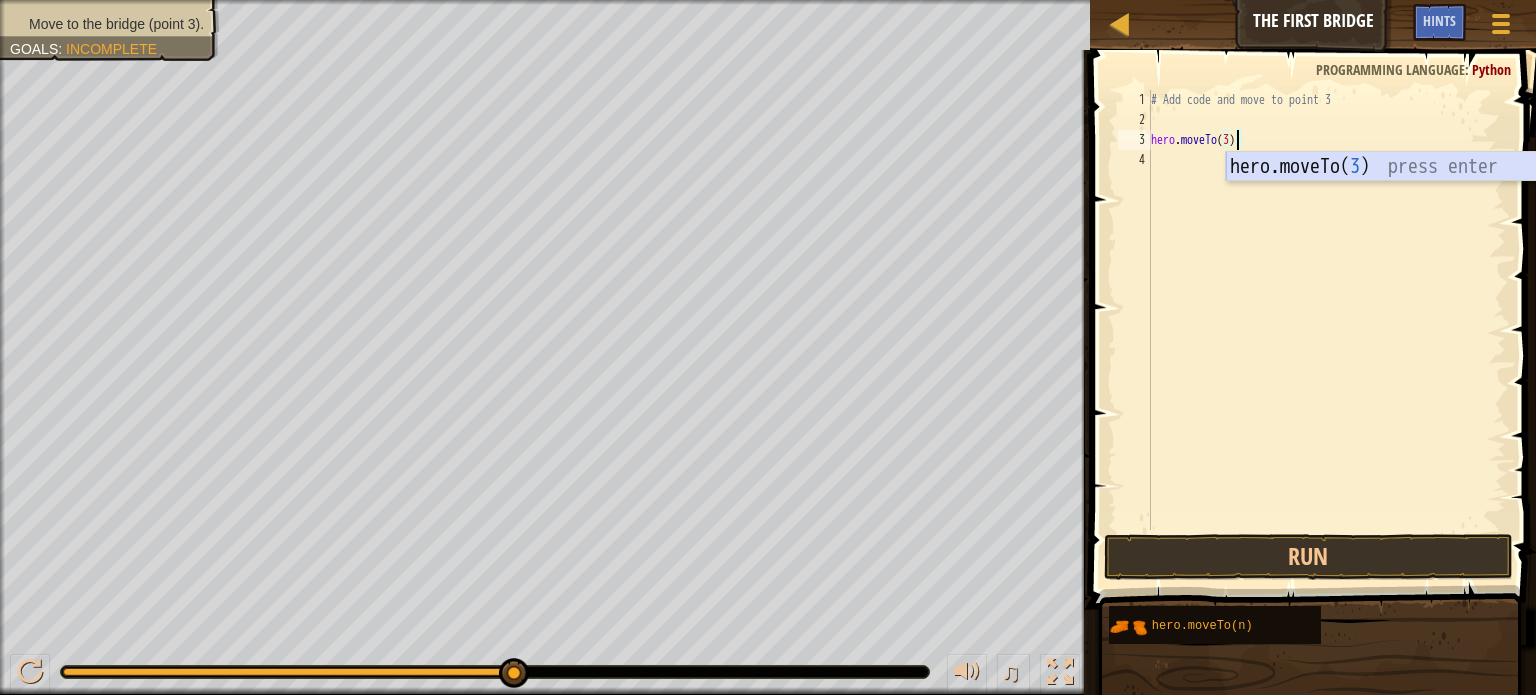 click on "hero.moveTo( 3 ) press enter" at bounding box center (1415, 197) 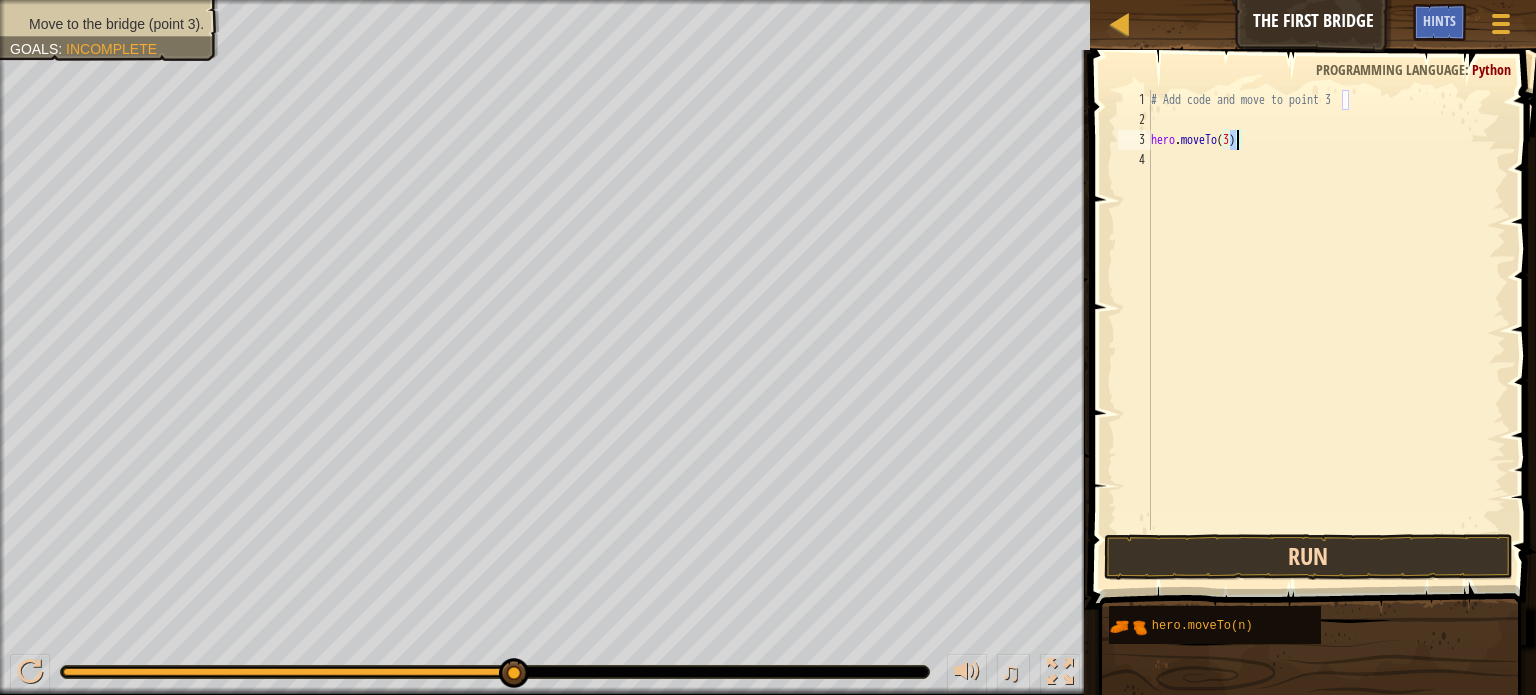 type on "hero.moveTo(3)" 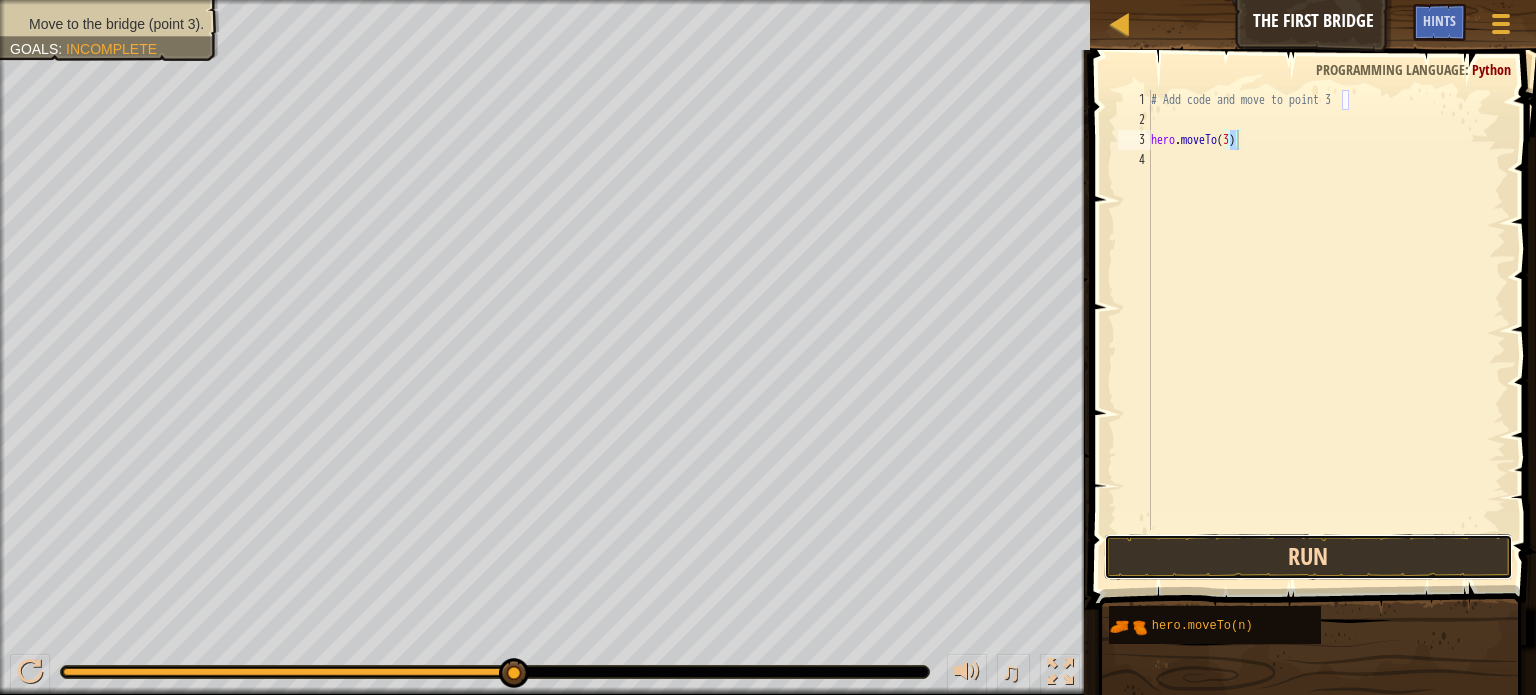 click on "Run" at bounding box center (1308, 557) 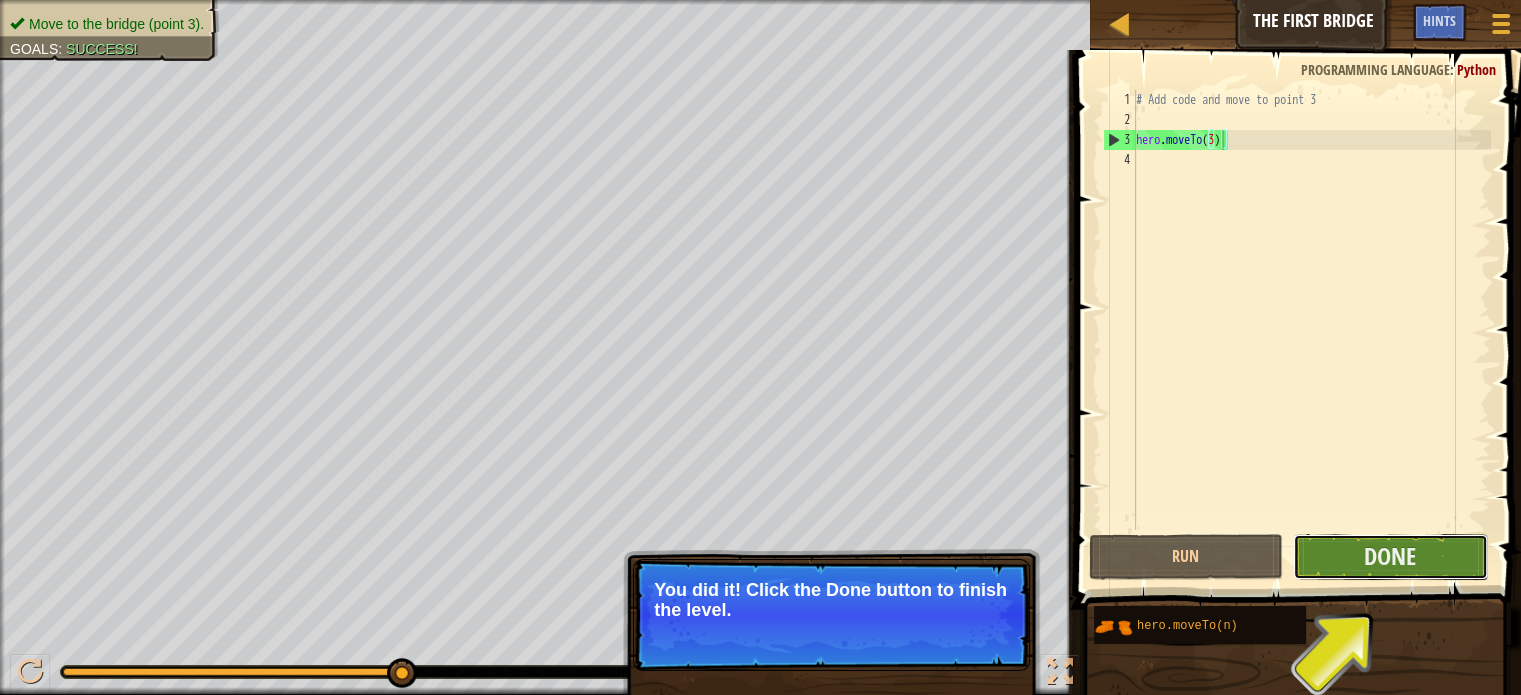 click on "Done" at bounding box center [1390, 557] 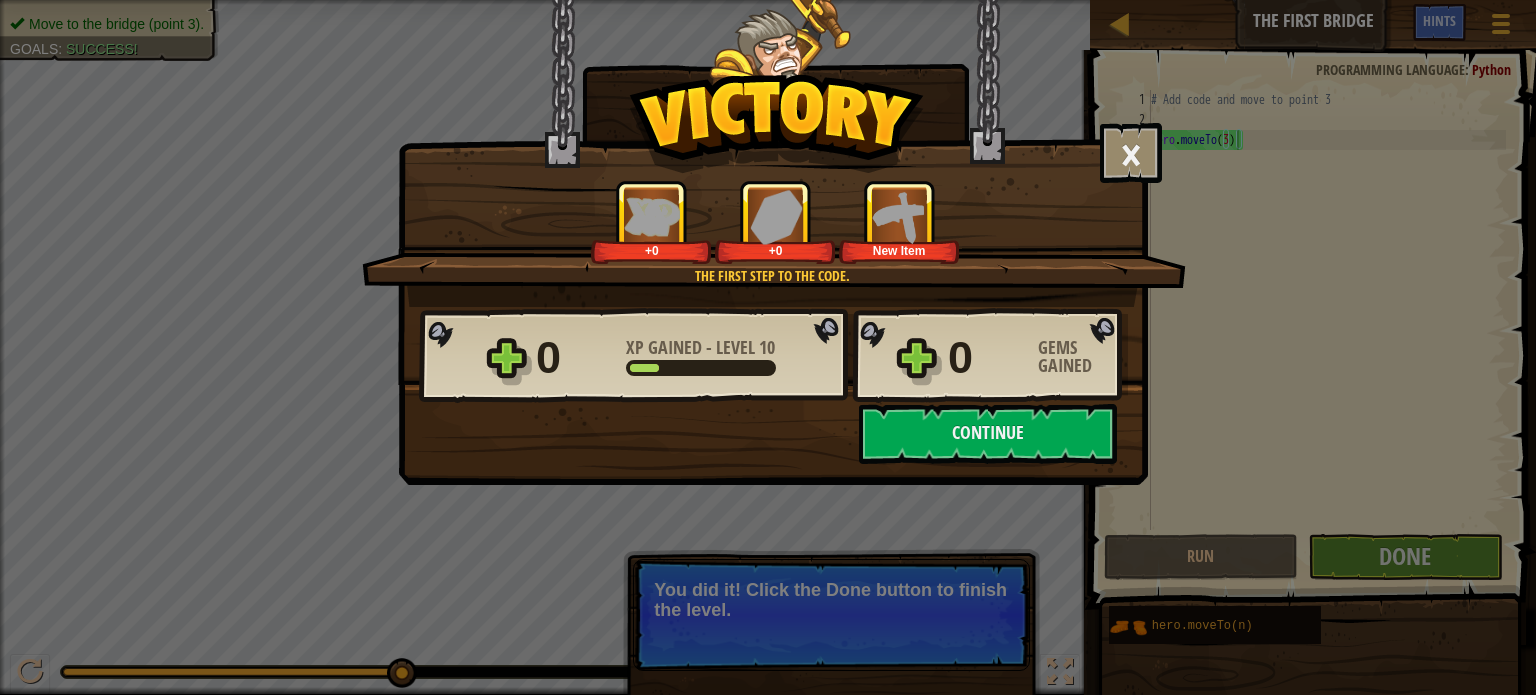 click on "0 XP Gained - Level 10 0 Gems Gained Saving Progress Continue" at bounding box center [773, 385] 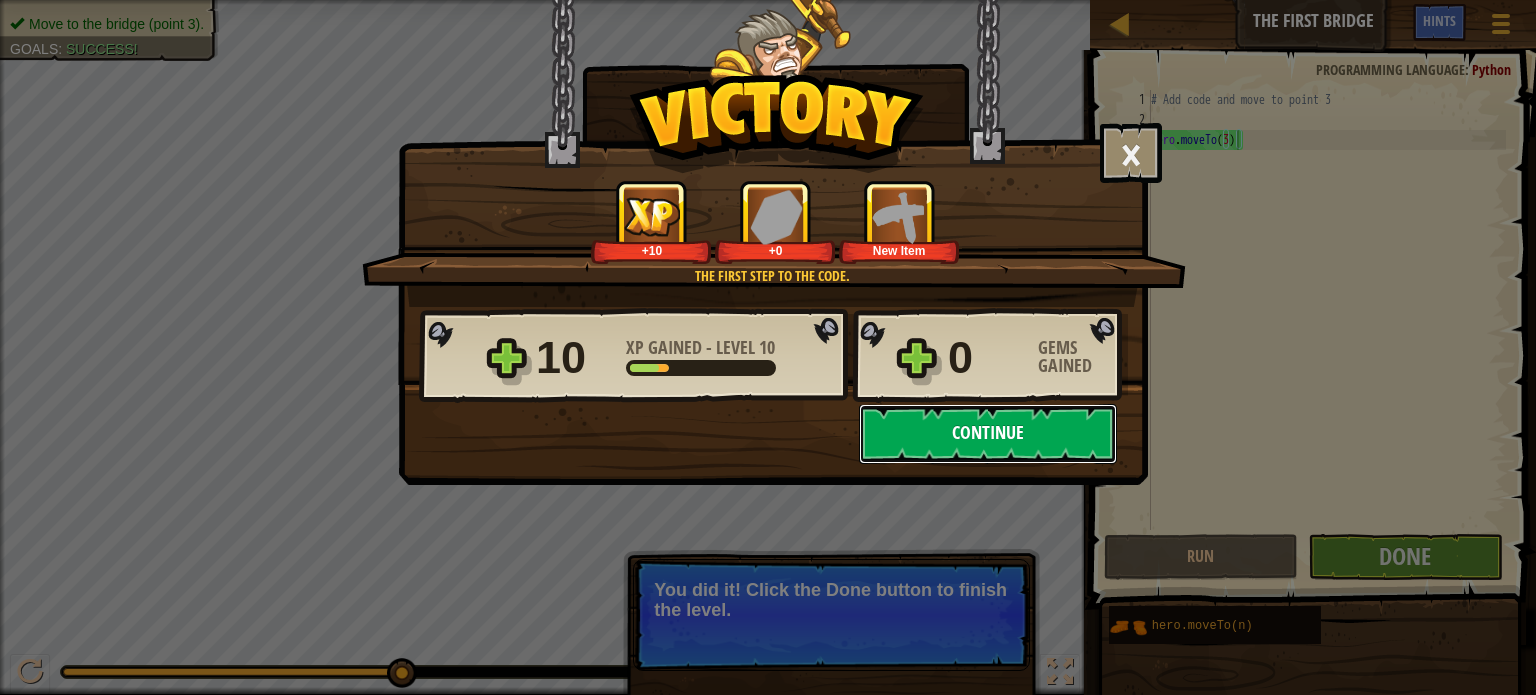 click on "Continue" at bounding box center [988, 434] 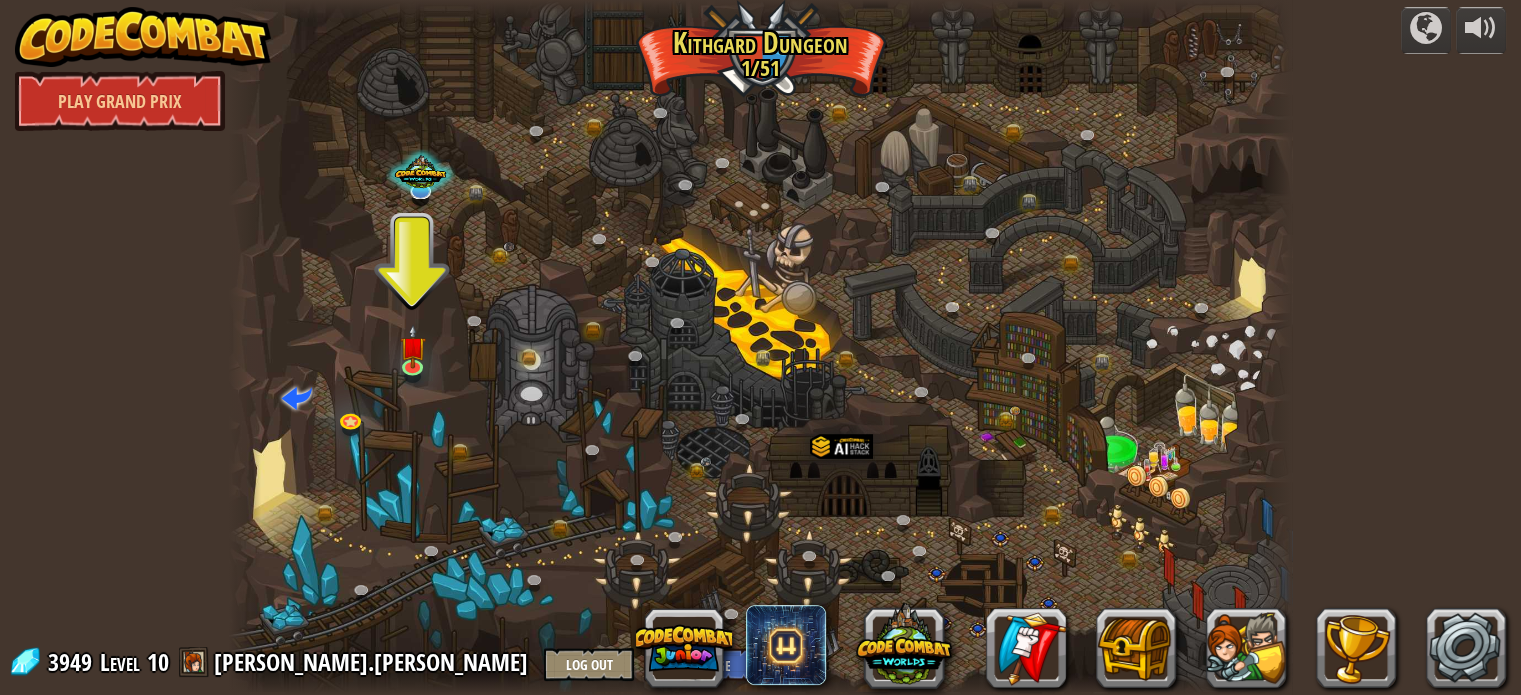 click at bounding box center [760, 347] 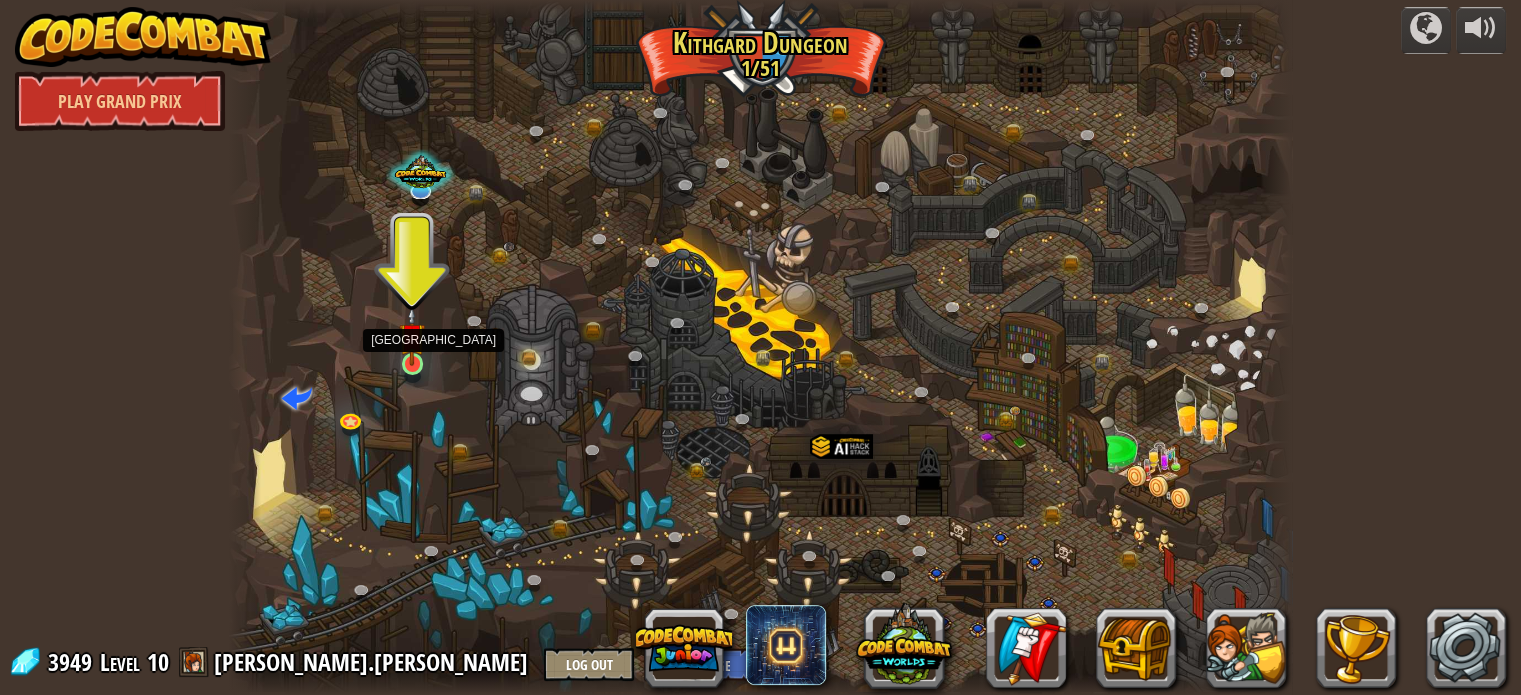 click at bounding box center (412, 336) 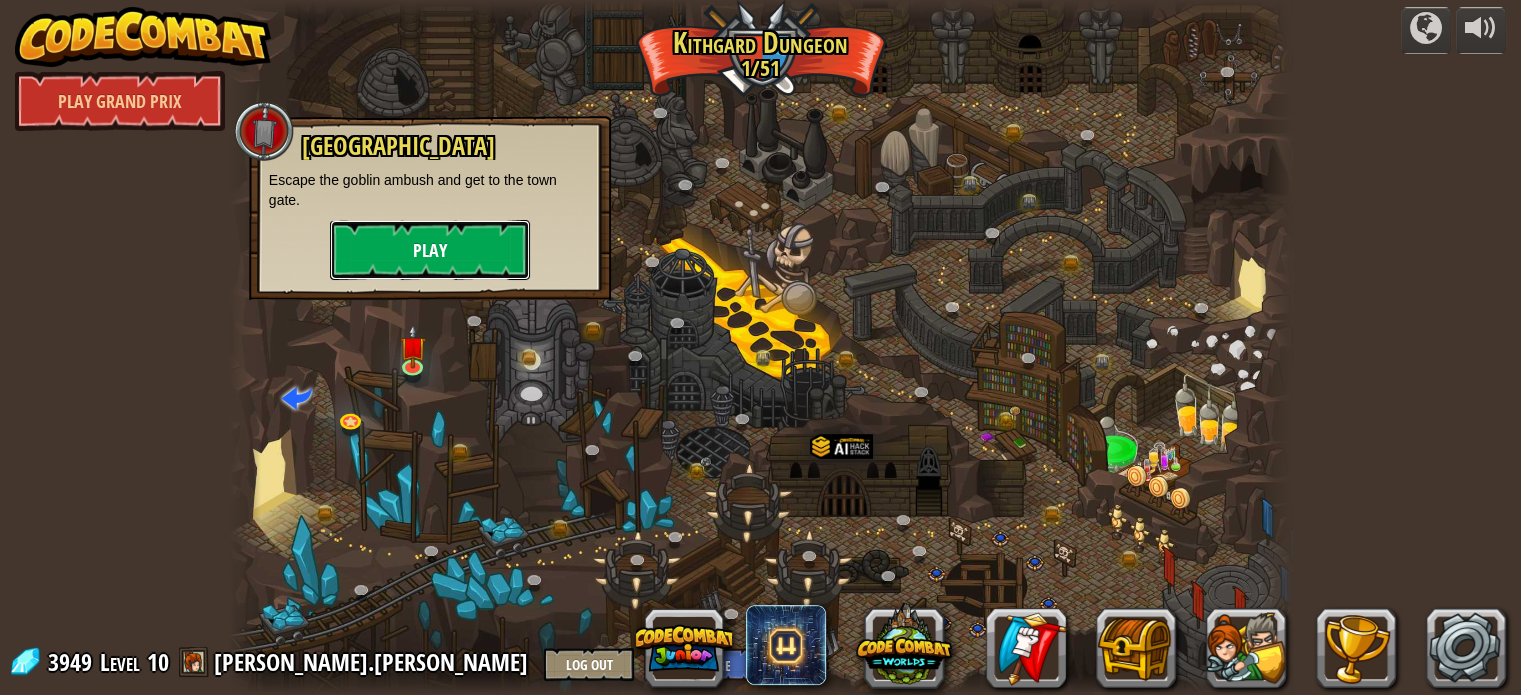 click on "Play" at bounding box center (430, 250) 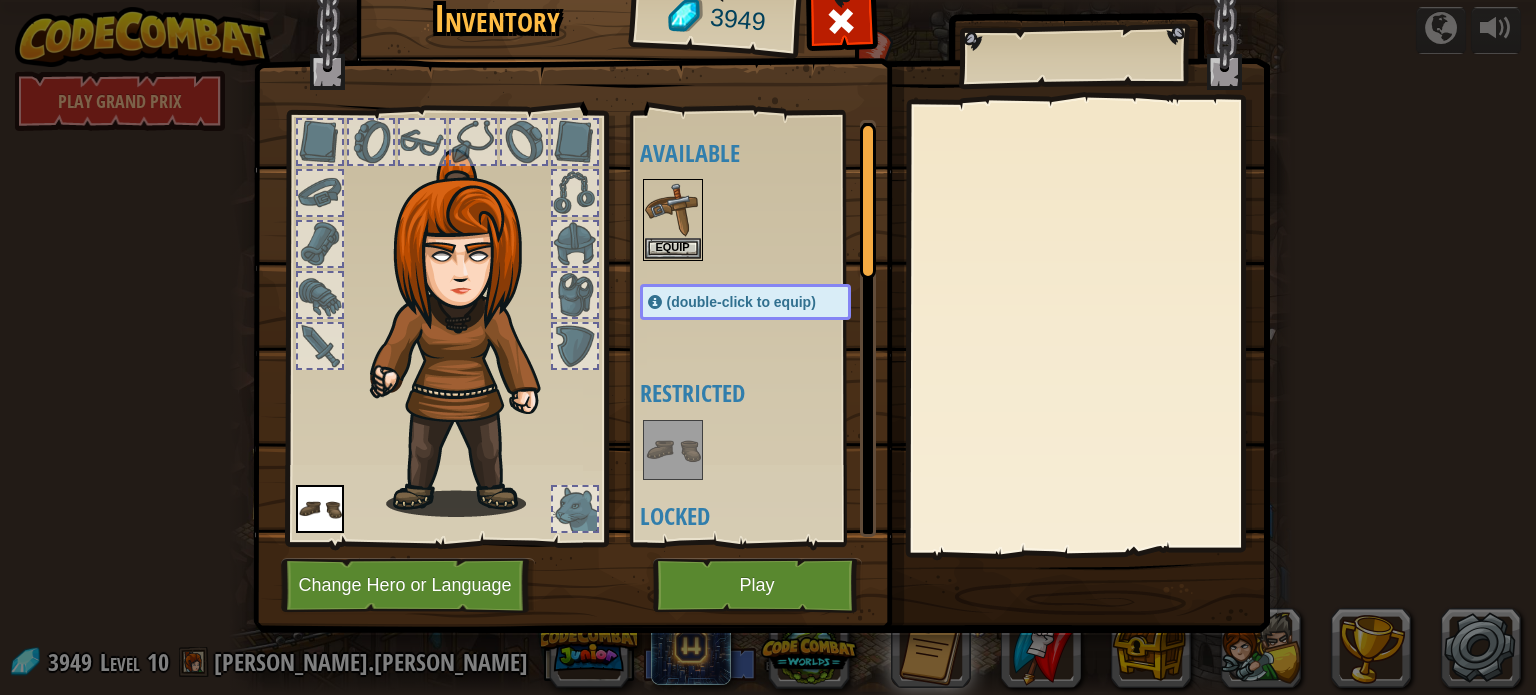 click at bounding box center [765, 220] 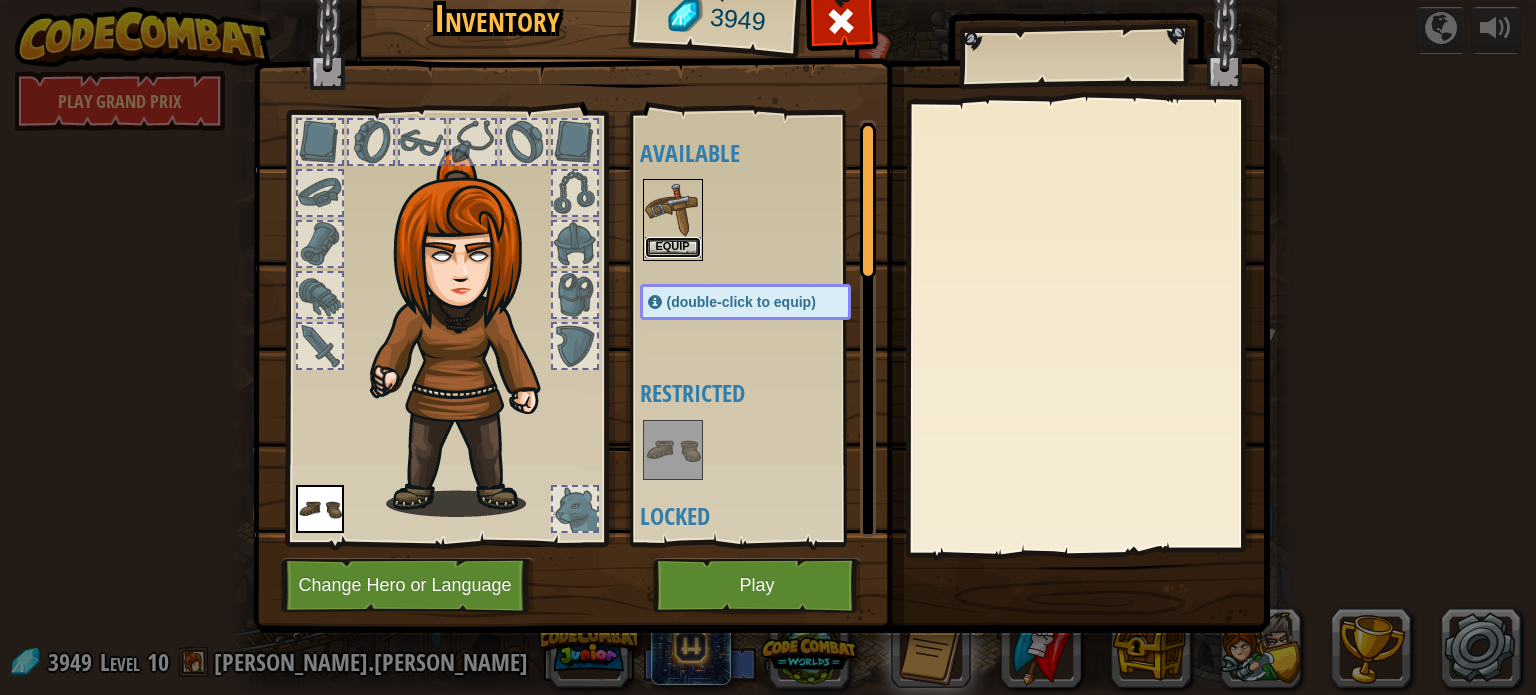 click on "Equip" at bounding box center (673, 247) 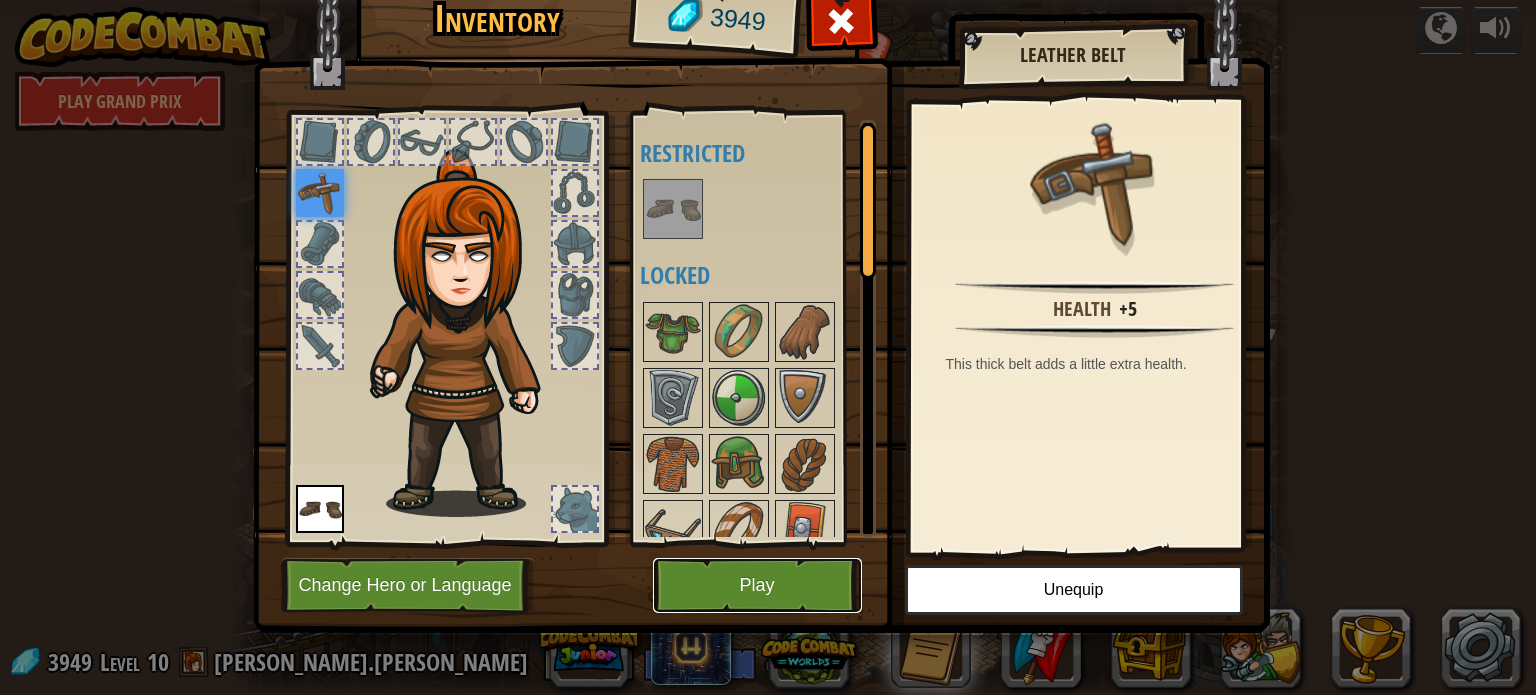 click on "Play" at bounding box center (757, 585) 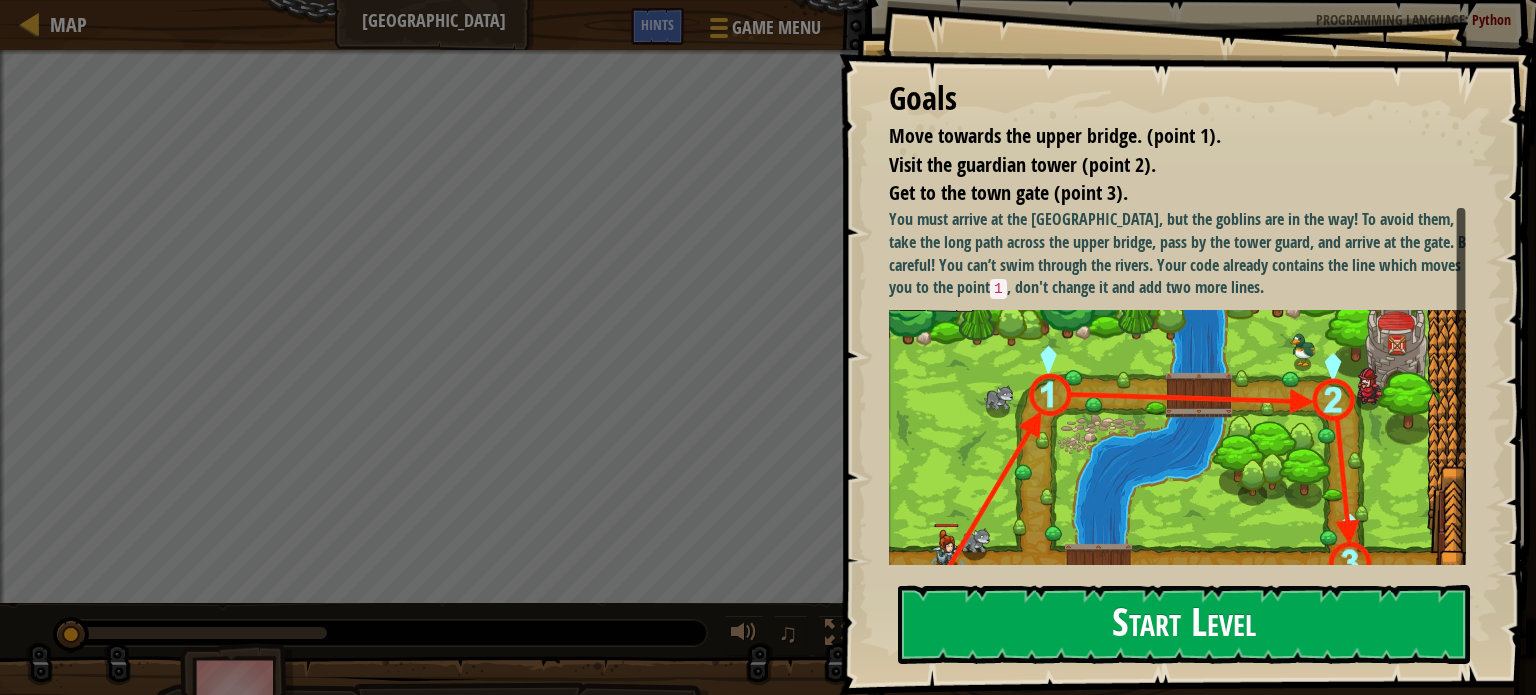 click on "Start Level" at bounding box center (1184, 624) 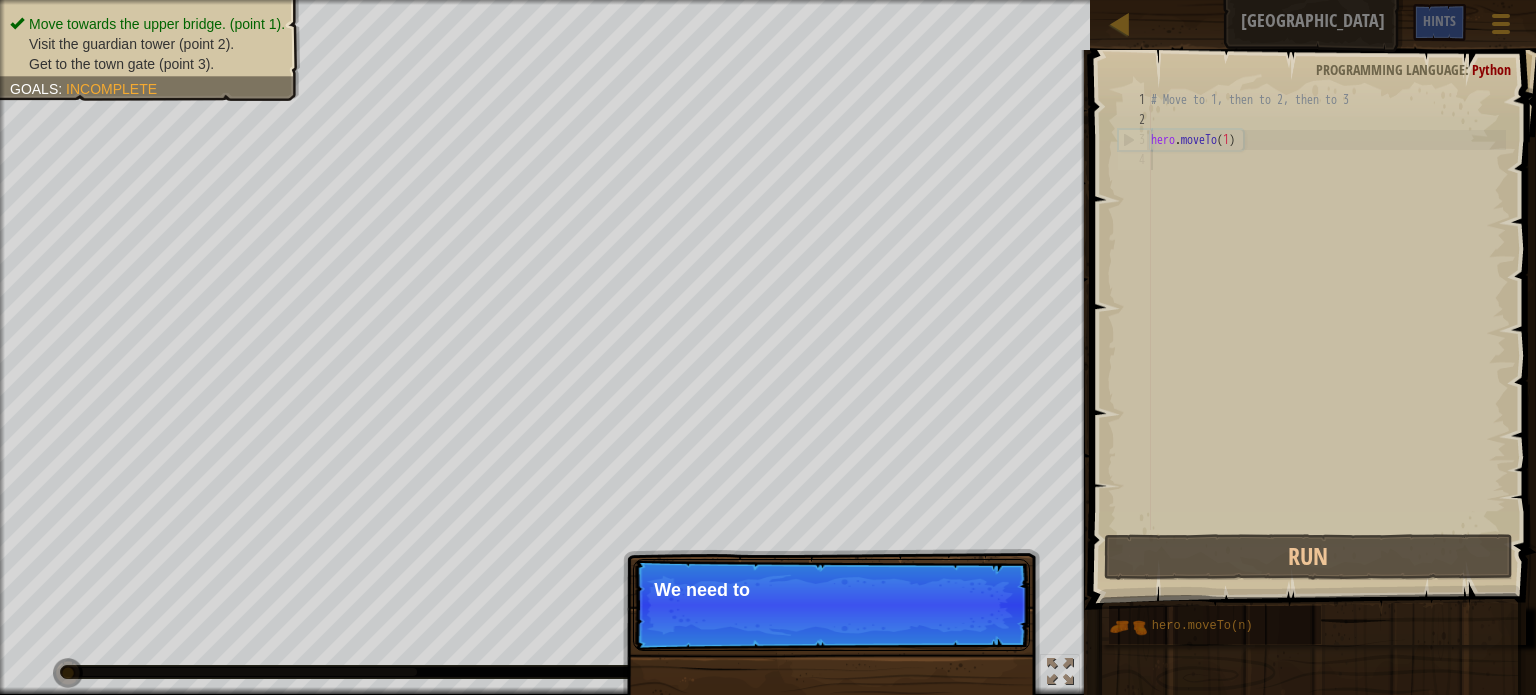 click on "# Move to 1, then to 2, then to 3 hero . moveTo ( 1 )" at bounding box center (1326, 330) 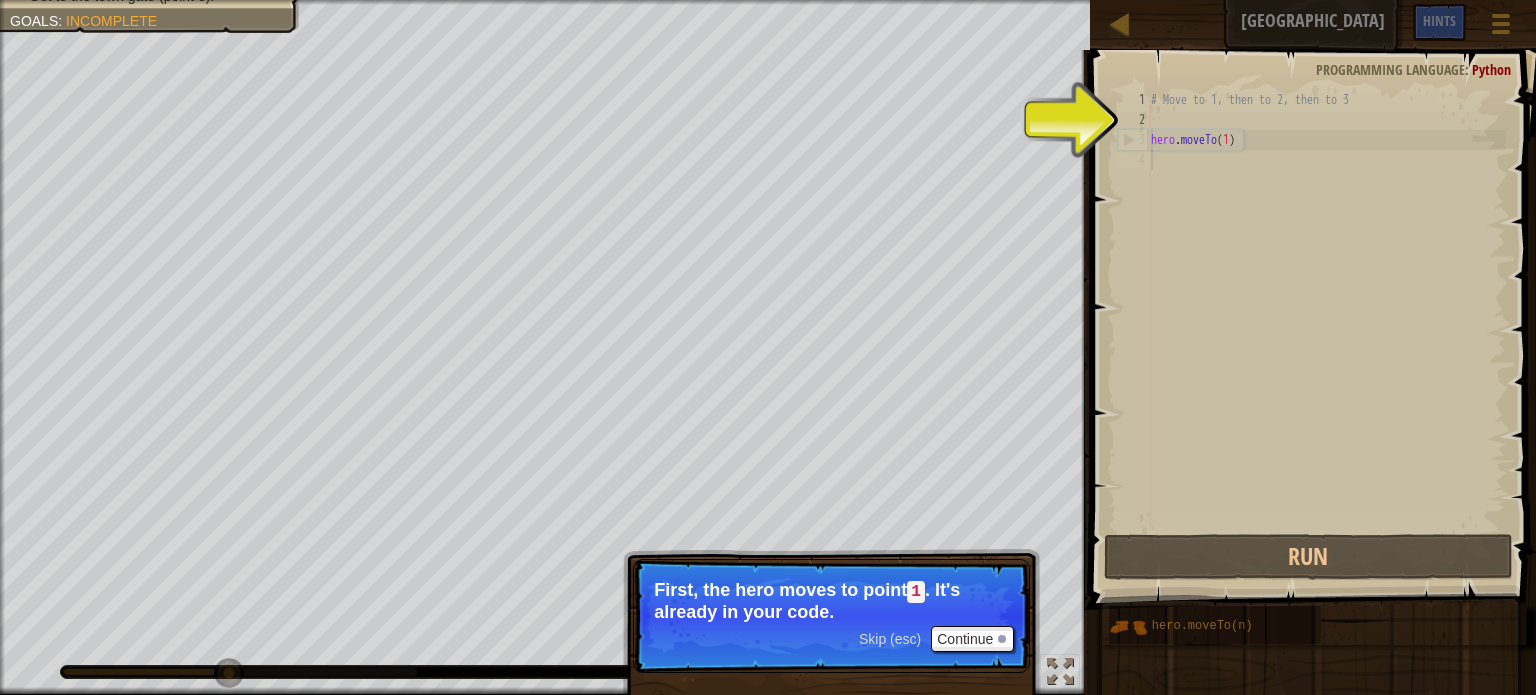 click on "Skip (esc)" at bounding box center [890, 639] 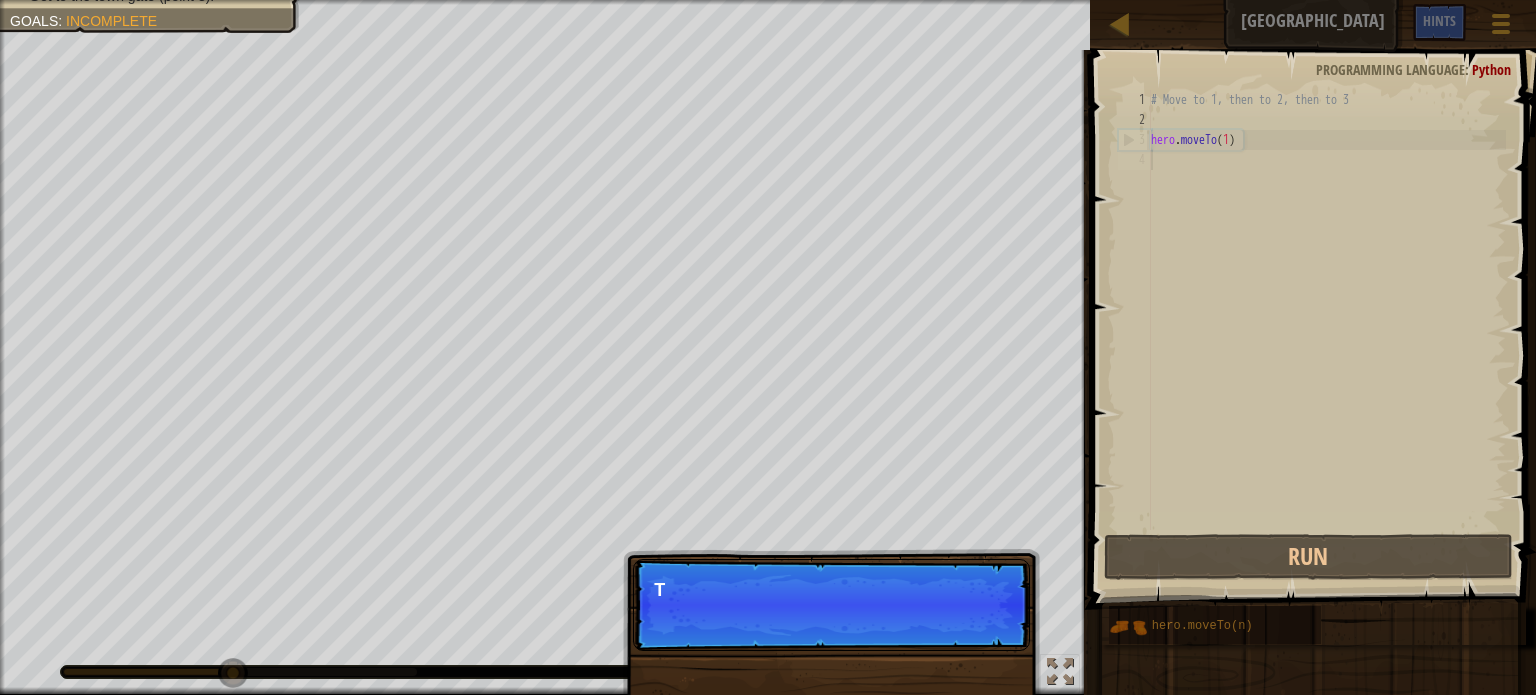 scroll, scrollTop: 9, scrollLeft: 0, axis: vertical 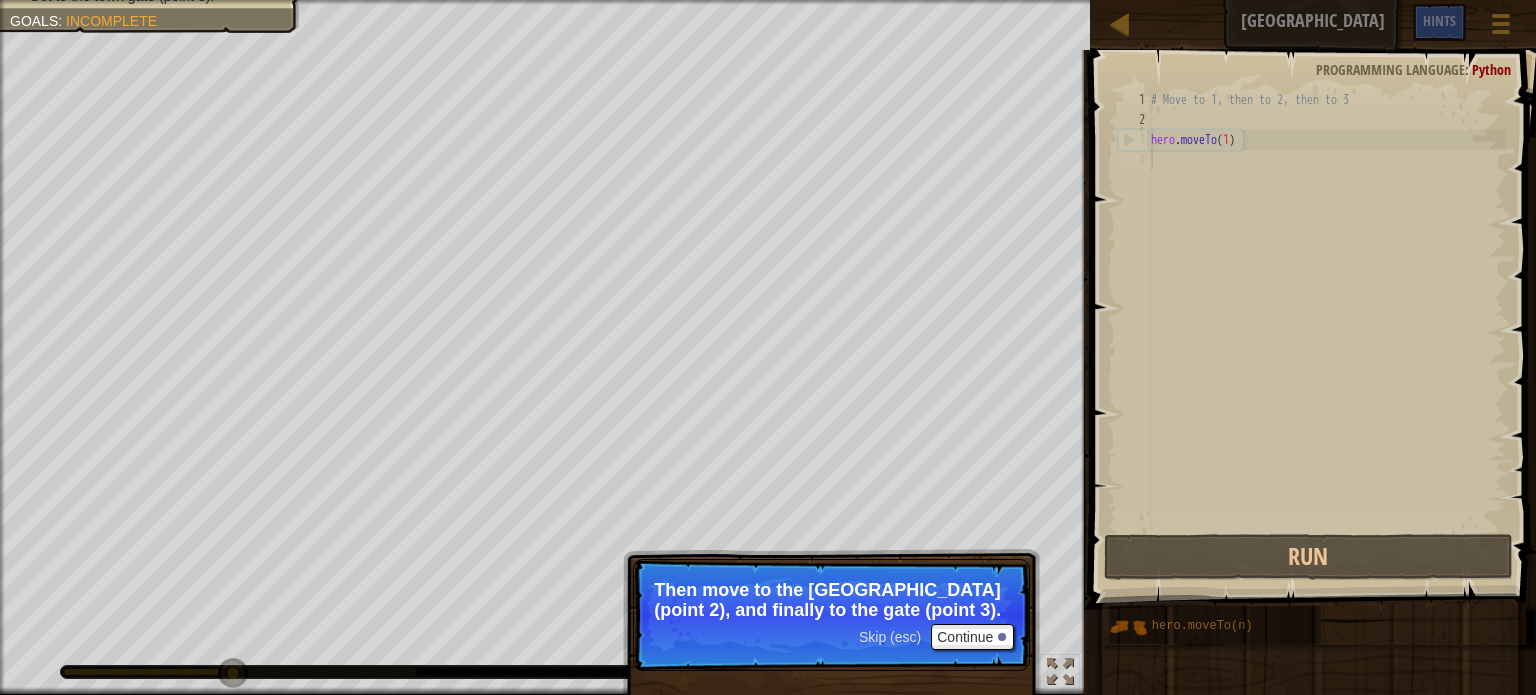click on "Skip (esc)" at bounding box center (890, 637) 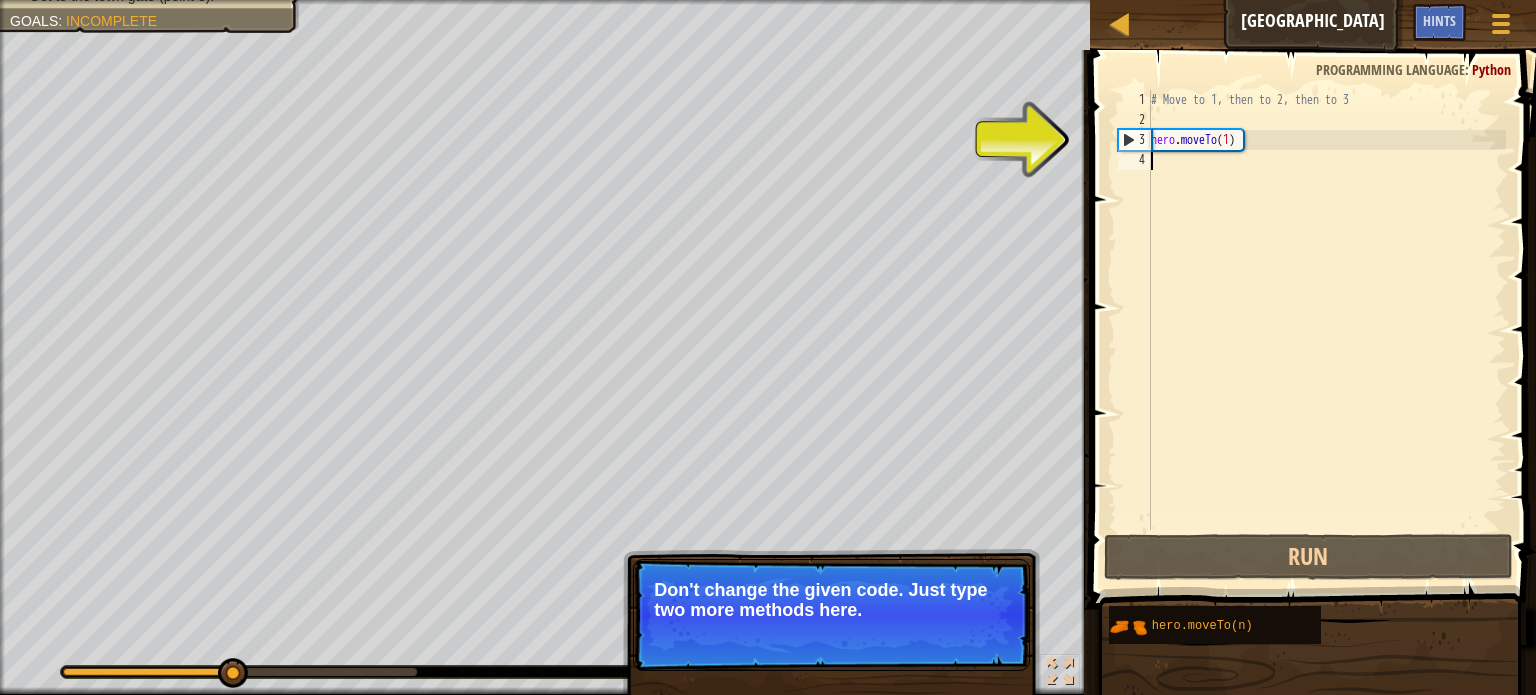 click on "# Move to 1, then to 2, then to 3 hero . moveTo ( 1 )" at bounding box center [1326, 330] 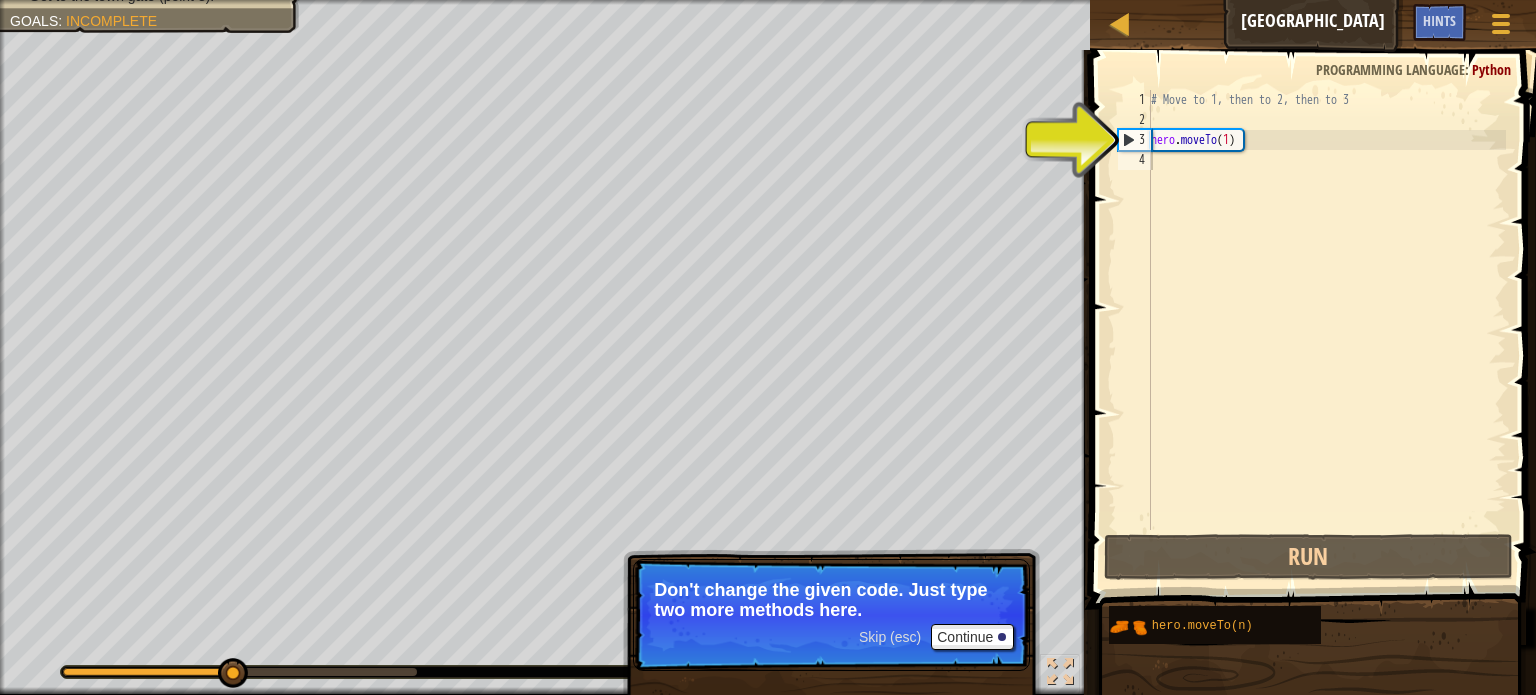 click on "Skip (esc)" at bounding box center (890, 637) 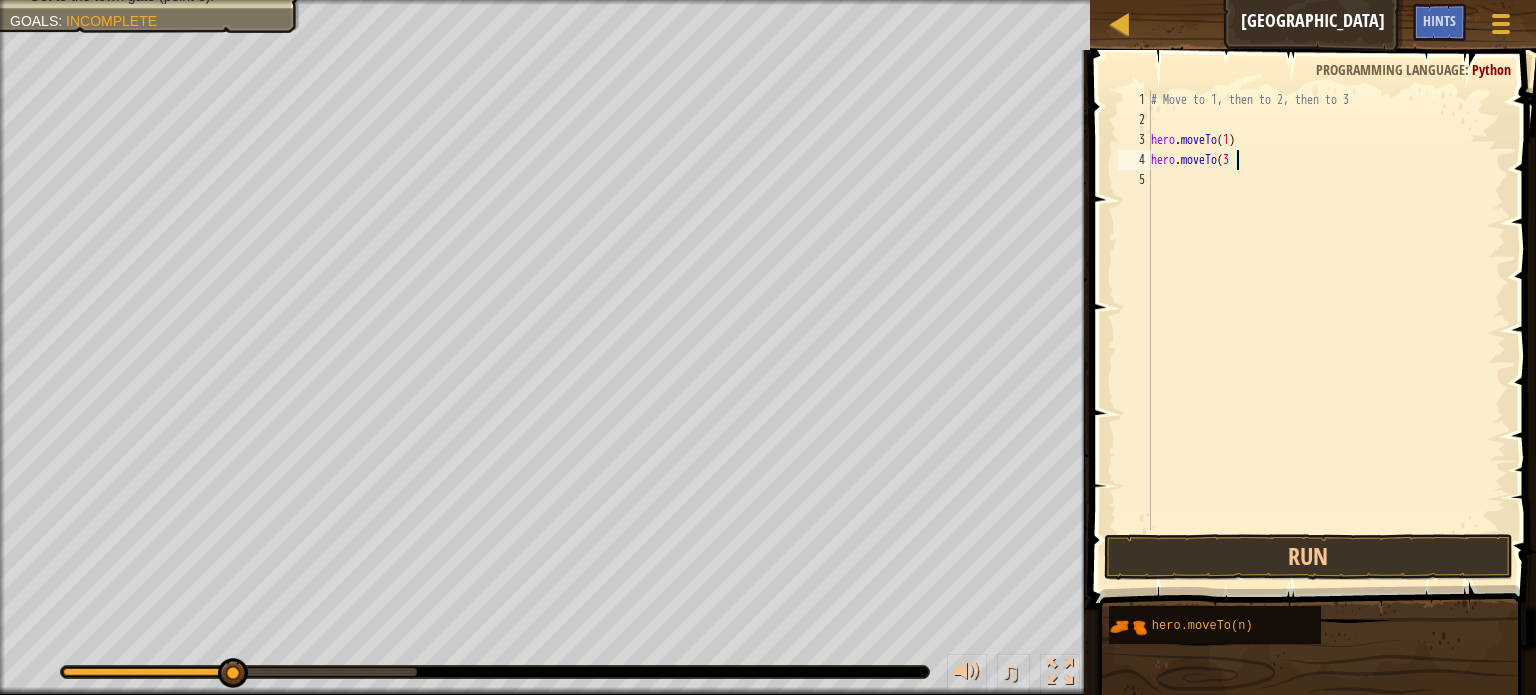 scroll, scrollTop: 9, scrollLeft: 5, axis: both 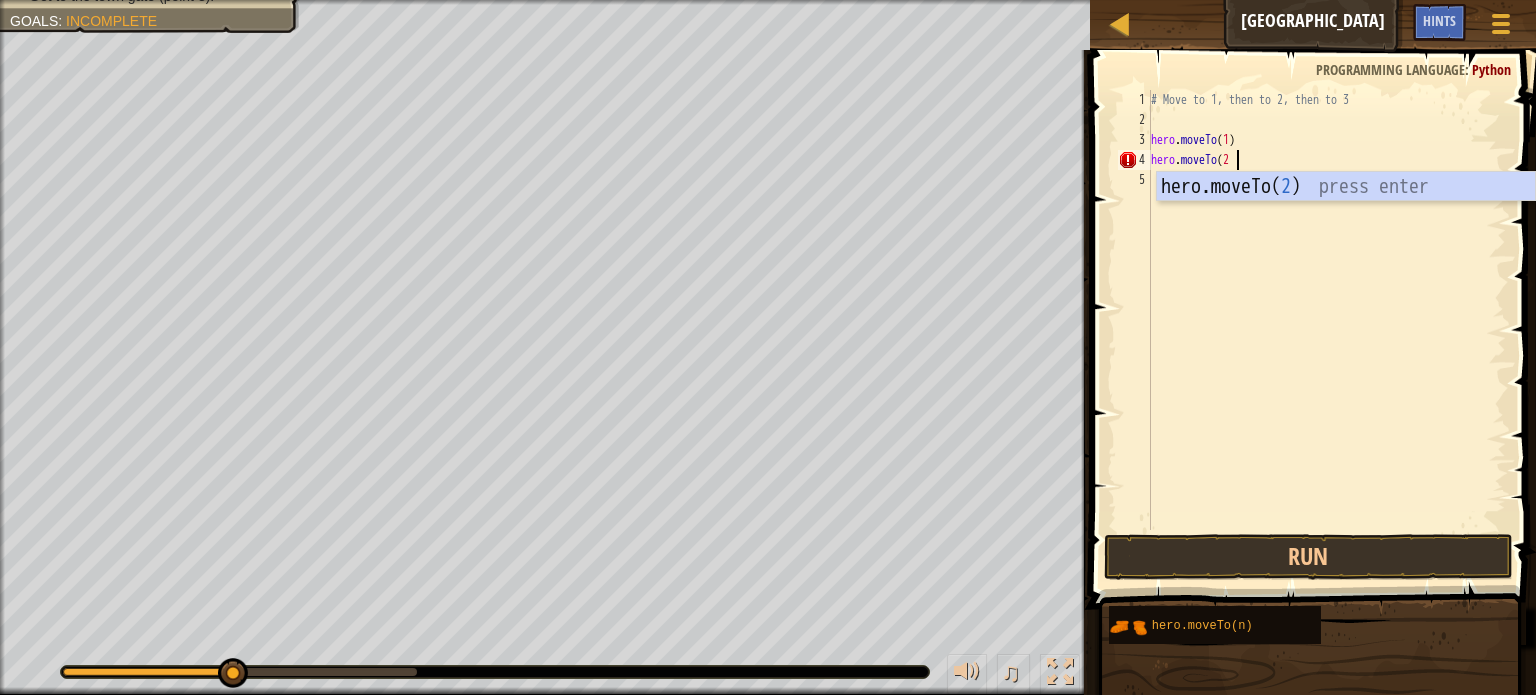 type on "hero.moveTo(2)" 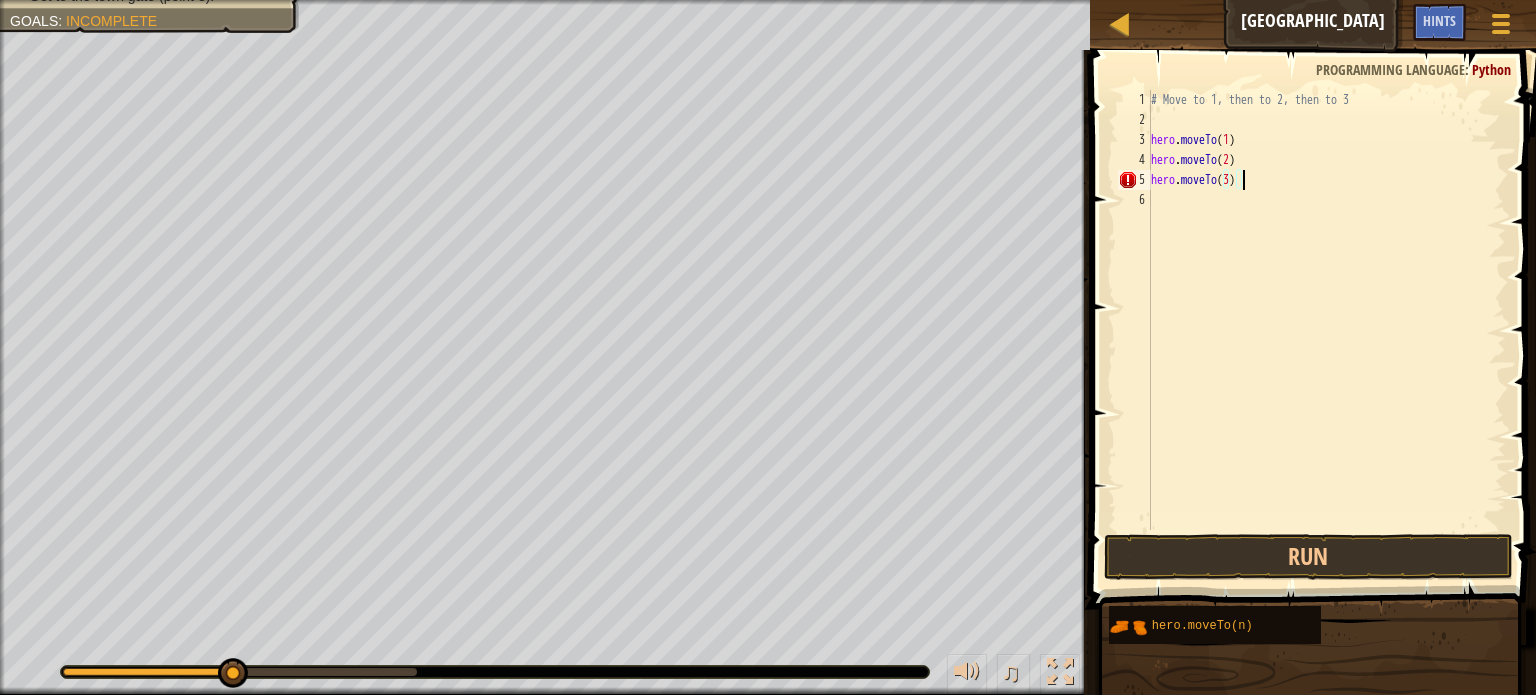 scroll, scrollTop: 9, scrollLeft: 6, axis: both 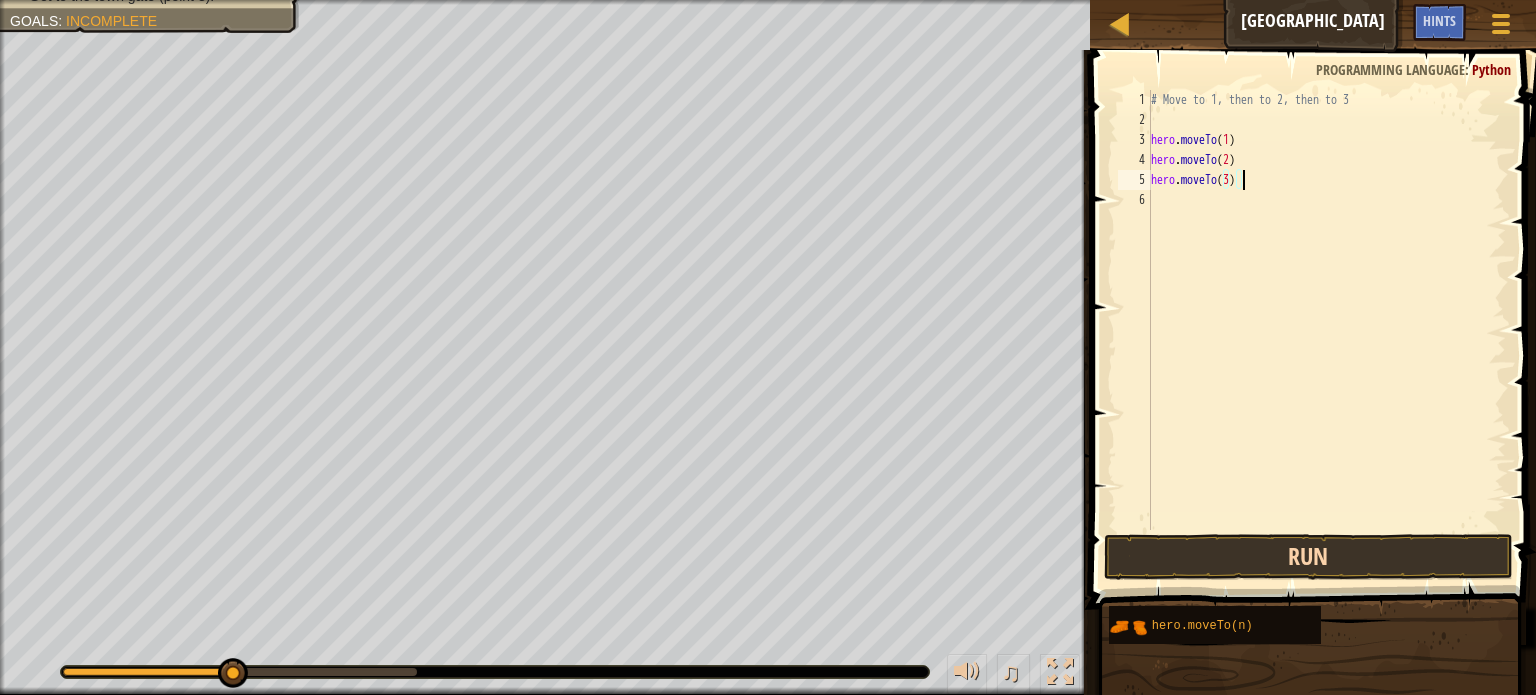 type on "hero.moveTo(3)" 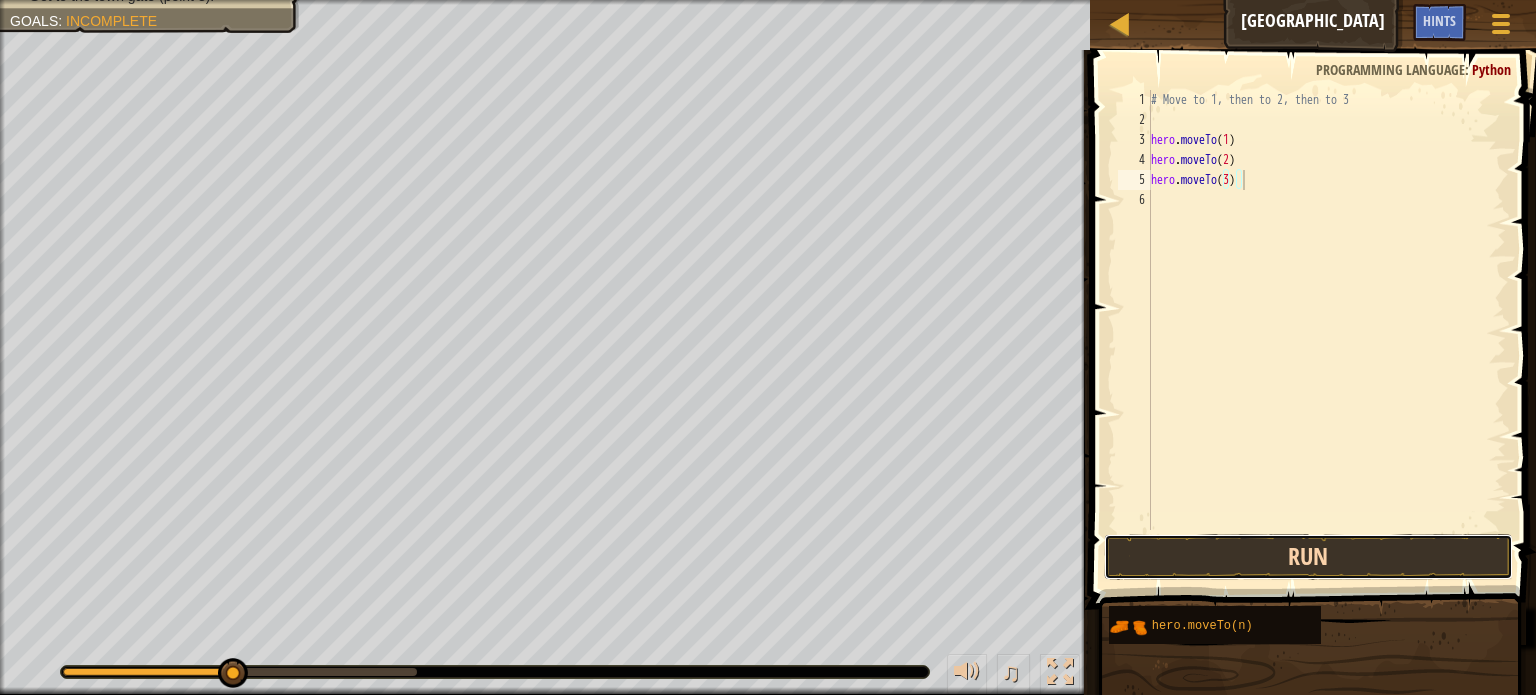 click on "Run" at bounding box center (1308, 557) 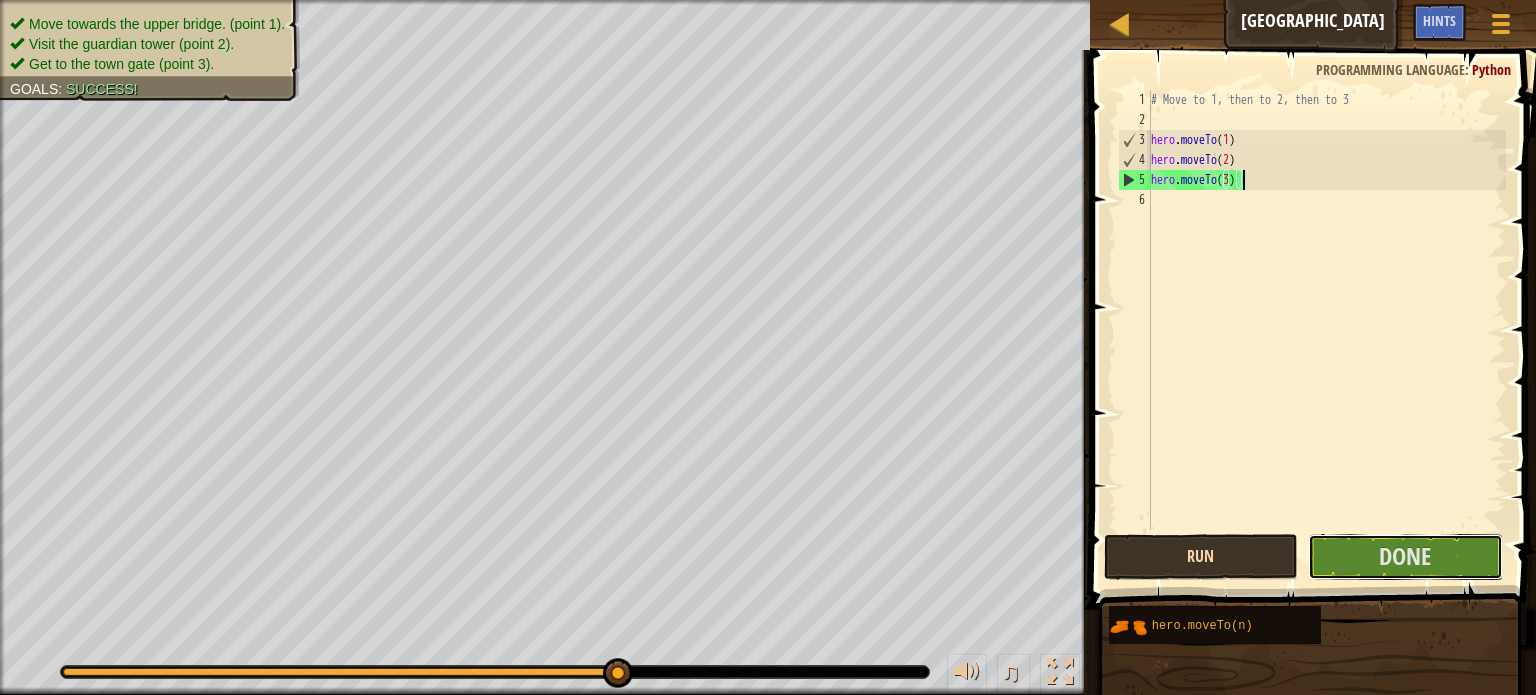 click on "Done" at bounding box center [1405, 557] 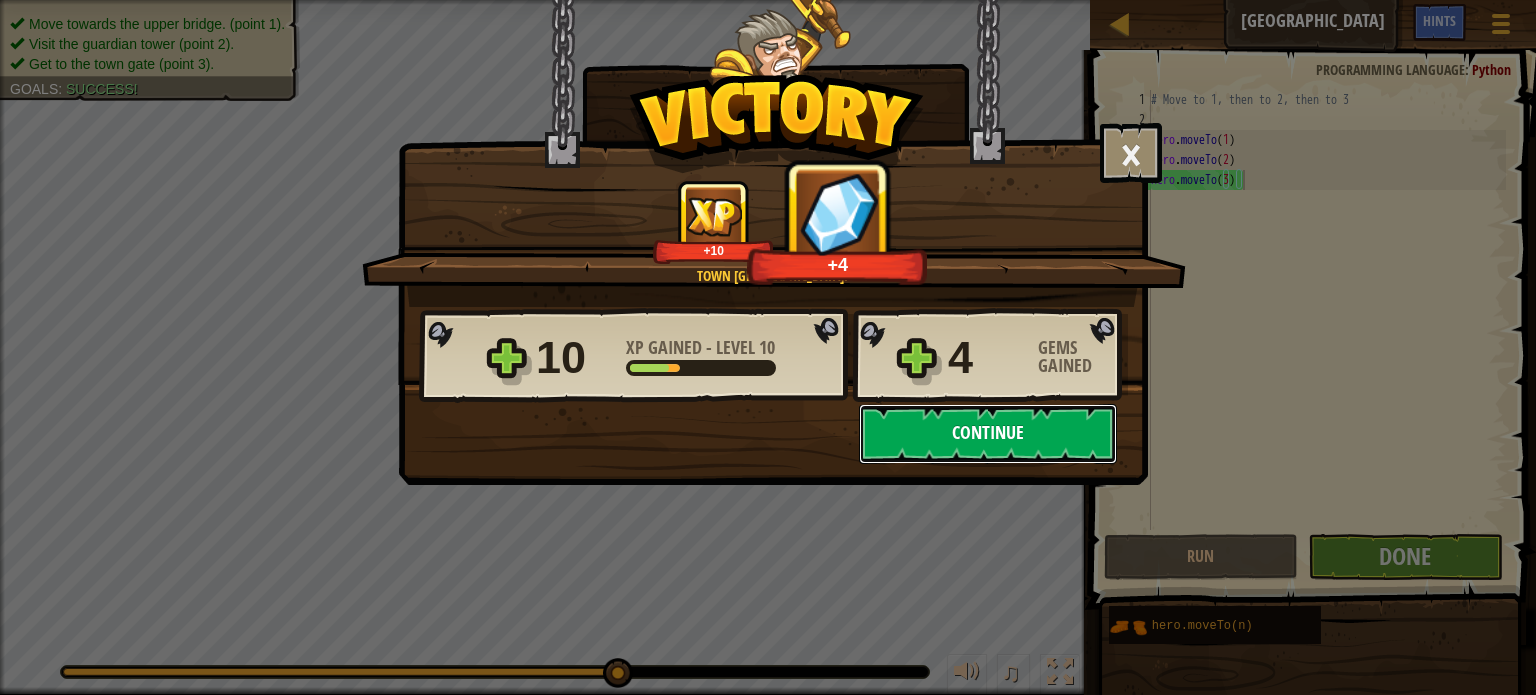 click on "Continue" at bounding box center [988, 434] 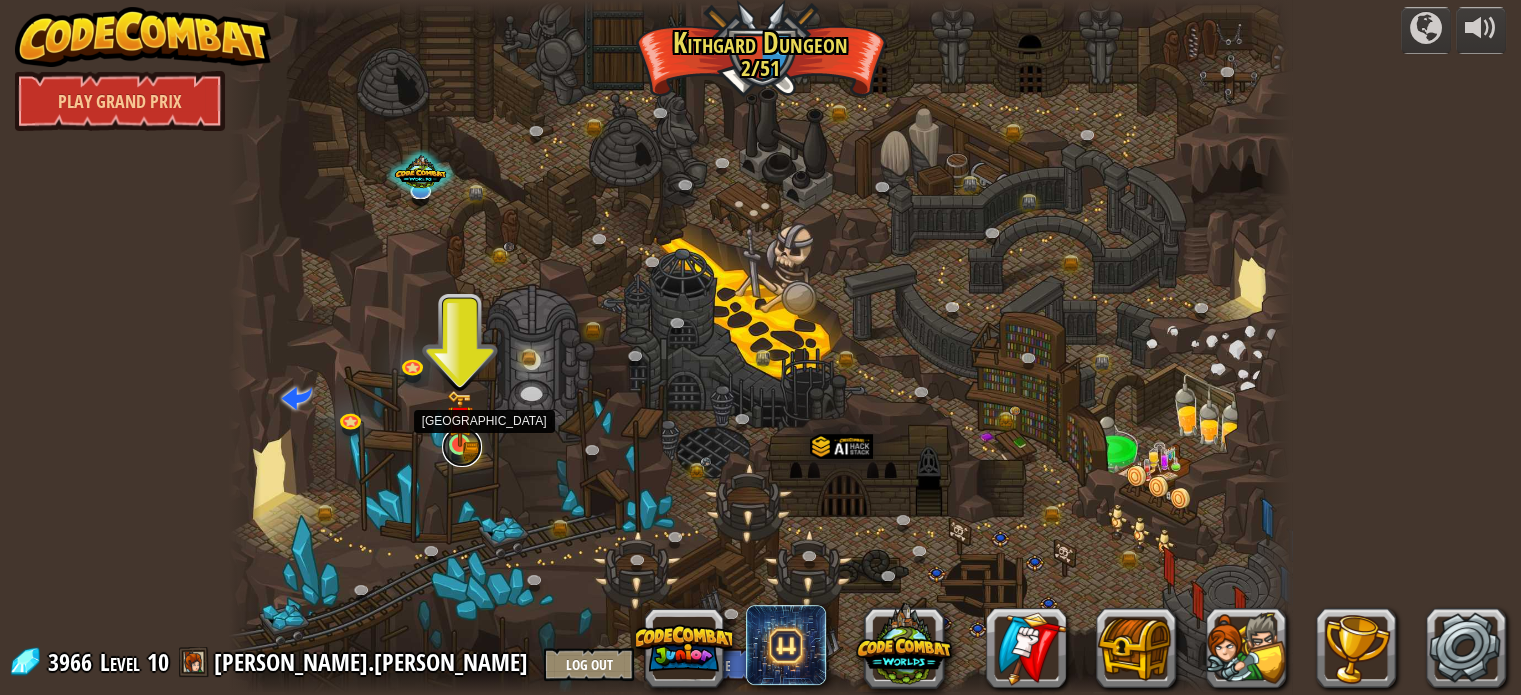 click at bounding box center [462, 447] 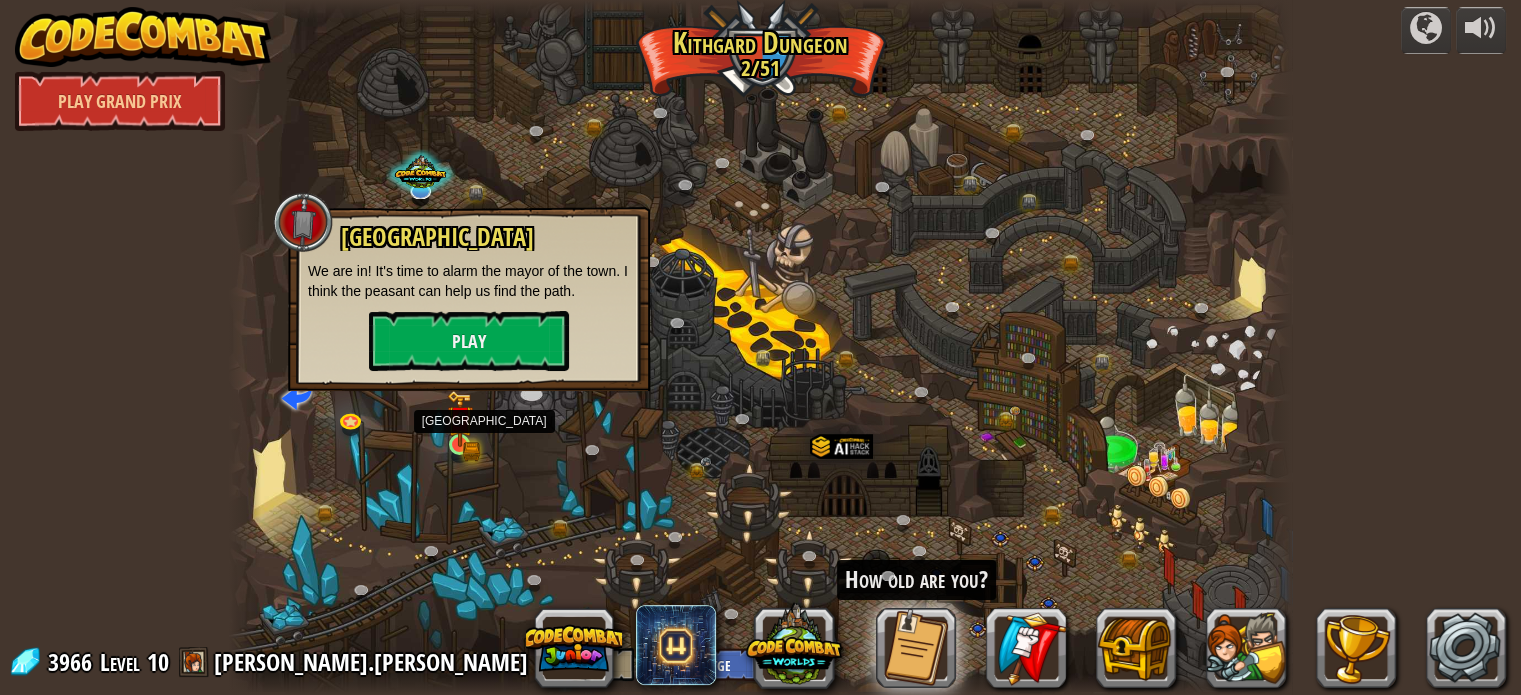click at bounding box center (459, 418) 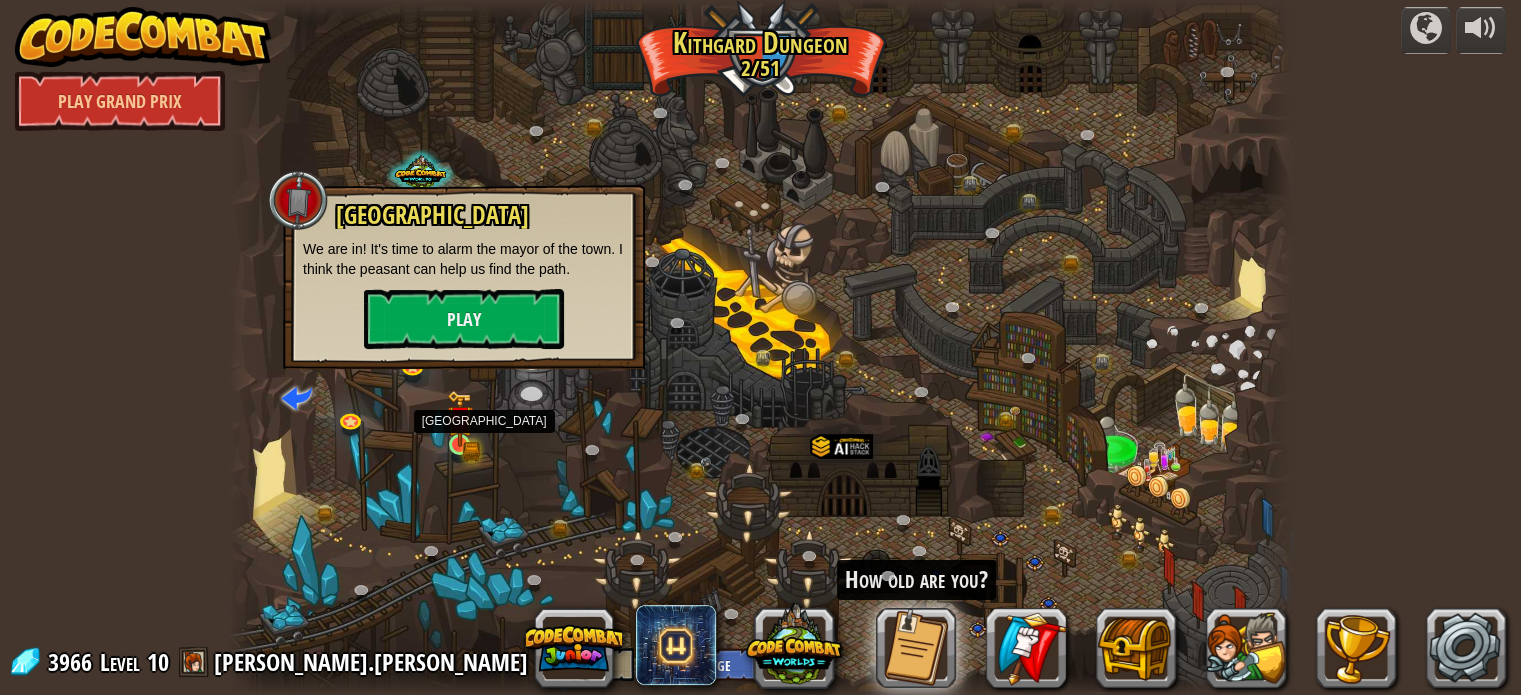 click at bounding box center (459, 418) 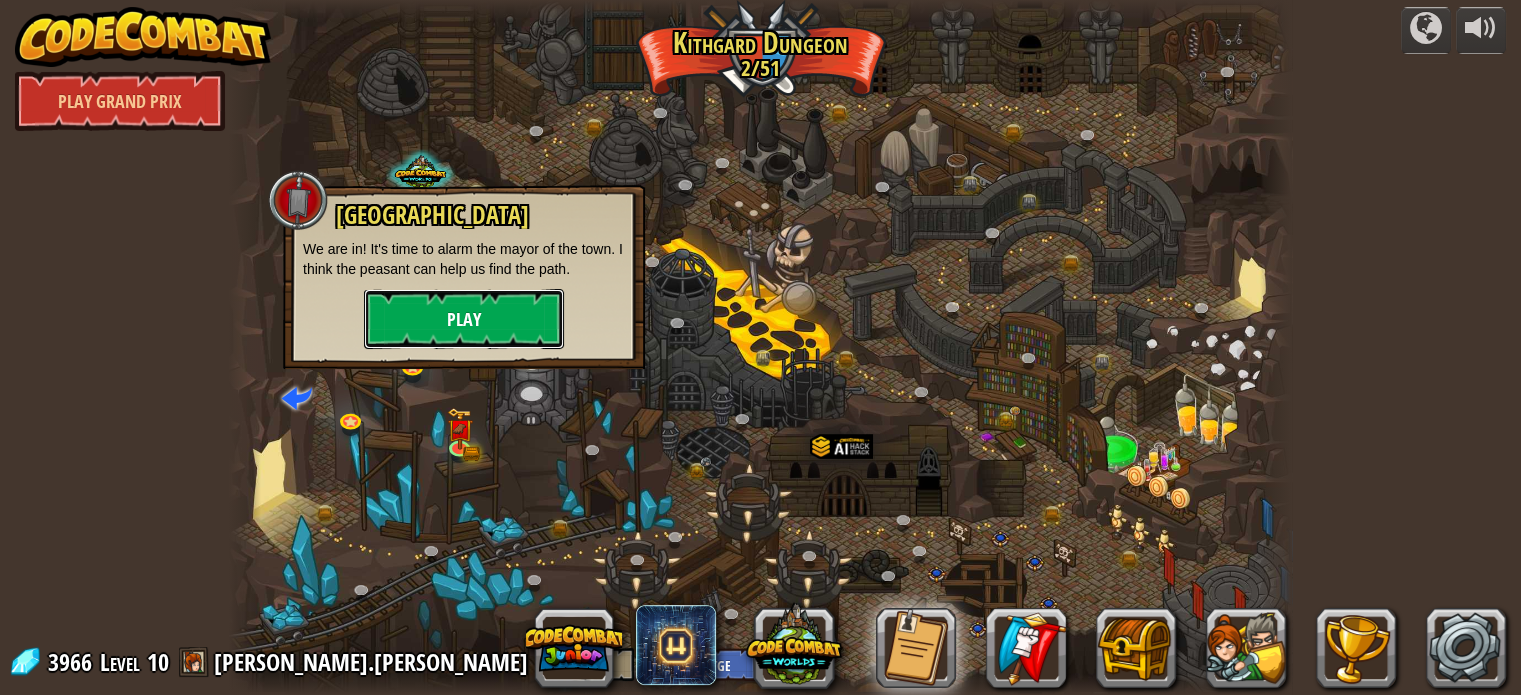 click on "Play" at bounding box center (464, 319) 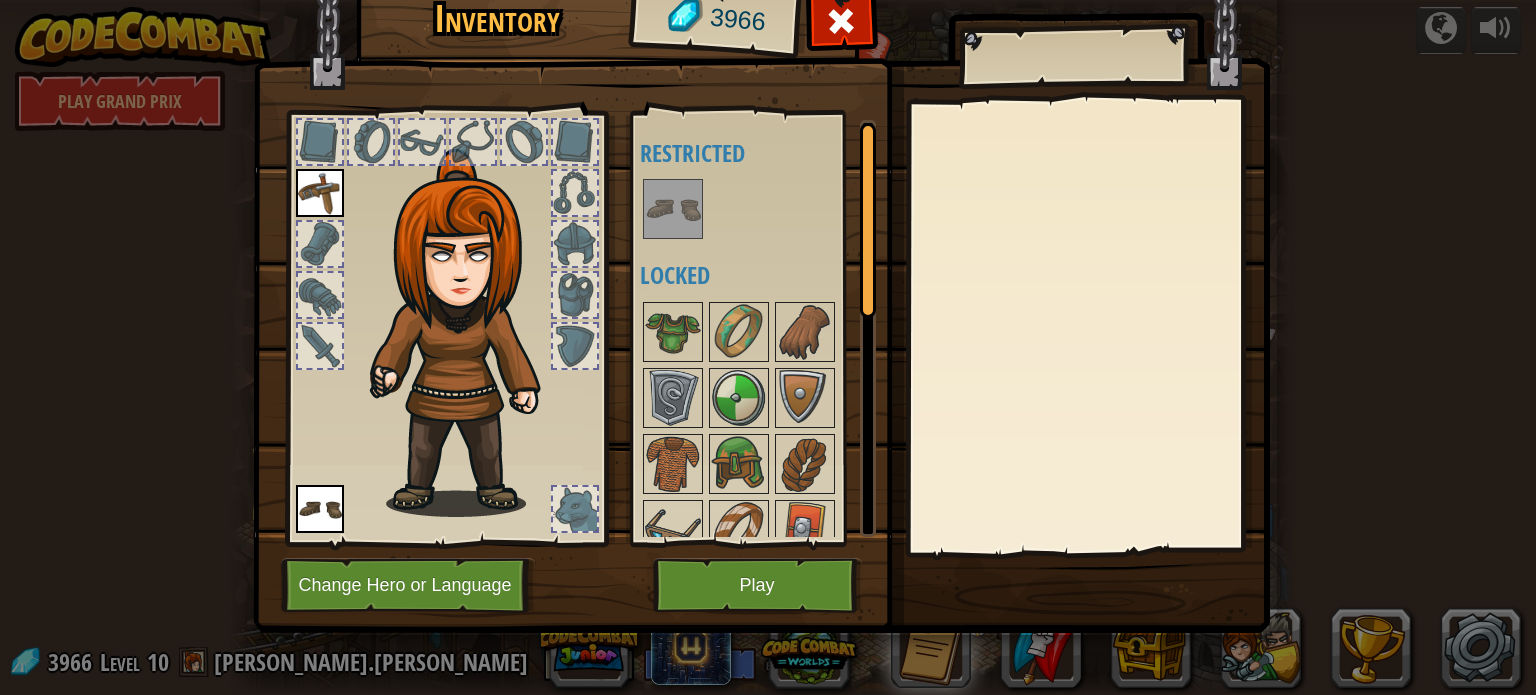click at bounding box center (673, 209) 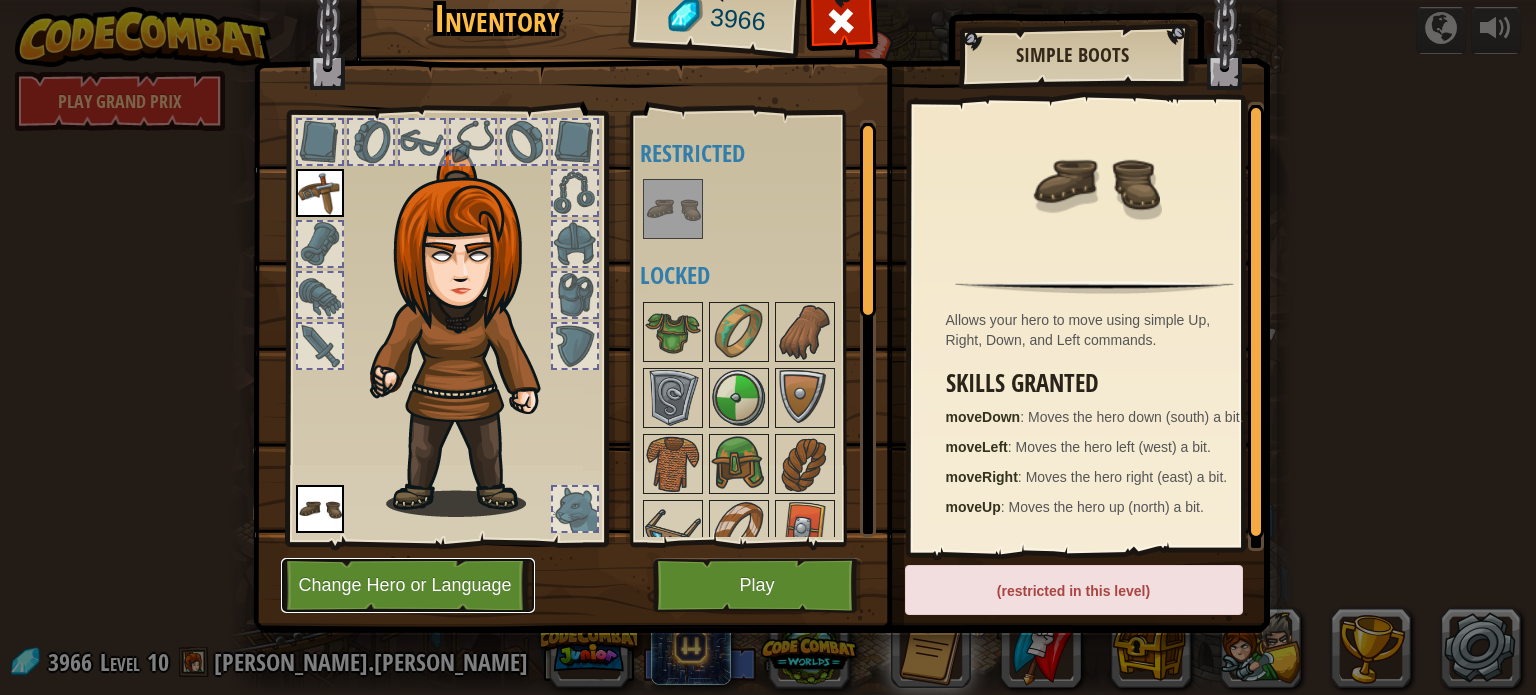 click on "Change Hero or Language" at bounding box center [408, 585] 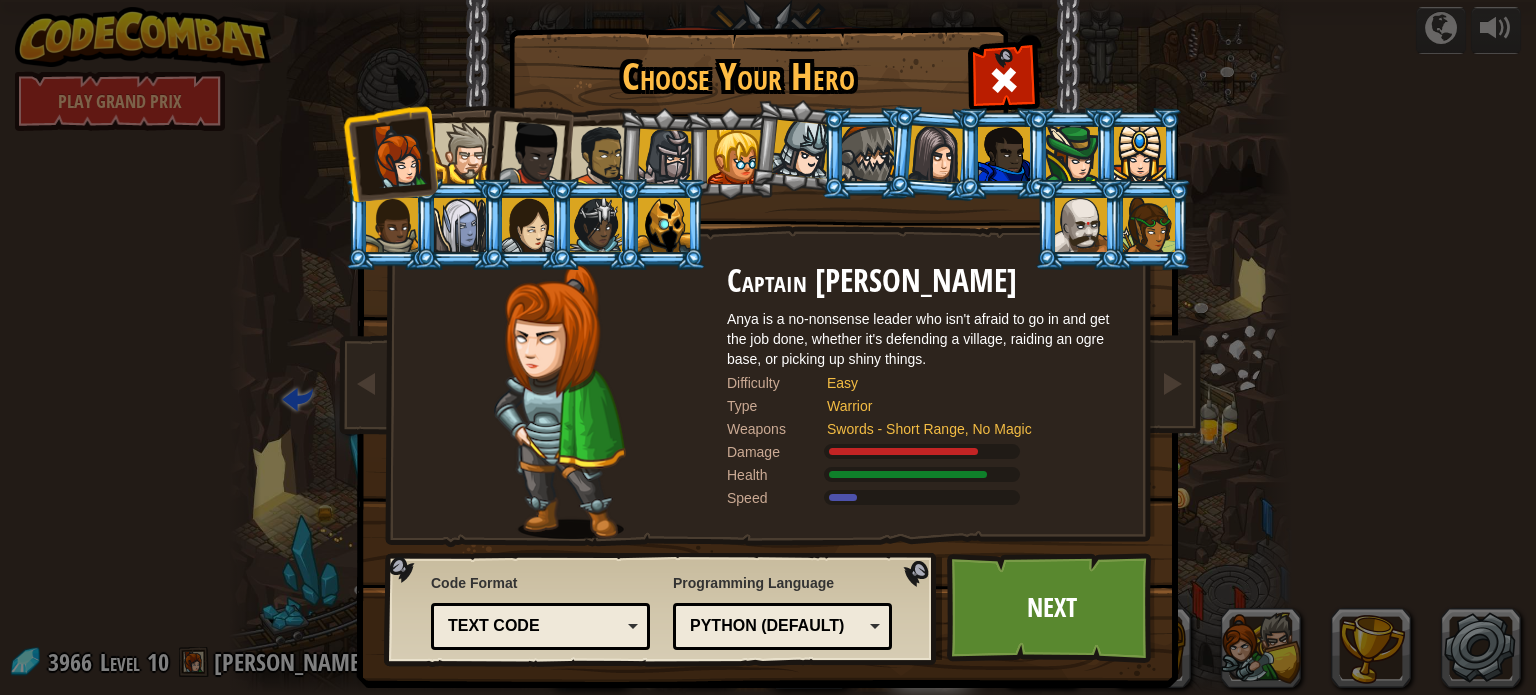 click at bounding box center [801, 149] 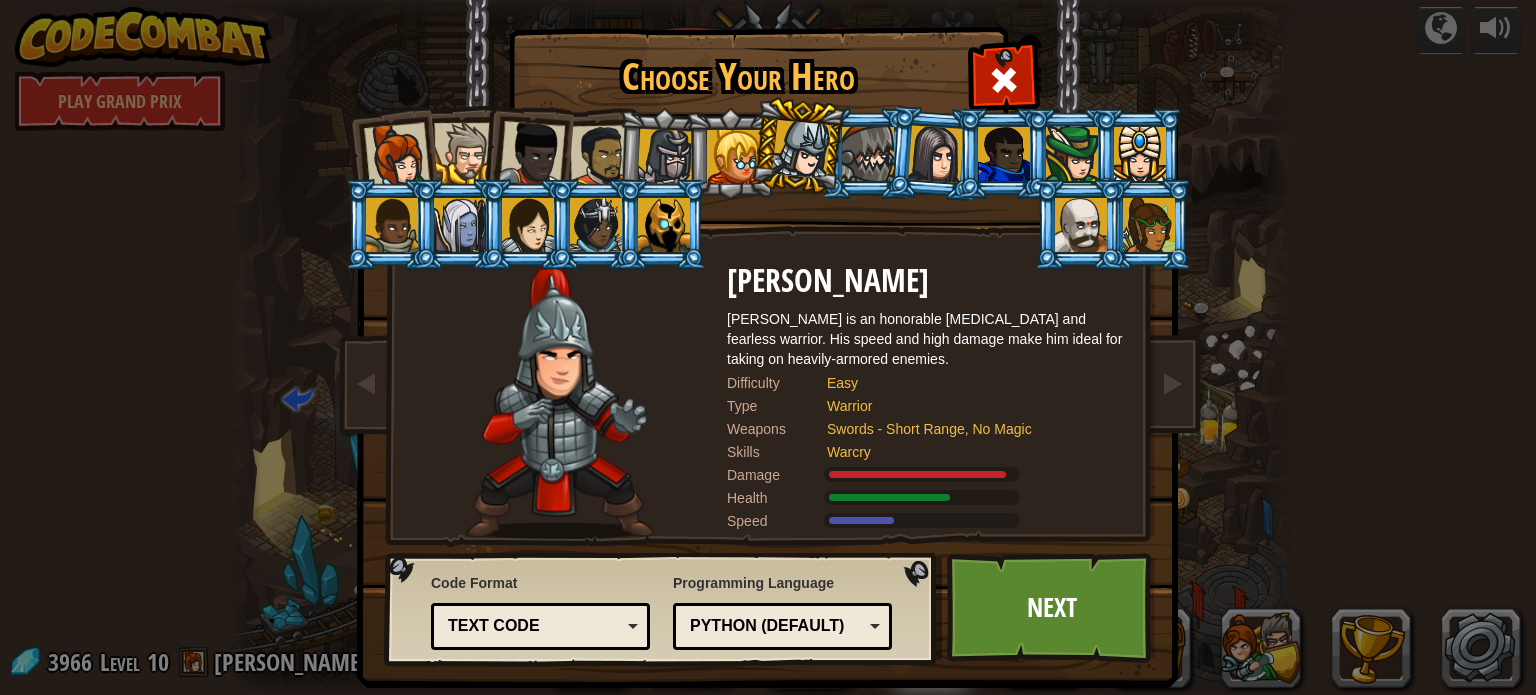 click at bounding box center (936, 153) 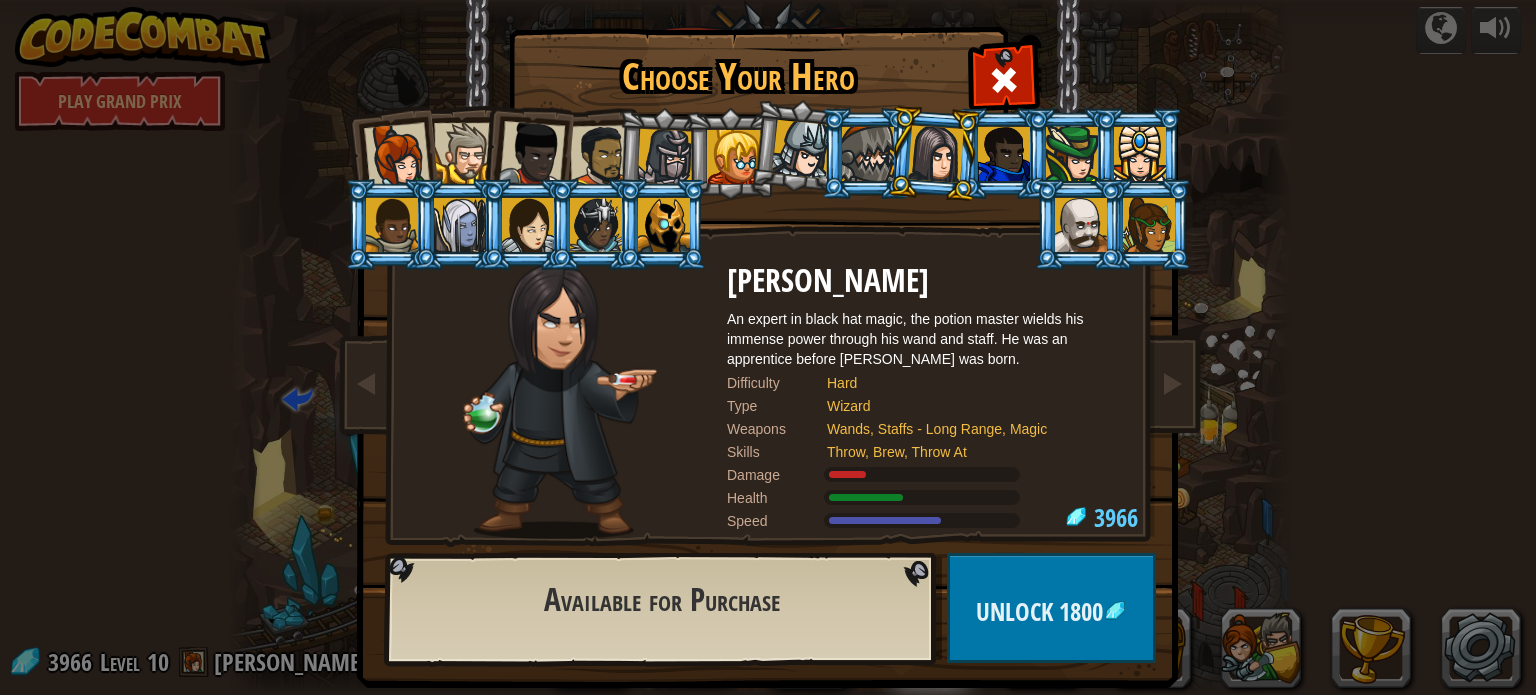 click at bounding box center (868, 154) 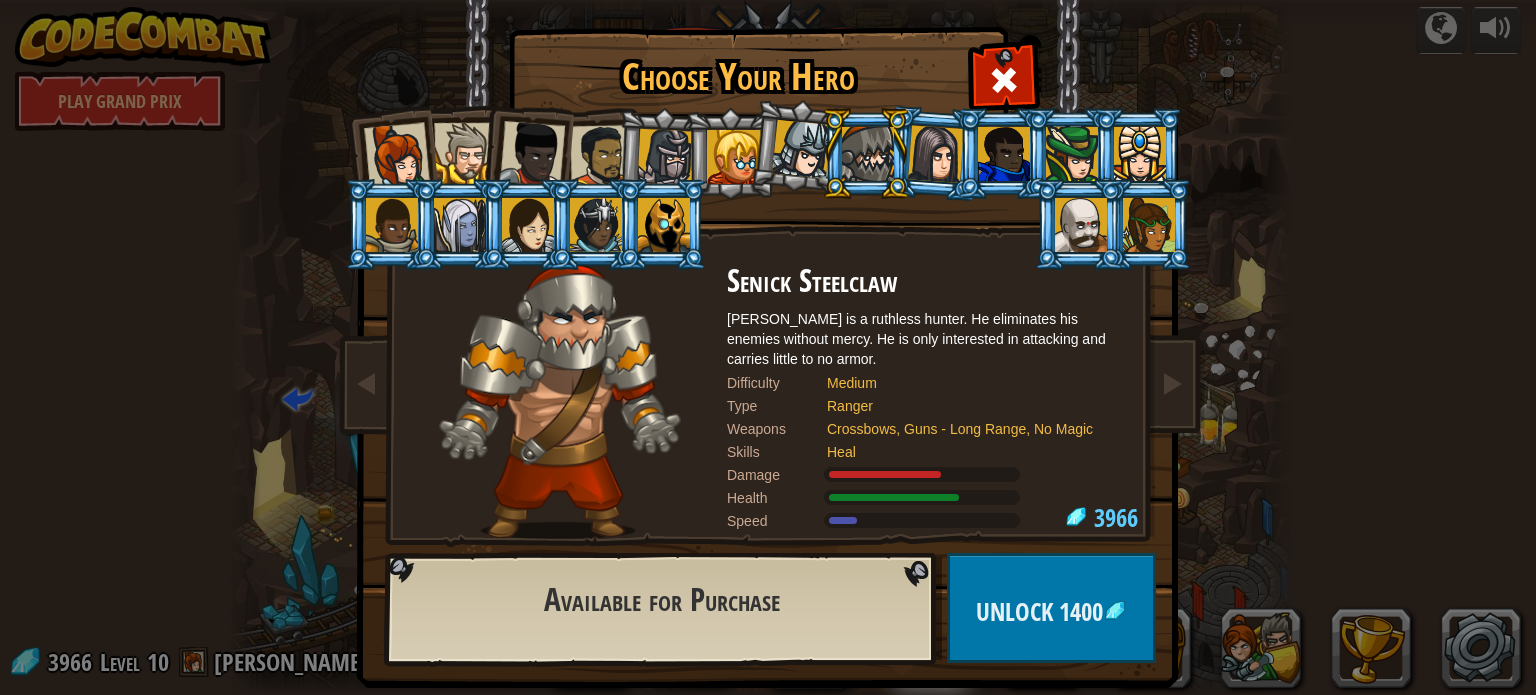 click at bounding box center (801, 149) 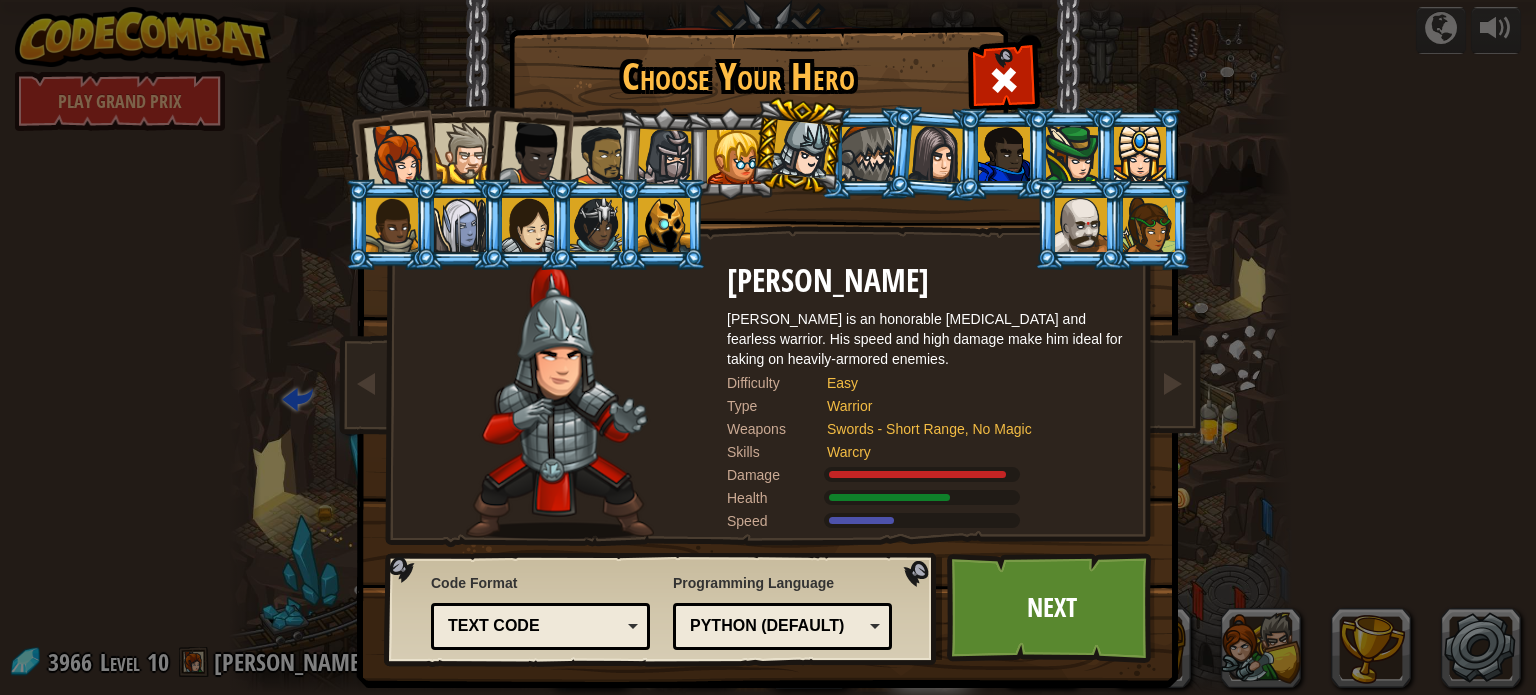 click at bounding box center (734, 157) 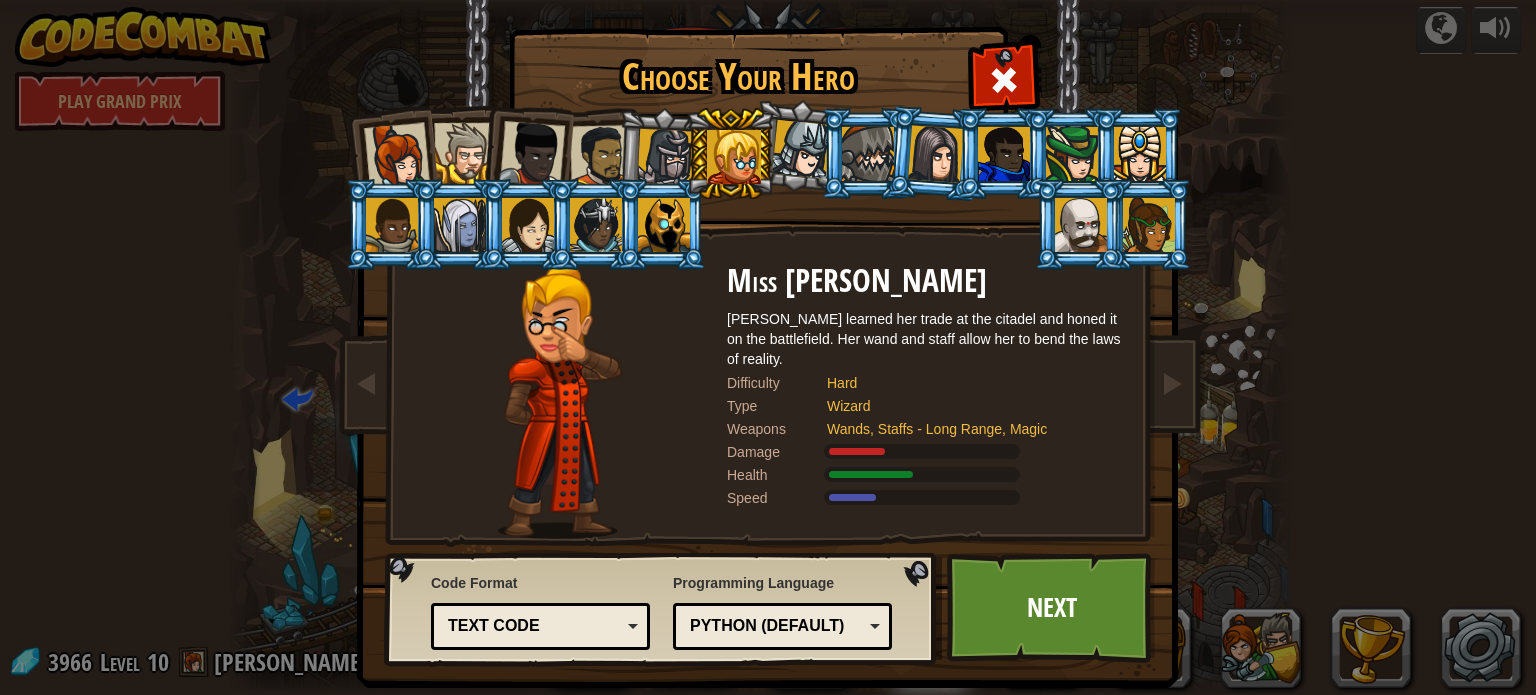 click at bounding box center [464, 153] 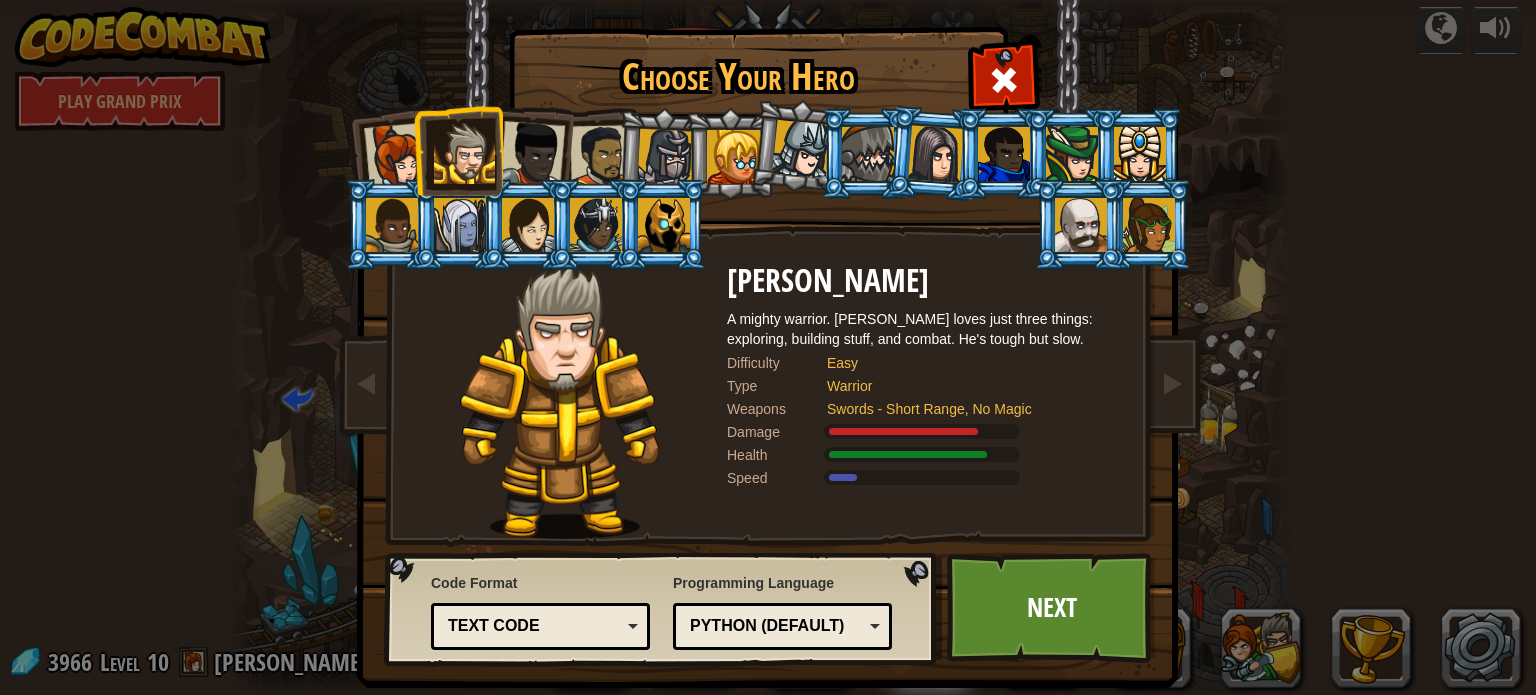 click at bounding box center [532, 154] 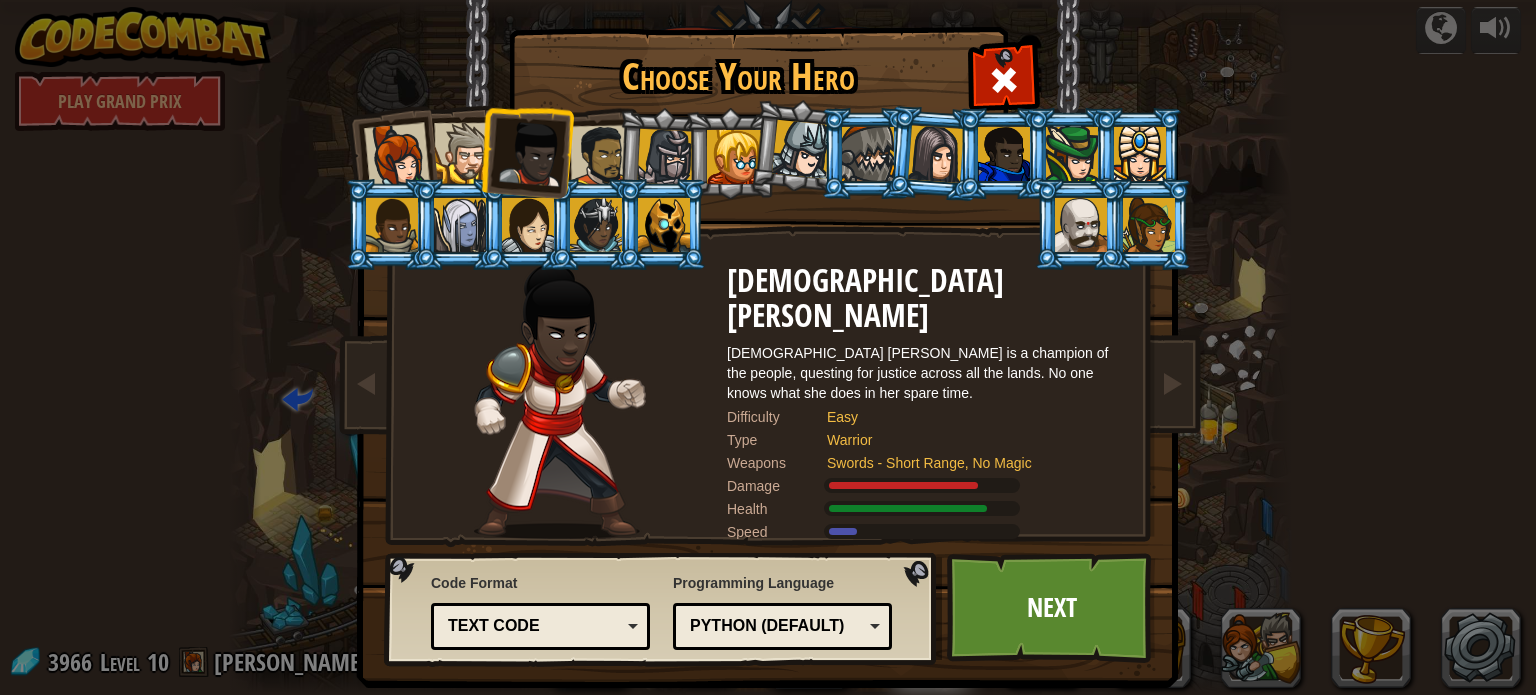 click at bounding box center (397, 156) 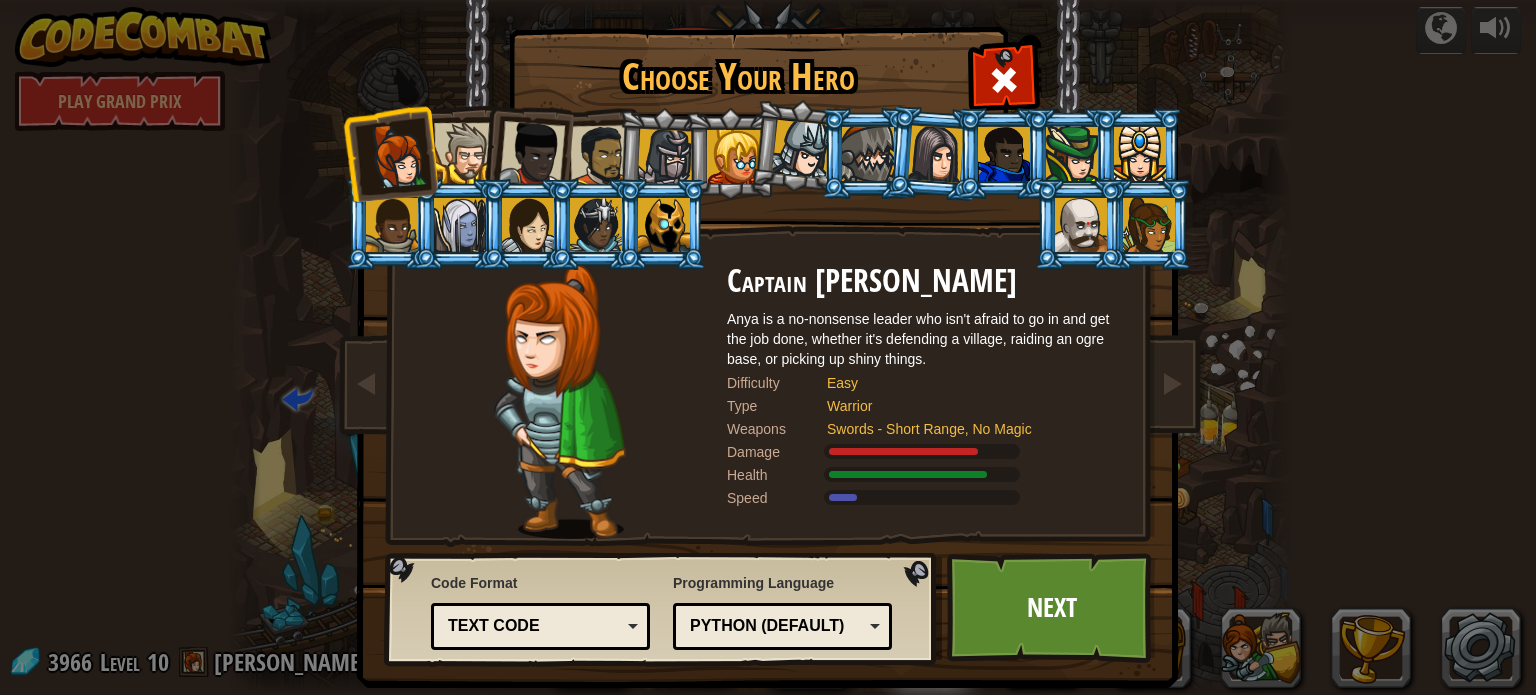 click at bounding box center (390, 224) 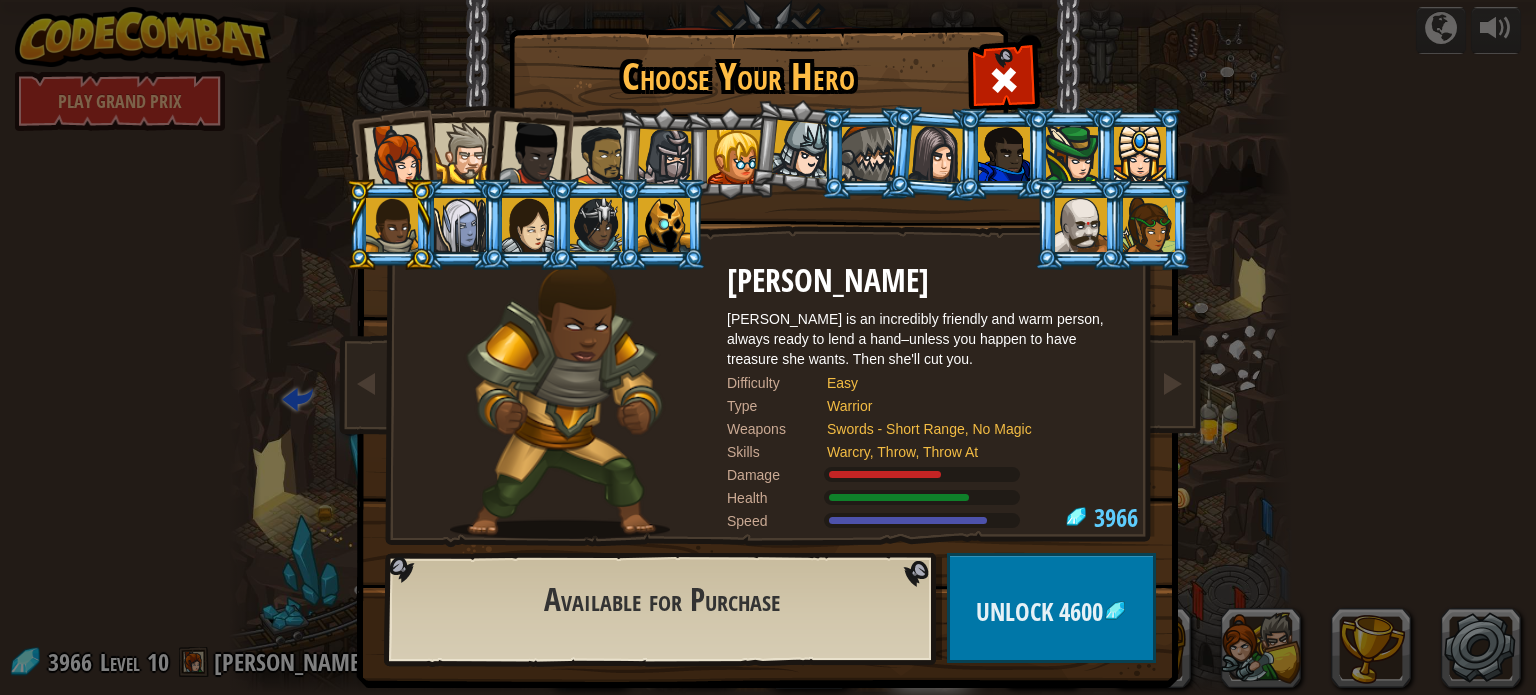 click at bounding box center (868, 154) 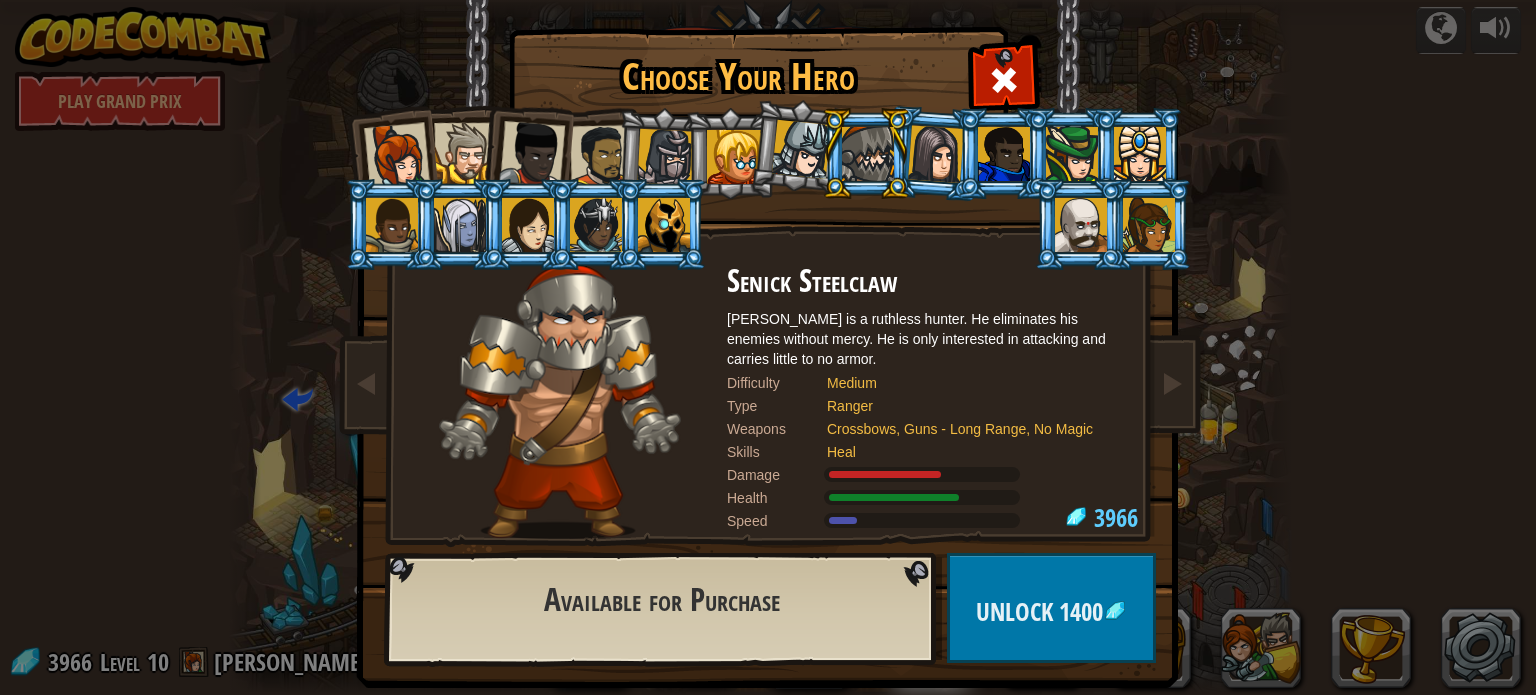 click at bounding box center [797, 146] 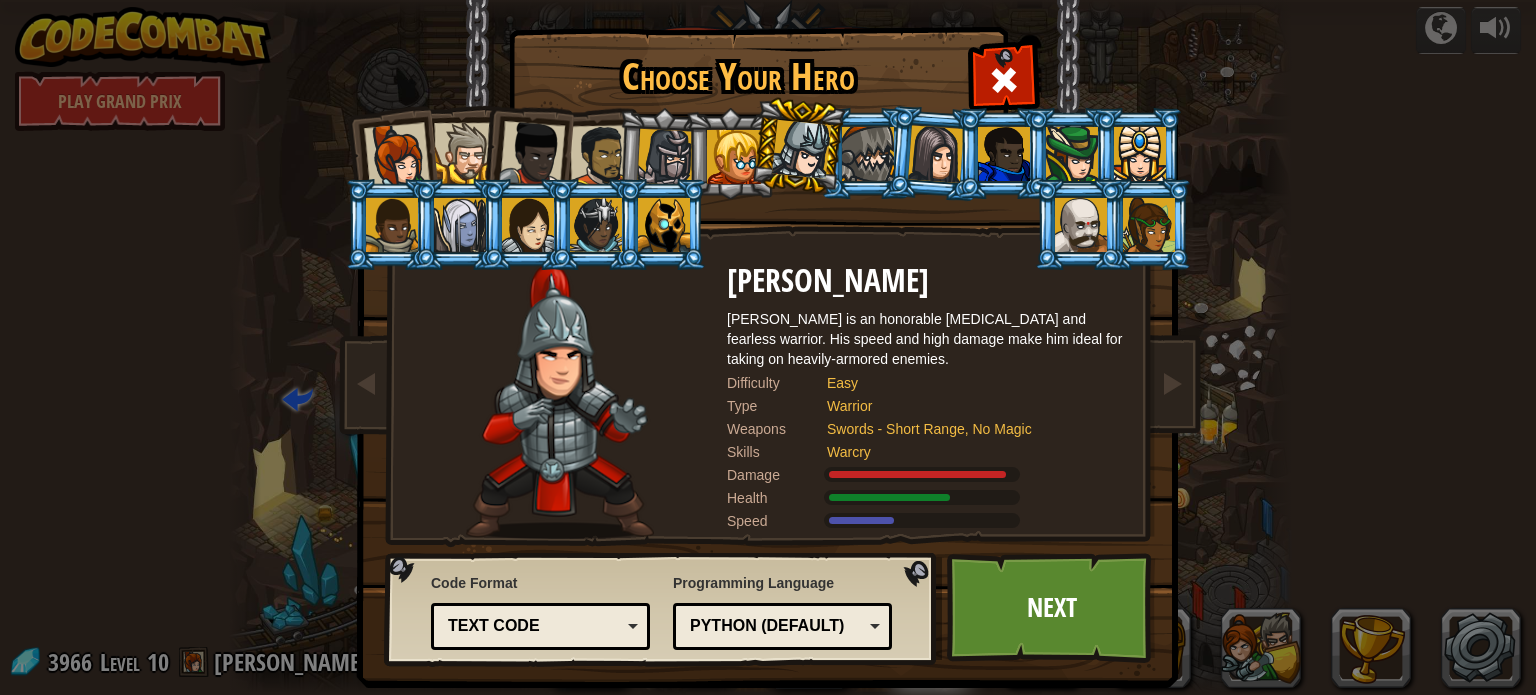 click at bounding box center [734, 157] 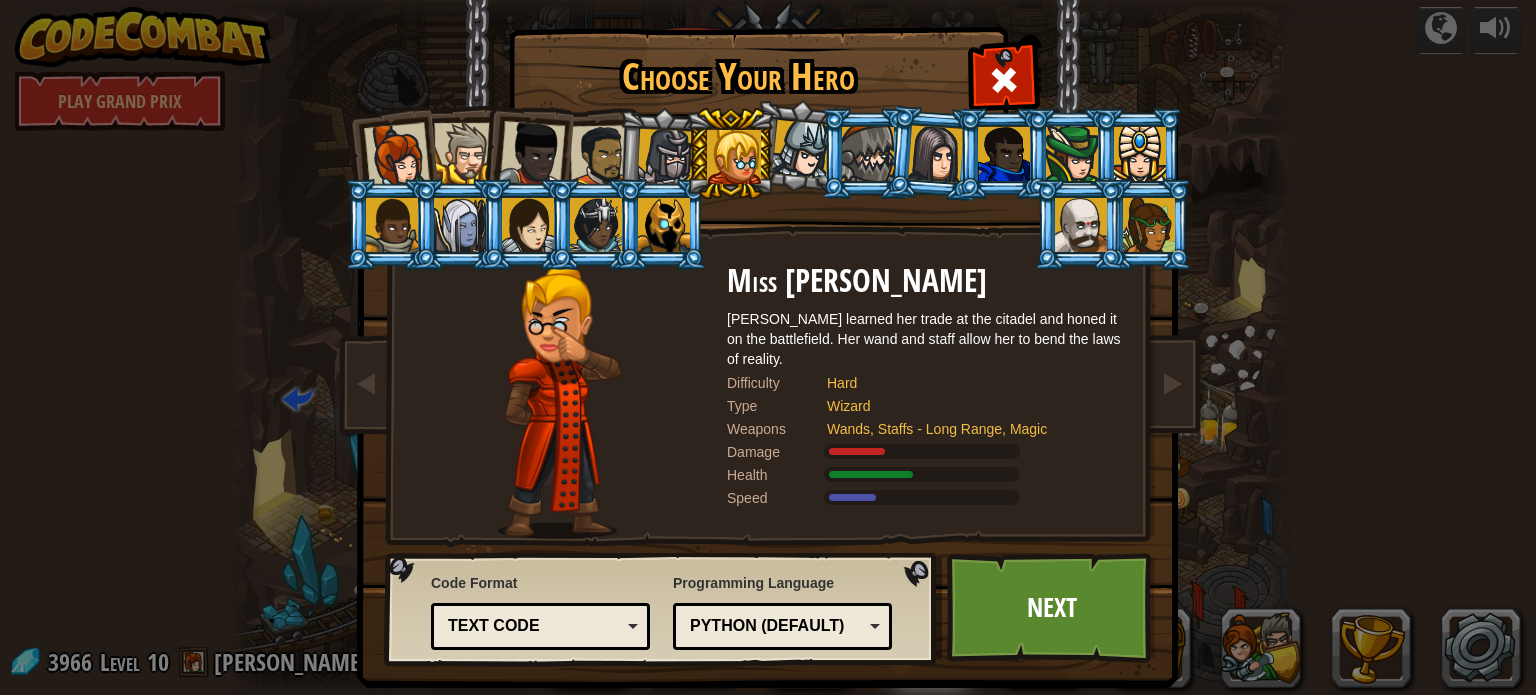 click at bounding box center (665, 157) 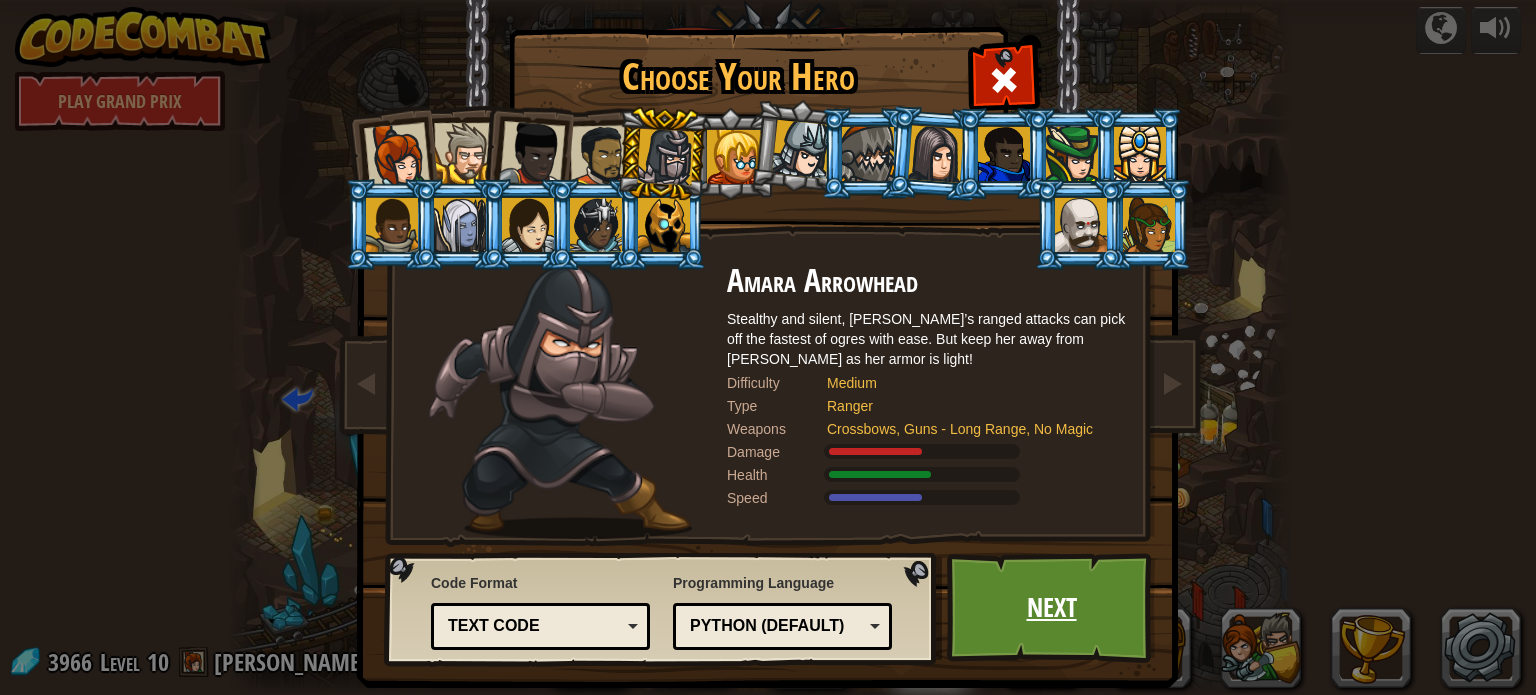 click on "Next" at bounding box center (1051, 608) 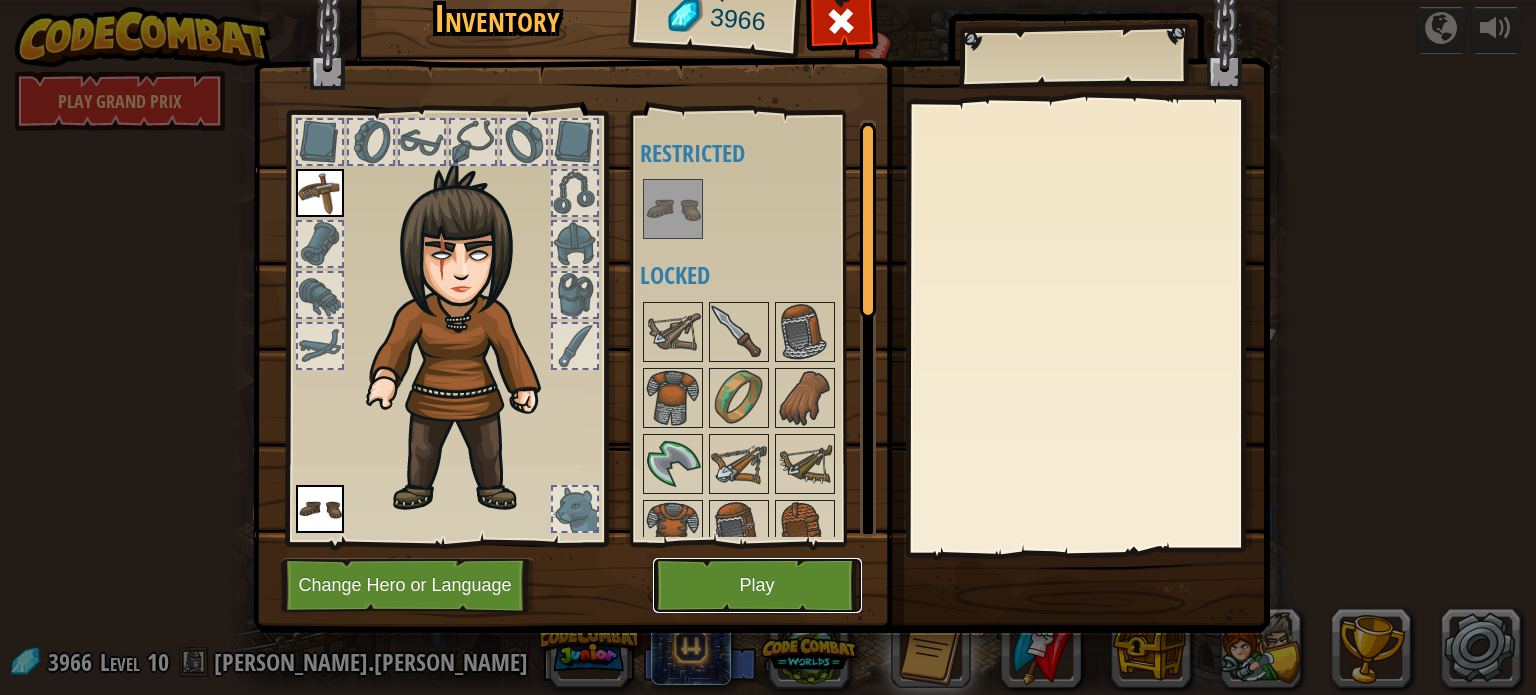 click on "Play" at bounding box center [757, 585] 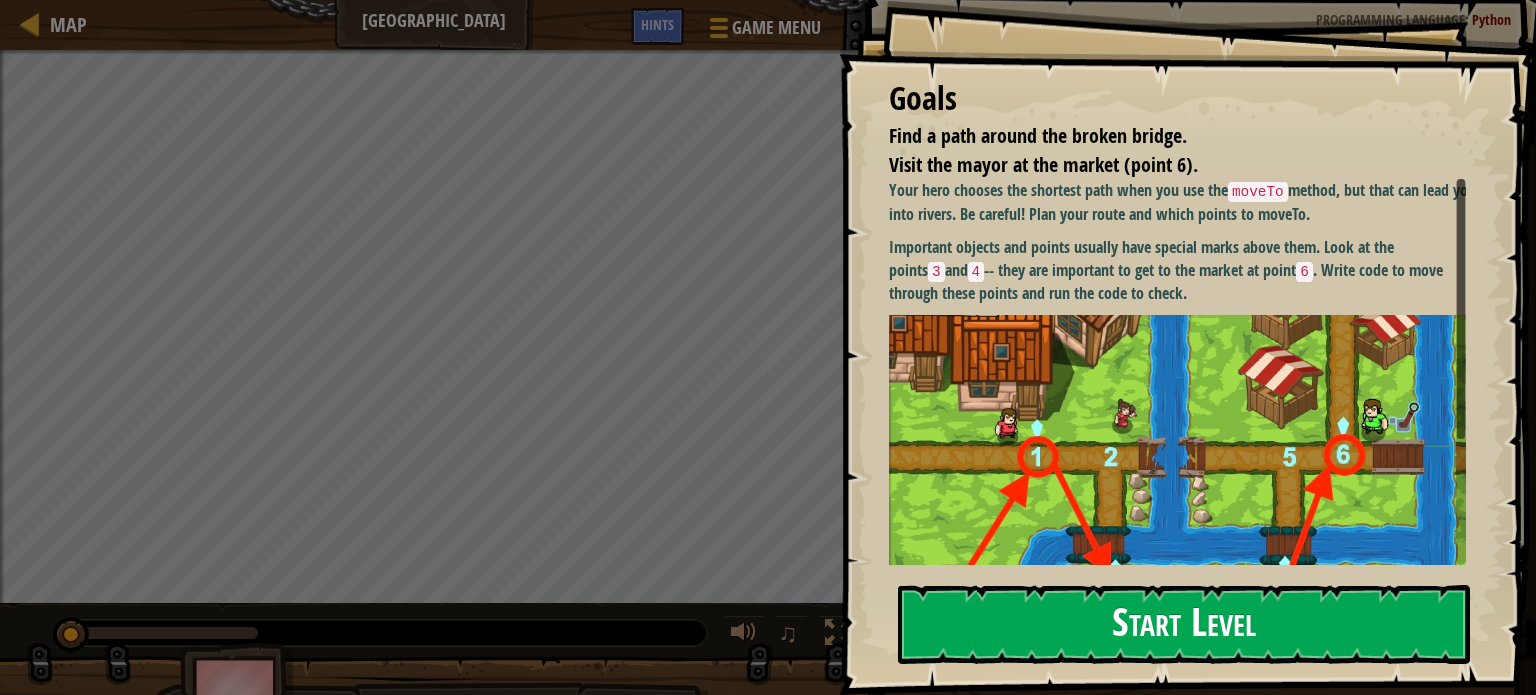 click on "Start Level" at bounding box center [1184, 624] 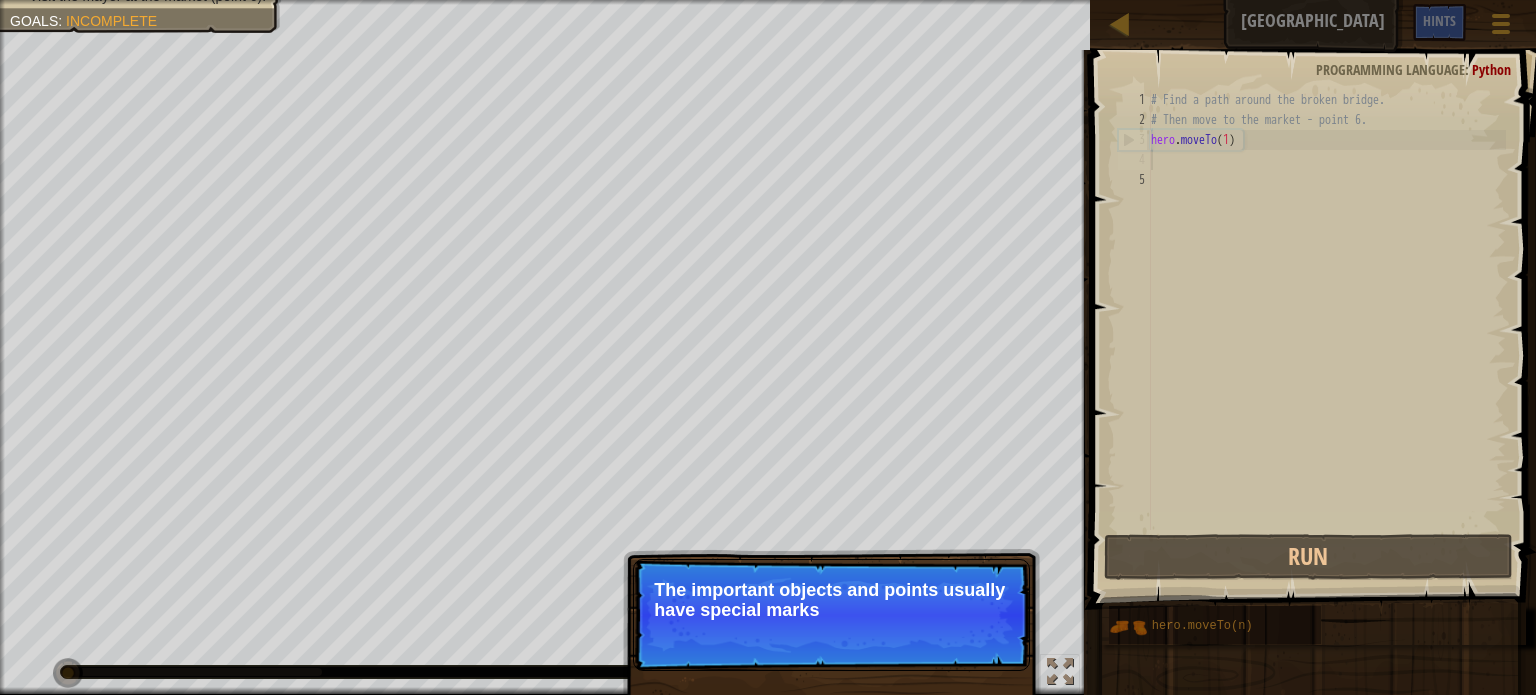 click on "# Find a path around the broken bridge. # Then move to the market - point 6. hero . moveTo ( 1 )" at bounding box center [1326, 330] 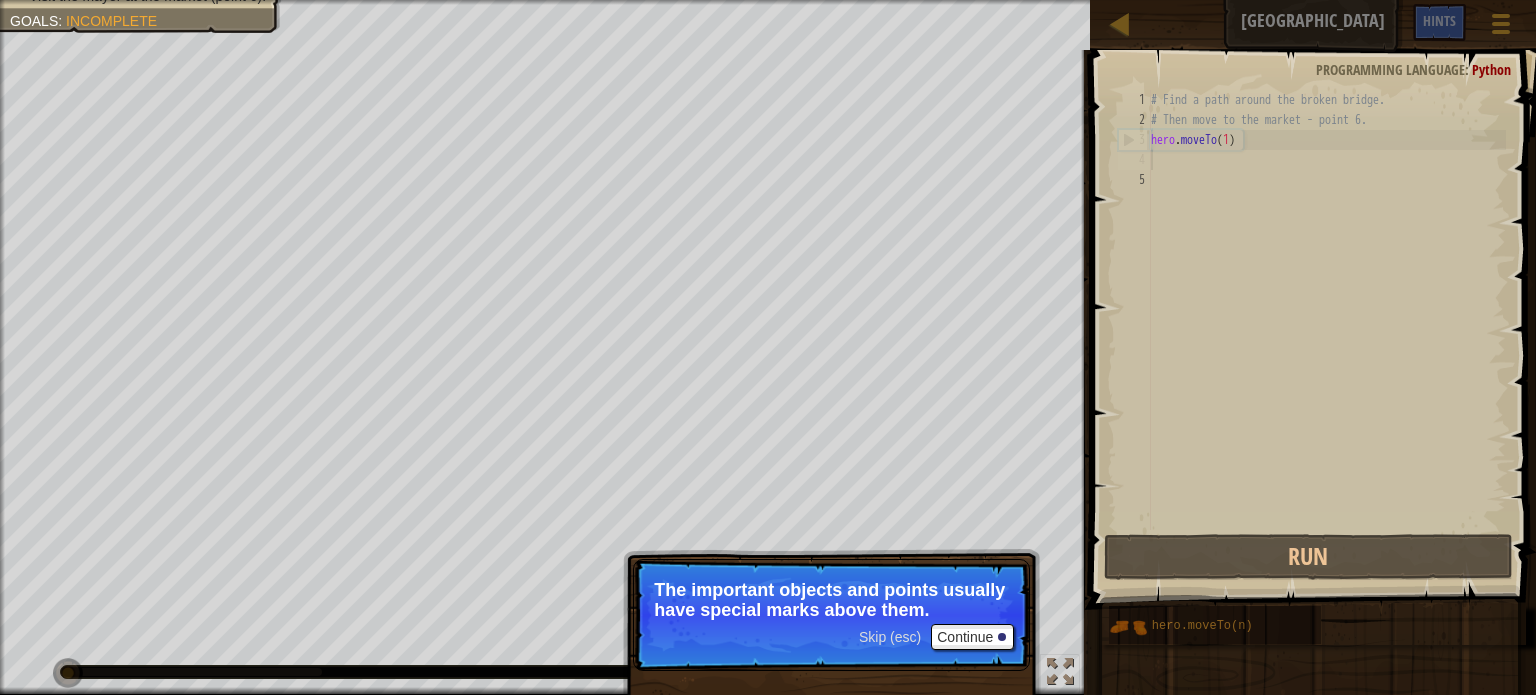 click on "Skip (esc) Continue" at bounding box center (936, 637) 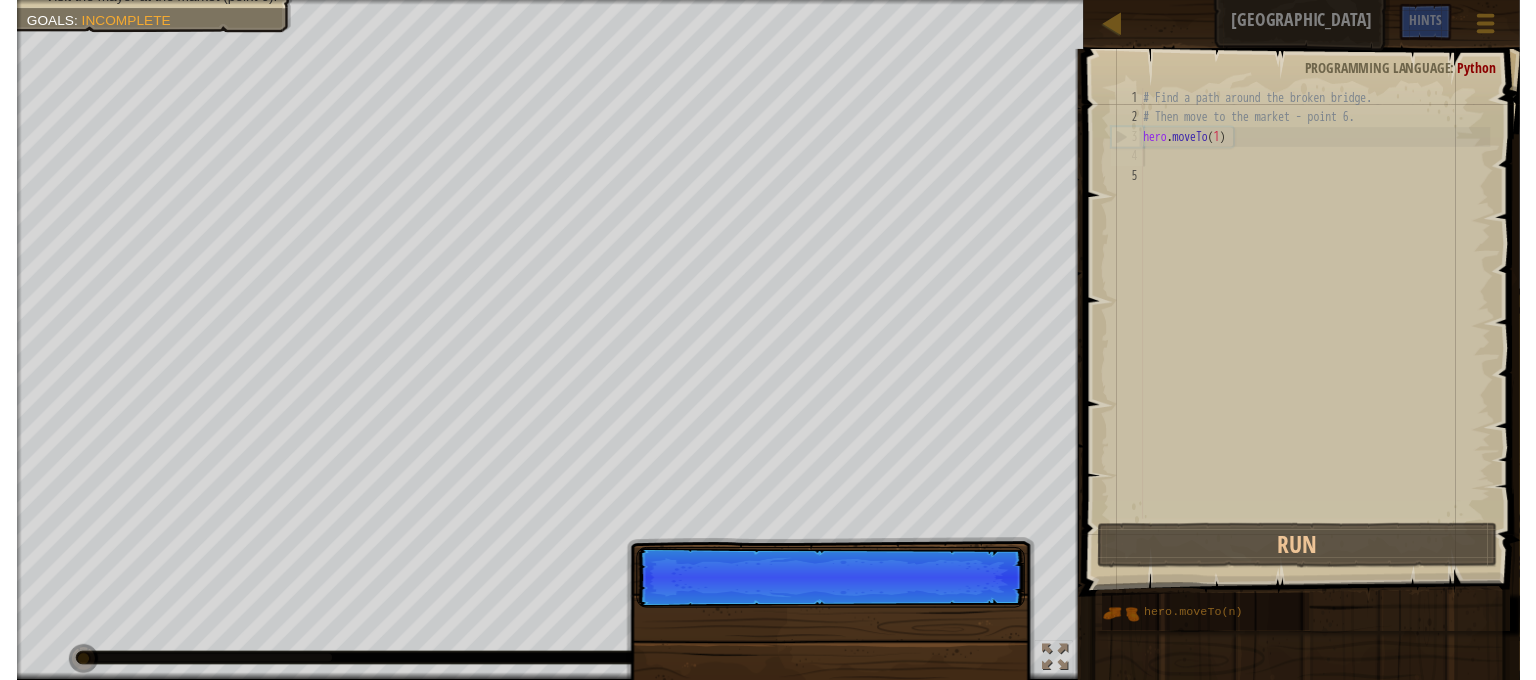 scroll, scrollTop: 9, scrollLeft: 0, axis: vertical 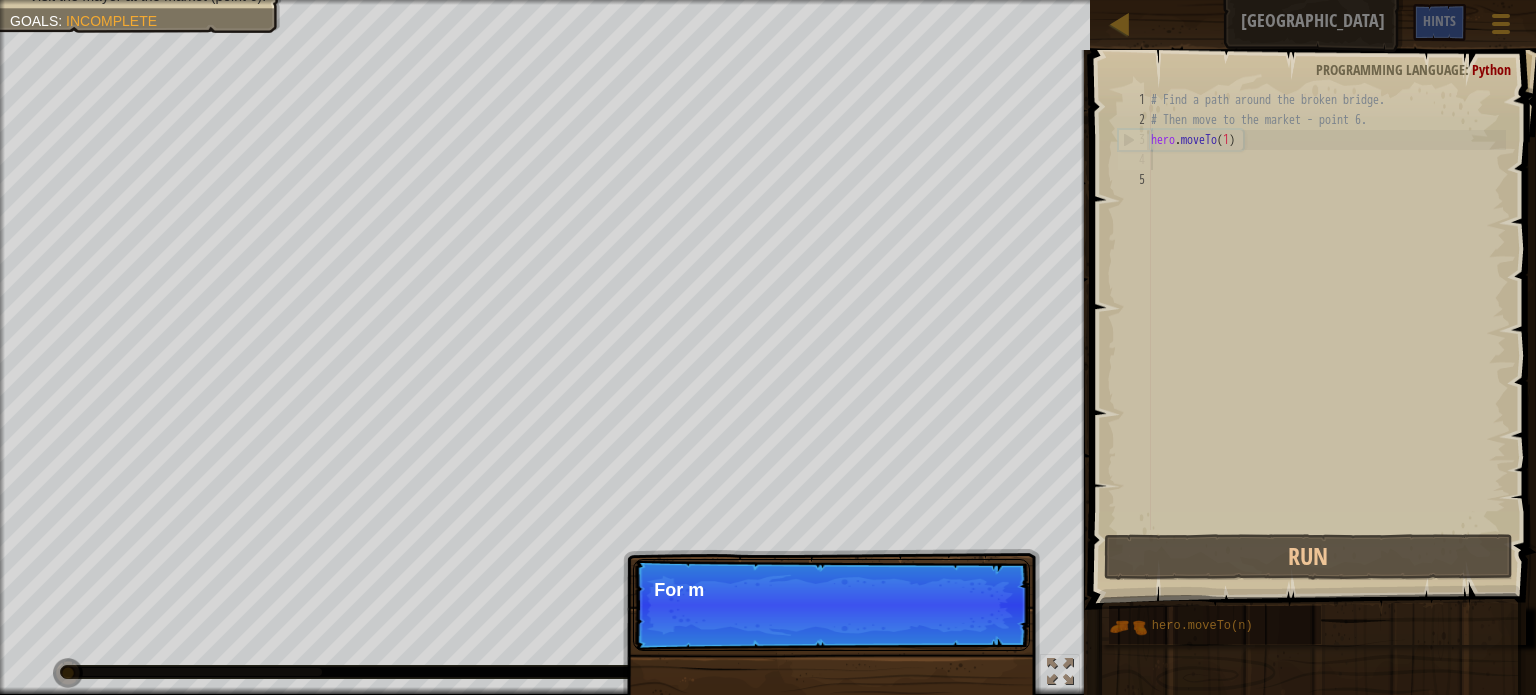 click on "Skip (esc) Continue  For m" at bounding box center [831, 605] 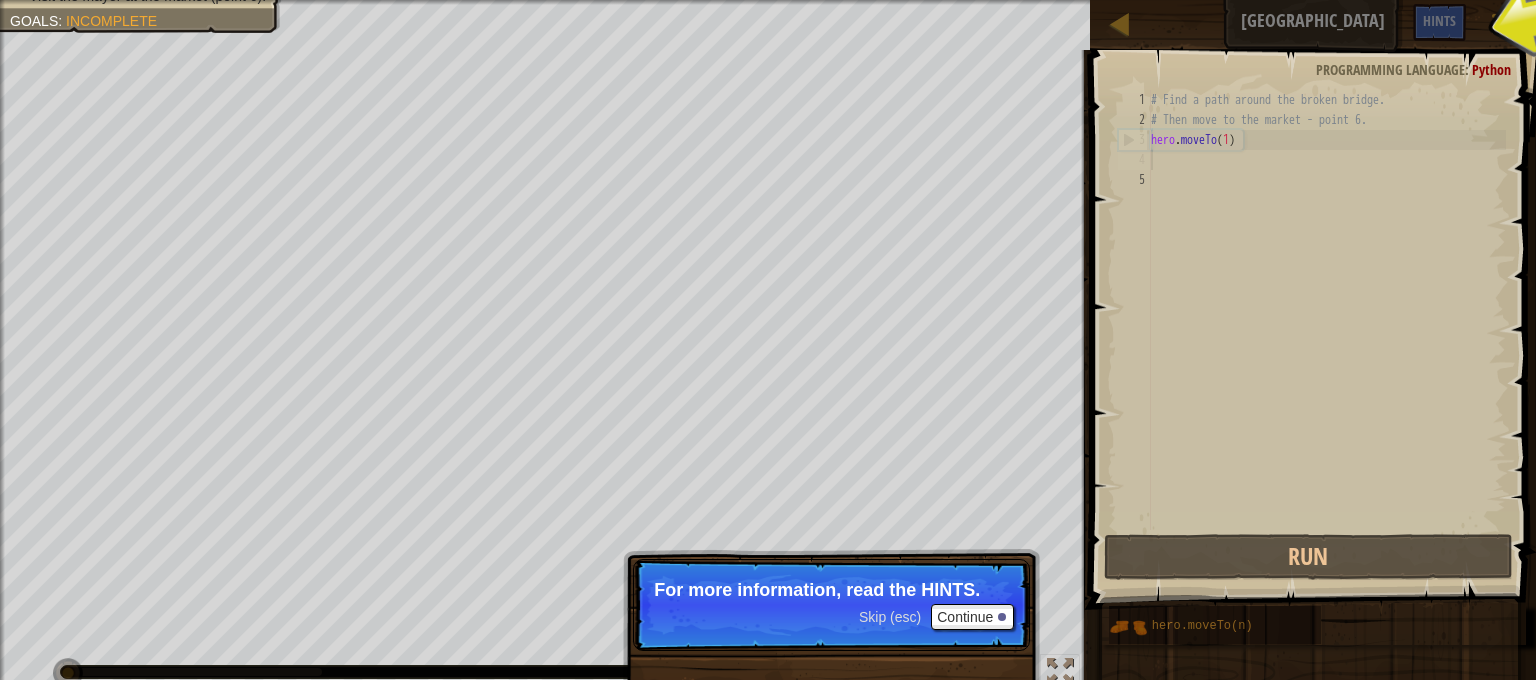click on "Skip (esc) Continue" at bounding box center [936, 617] 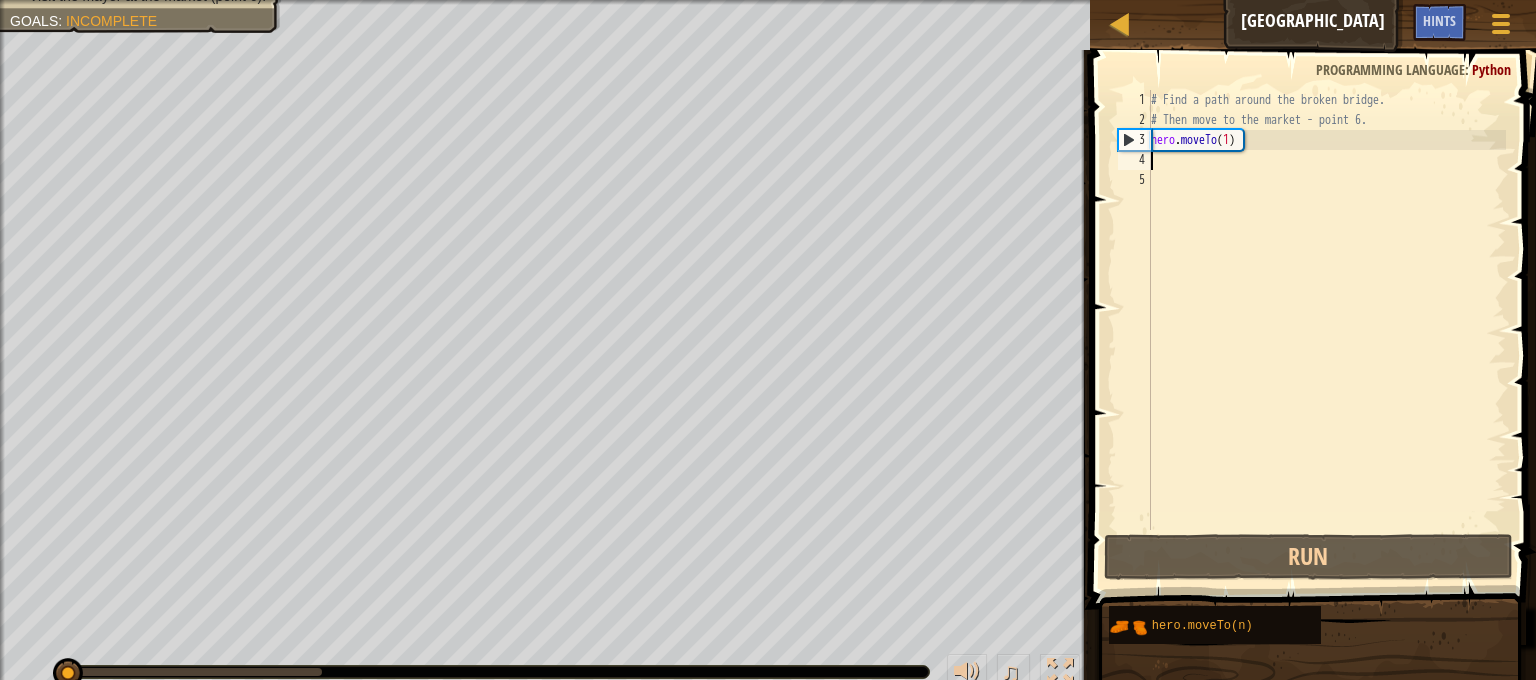 click on "# Find a path around the broken bridge. # Then move to the market - point 6. hero . moveTo ( 1 )" at bounding box center [1326, 330] 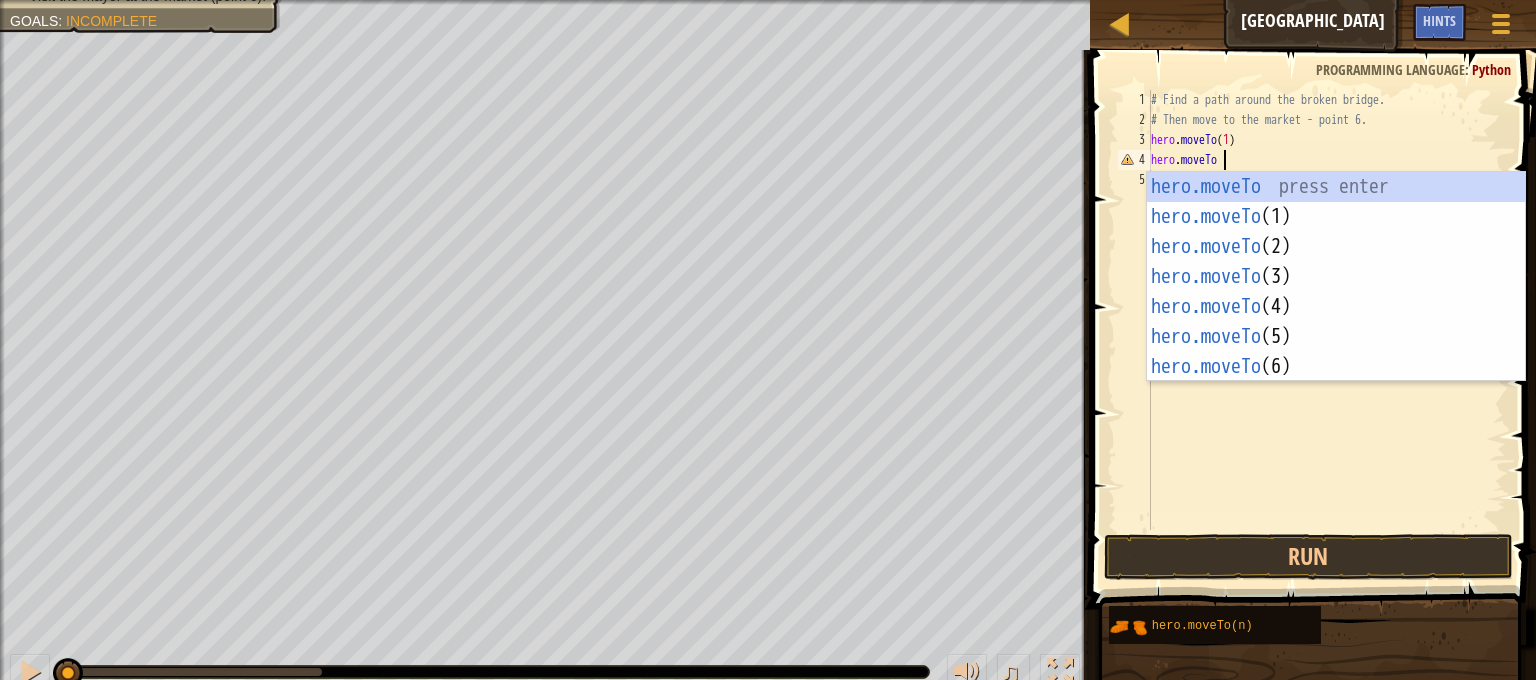 scroll, scrollTop: 9, scrollLeft: 5, axis: both 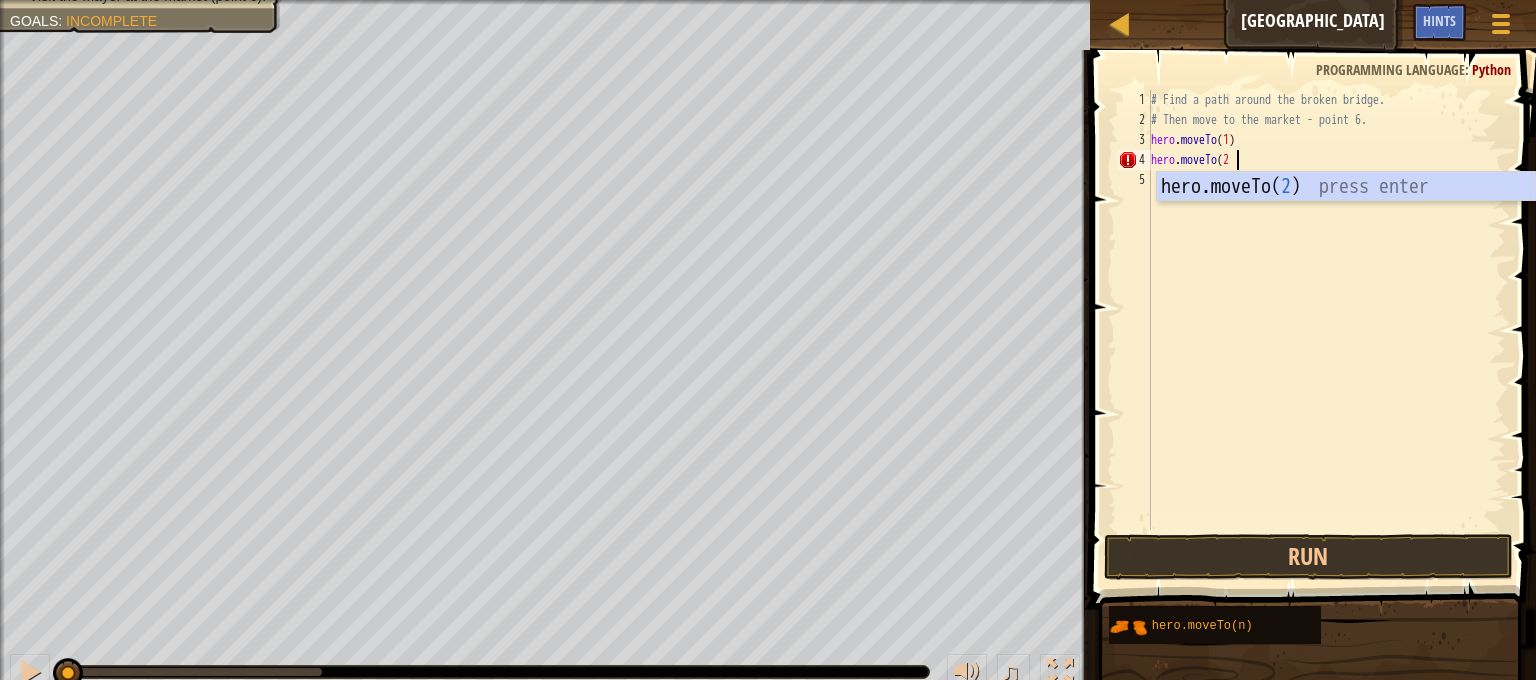 type on "hero.moveTo(2)" 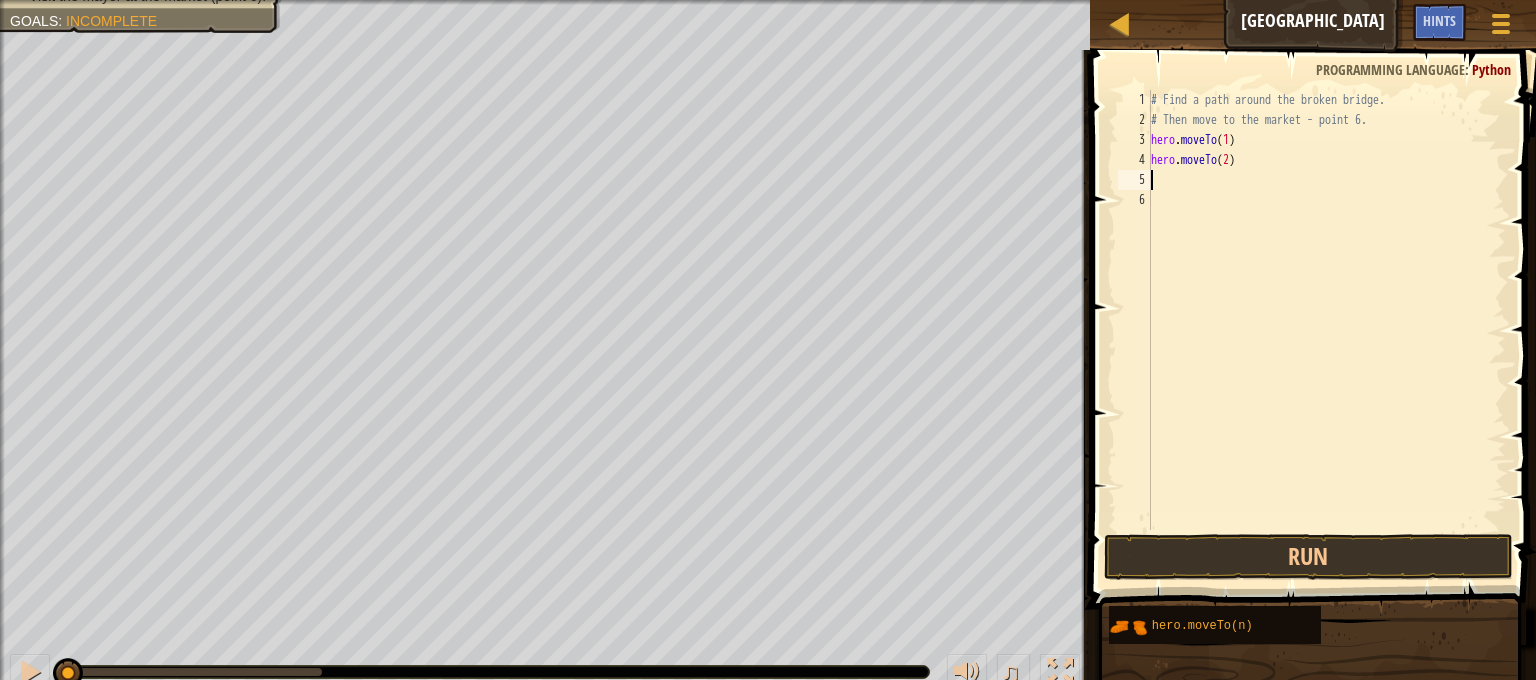 scroll, scrollTop: 9, scrollLeft: 0, axis: vertical 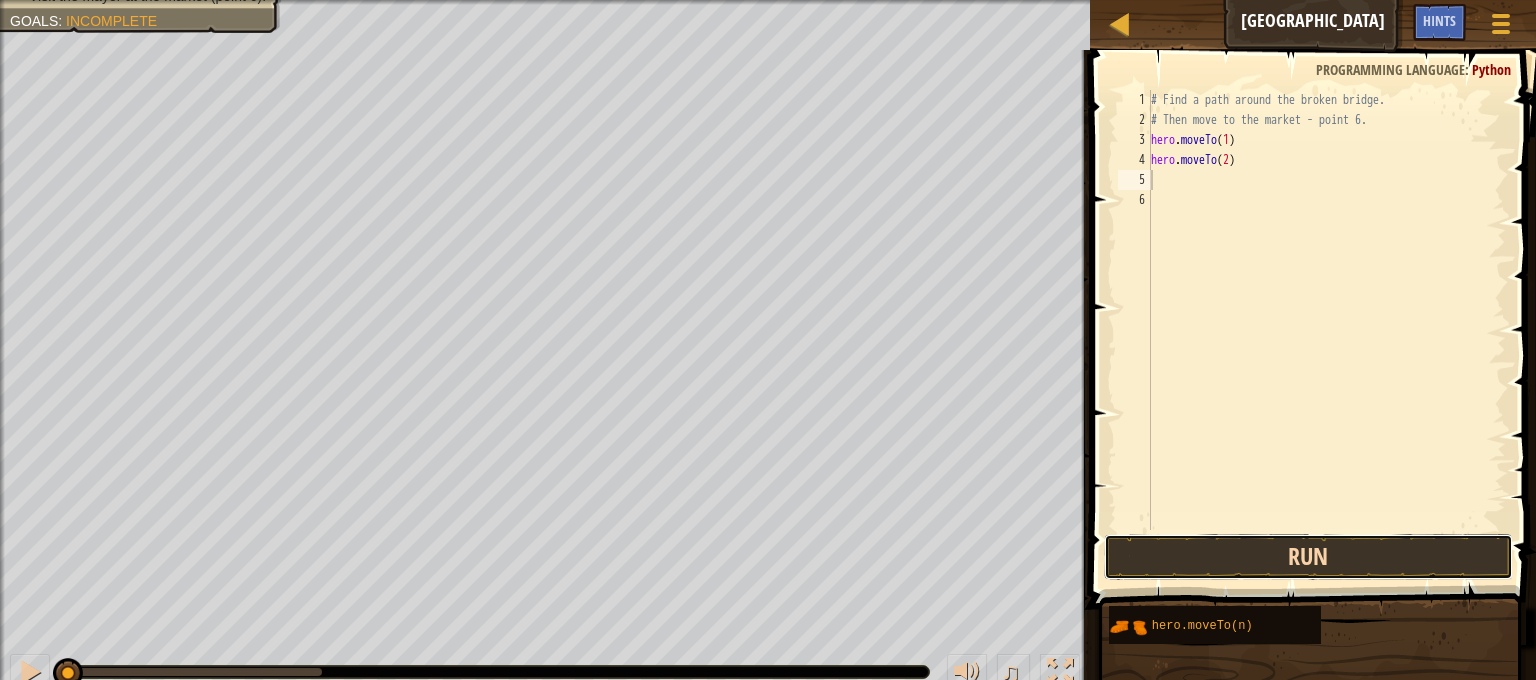 click on "Run" at bounding box center [1308, 557] 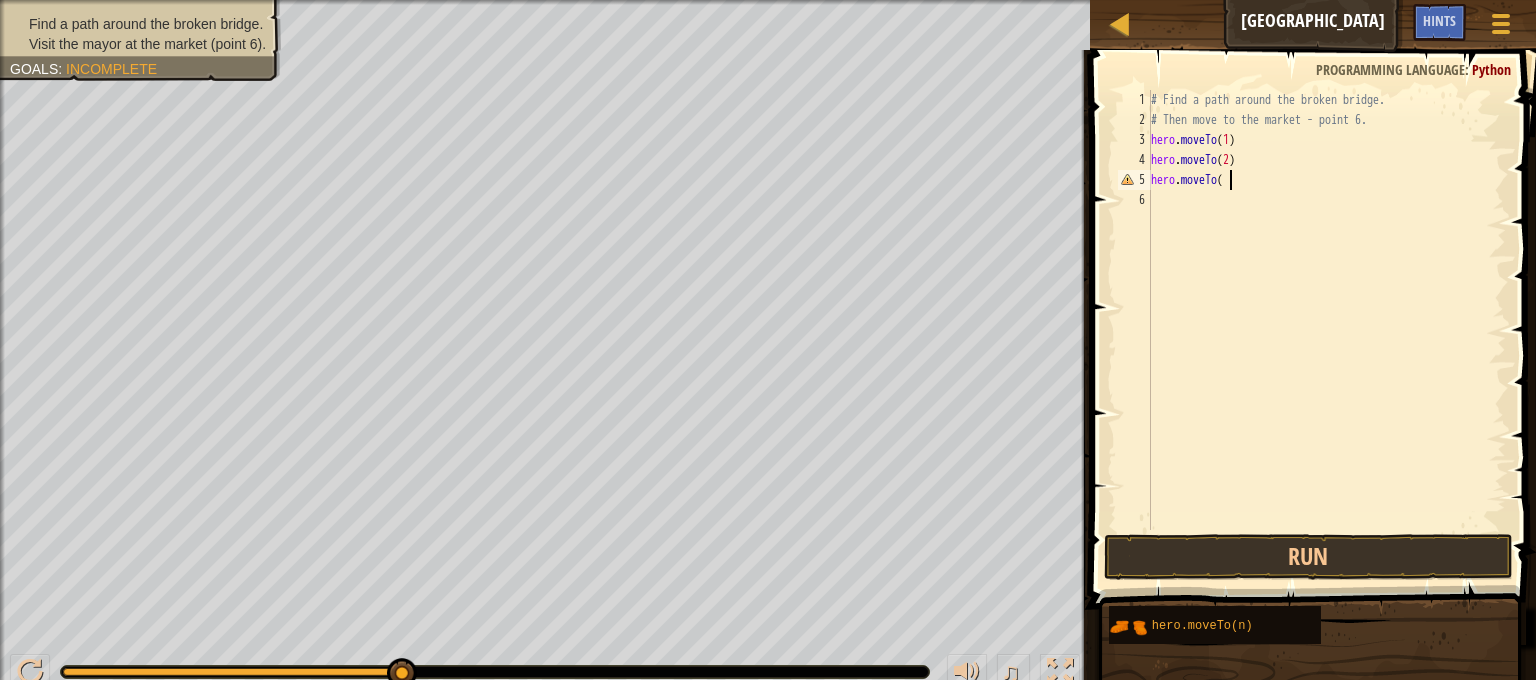scroll, scrollTop: 9, scrollLeft: 5, axis: both 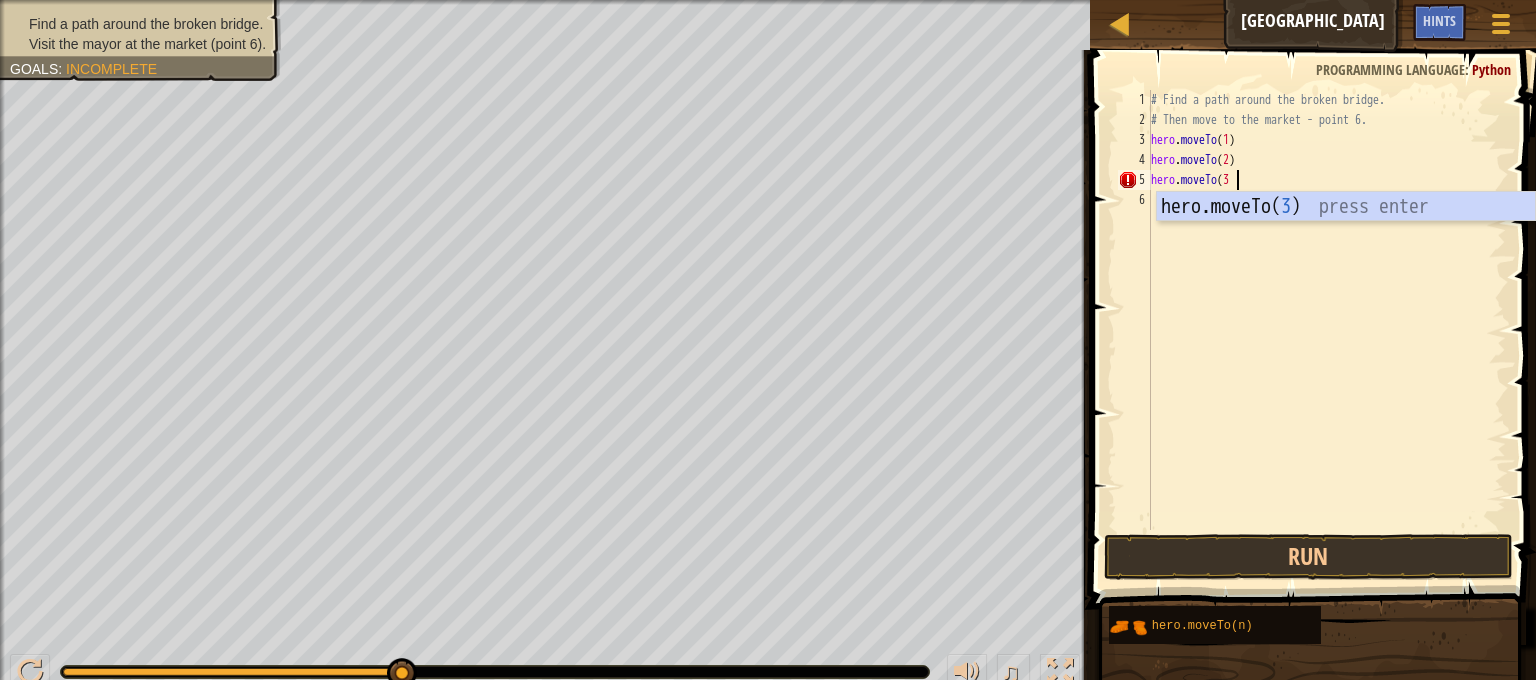 type on "hero.moveTo(3)" 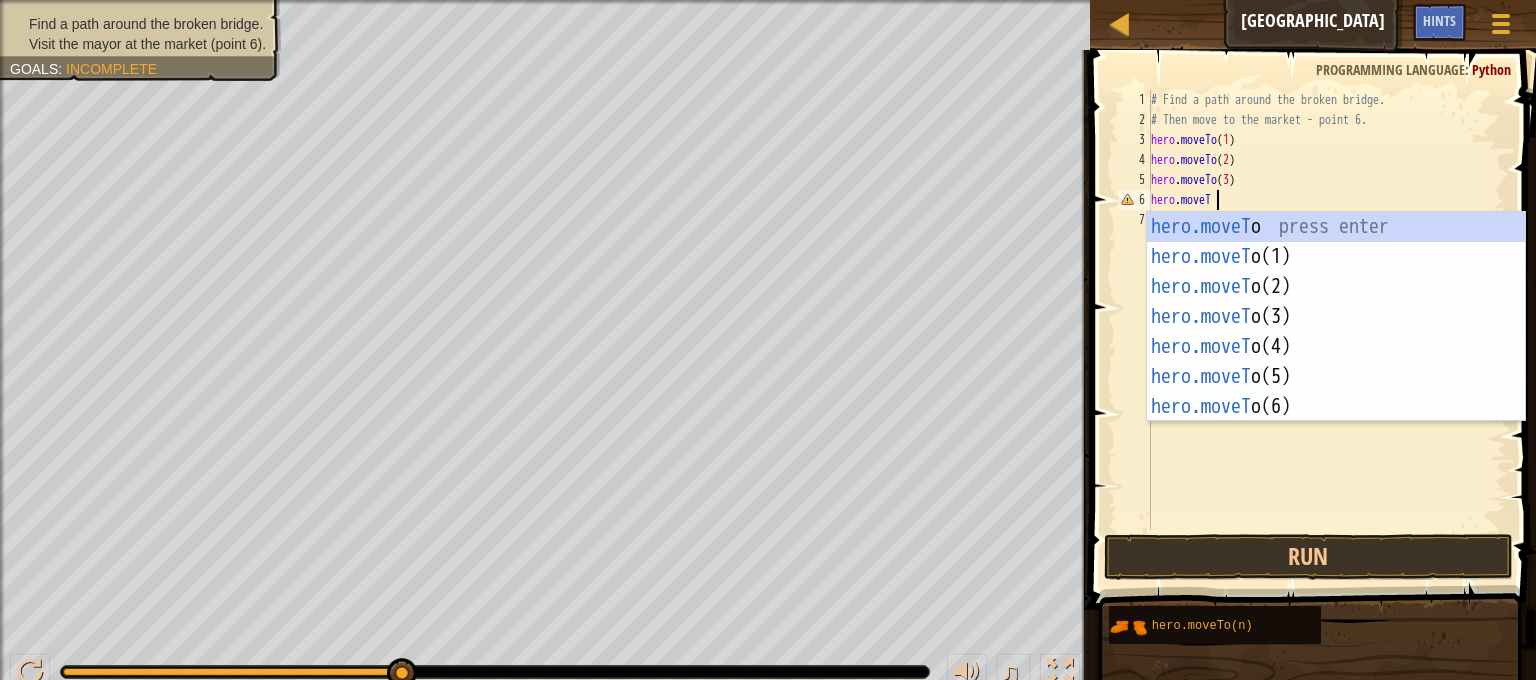 scroll, scrollTop: 9, scrollLeft: 4, axis: both 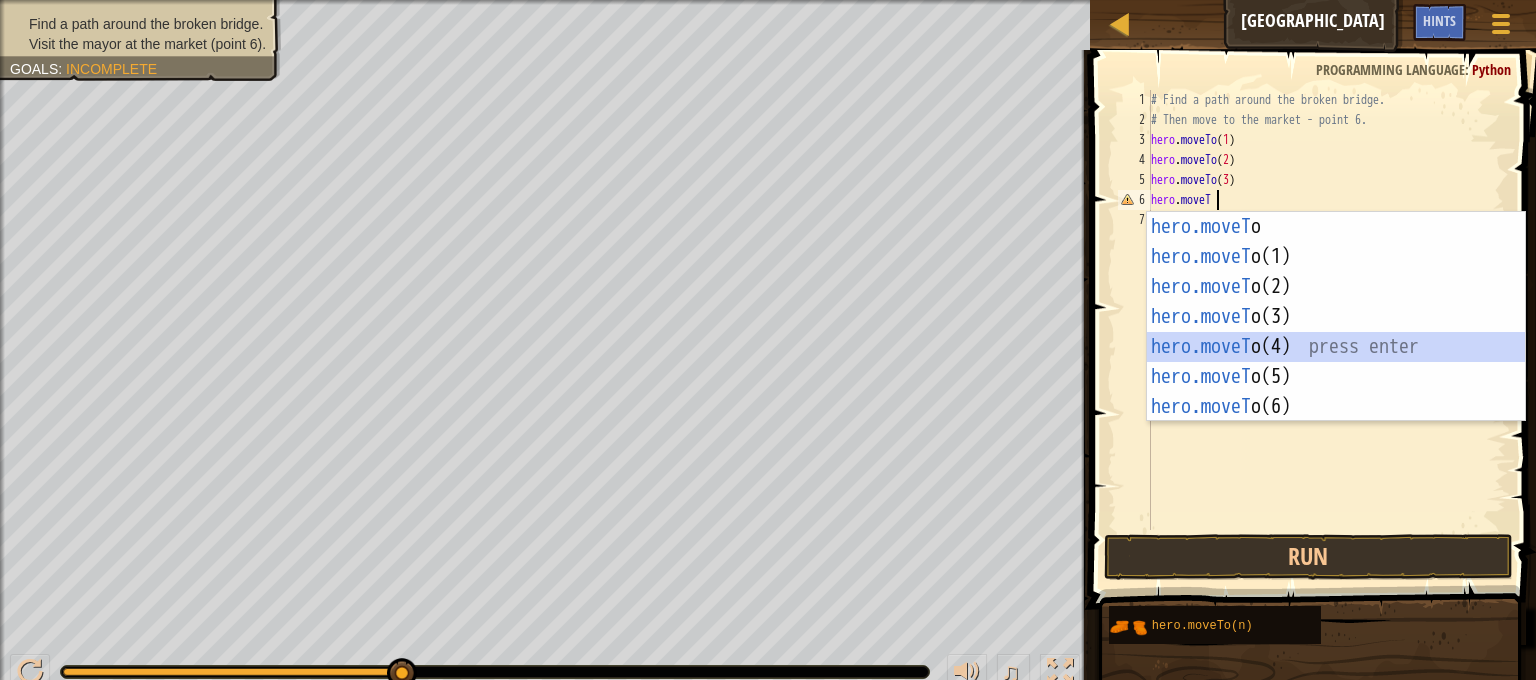click on "hero.moveT o press enter hero.moveT o(1) press enter hero.moveT o(2) press enter hero.moveT o(3) press enter hero.moveT o(4) press enter hero.moveT o(5) press enter hero.moveT o(6) press enter" at bounding box center [1336, 347] 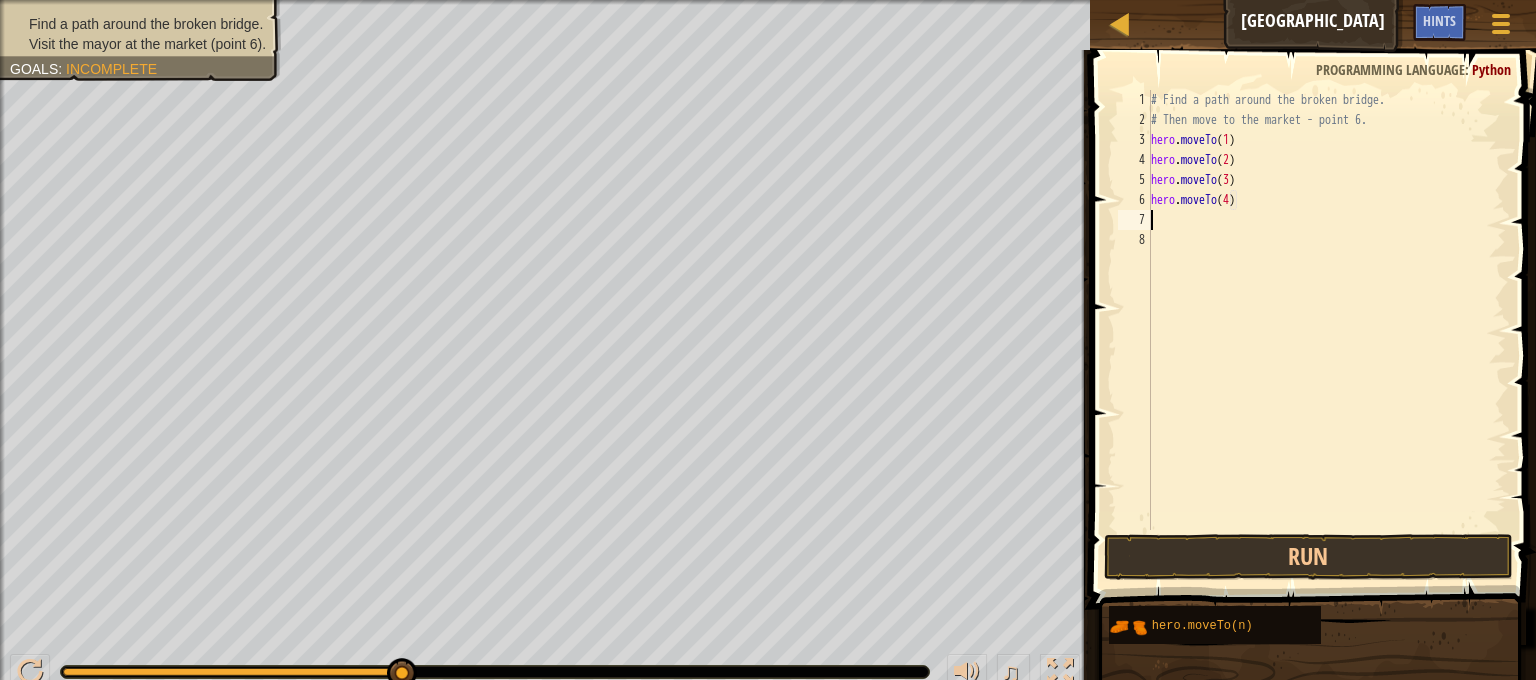 scroll, scrollTop: 9, scrollLeft: 7, axis: both 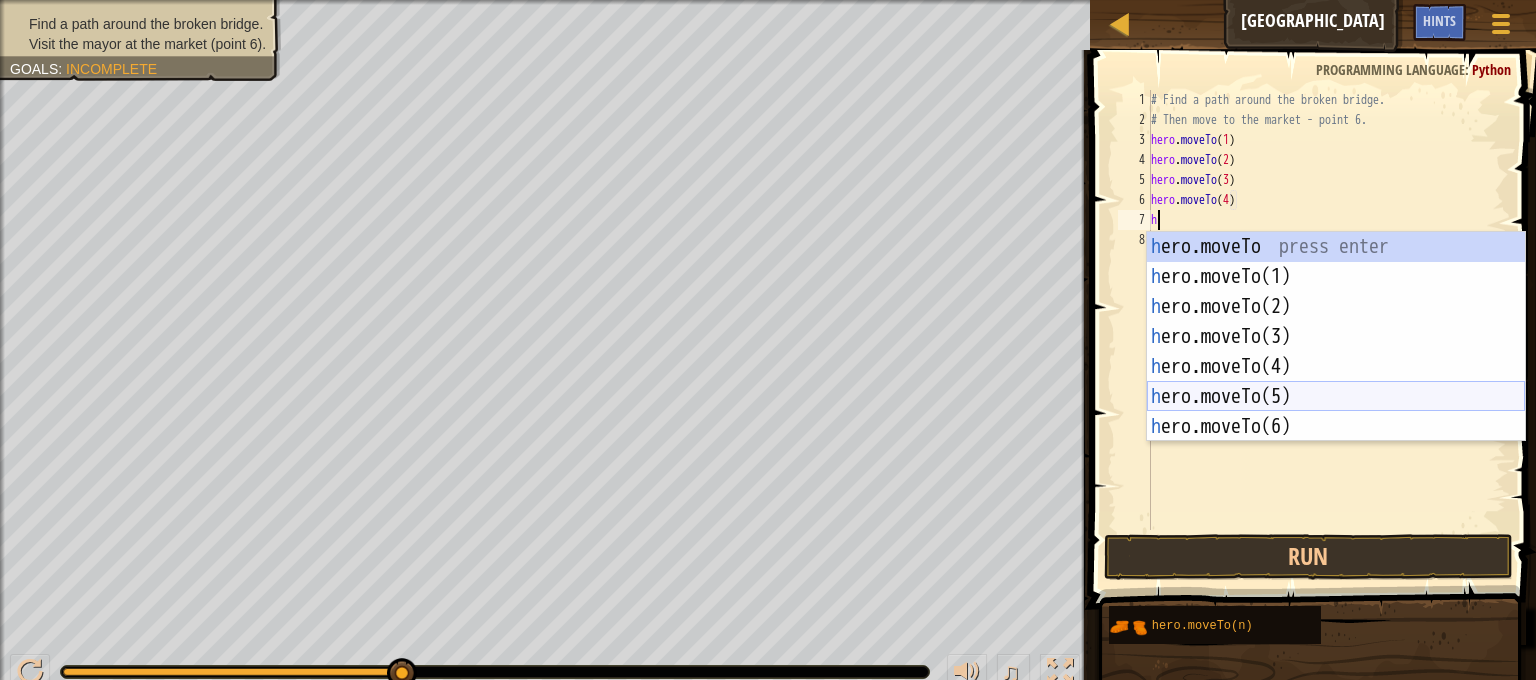 click on "h ero.moveTo press enter h ero.moveTo(1) press enter h ero.moveTo(2) press enter h ero.moveTo(3) press enter h ero.moveTo(4) press enter h ero.moveTo(5) press enter h ero.moveTo(6) press enter" at bounding box center (1336, 367) 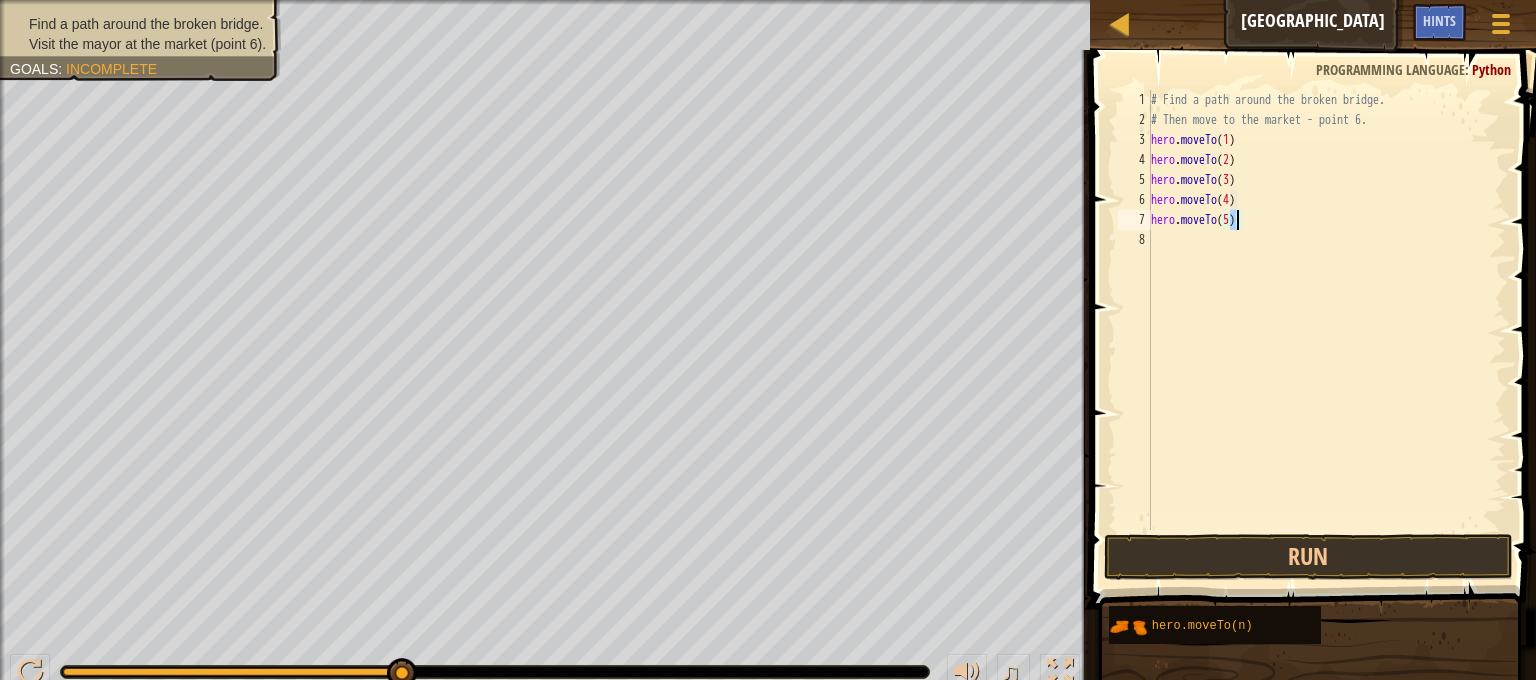 scroll, scrollTop: 9, scrollLeft: 6, axis: both 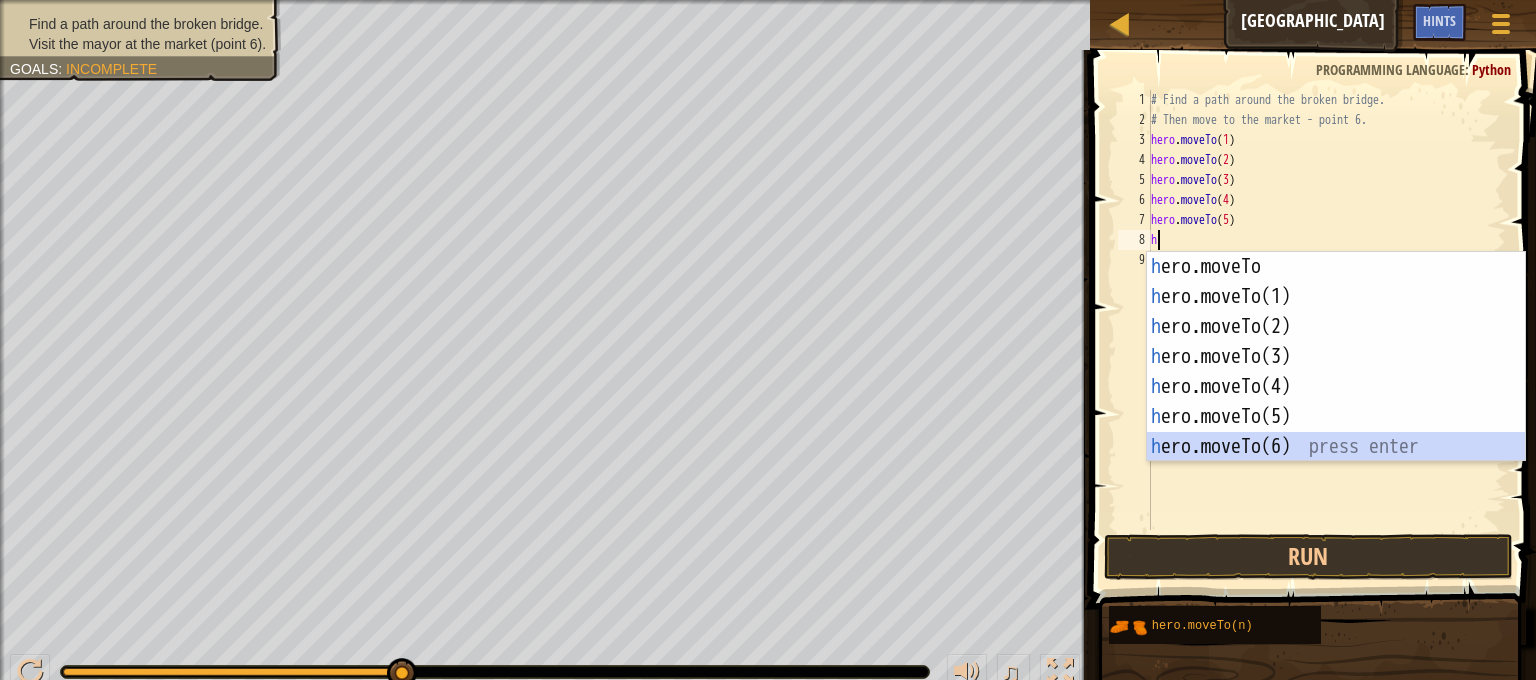 click on "h ero.moveTo press enter h ero.moveTo(1) press enter h ero.moveTo(2) press enter h ero.moveTo(3) press enter h ero.moveTo(4) press enter h ero.moveTo(5) press enter h ero.moveTo(6) press enter" at bounding box center [1336, 387] 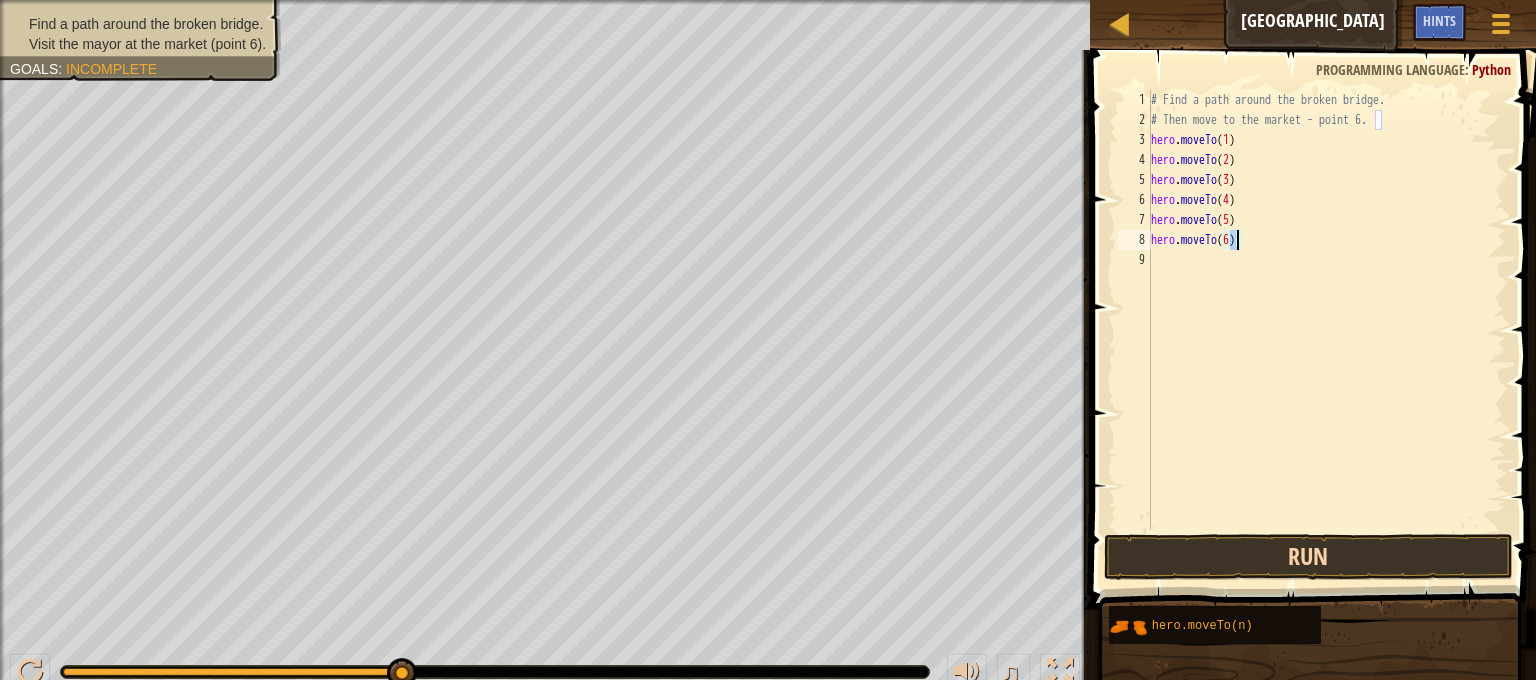 type on "hero.moveTo(6)" 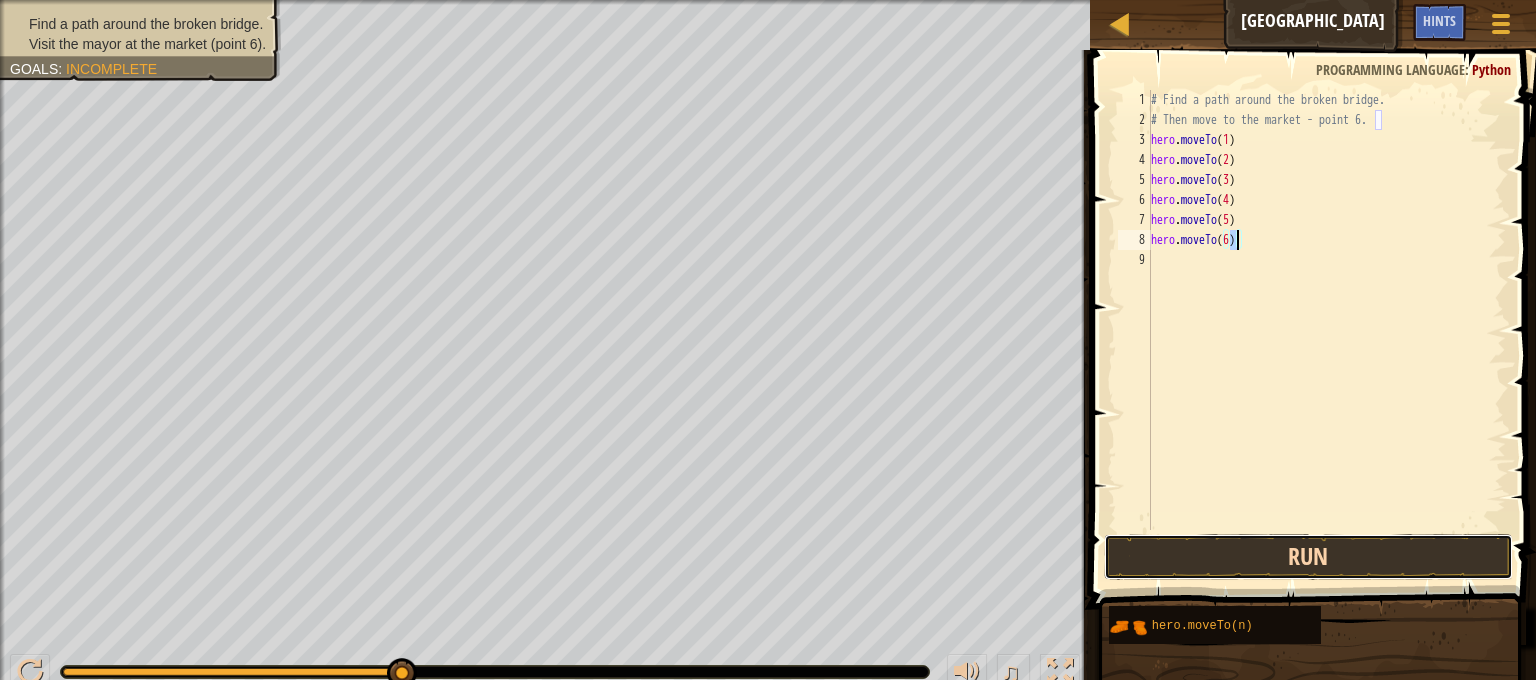 click on "Run" at bounding box center [1308, 557] 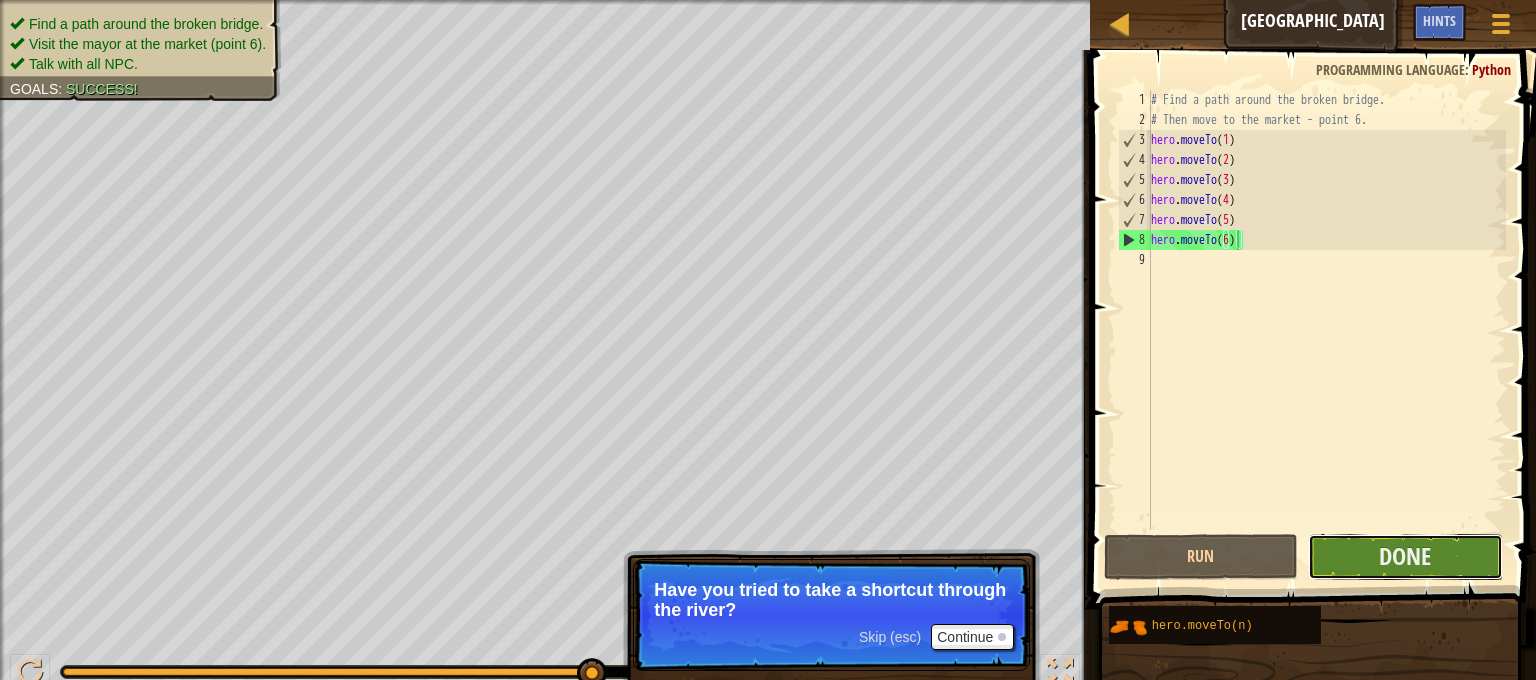 click on "Done" at bounding box center (1405, 557) 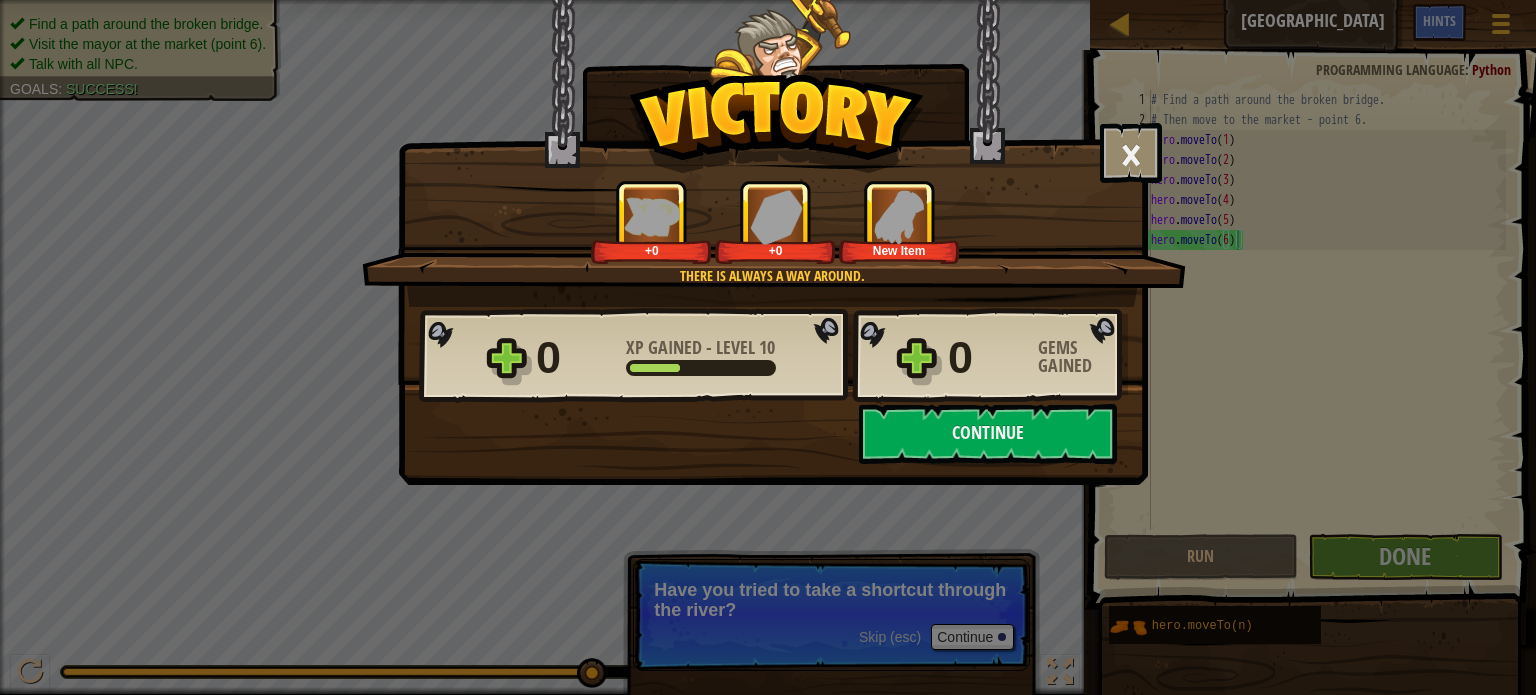 click on "0 Gems Gained" at bounding box center [1038, 358] 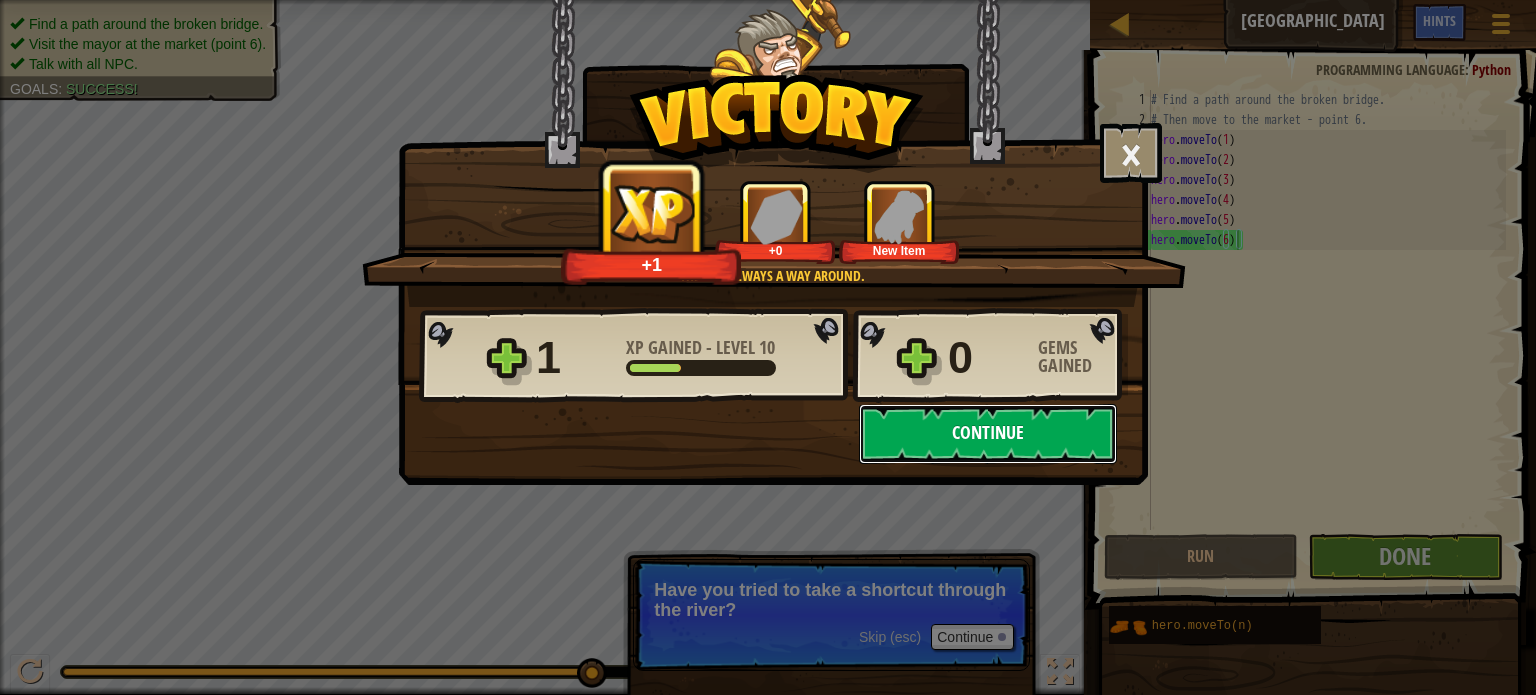 click on "Continue" at bounding box center [988, 434] 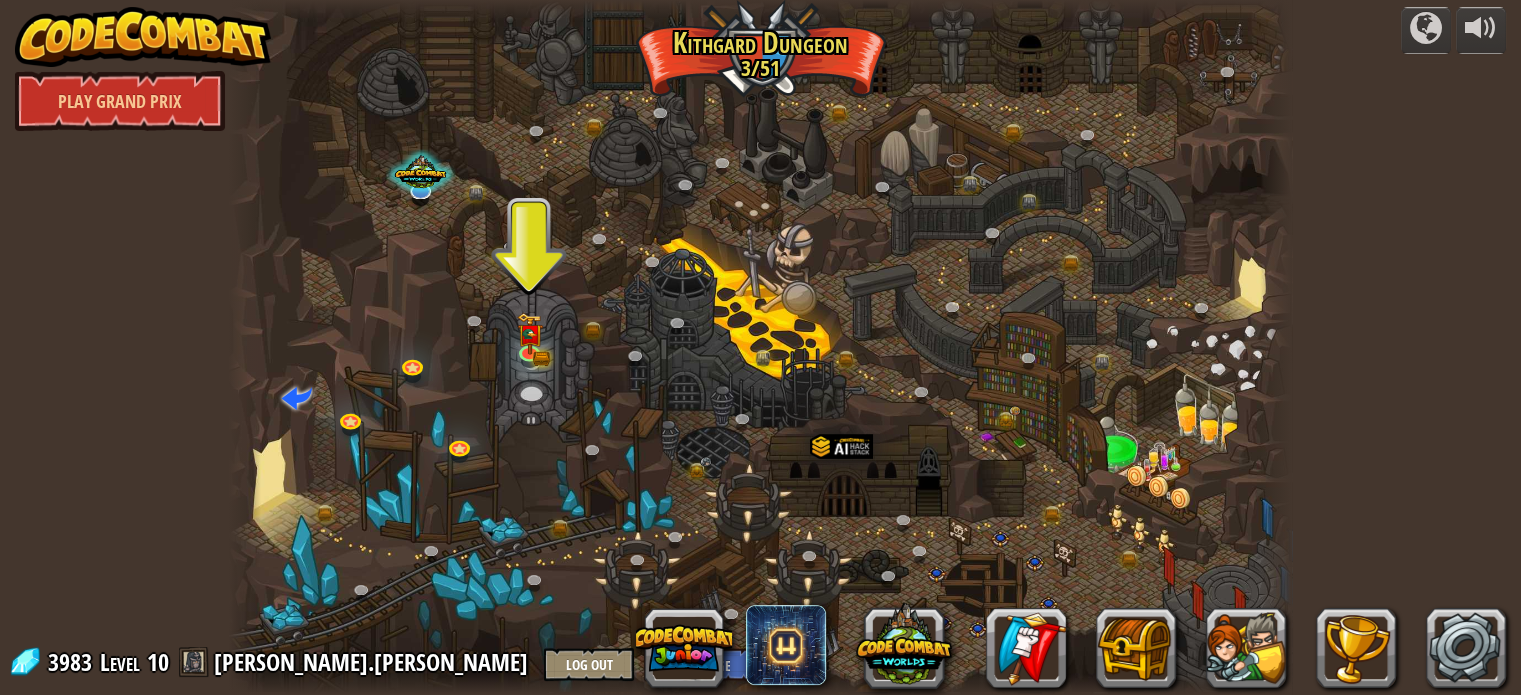 click at bounding box center [760, 347] 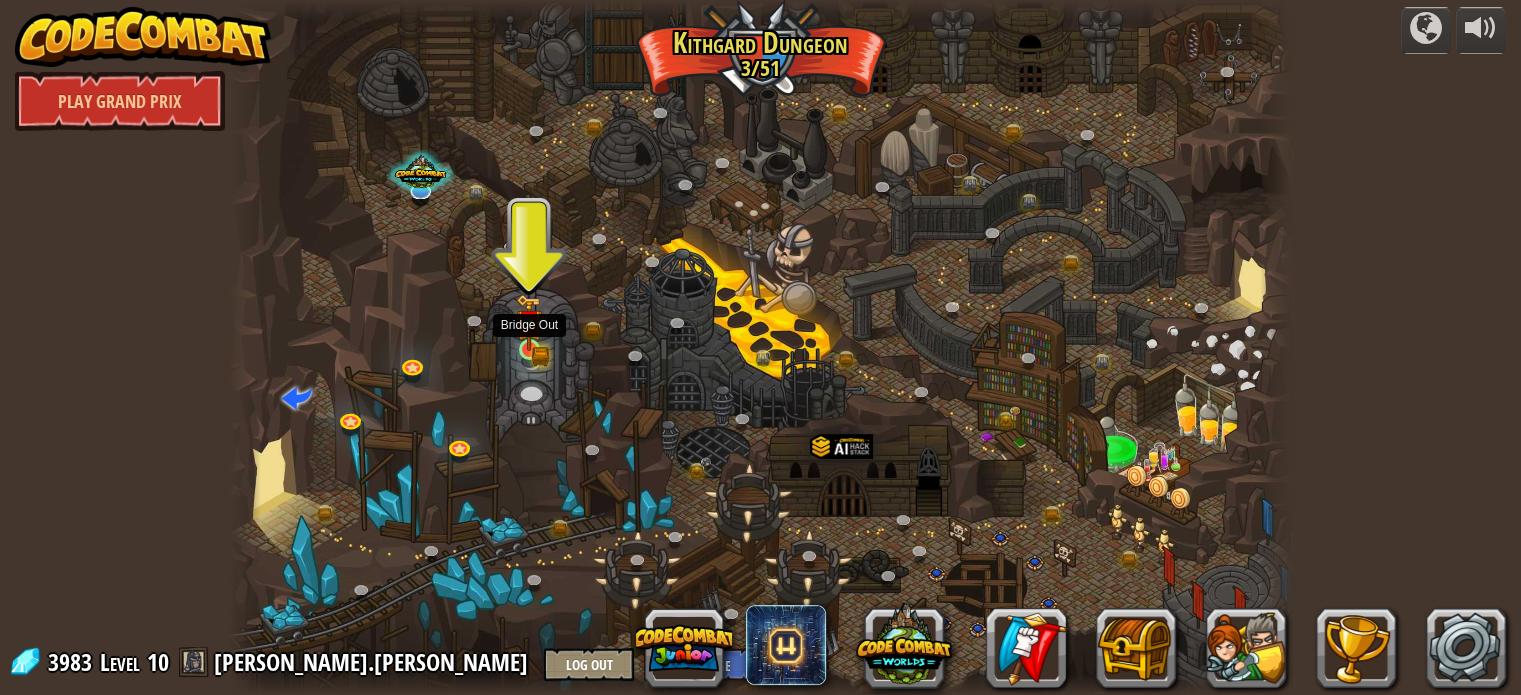 click at bounding box center [529, 322] 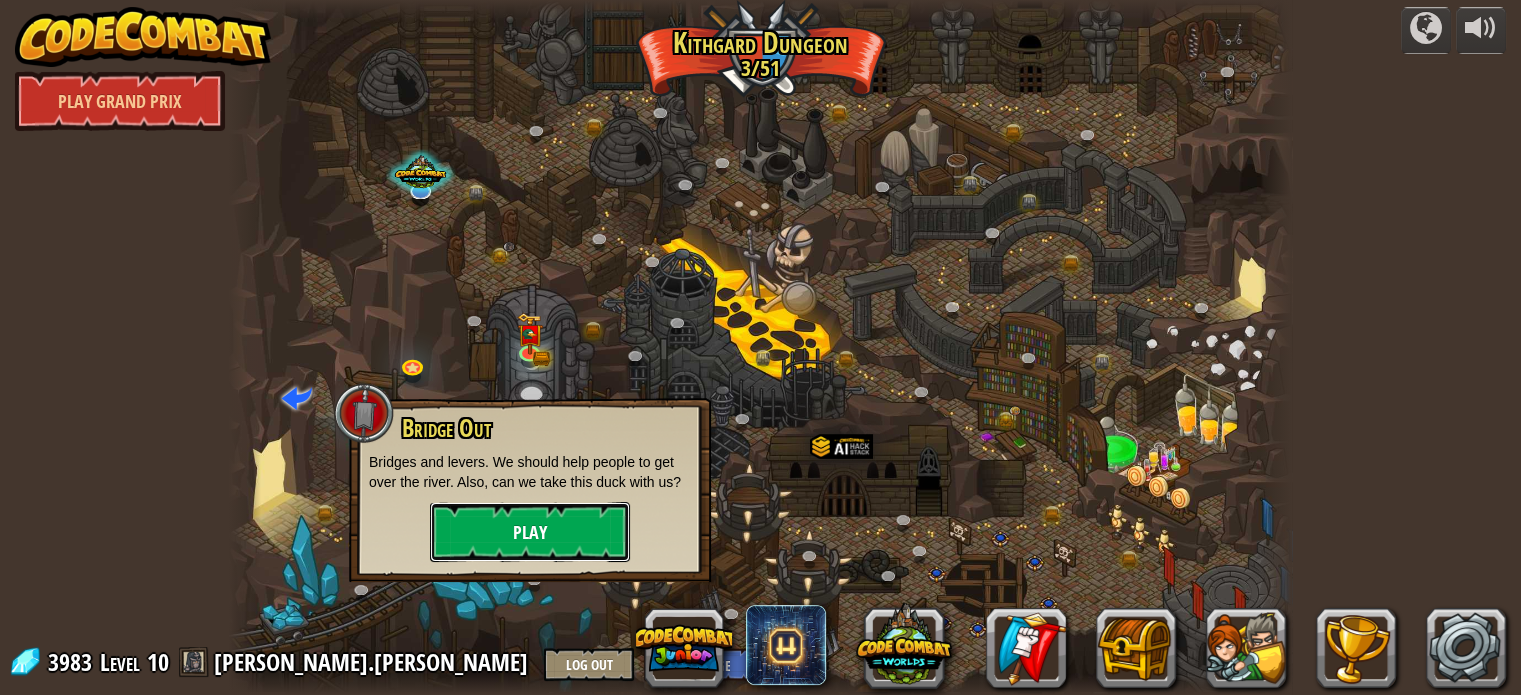 click on "Play" at bounding box center (530, 532) 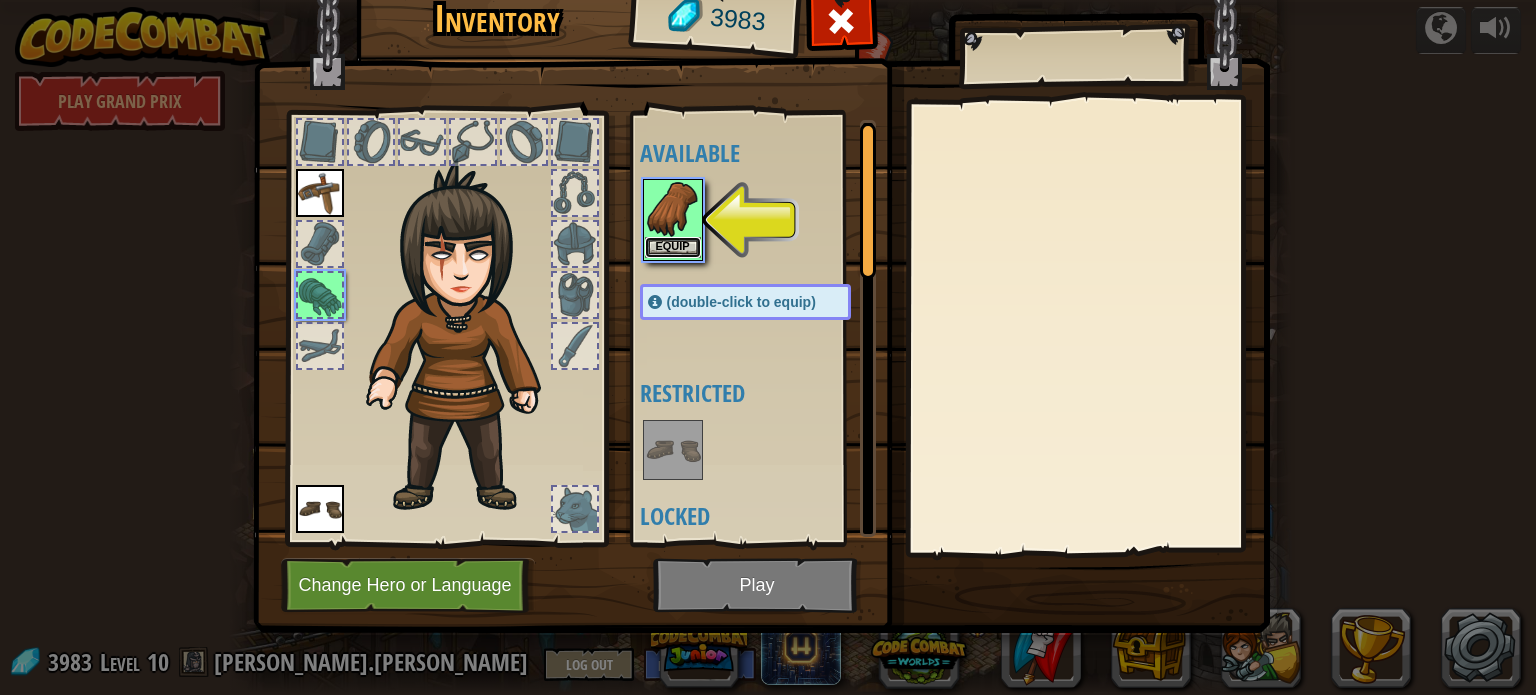 click on "Equip" at bounding box center (673, 247) 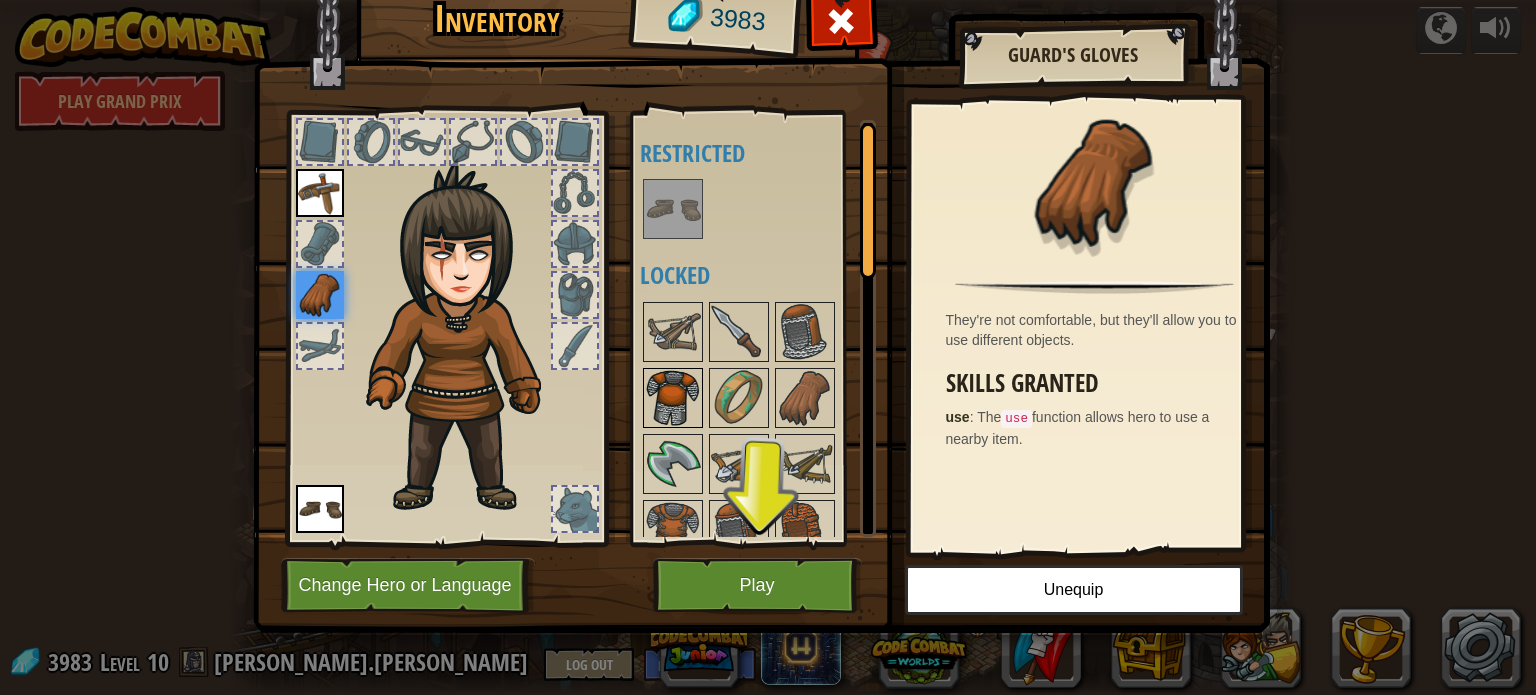 click at bounding box center [673, 398] 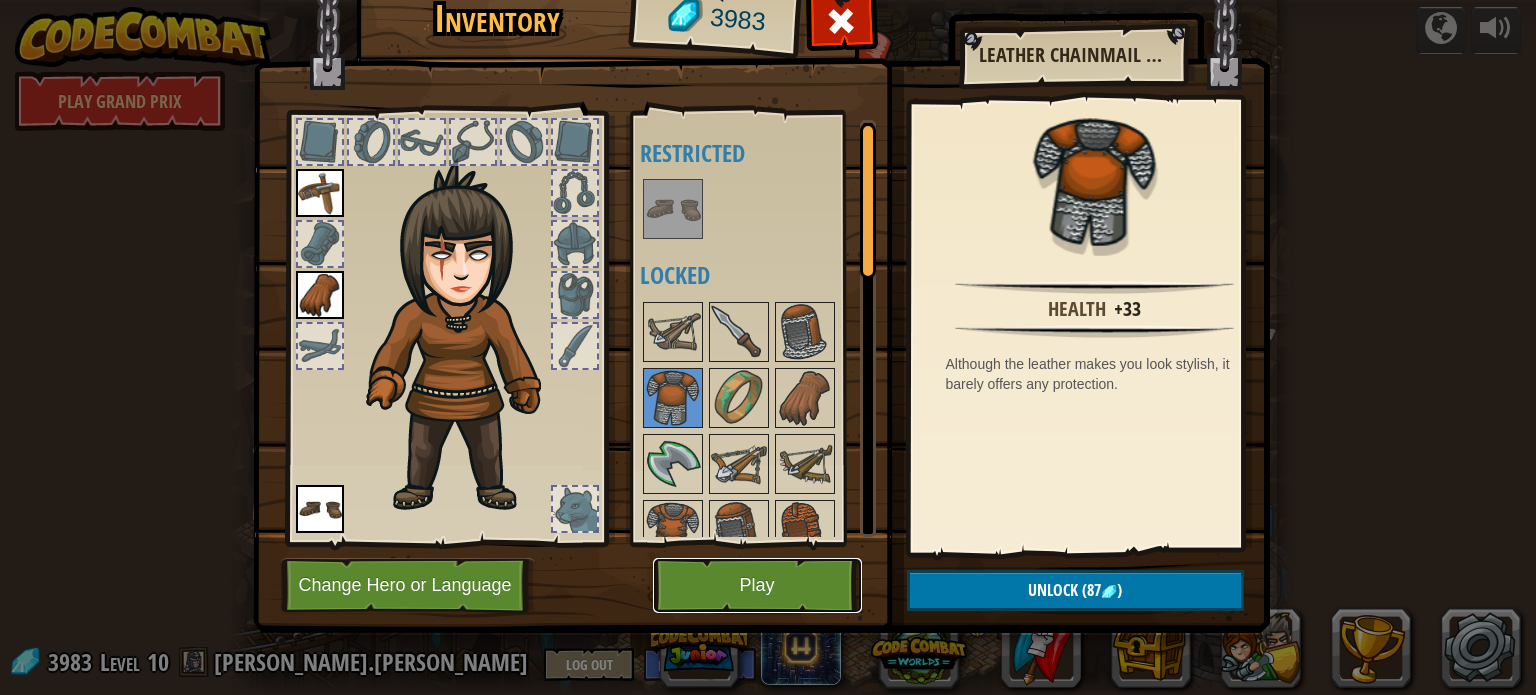 click on "Play" at bounding box center (757, 585) 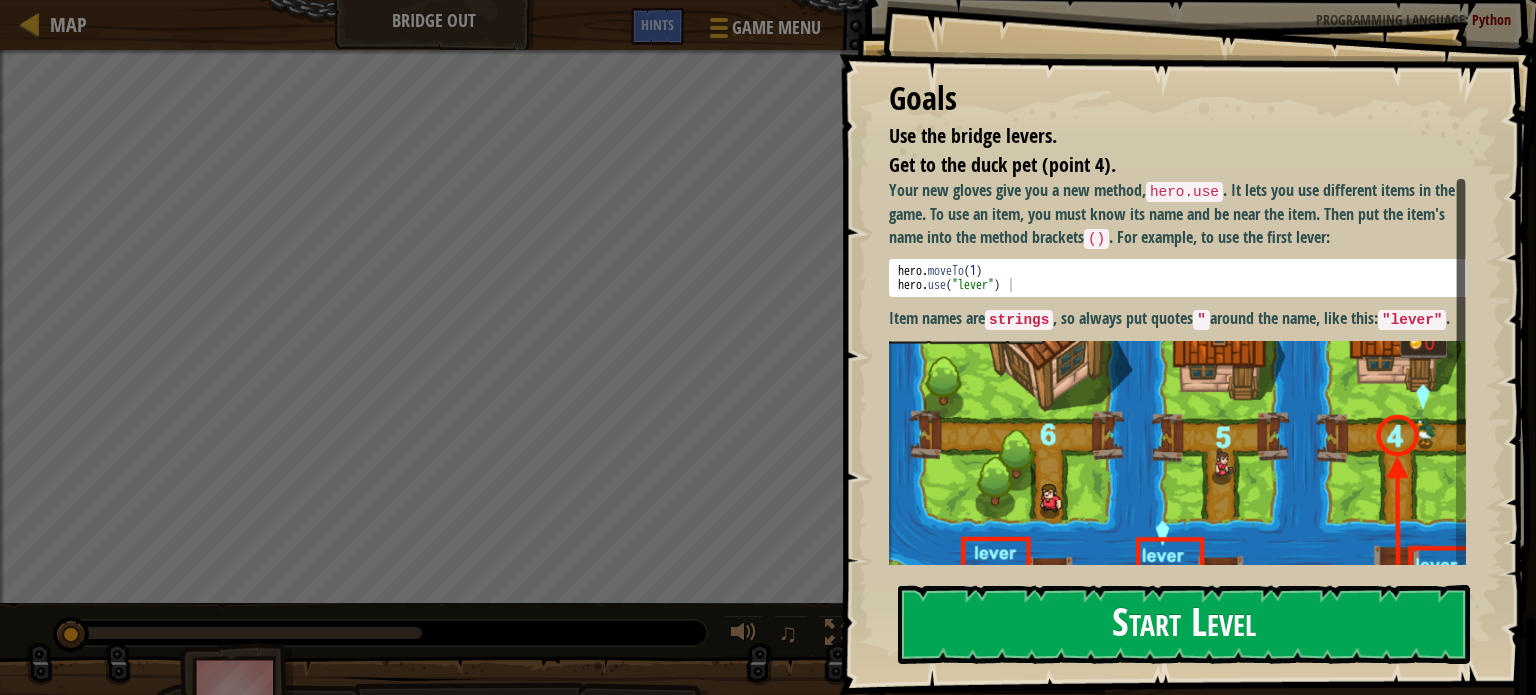 click on "Start Level" at bounding box center (1184, 624) 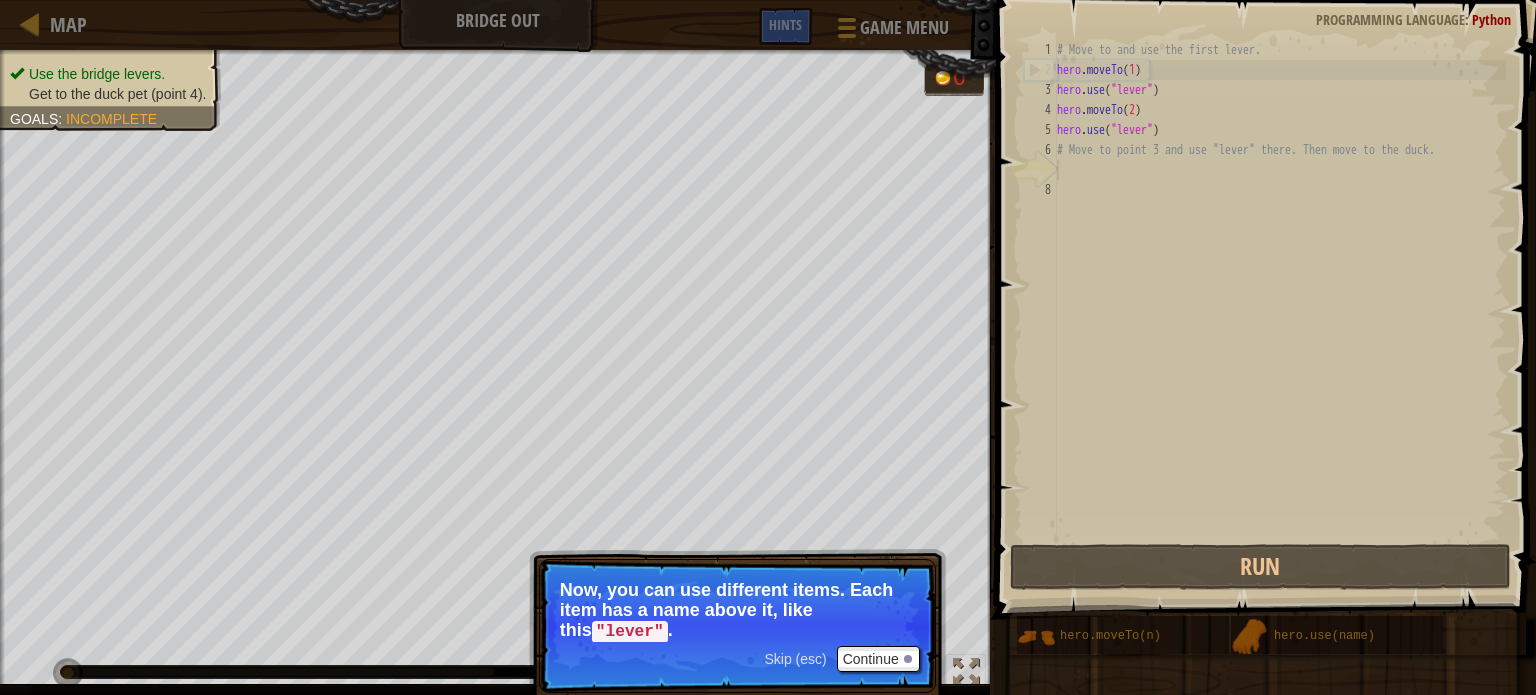 click on "Skip (esc) Continue" at bounding box center [841, 659] 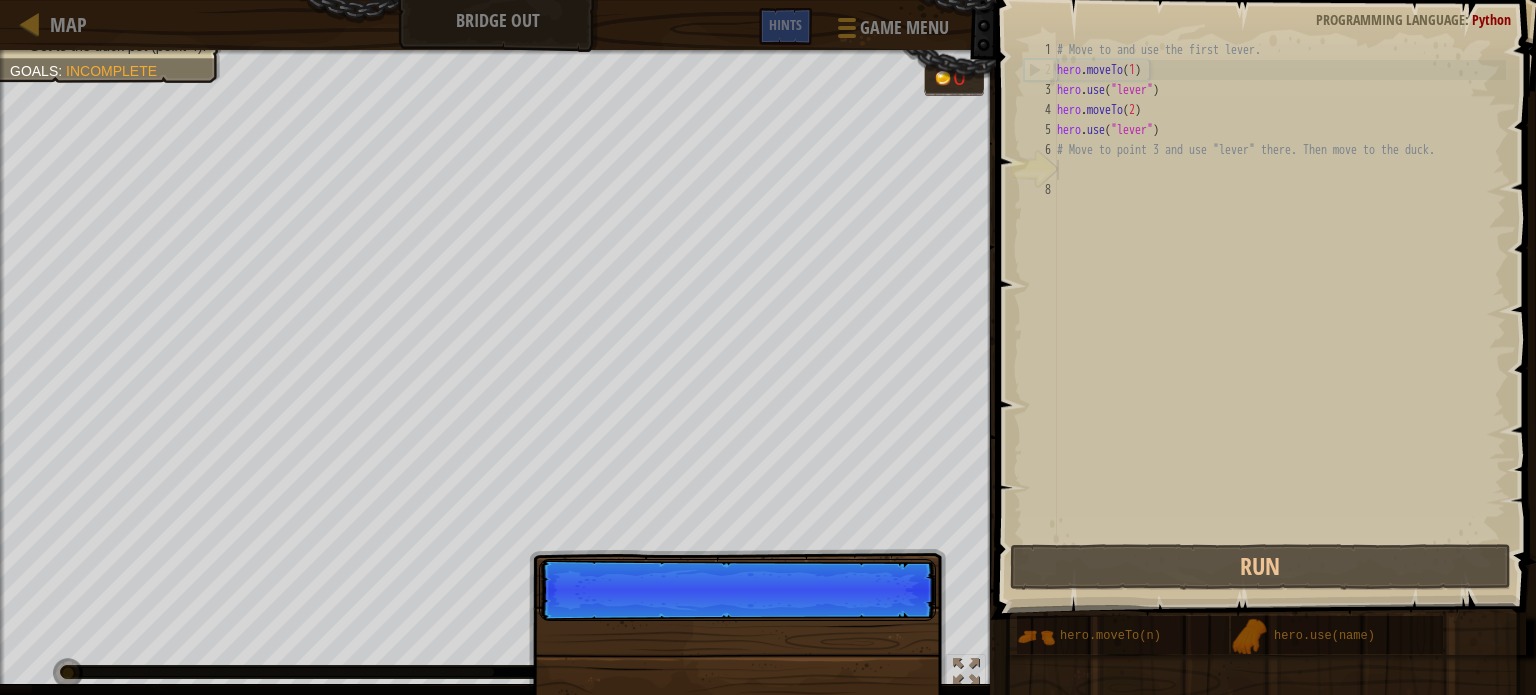 scroll, scrollTop: 9, scrollLeft: 0, axis: vertical 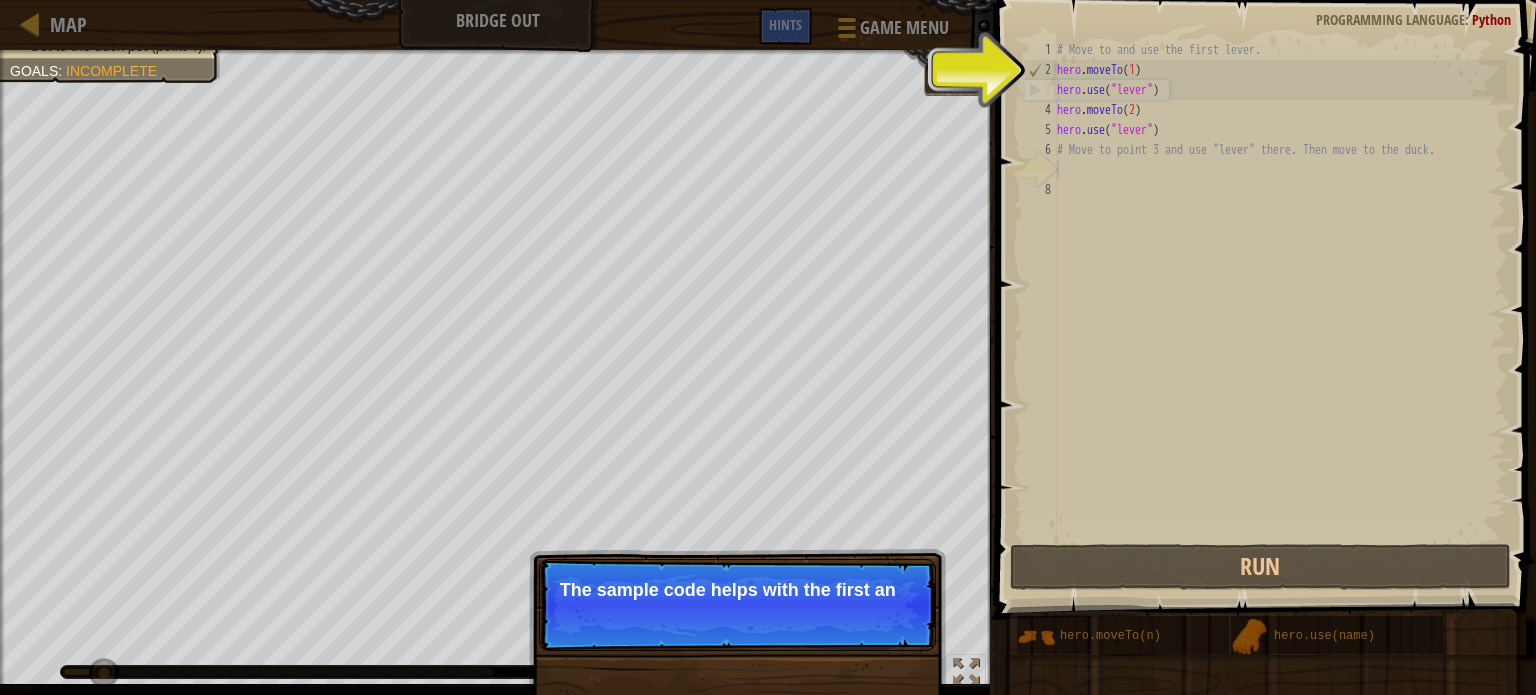 click at bounding box center (1268, 281) 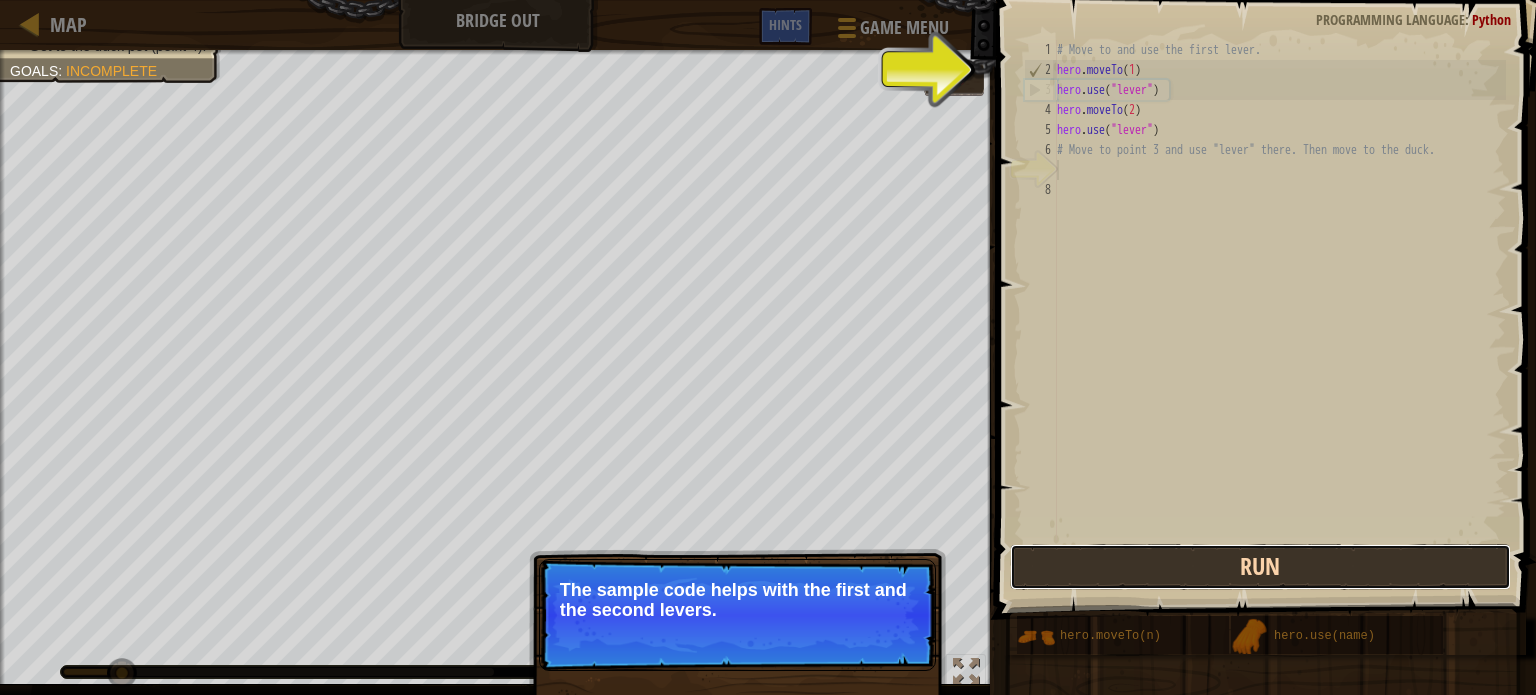 click on "Run" at bounding box center [1260, 567] 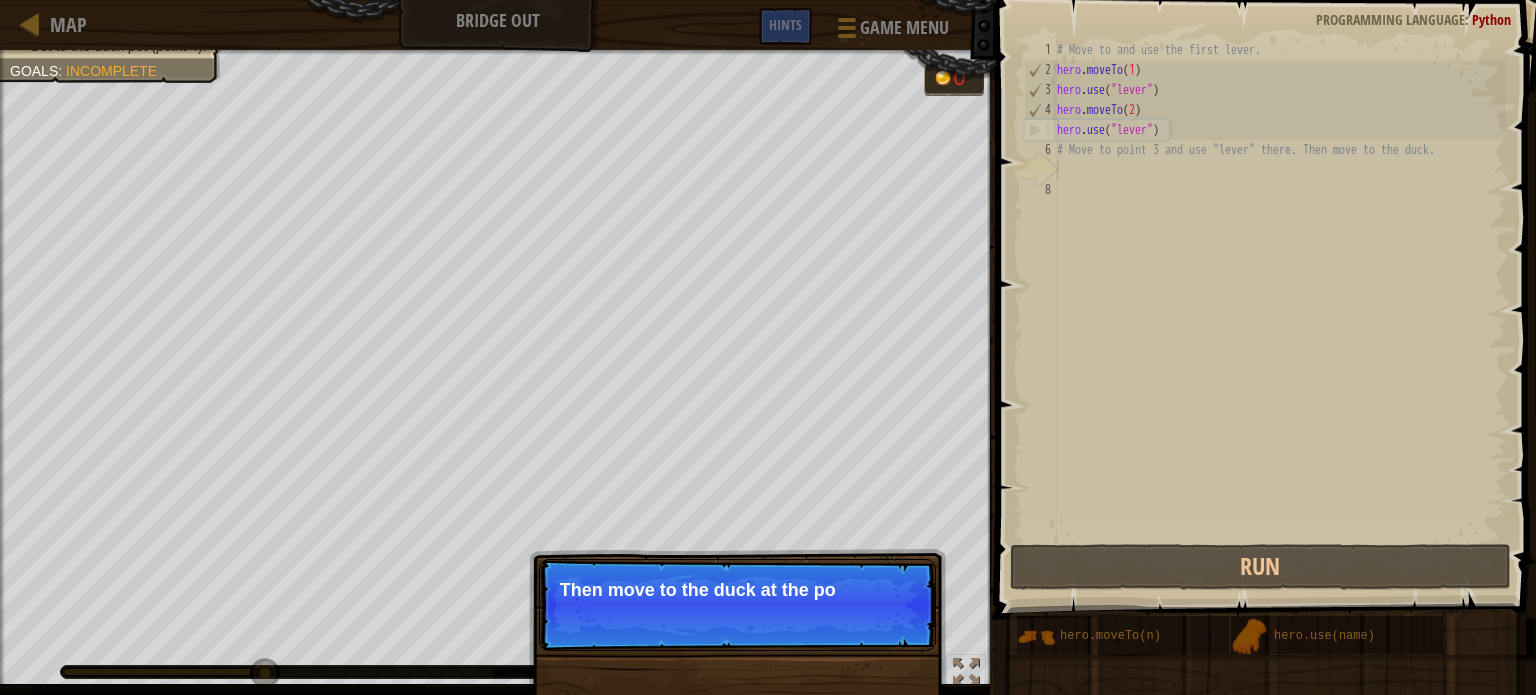 drag, startPoint x: 790, startPoint y: 651, endPoint x: 790, endPoint y: 638, distance: 13 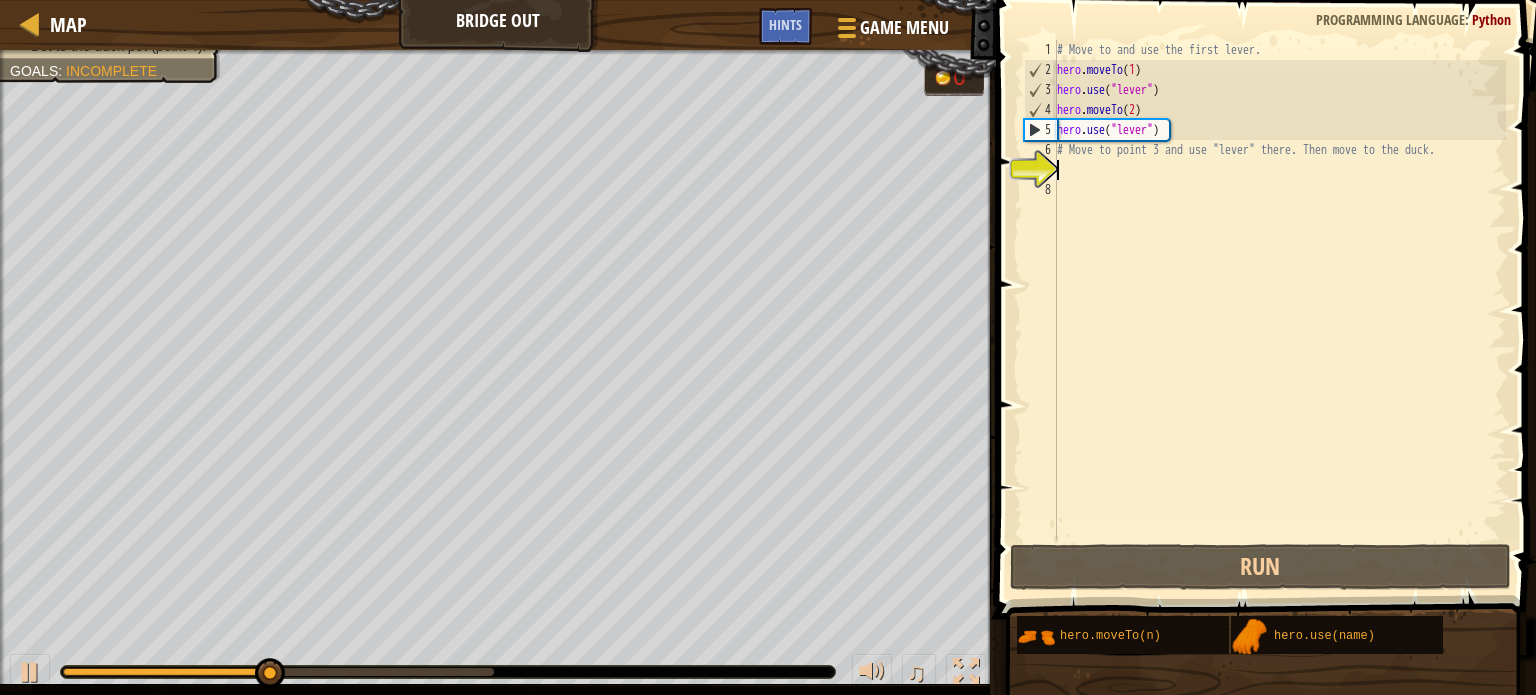 click on "Use the bridge levers. Get to the duck pet (point 4). Goals : Incomplete 0 ♫ Amara 13 x: 29 y: 10 No target action: use Skip (esc) Continue  Then move to the duck at the [GEOGRAPHIC_DATA]  whe" at bounding box center (768, 372) 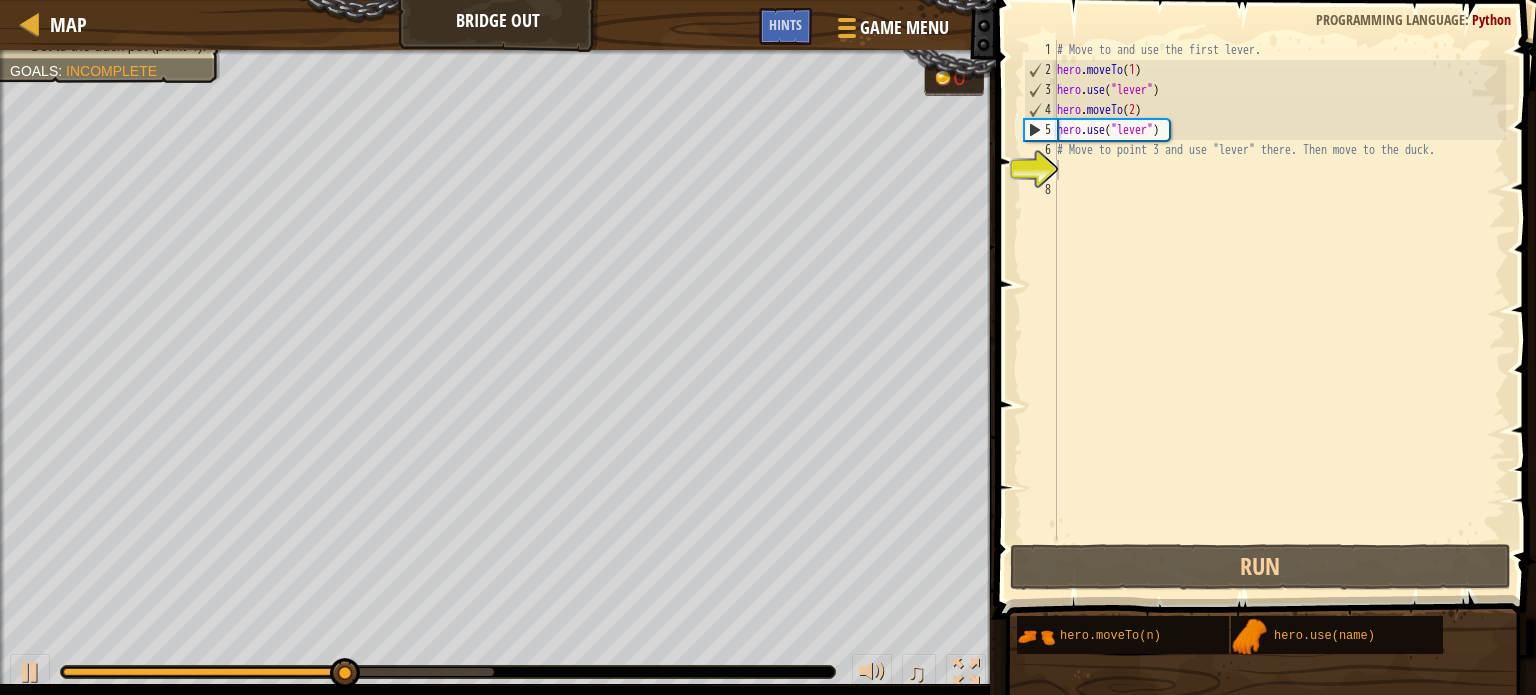 click on "# Move to and use the first lever. hero . moveTo ( 1 ) hero . use ( "lever" ) hero . moveTo ( 2 ) hero . use ( "lever" ) # Move to point 3 and use "lever" there. Then move to the duck." at bounding box center [1279, 310] 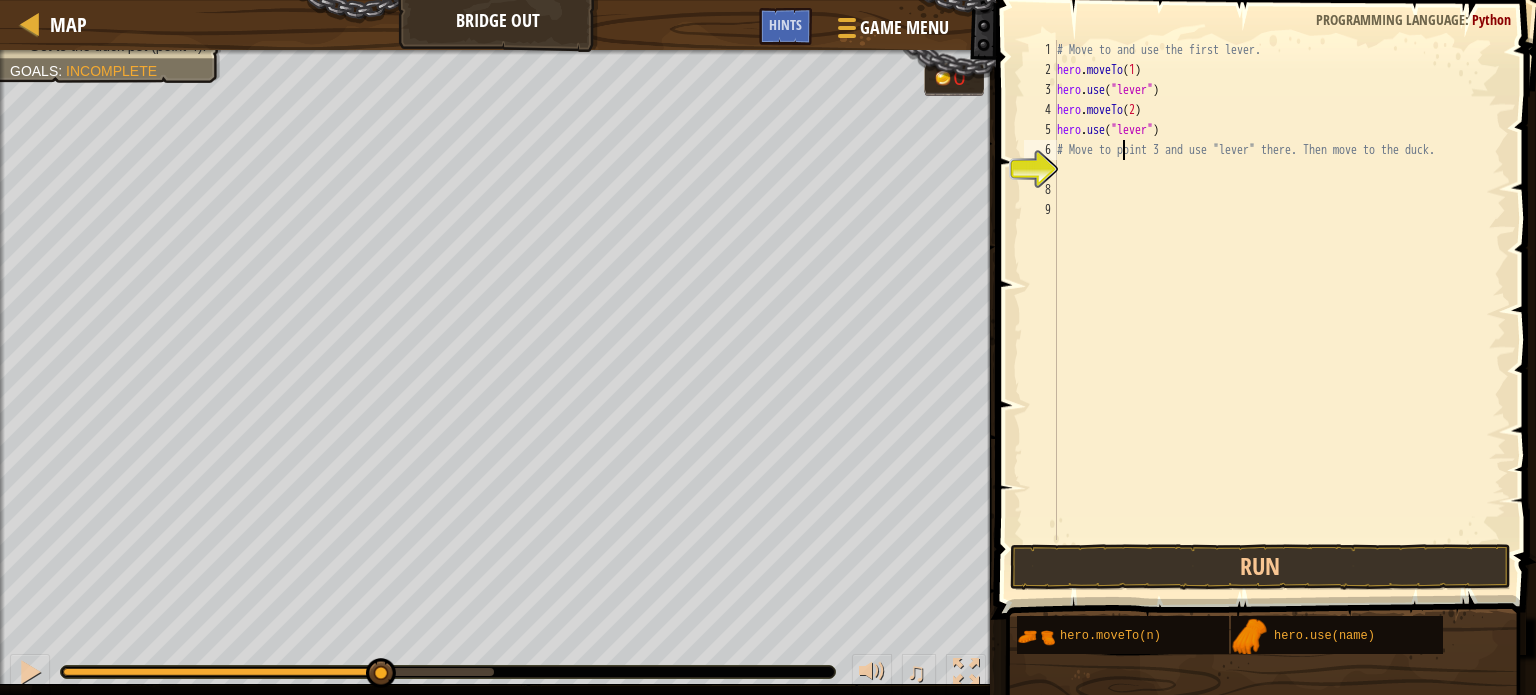 click on "# Move to and use the first lever. hero . moveTo ( 1 ) hero . use ( "lever" ) hero . moveTo ( 2 ) hero . use ( "lever" ) # Move to point 3 and use "lever" there. Then move to the duck." at bounding box center (1279, 310) 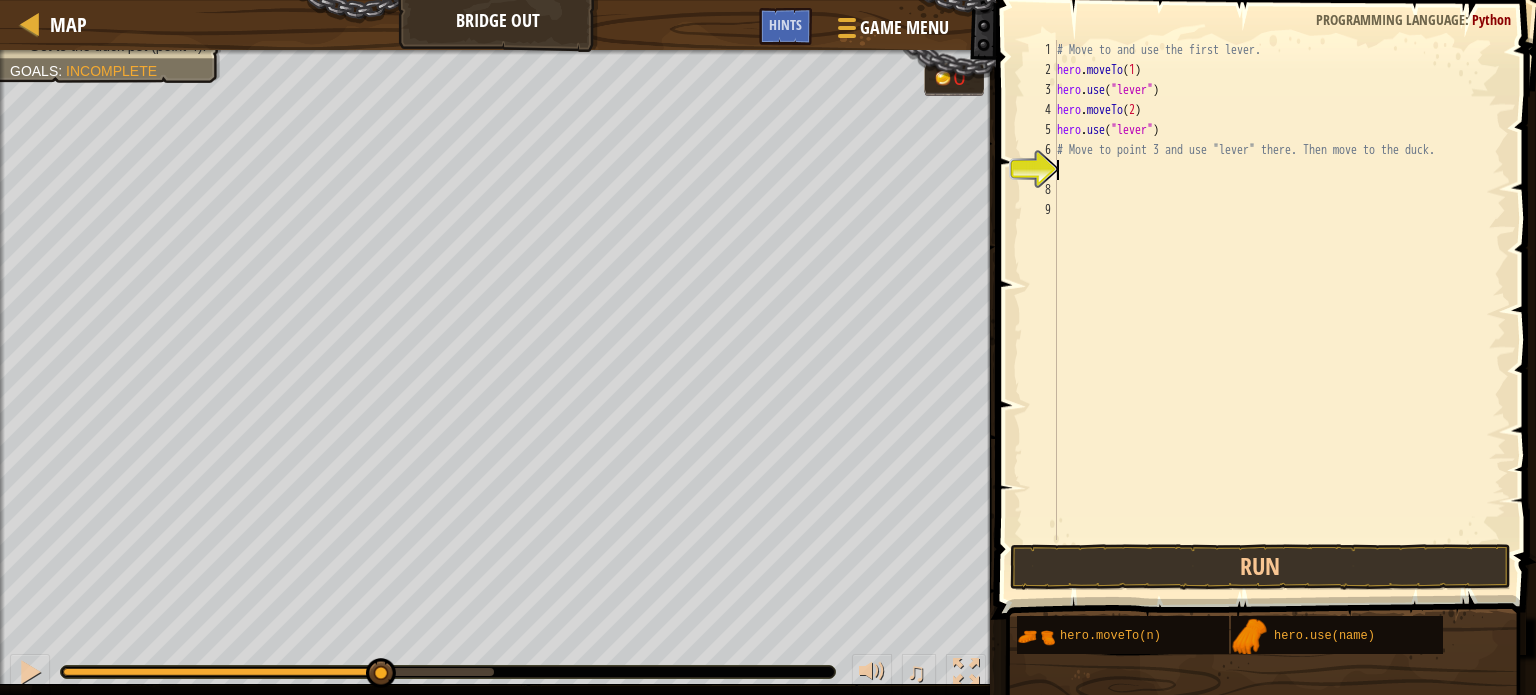 click on "# Move to and use the first lever. hero . moveTo ( 1 ) hero . use ( "lever" ) hero . moveTo ( 2 ) hero . use ( "lever" ) # Move to point 3 and use "lever" there. Then move to the duck." at bounding box center (1279, 310) 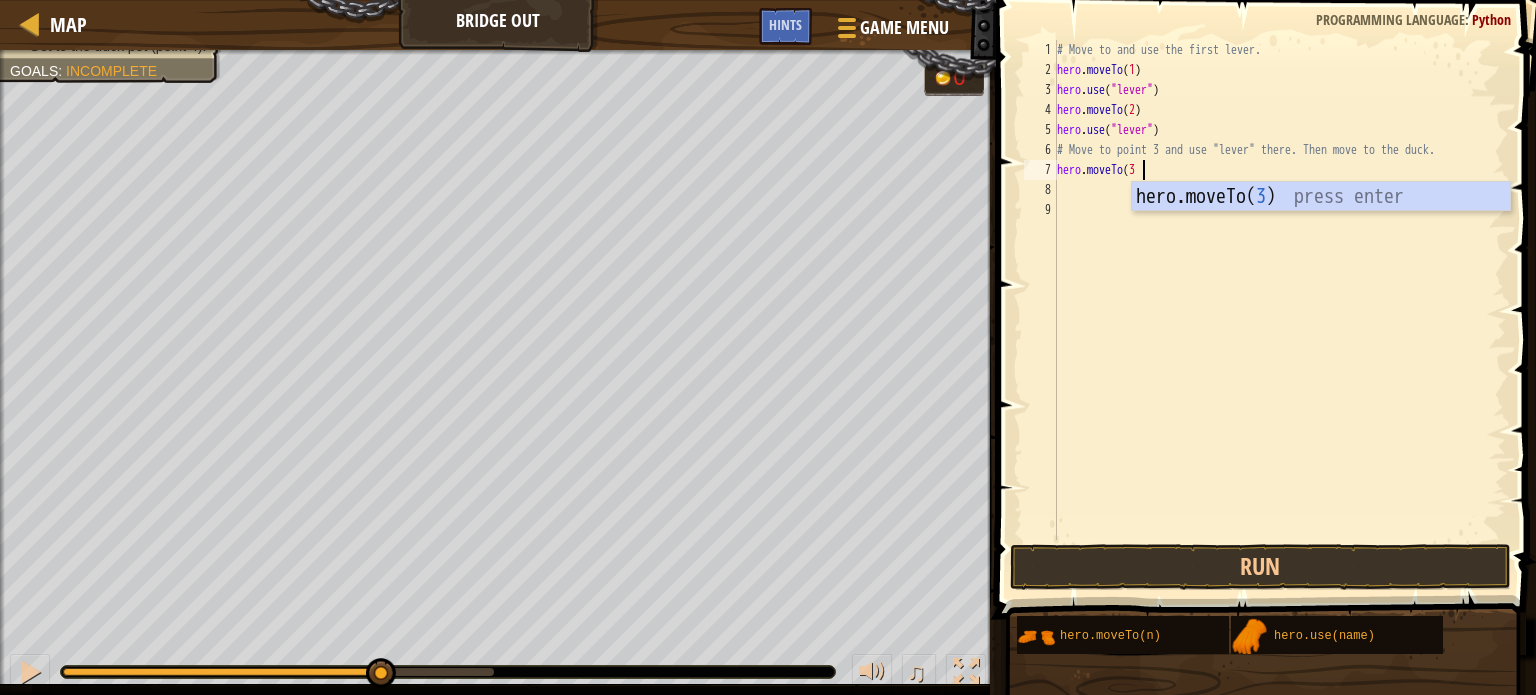 scroll, scrollTop: 9, scrollLeft: 6, axis: both 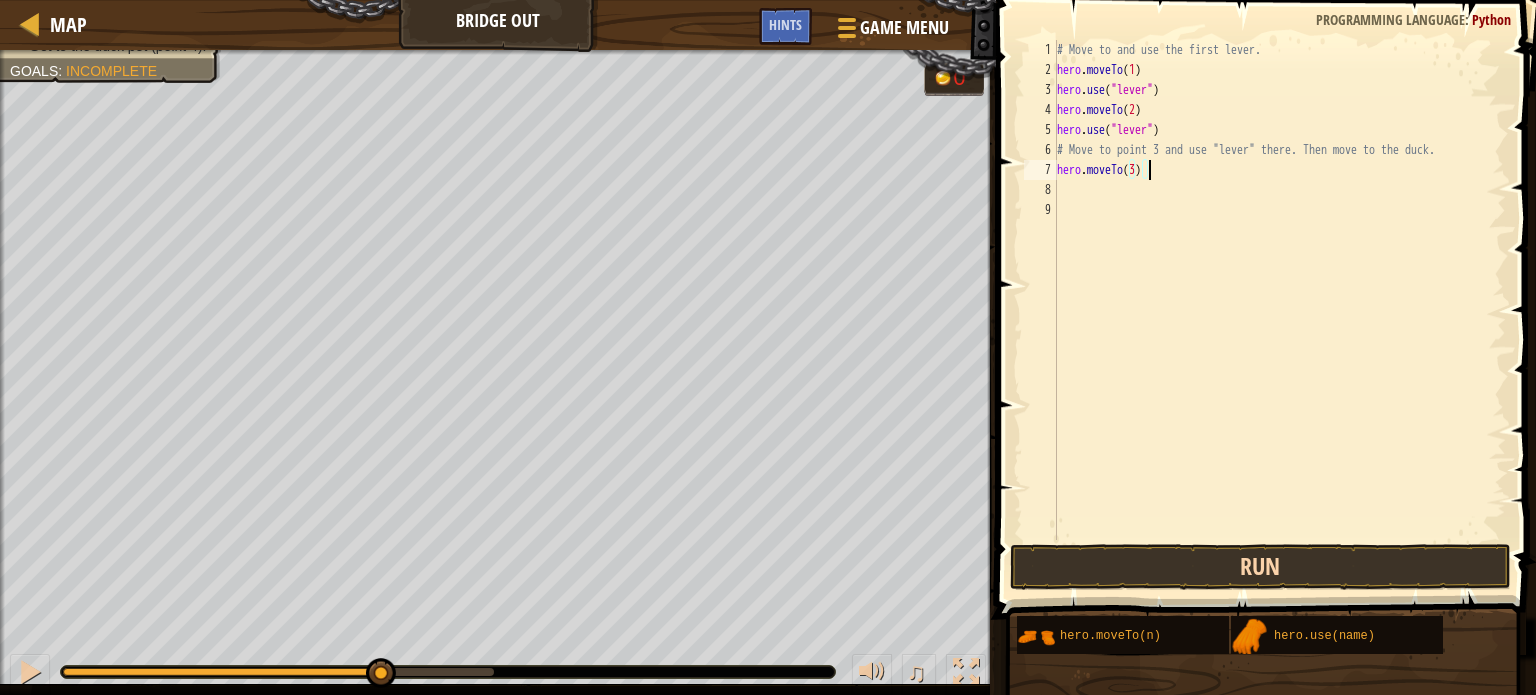 type on "hero.moveTo(3)" 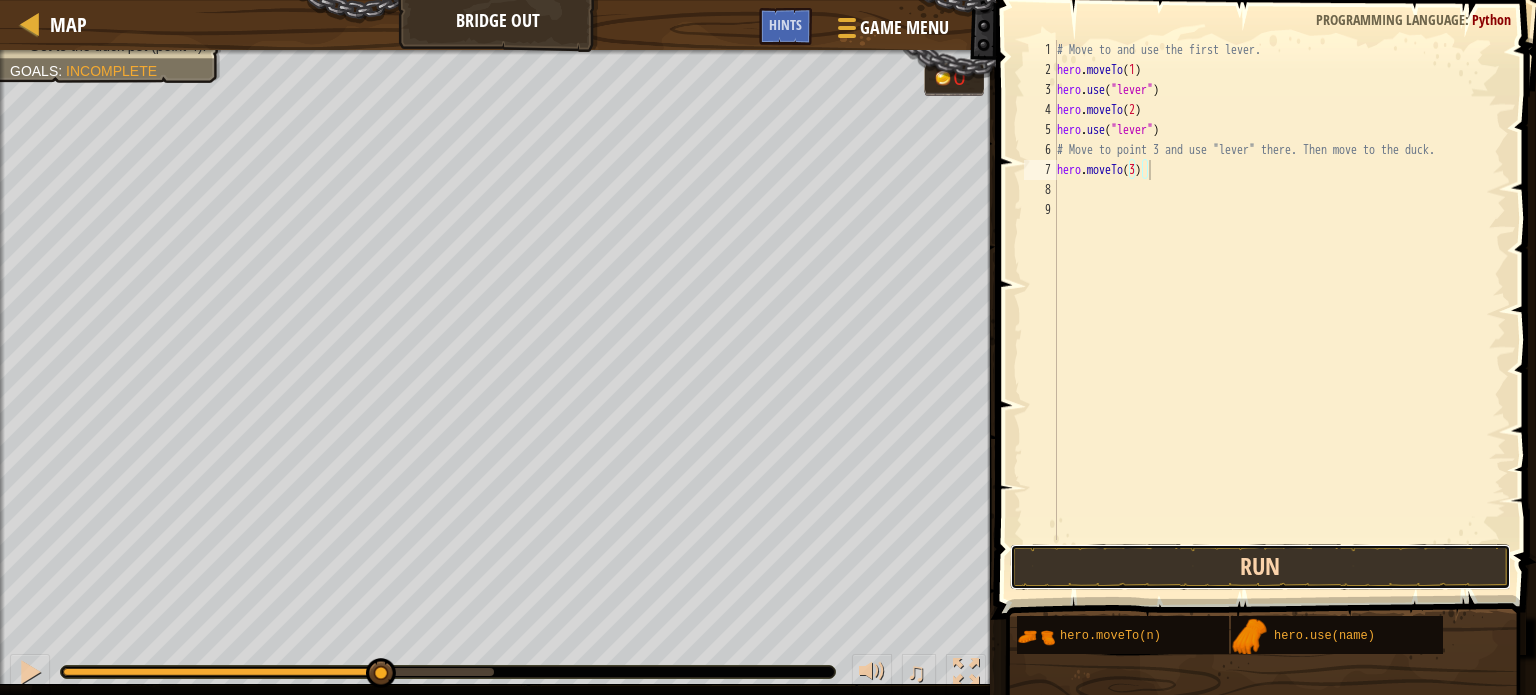 click on "Run" at bounding box center [1260, 567] 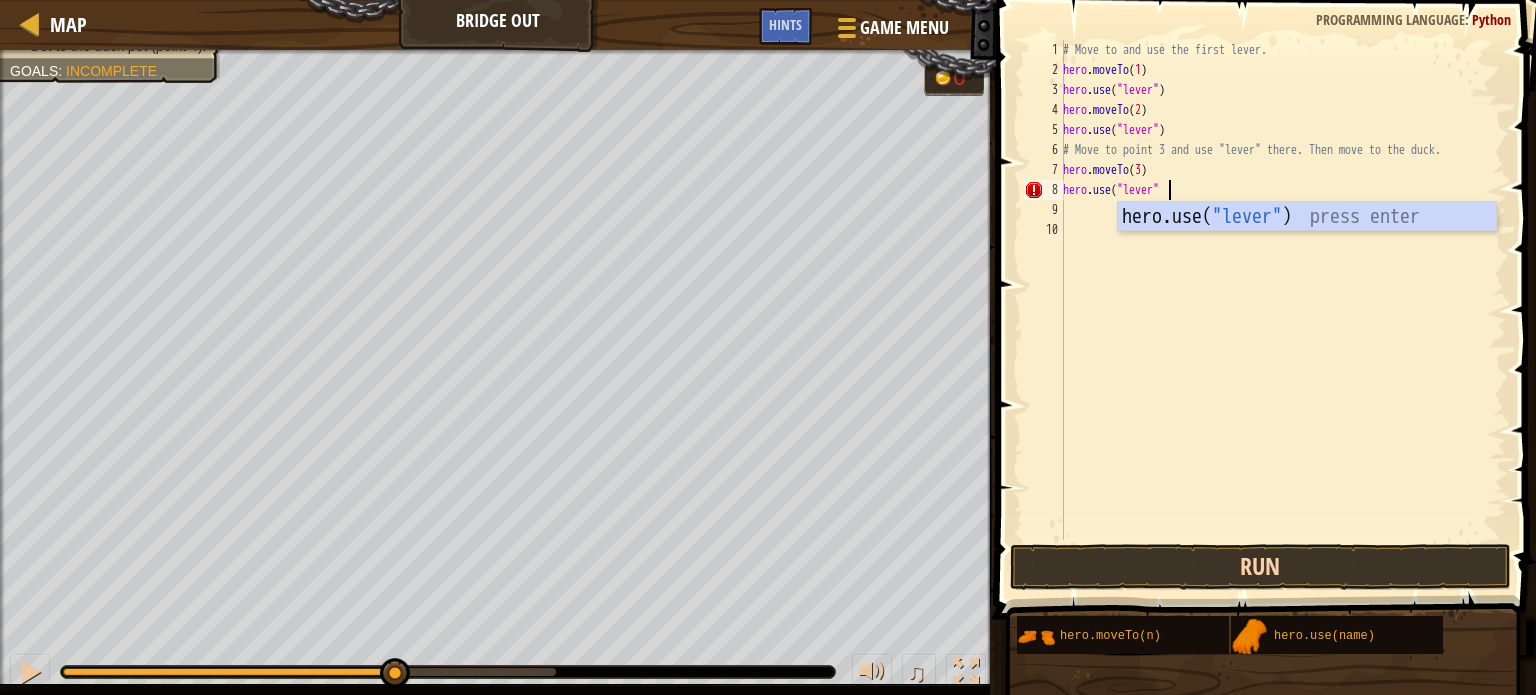 scroll, scrollTop: 9, scrollLeft: 8, axis: both 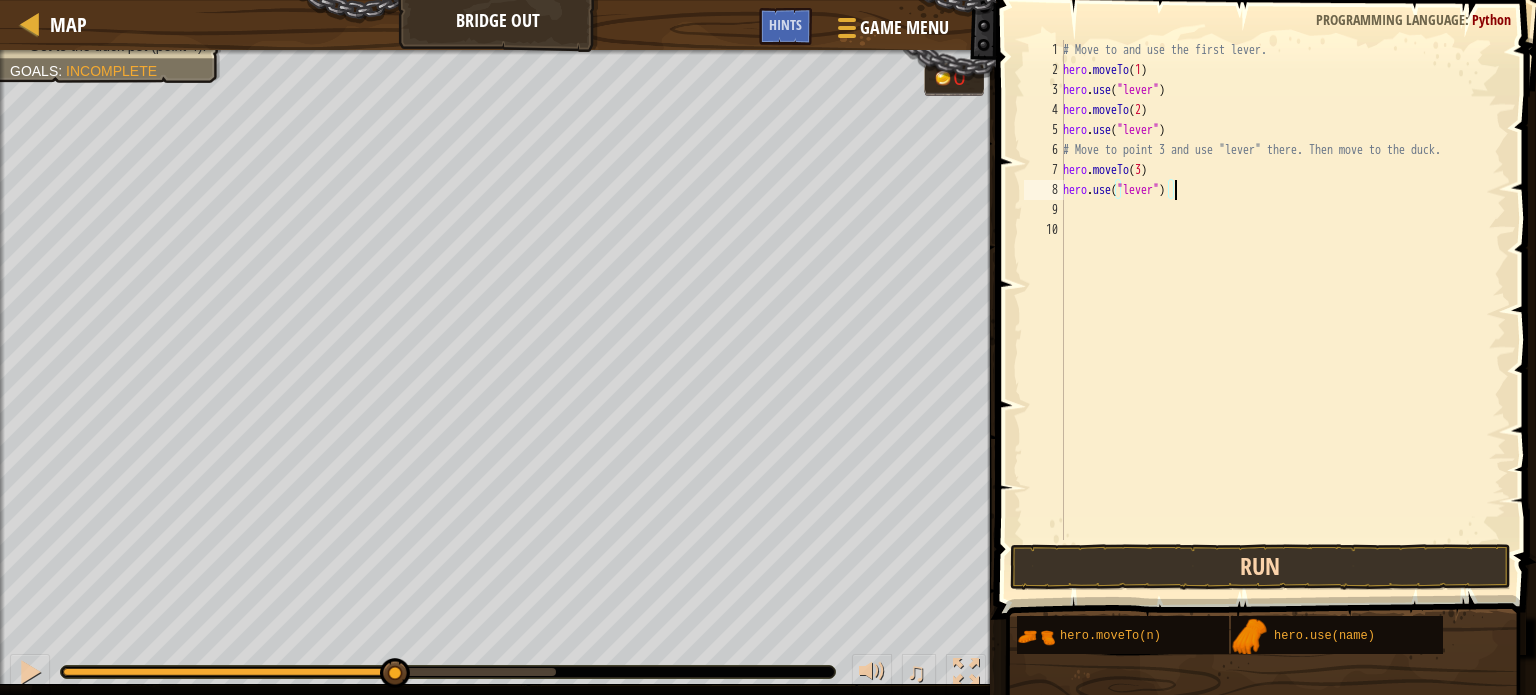 type on "hero.use("lever")" 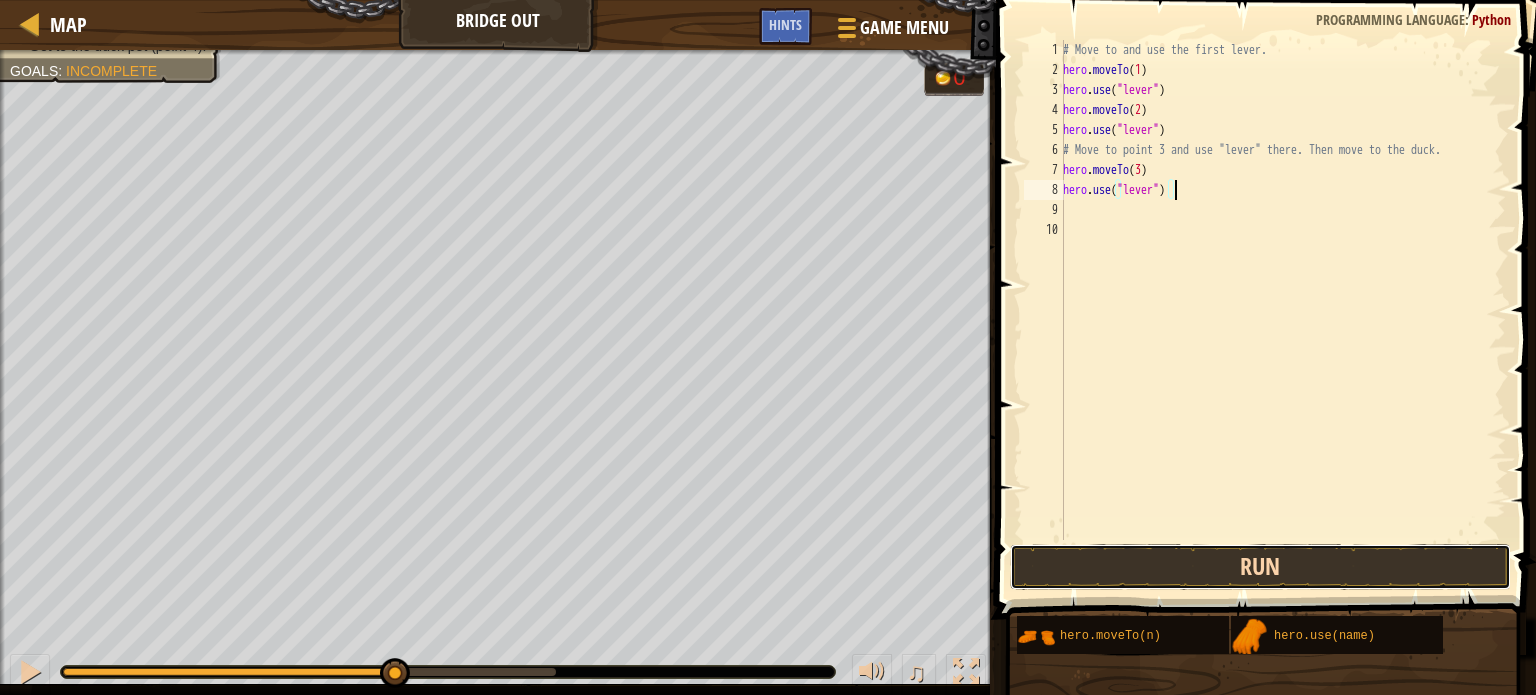 click on "Run" at bounding box center [1260, 567] 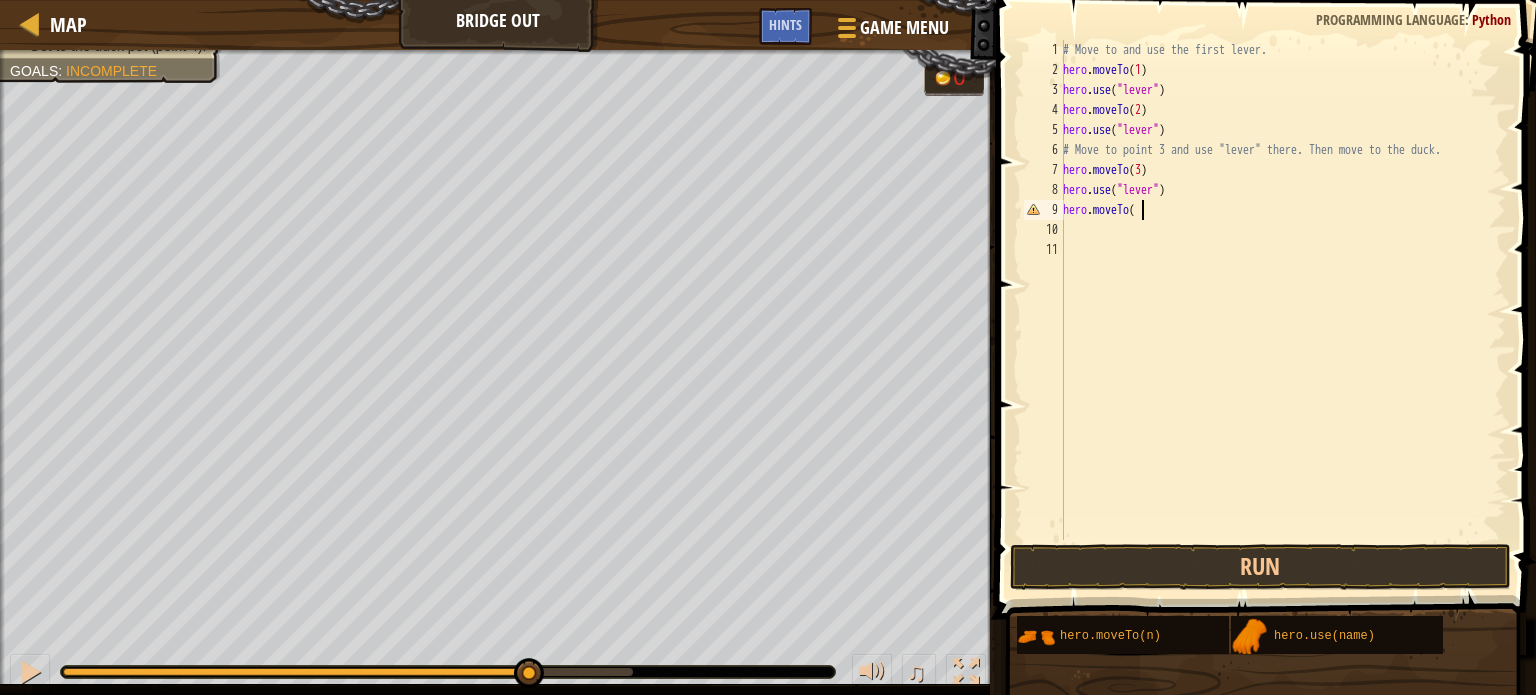 scroll, scrollTop: 9, scrollLeft: 5, axis: both 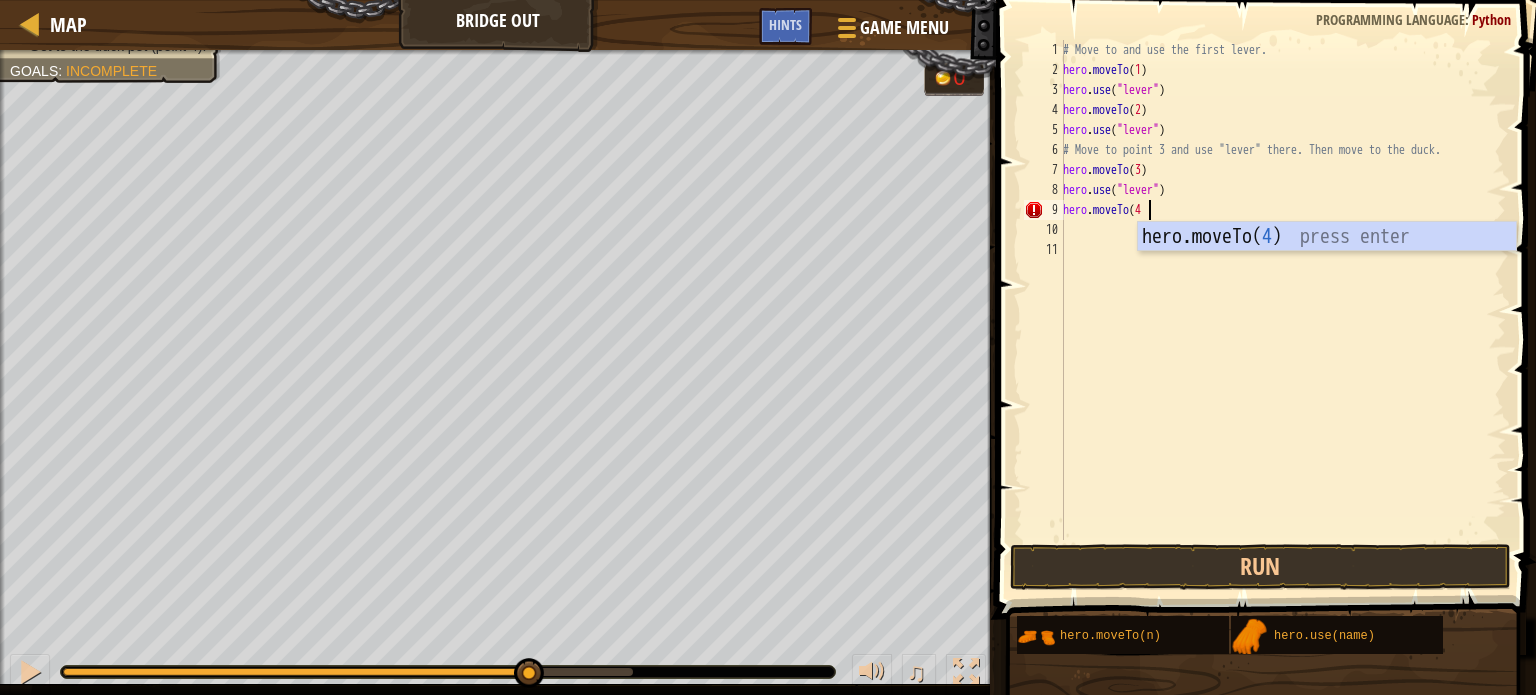 type on "hero.moveTo(4)" 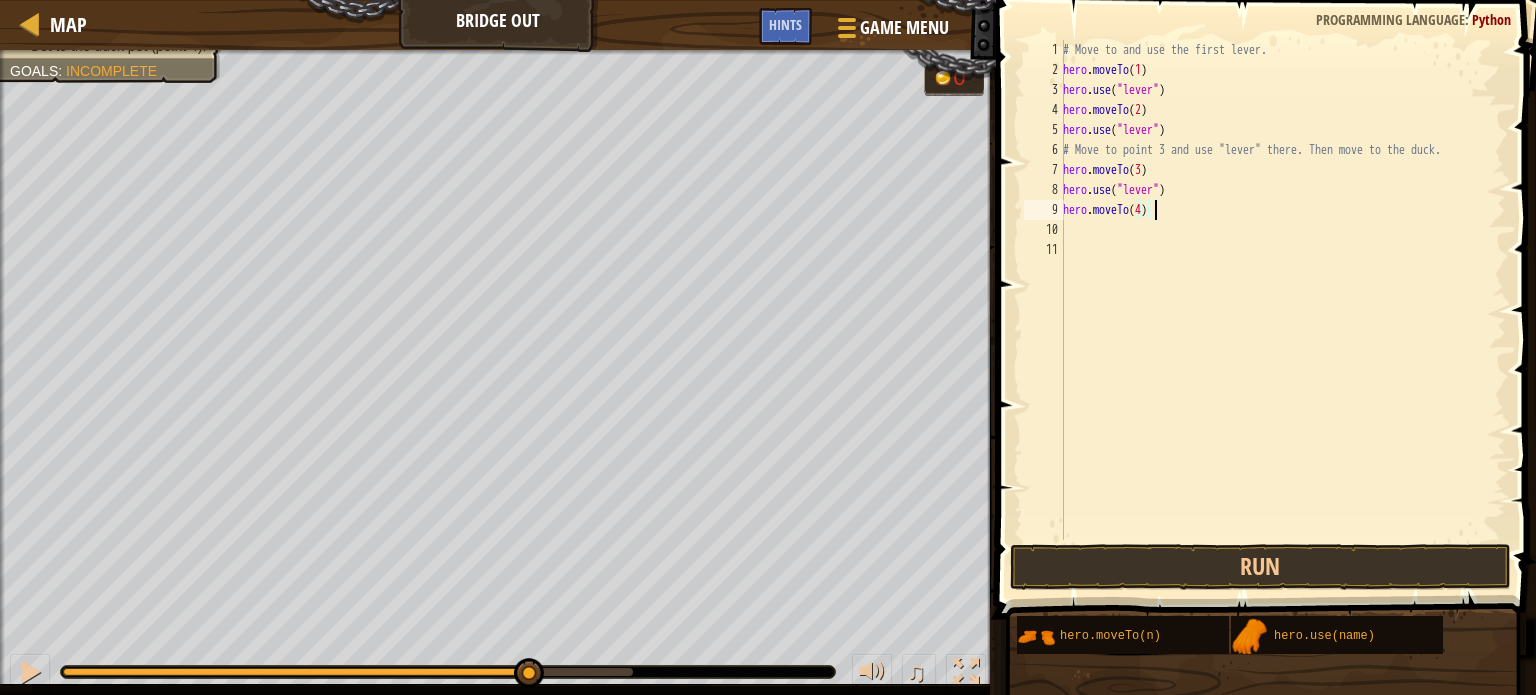 type 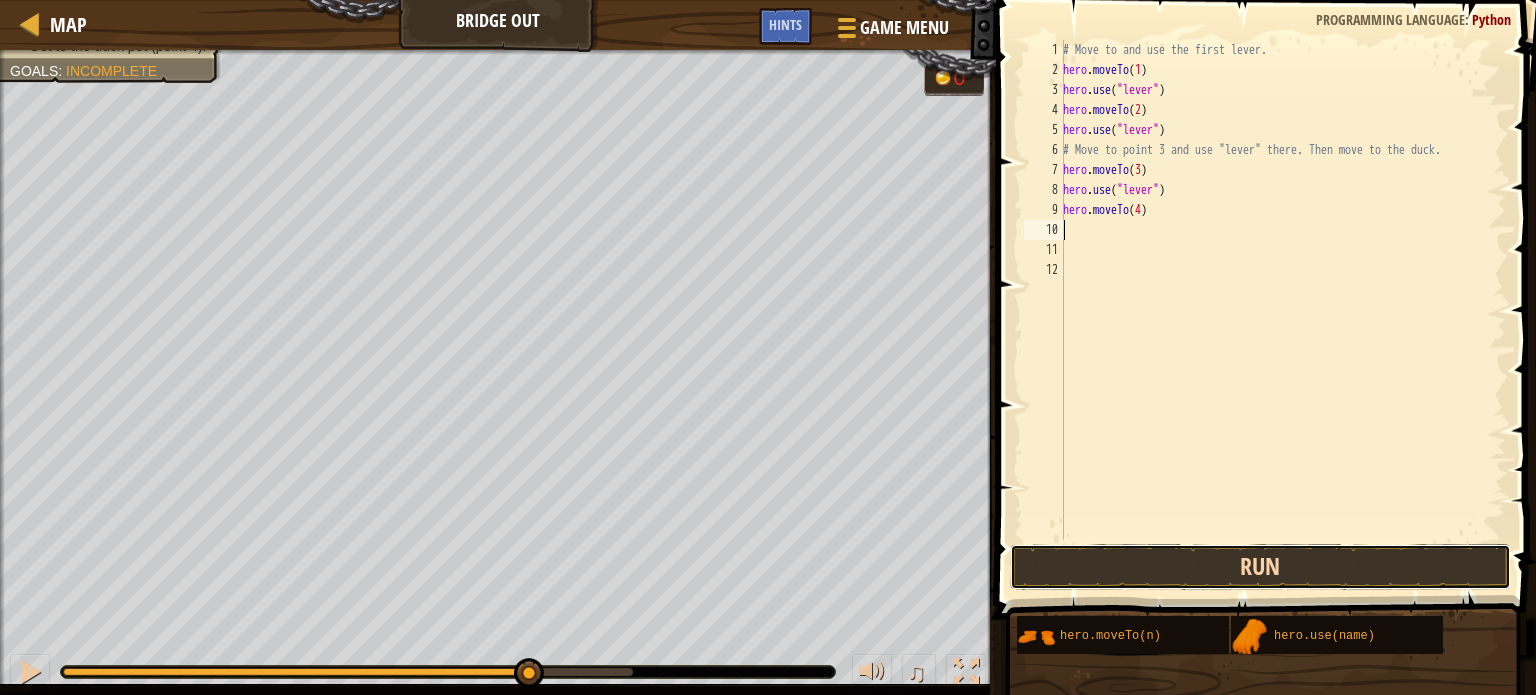 click on "Run" at bounding box center [1260, 567] 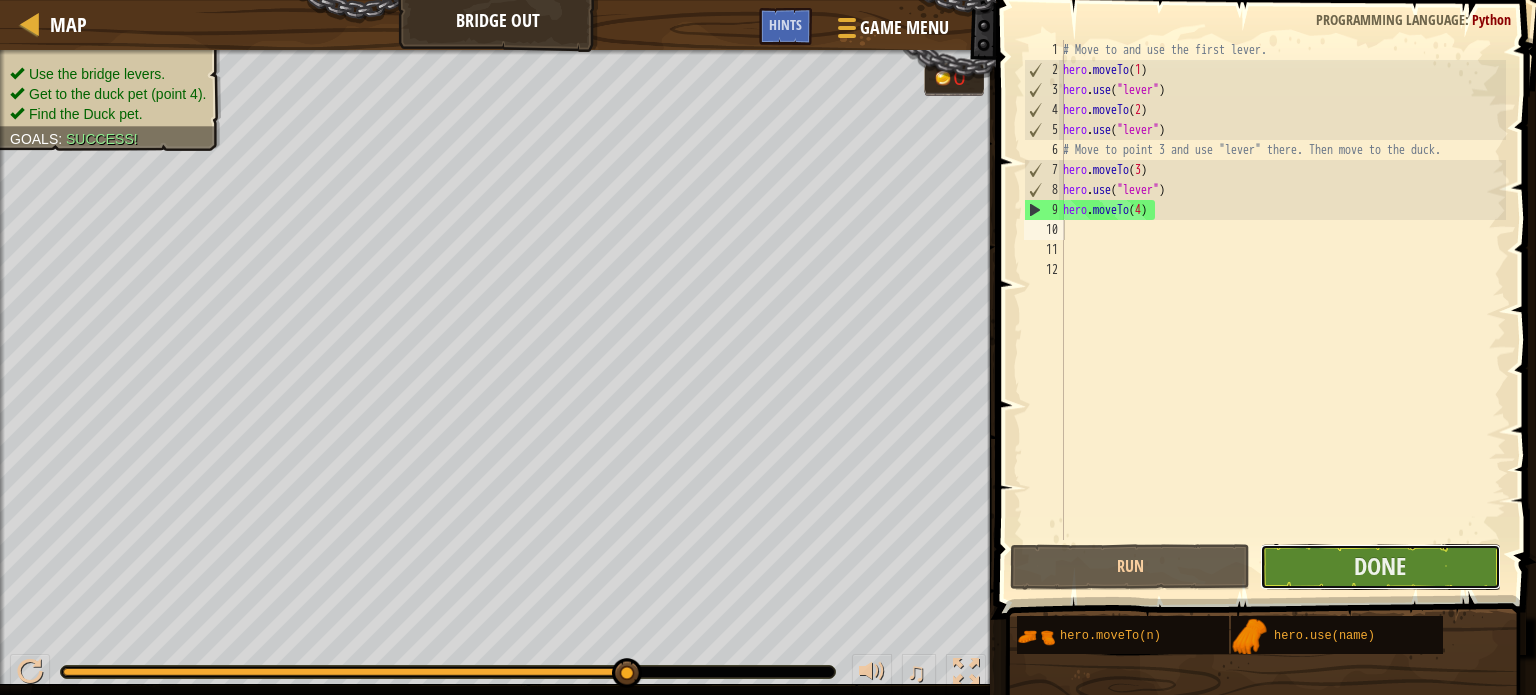 click on "Done" at bounding box center [1380, 567] 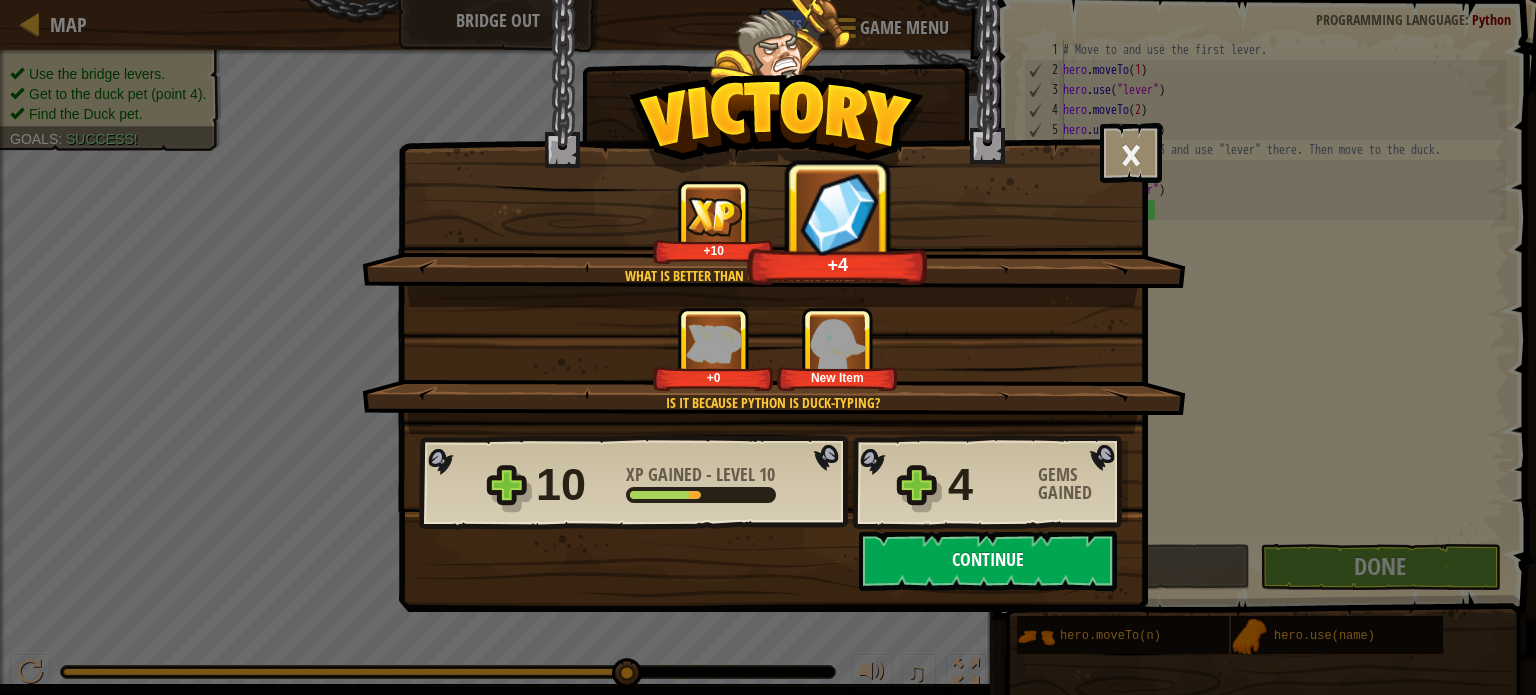 click on "Continue" at bounding box center (988, 561) 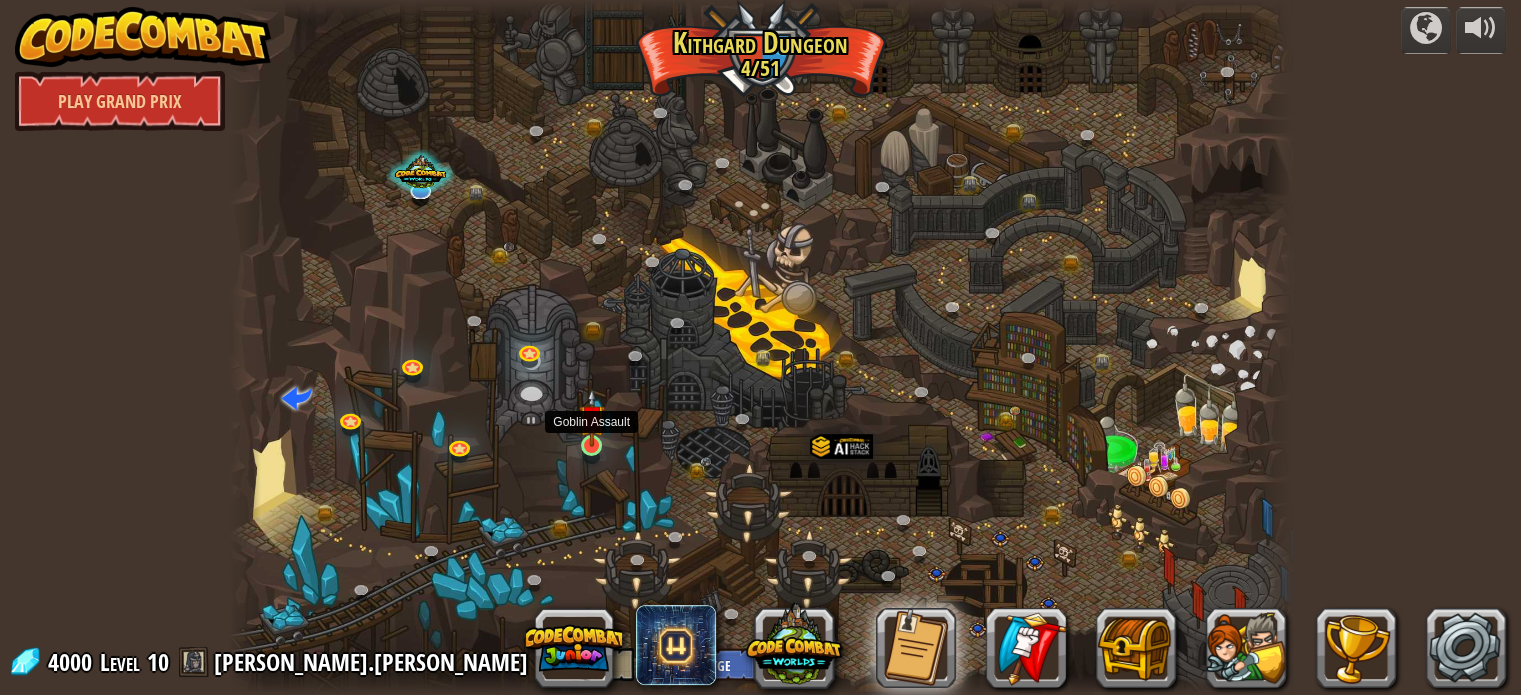 click at bounding box center (592, 418) 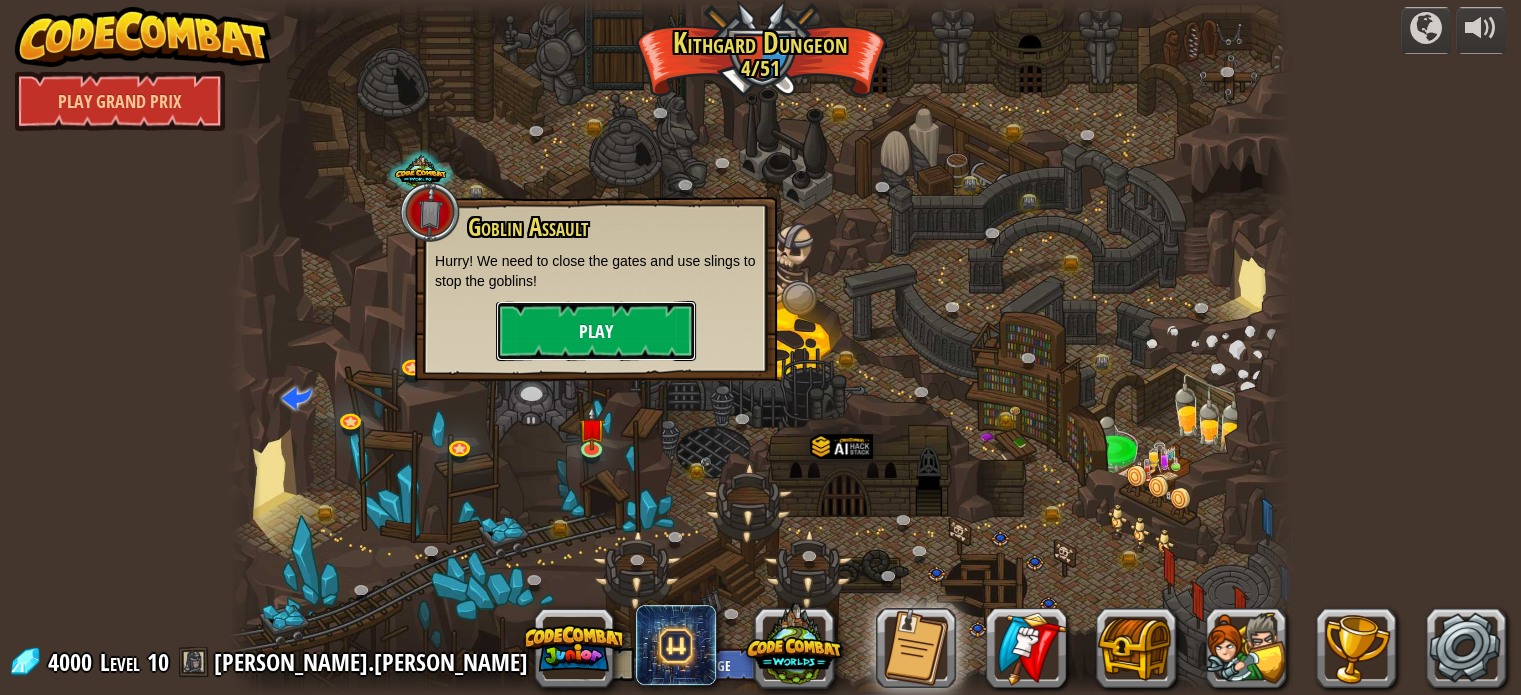 click on "Play" at bounding box center [596, 331] 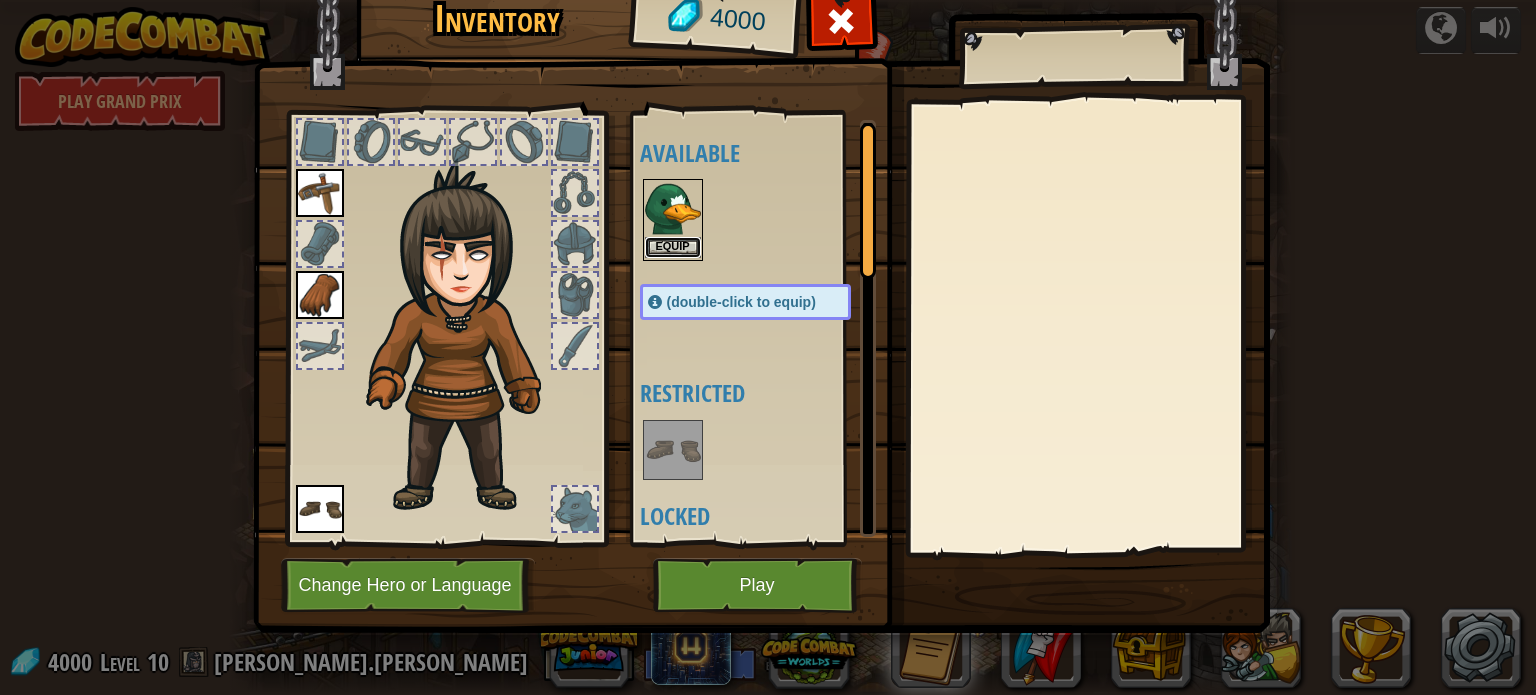 click on "Equip" at bounding box center [673, 247] 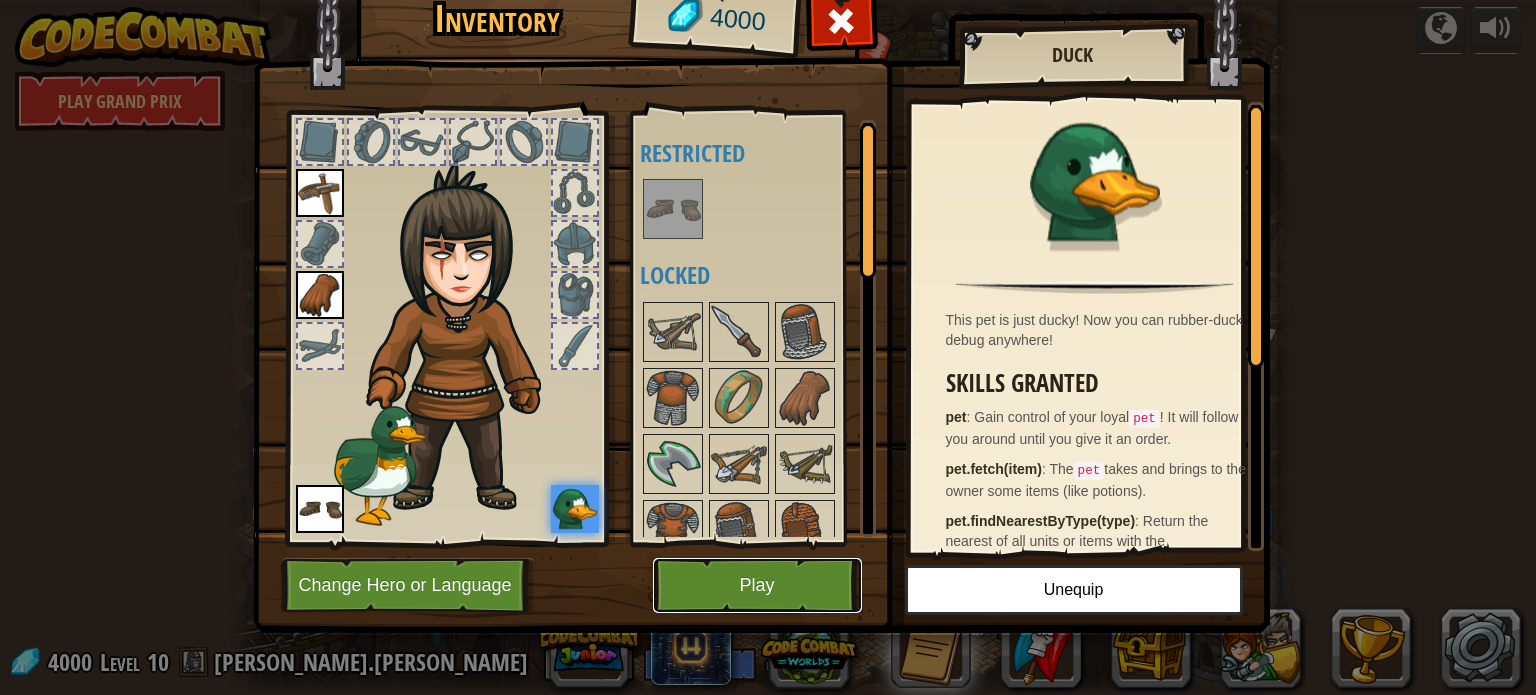 click on "Play" at bounding box center [757, 585] 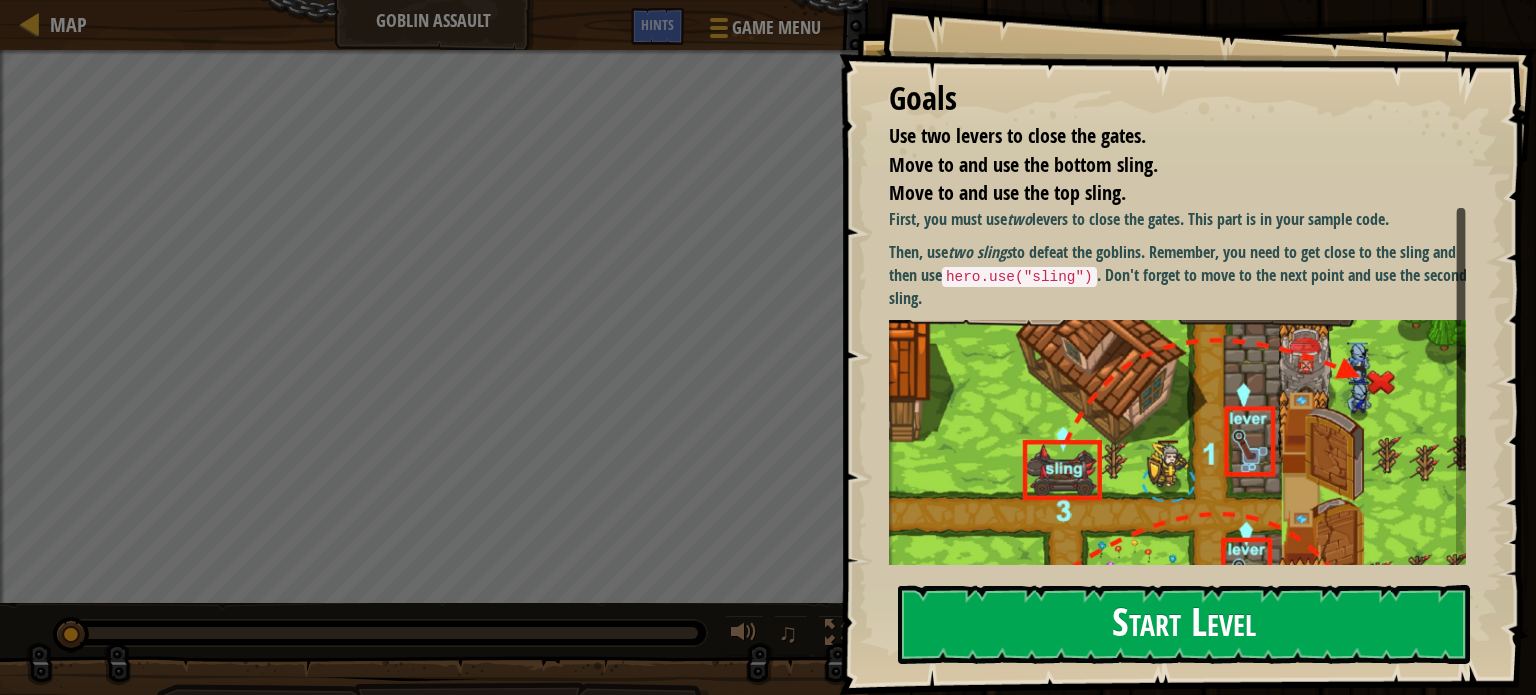 click on "Start Level" at bounding box center [1184, 624] 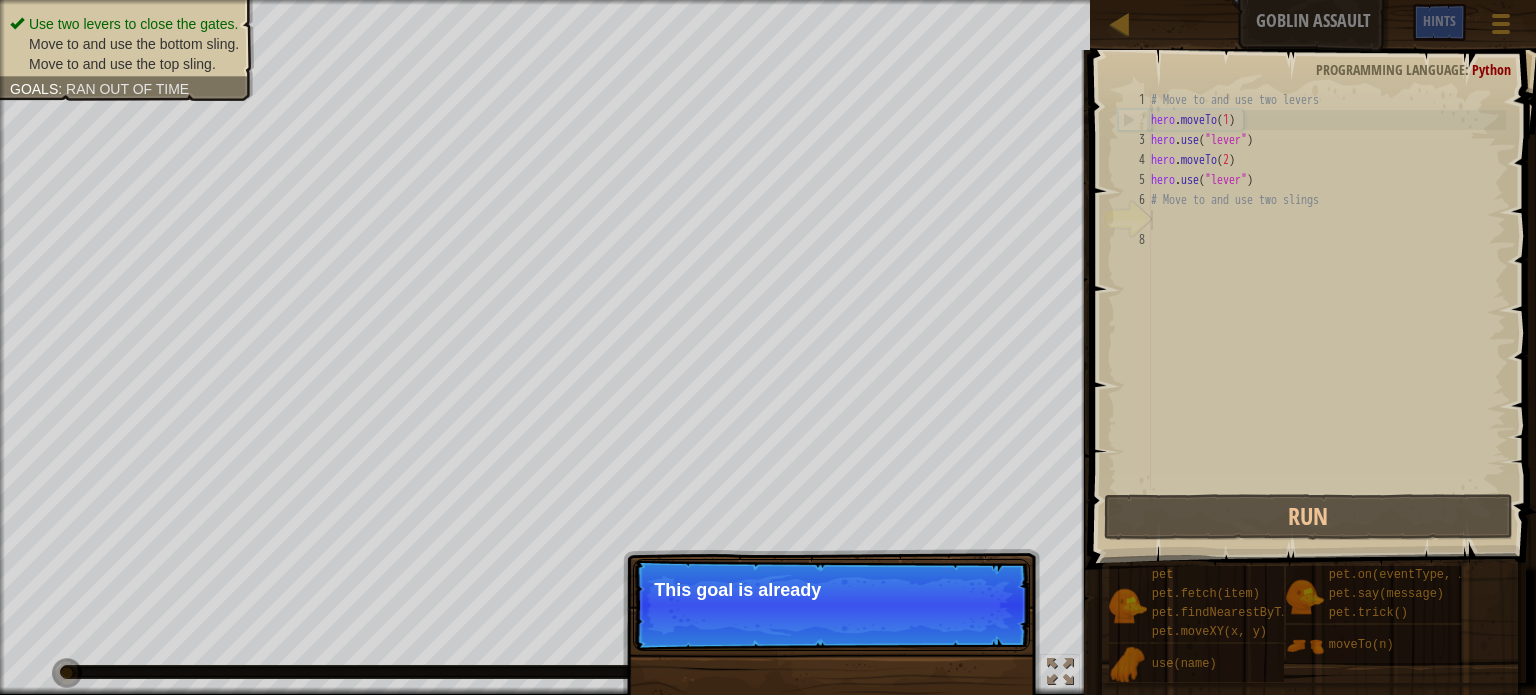 click on "Skip (esc) Continue  This goal is already" at bounding box center [831, 605] 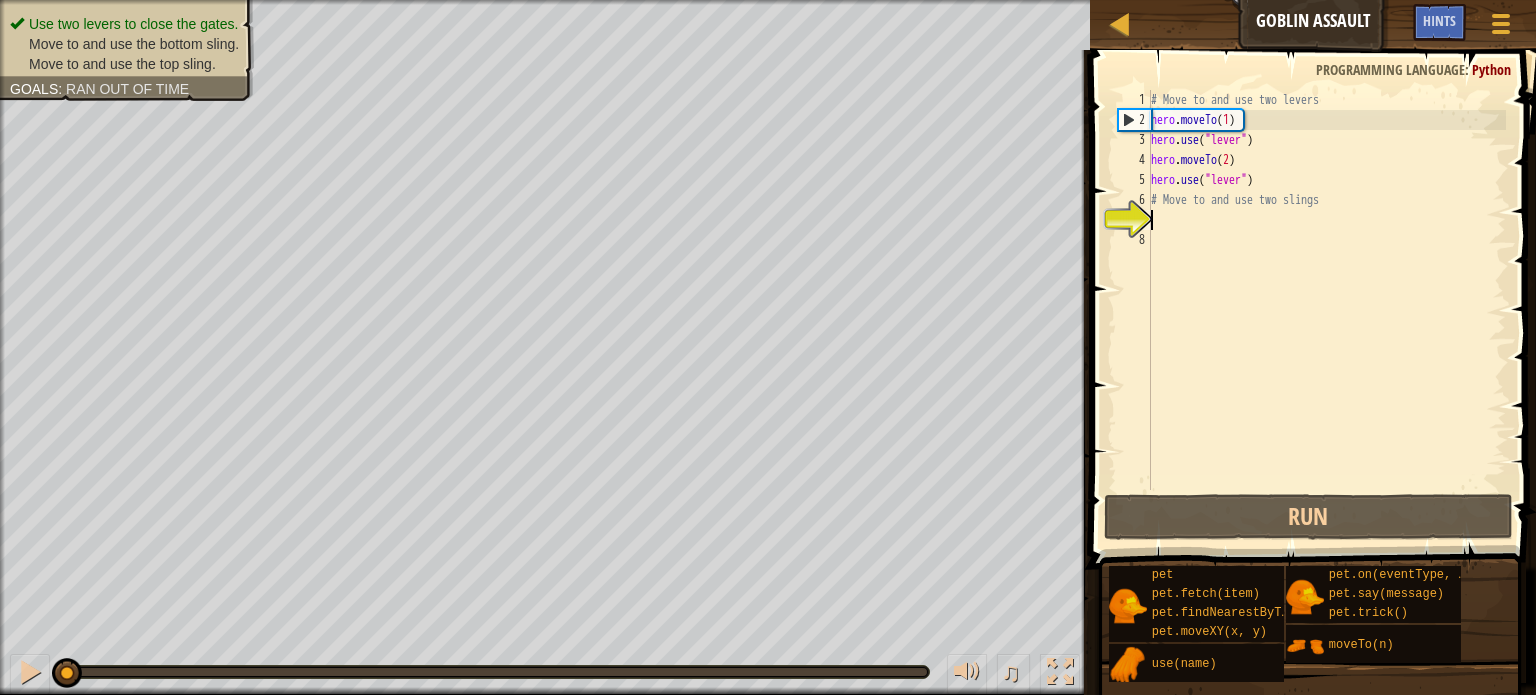 scroll, scrollTop: 9, scrollLeft: 0, axis: vertical 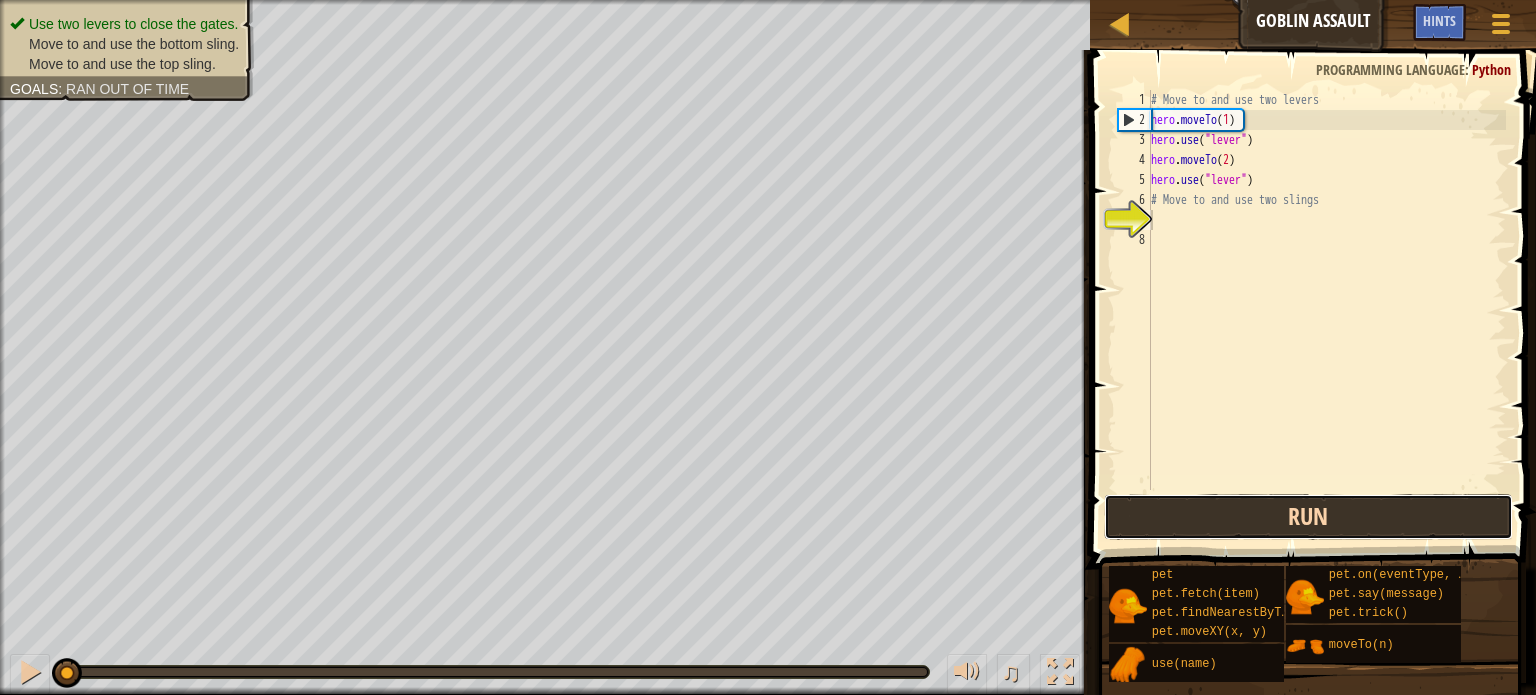 click on "Run" at bounding box center (1308, 517) 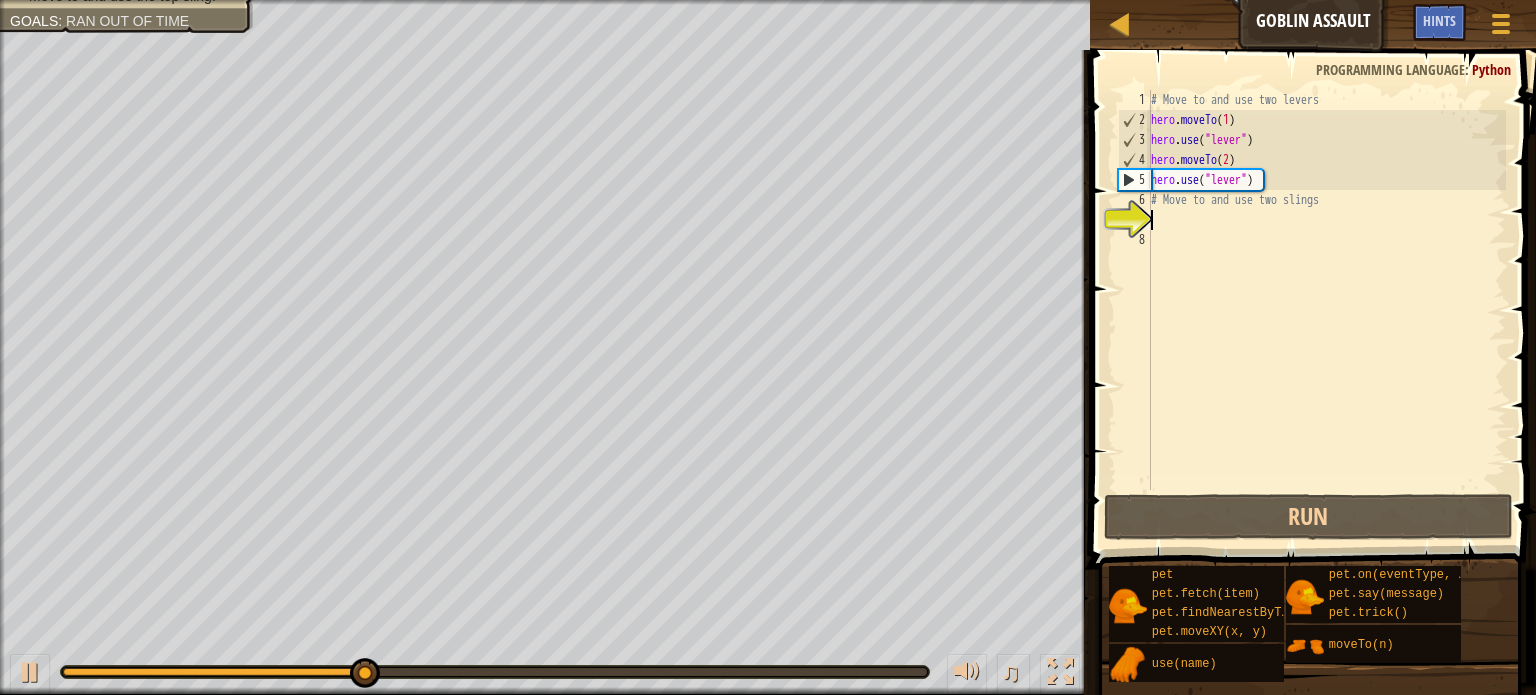 click on "# Move to and use two levers hero . moveTo ( 1 ) hero . use ( "lever" ) hero . moveTo ( 2 ) hero . use ( "lever" ) # Move to and use two slings" at bounding box center [1326, 310] 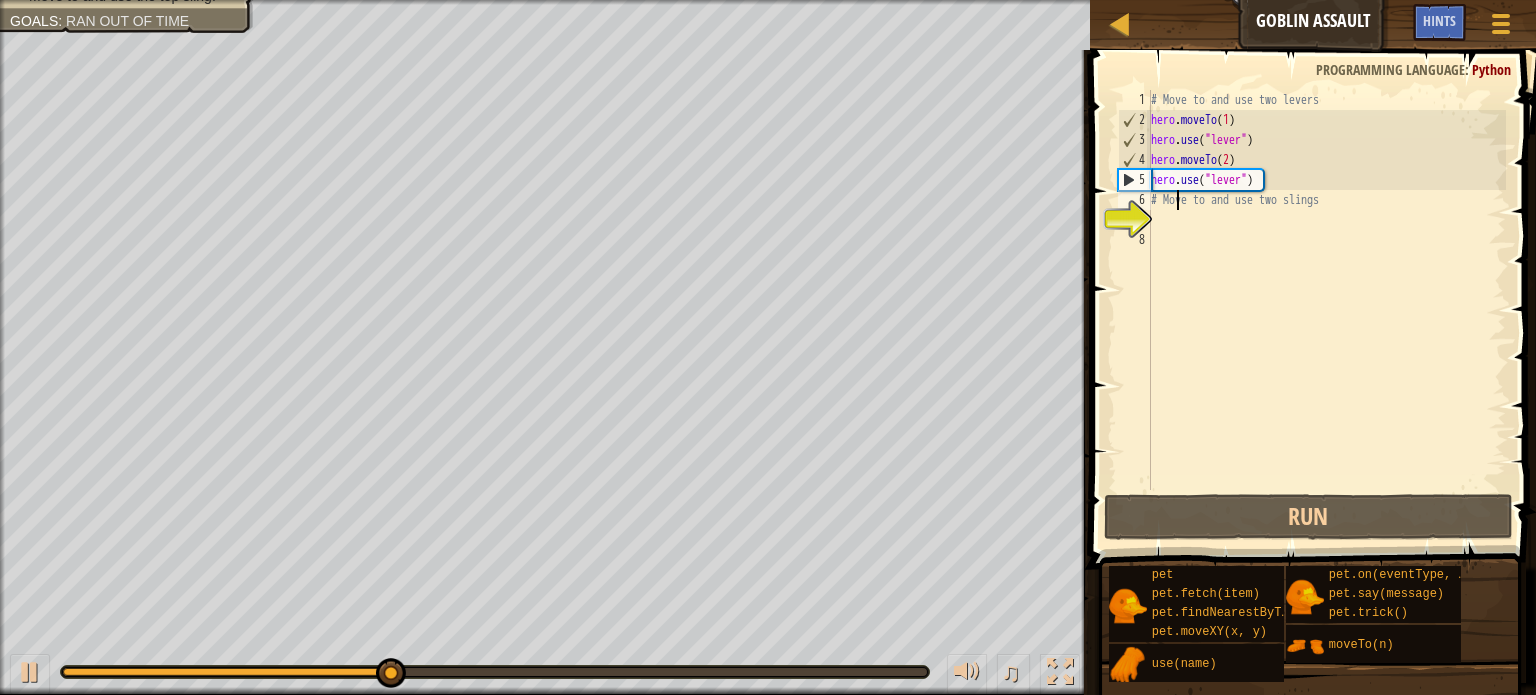 click on "# Move to and use two levers hero . moveTo ( 1 ) hero . use ( "lever" ) hero . moveTo ( 2 ) hero . use ( "lever" ) # Move to and use two slings" at bounding box center (1326, 310) 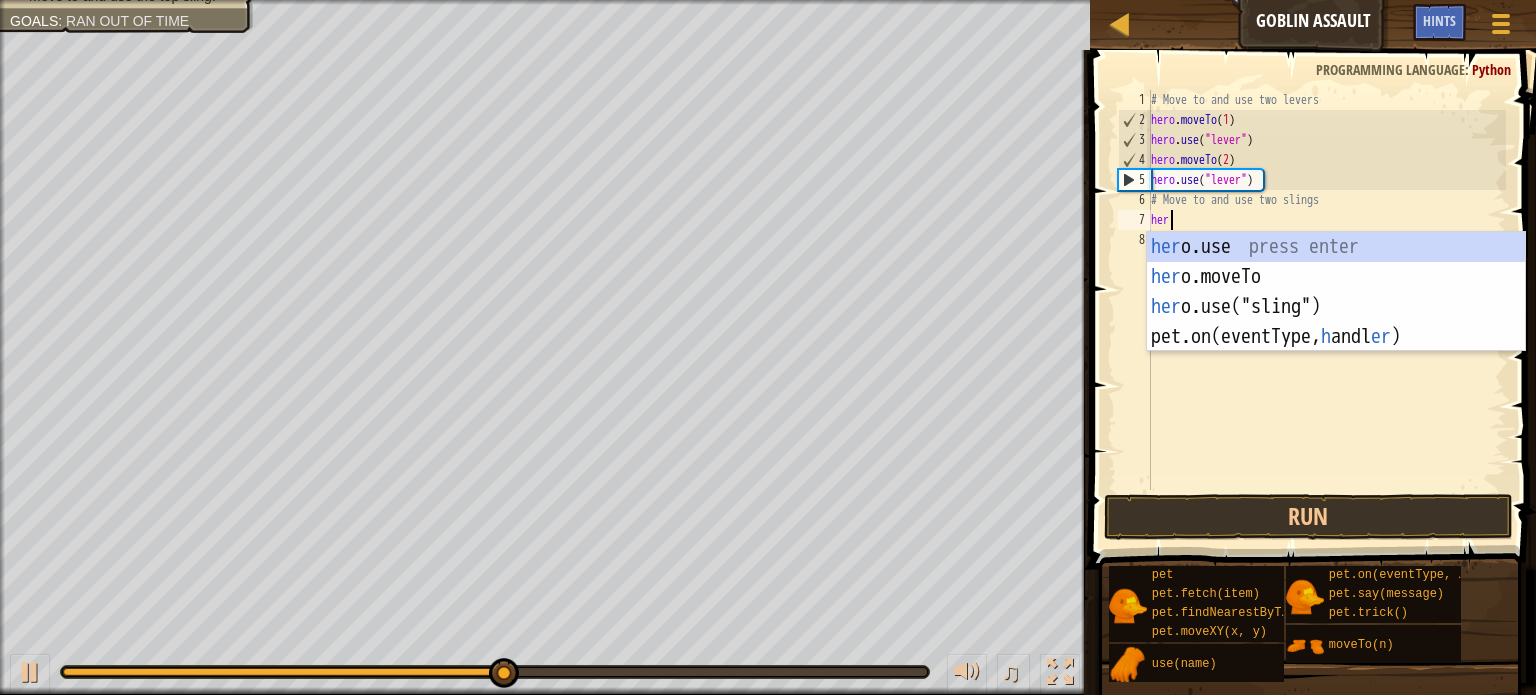 scroll, scrollTop: 9, scrollLeft: 0, axis: vertical 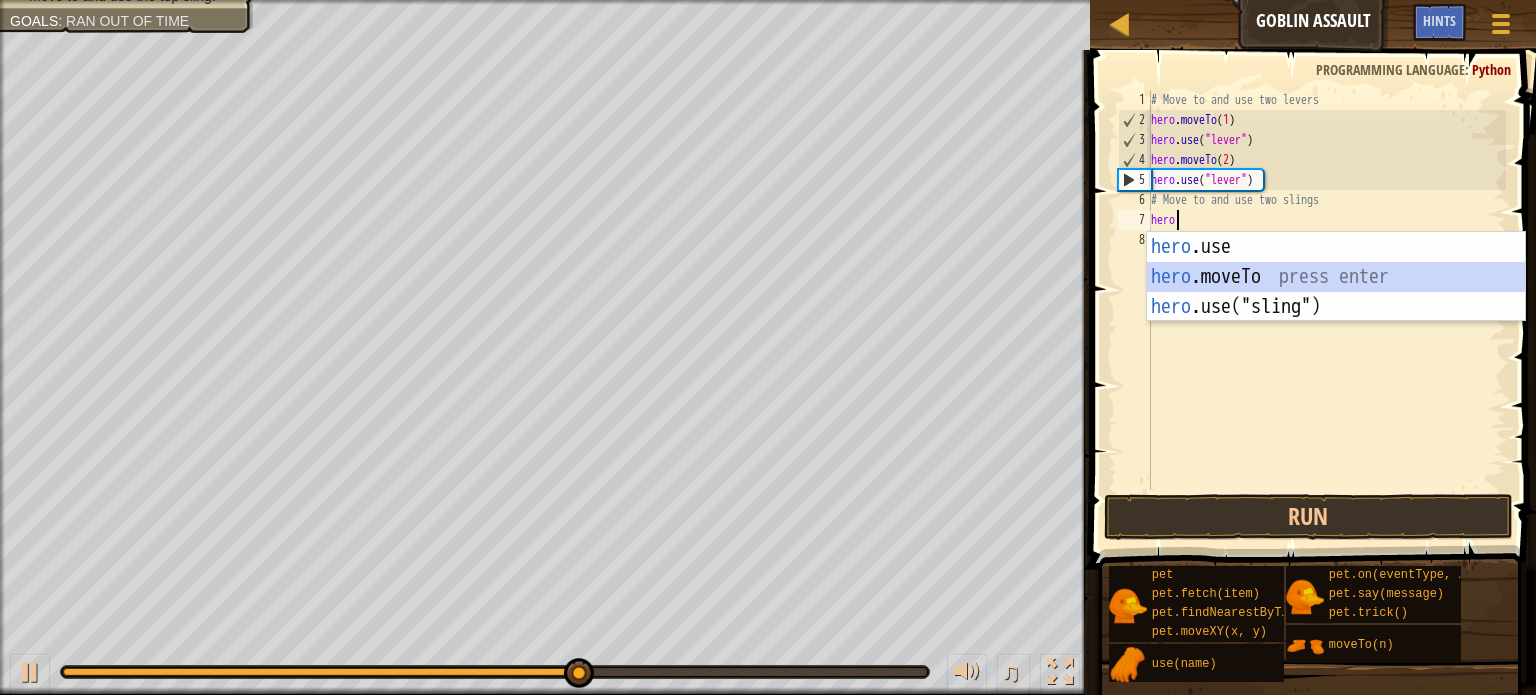 click on "hero .use press enter hero .moveTo press enter hero .use("sling") press enter" at bounding box center [1336, 307] 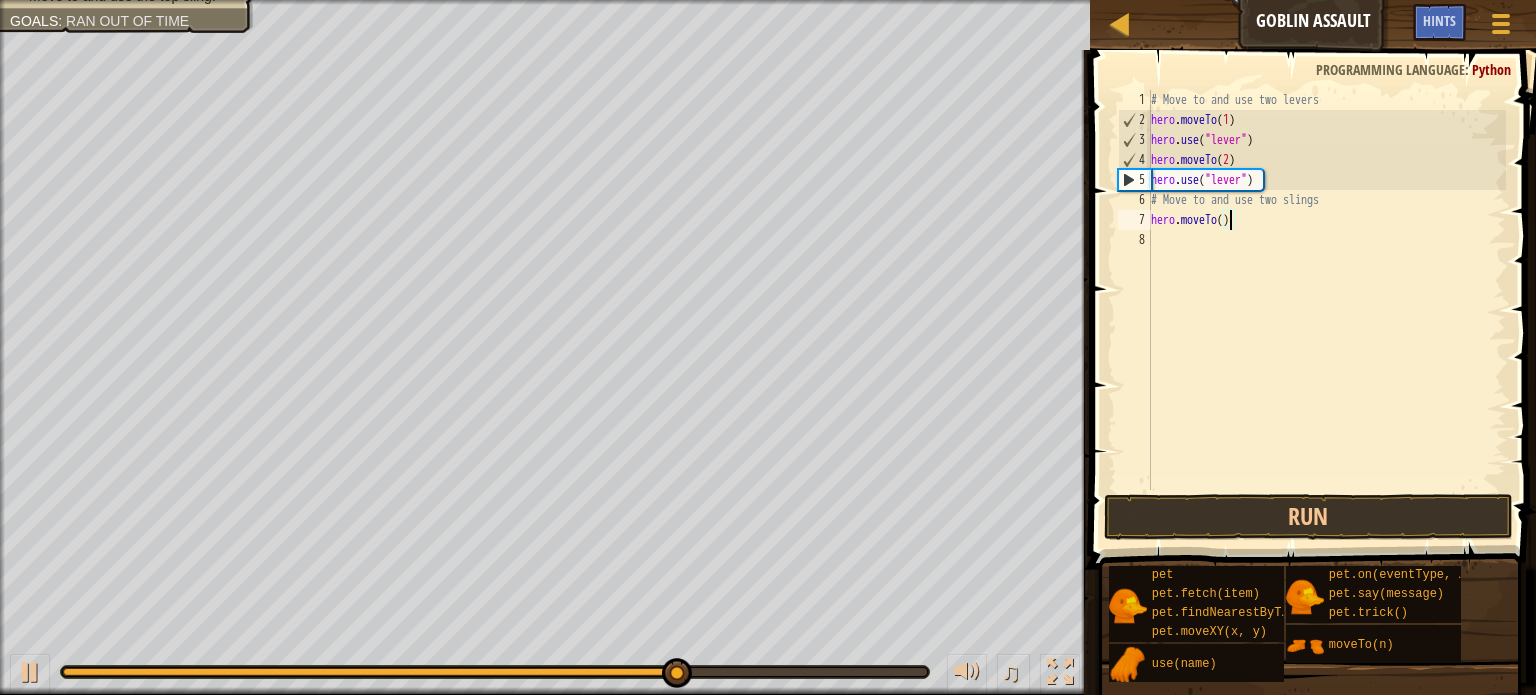 scroll, scrollTop: 9, scrollLeft: 6, axis: both 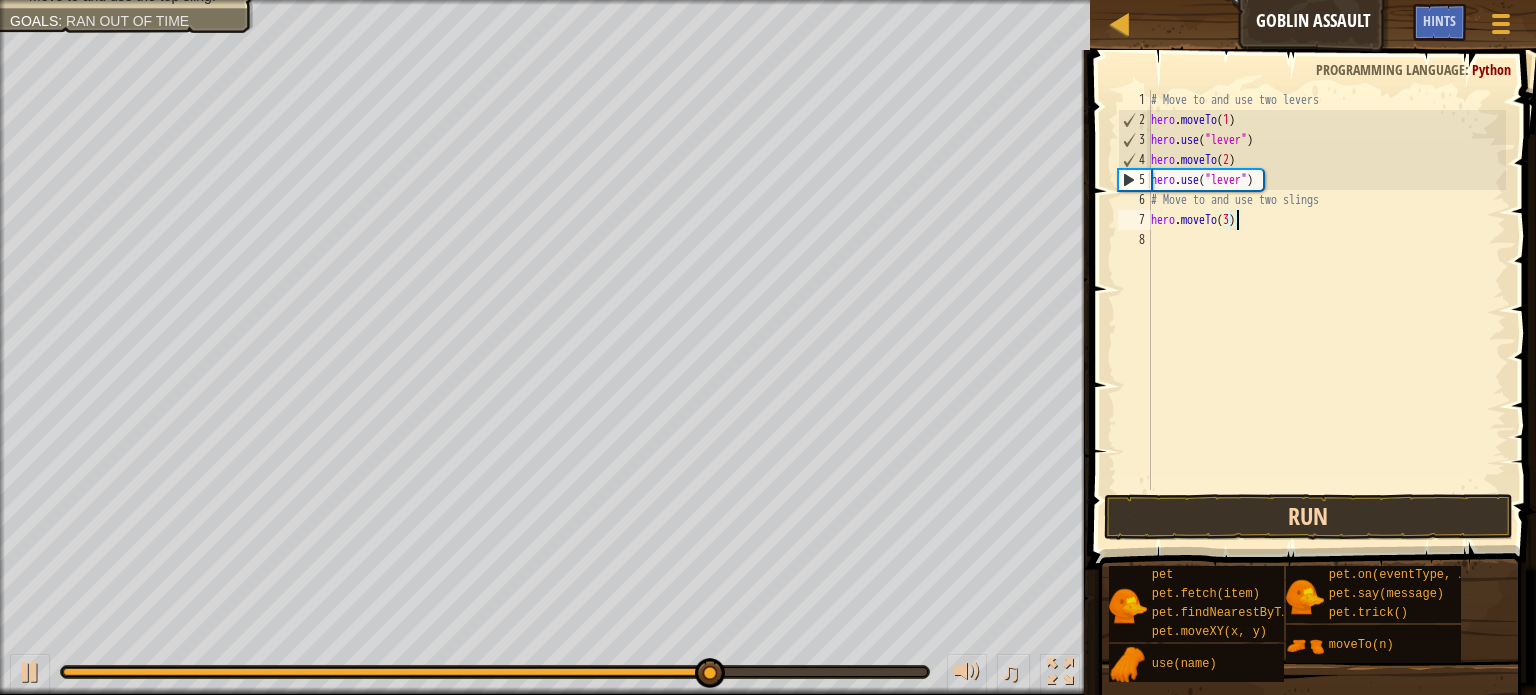 type on "hero.moveTo(3)" 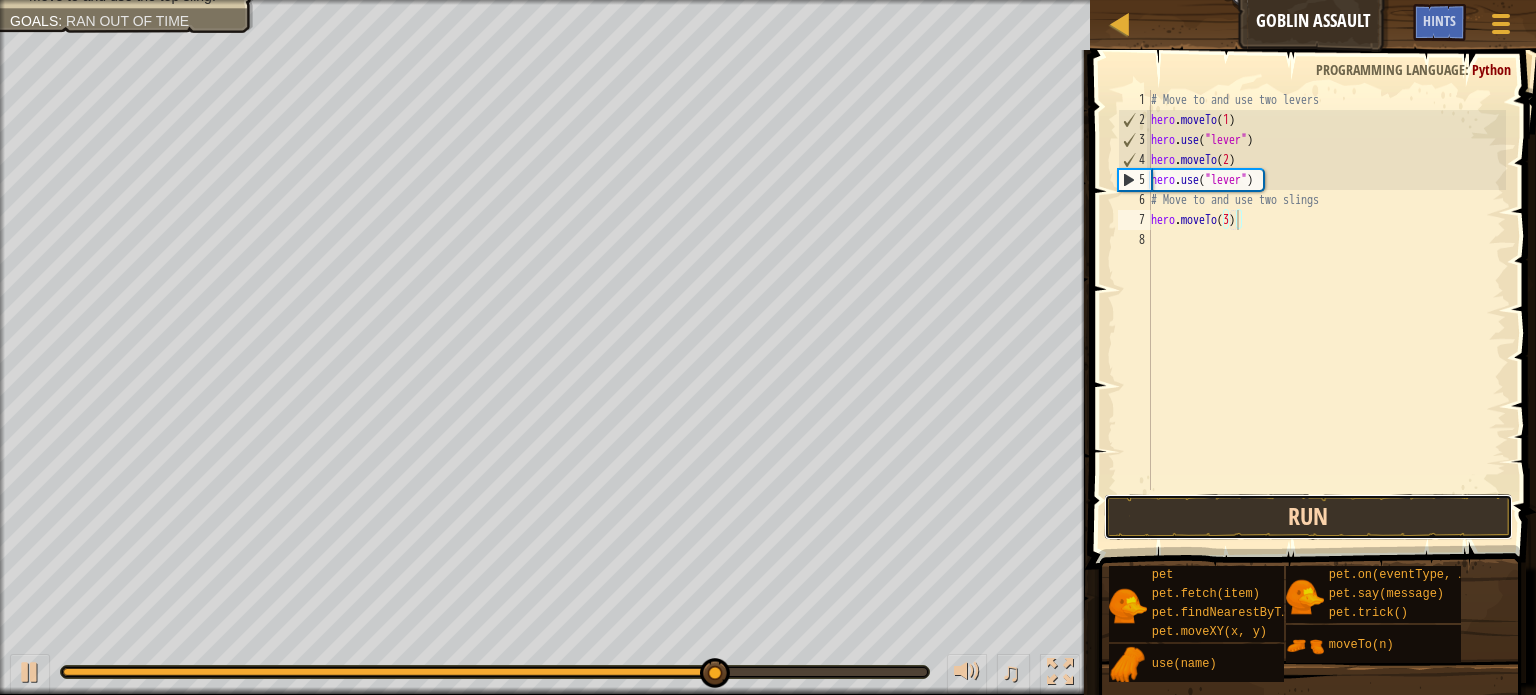 click on "Run" at bounding box center (1308, 517) 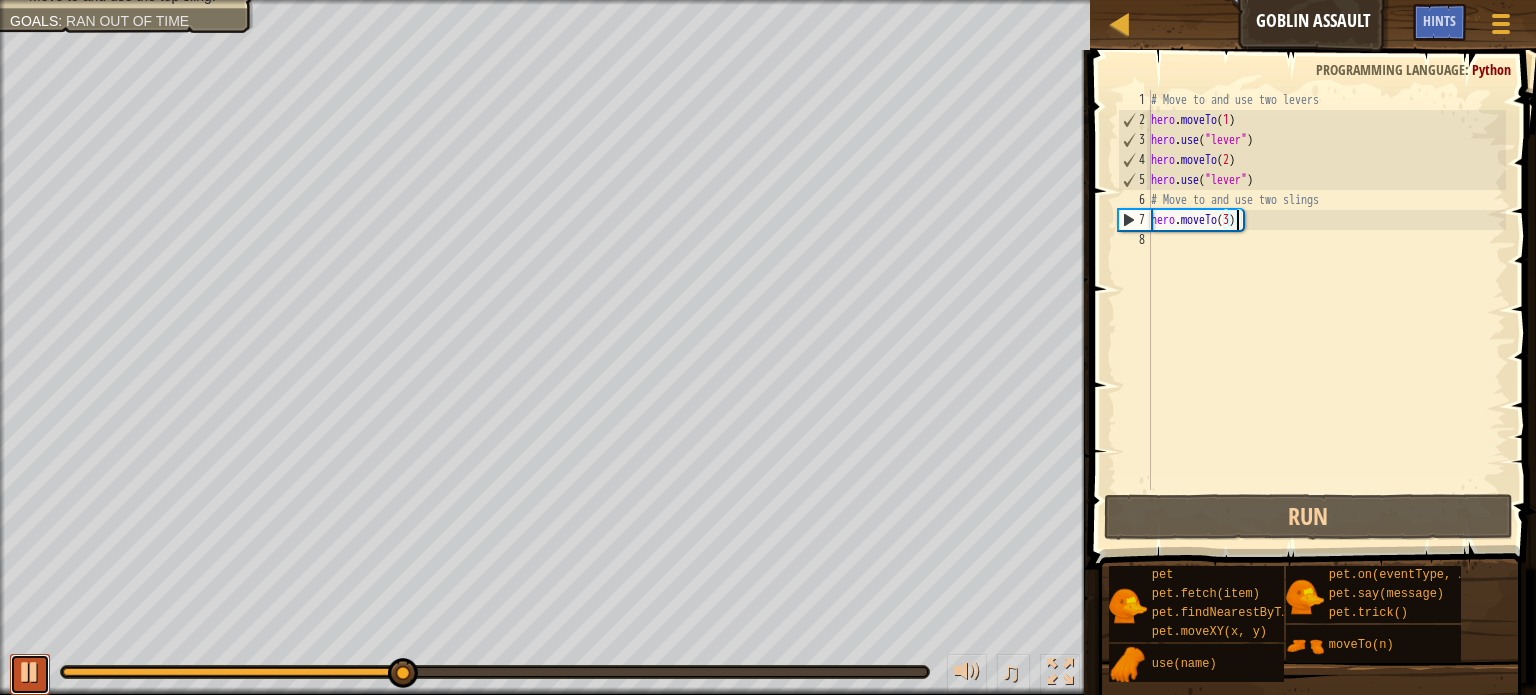 click at bounding box center [30, 672] 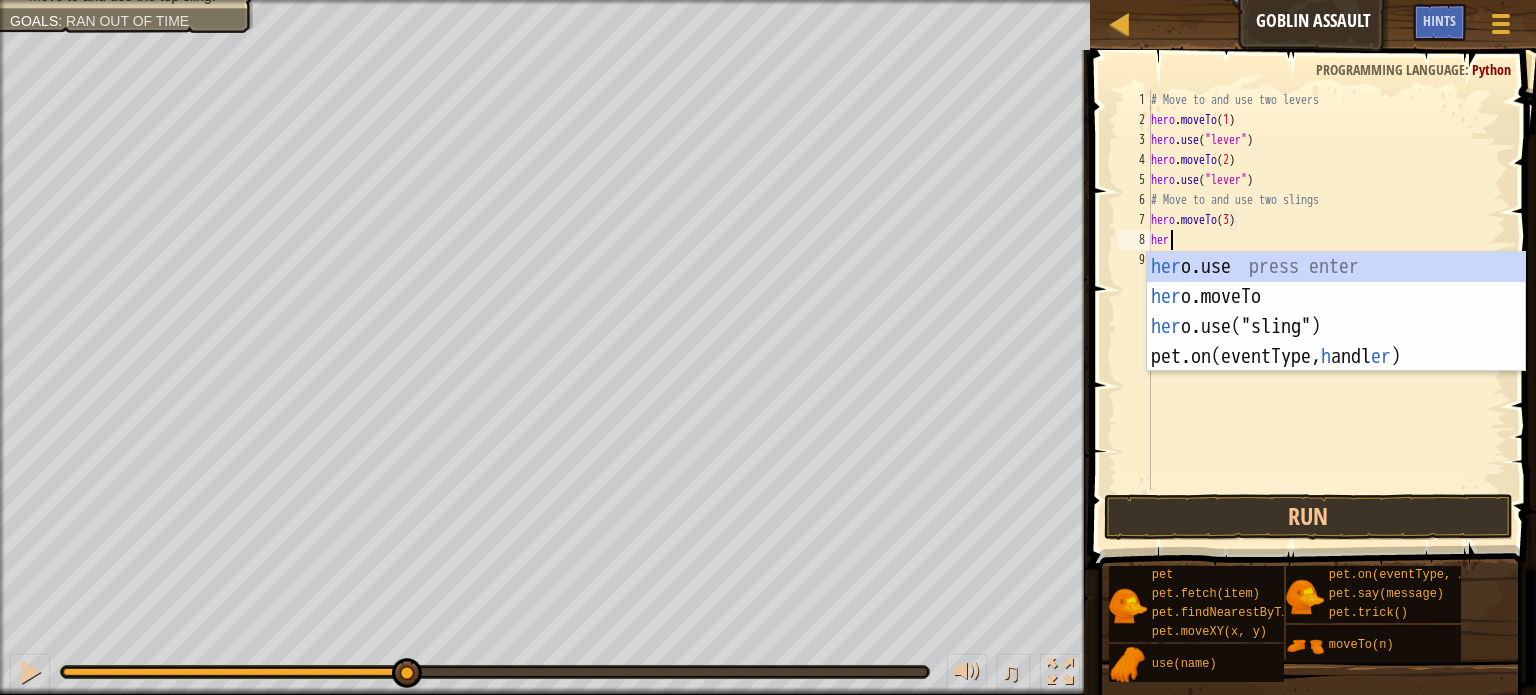scroll, scrollTop: 9, scrollLeft: 0, axis: vertical 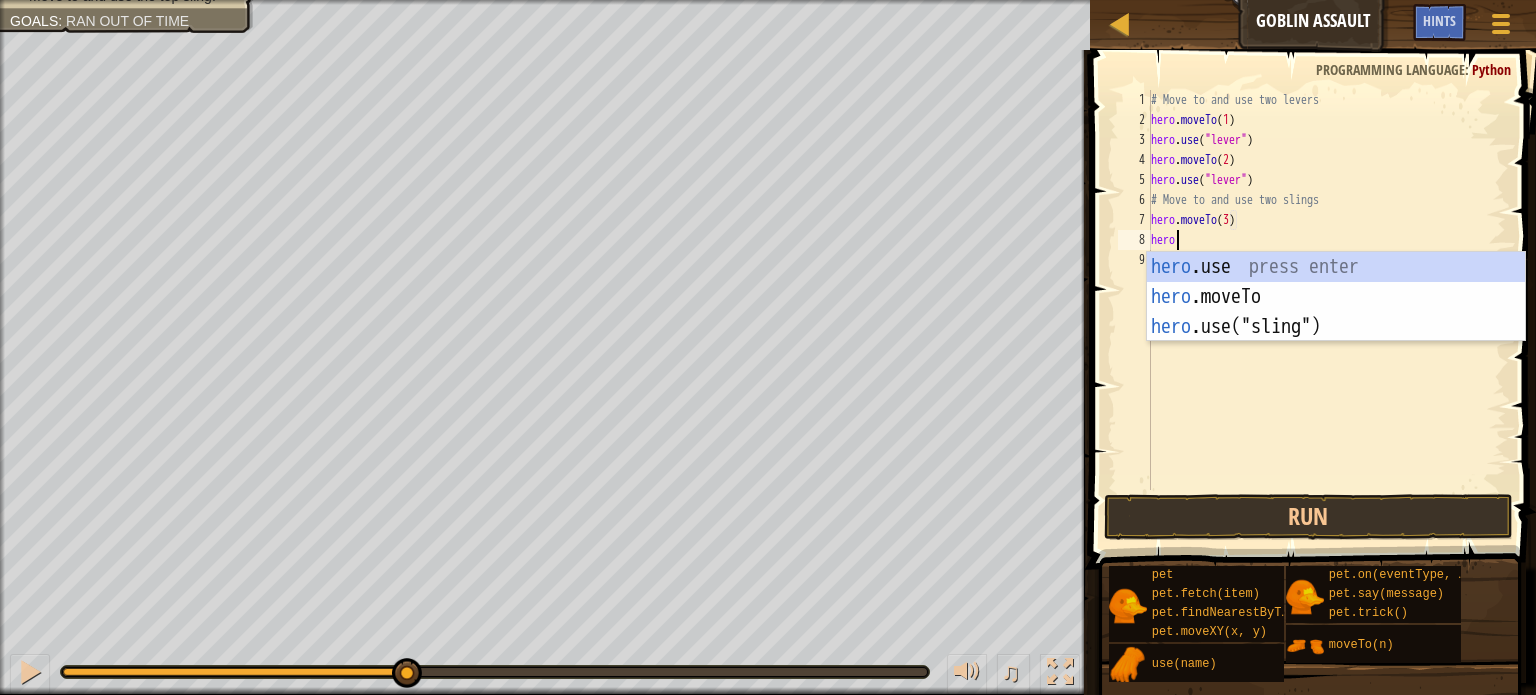 type on "hero" 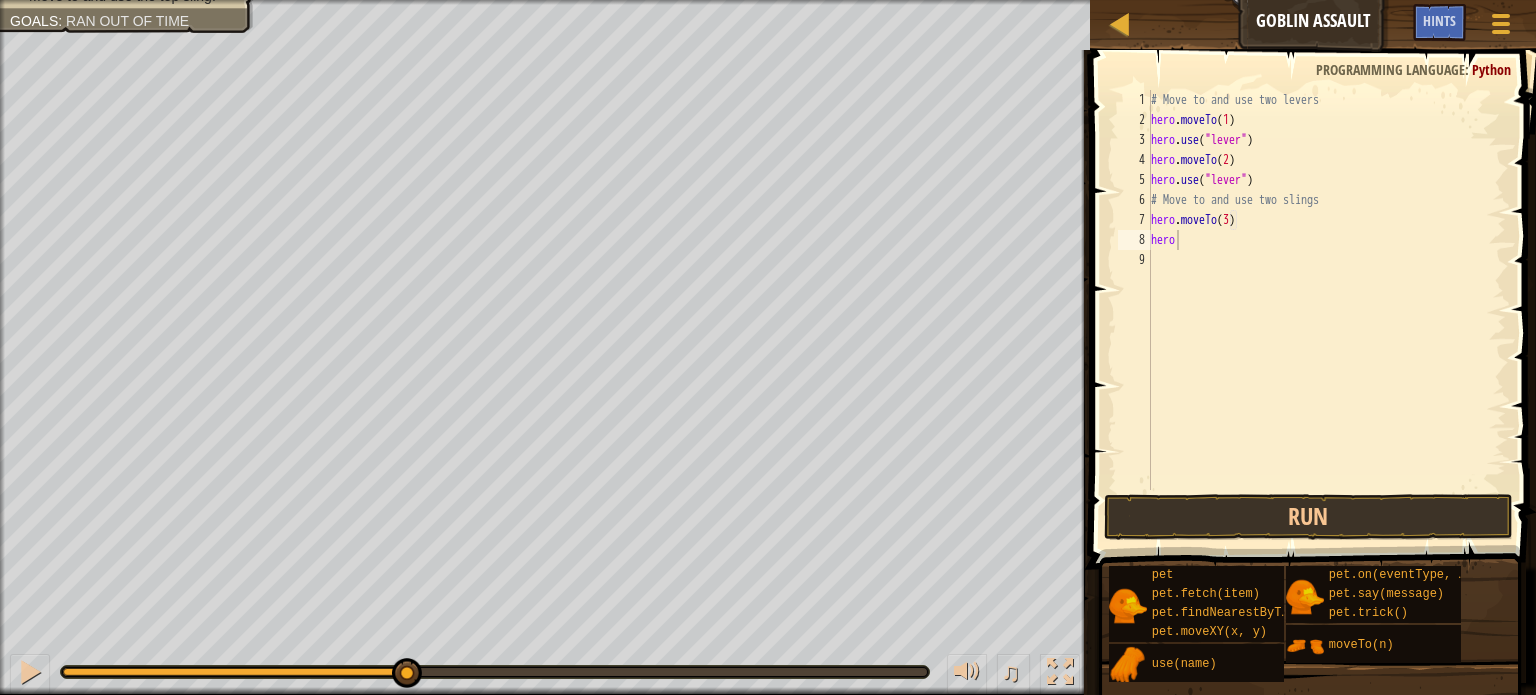 scroll, scrollTop: 9, scrollLeft: 0, axis: vertical 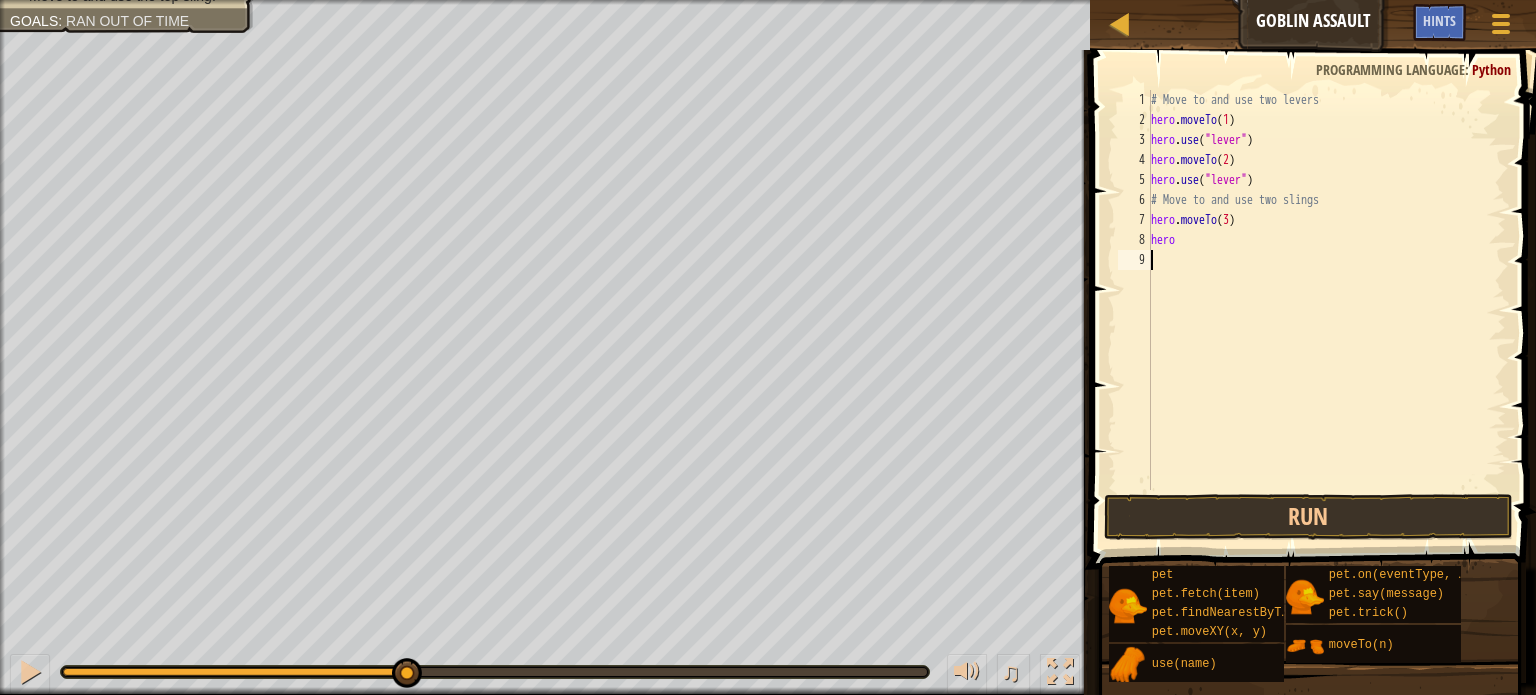 click on "# Move to and use two levers hero . moveTo ( 1 ) hero . use ( "lever" ) hero . moveTo ( 2 ) hero . use ( "lever" ) # Move to and use two slings hero . moveTo ( 3 ) hero" at bounding box center (1326, 310) 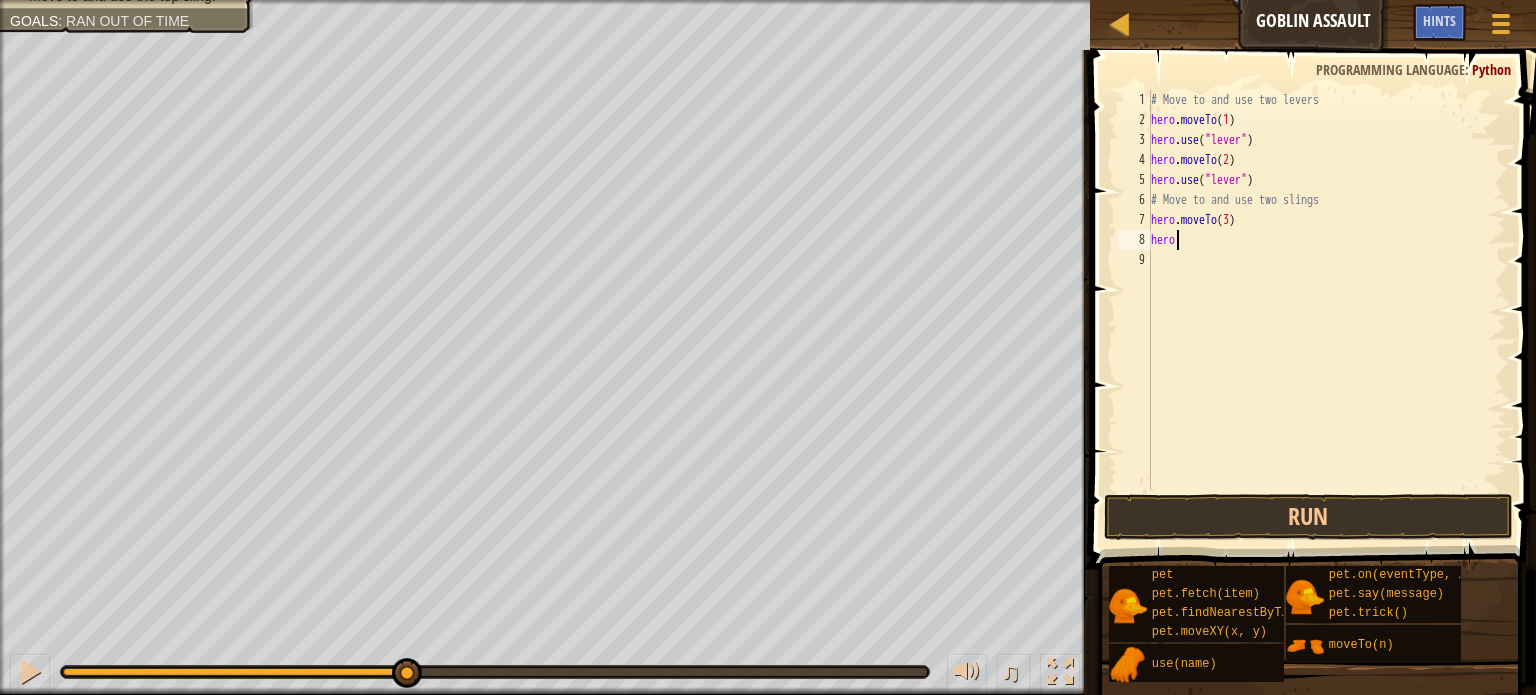 click on "# Move to and use two levers hero . moveTo ( 1 ) hero . use ( "lever" ) hero . moveTo ( 2 ) hero . use ( "lever" ) # Move to and use two slings hero . moveTo ( 3 ) hero" at bounding box center [1326, 310] 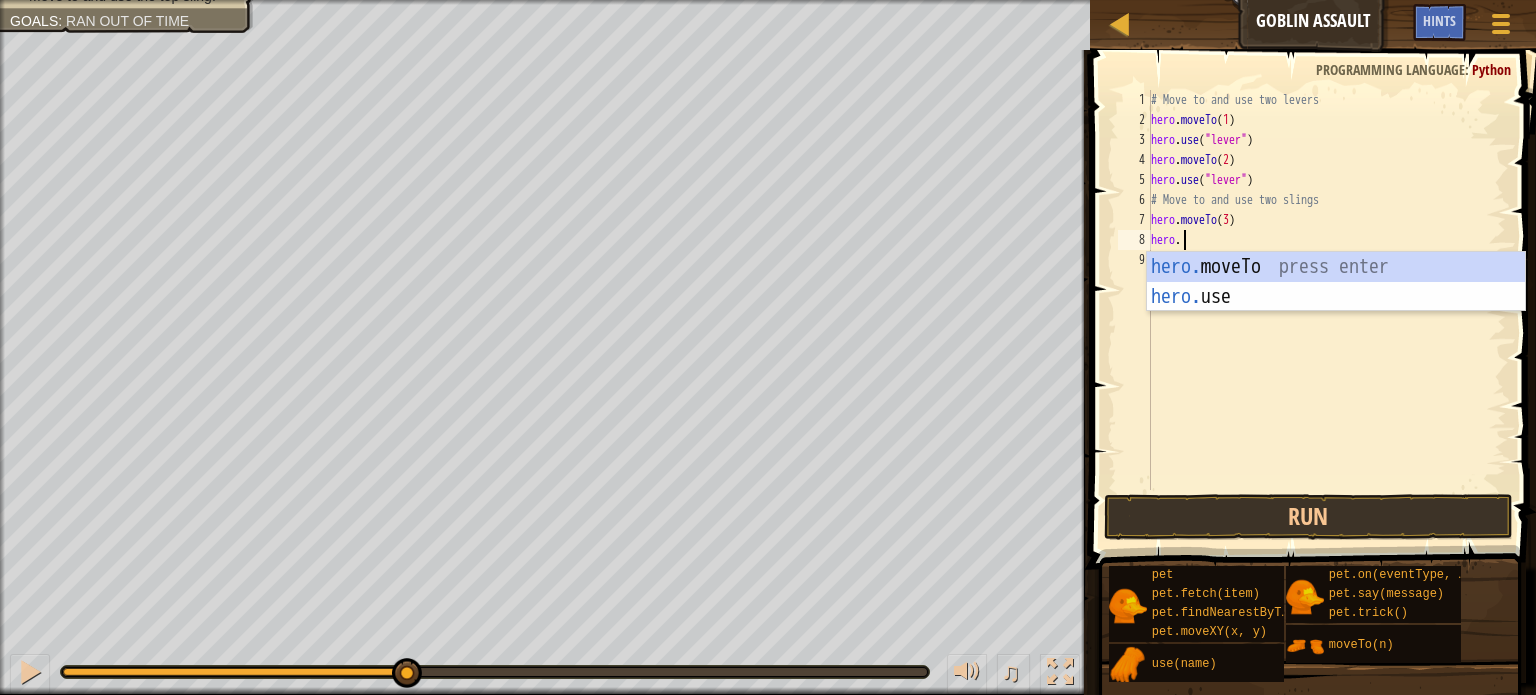 scroll, scrollTop: 9, scrollLeft: 1, axis: both 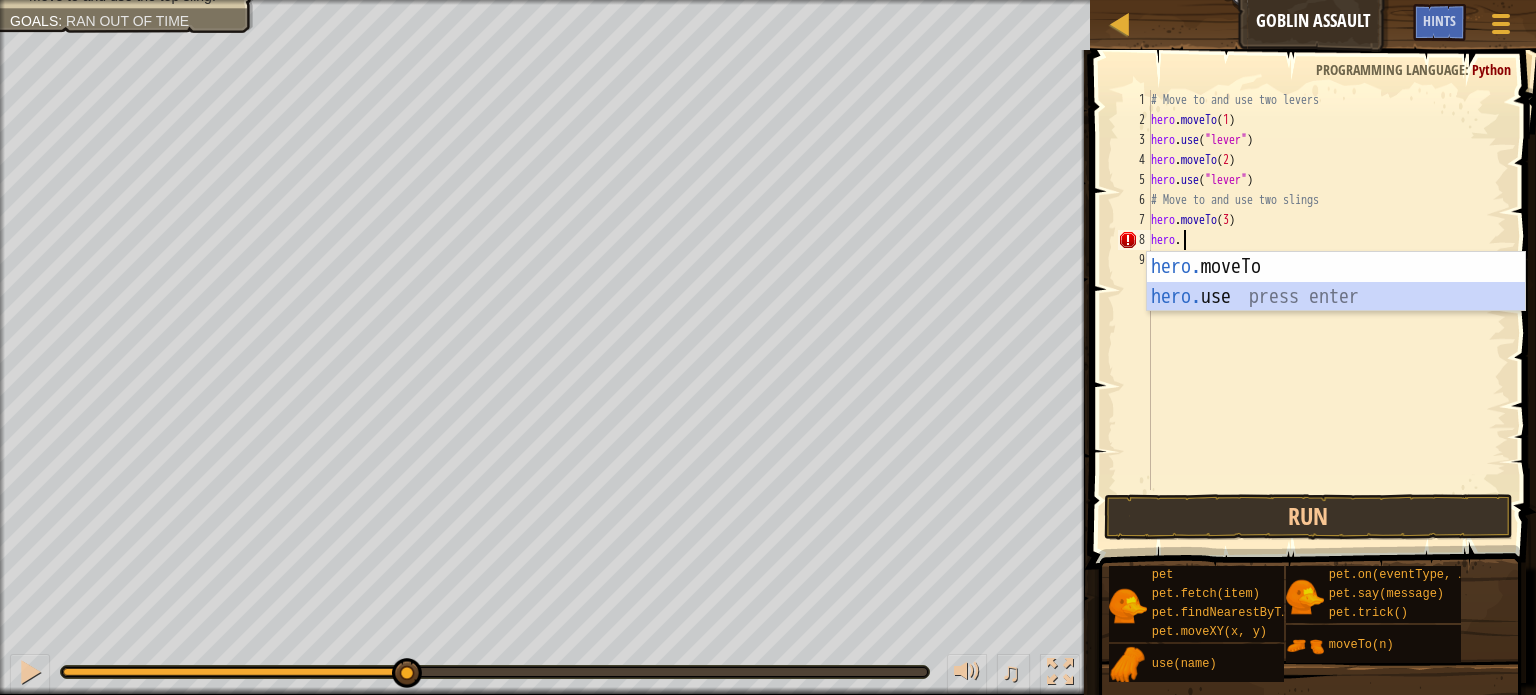 click on "hero. moveTo press enter hero. use press enter" at bounding box center [1336, 312] 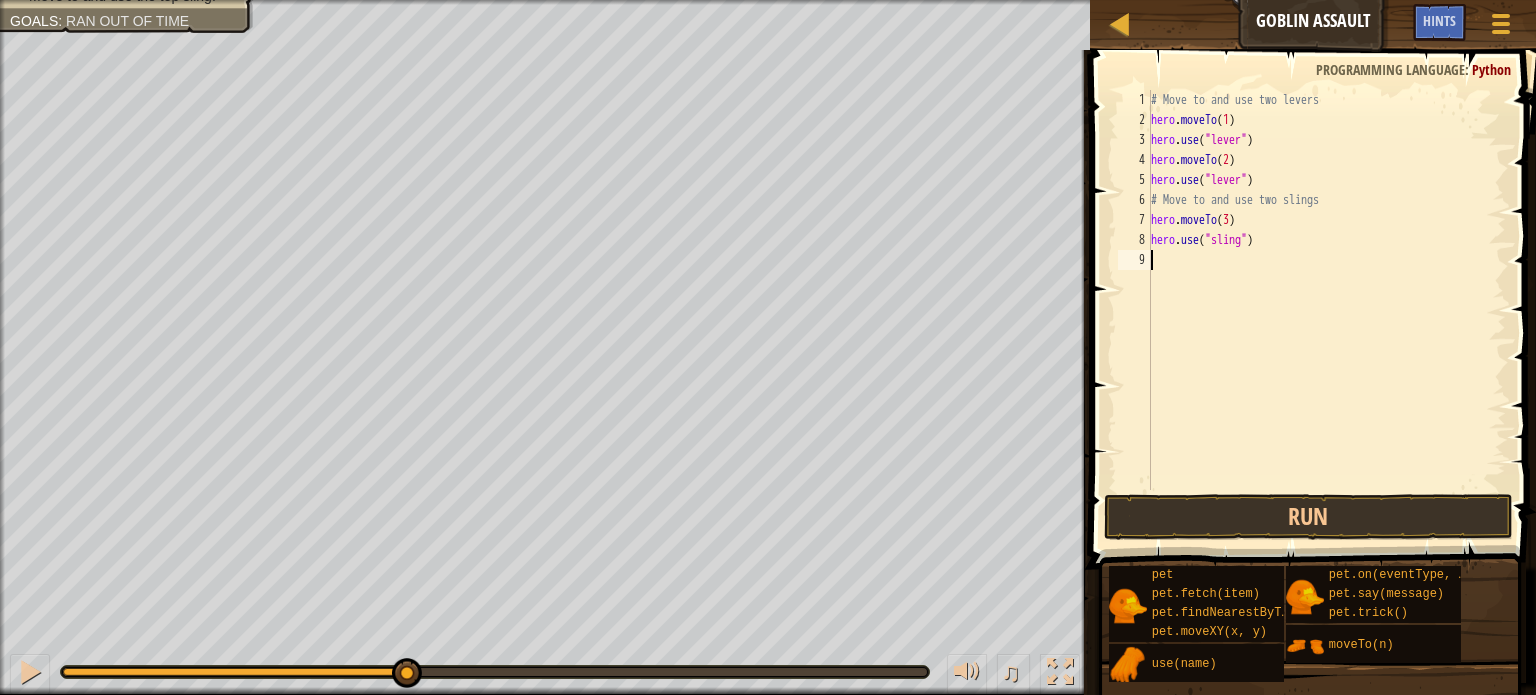 click on "# Move to and use two levers hero . moveTo ( 1 ) hero . use ( "lever" ) hero . moveTo ( 2 ) hero . use ( "lever" ) # Move to and use two slings hero . moveTo ( 3 ) hero . use ( "sling" )" at bounding box center [1326, 310] 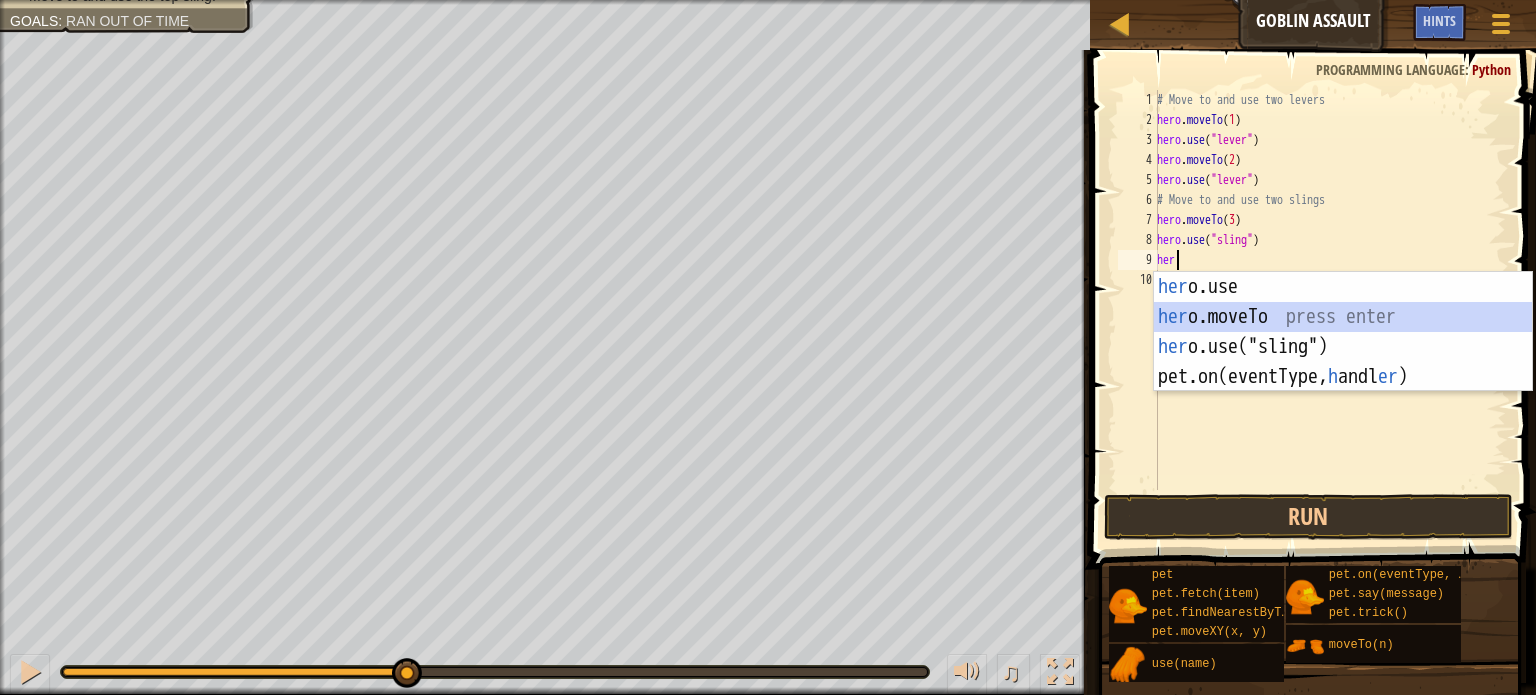 click on "her o.use press enter her o.moveTo press enter her o.use("sling") press enter pet.on(eventType,  h andl er ) press enter" at bounding box center [1343, 362] 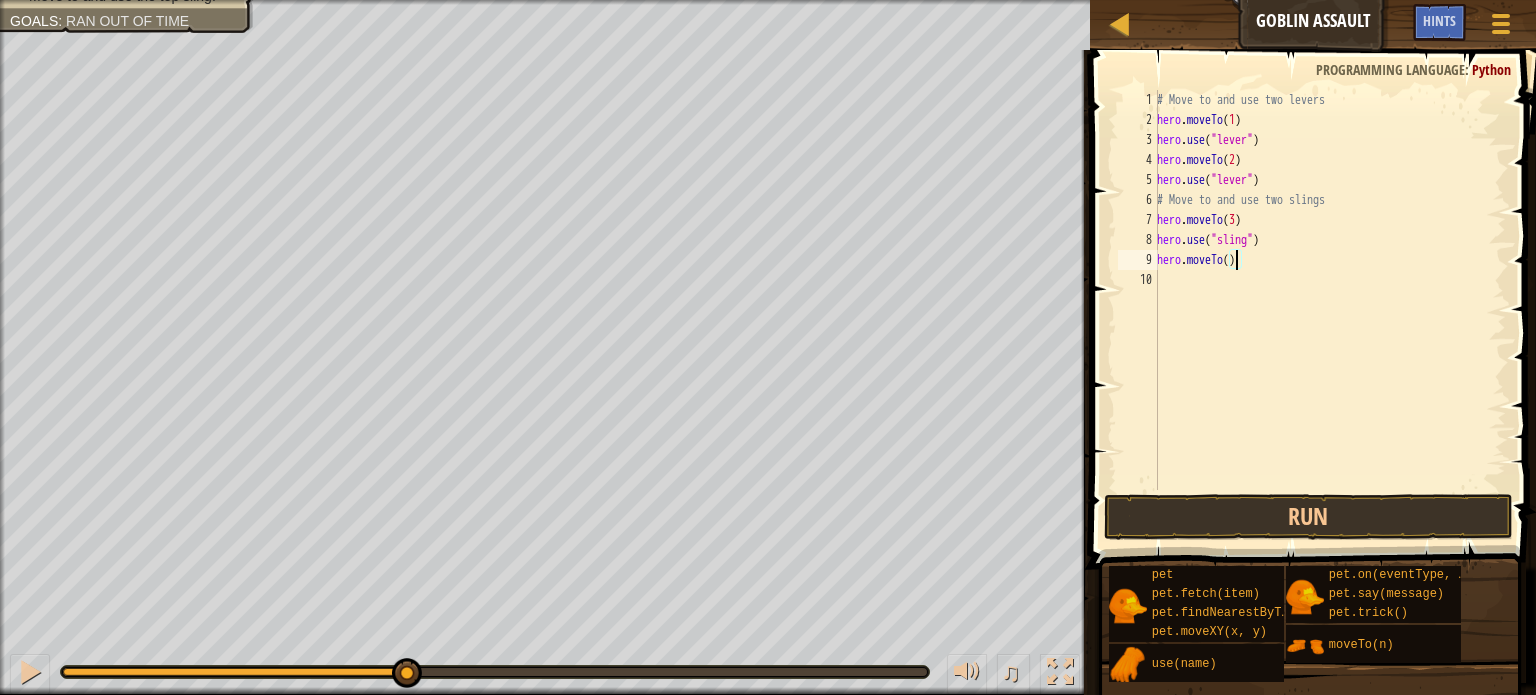 type on "hero.moveTo(4)" 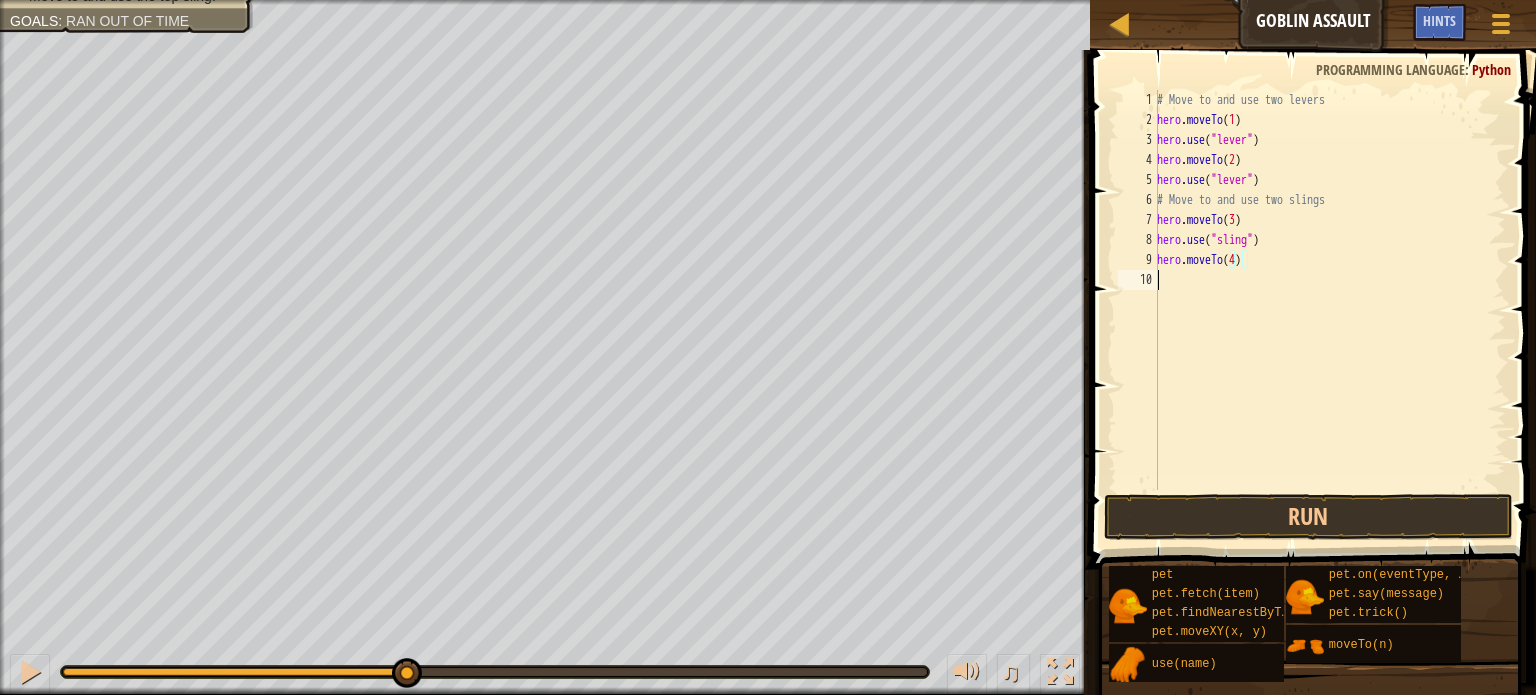 click on "# Move to and use two levers hero . moveTo ( 1 ) hero . use ( "lever" ) hero . moveTo ( 2 ) hero . use ( "lever" ) # Move to and use two slings hero . moveTo ( 3 ) hero . use ( "sling" ) hero . moveTo ( 4 )" at bounding box center (1329, 310) 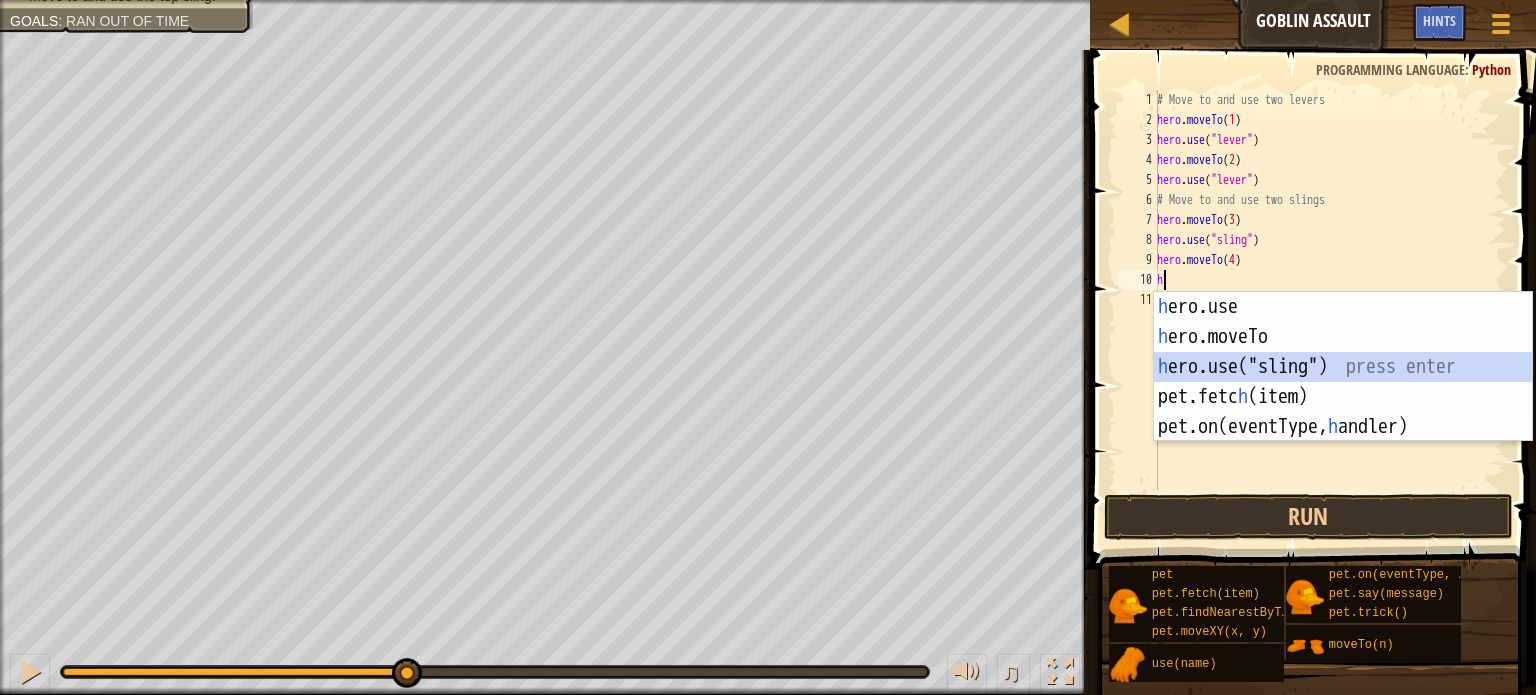 click on "h ero.use press enter h ero.moveTo press enter h ero.use("sling") press enter pet.fetc h (item) press enter pet.on(eventType,  h [PERSON_NAME]) press enter" at bounding box center [1343, 397] 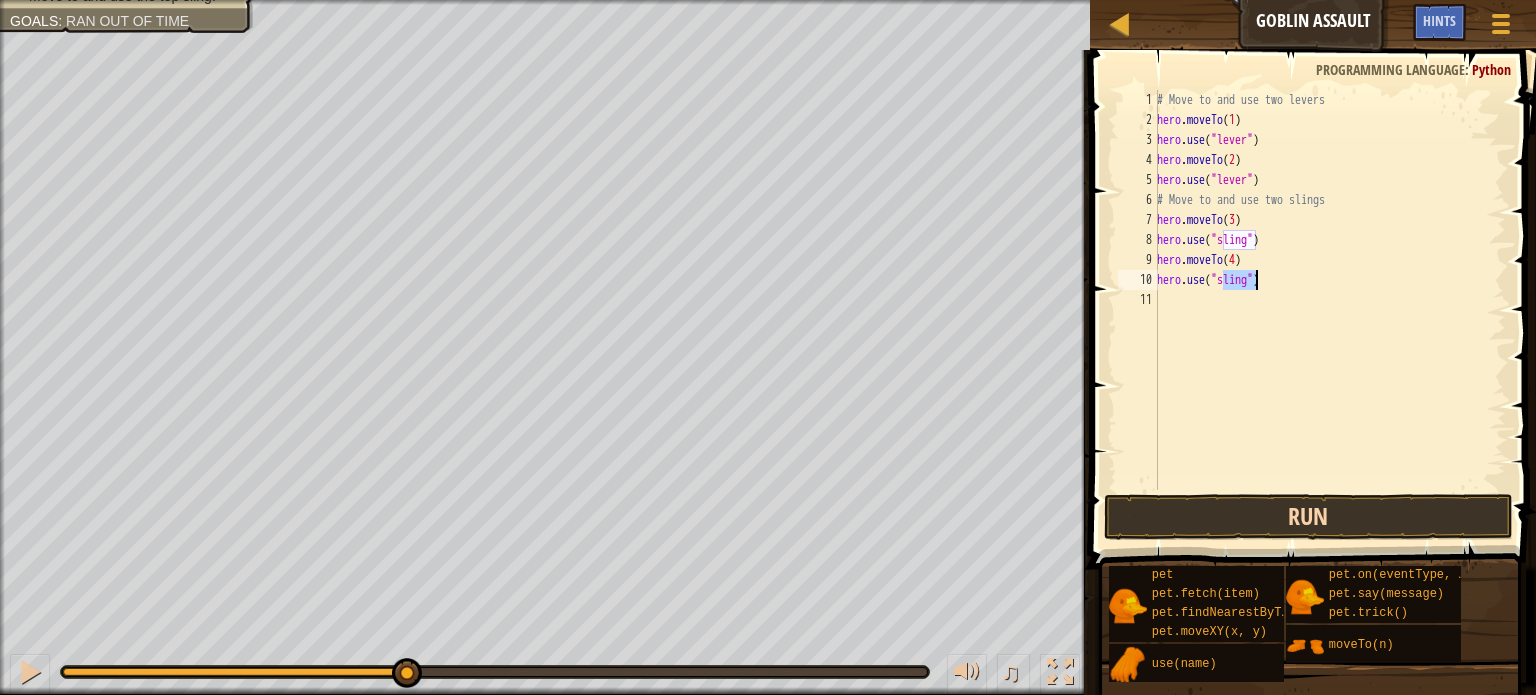 type on "hero.use("sling")" 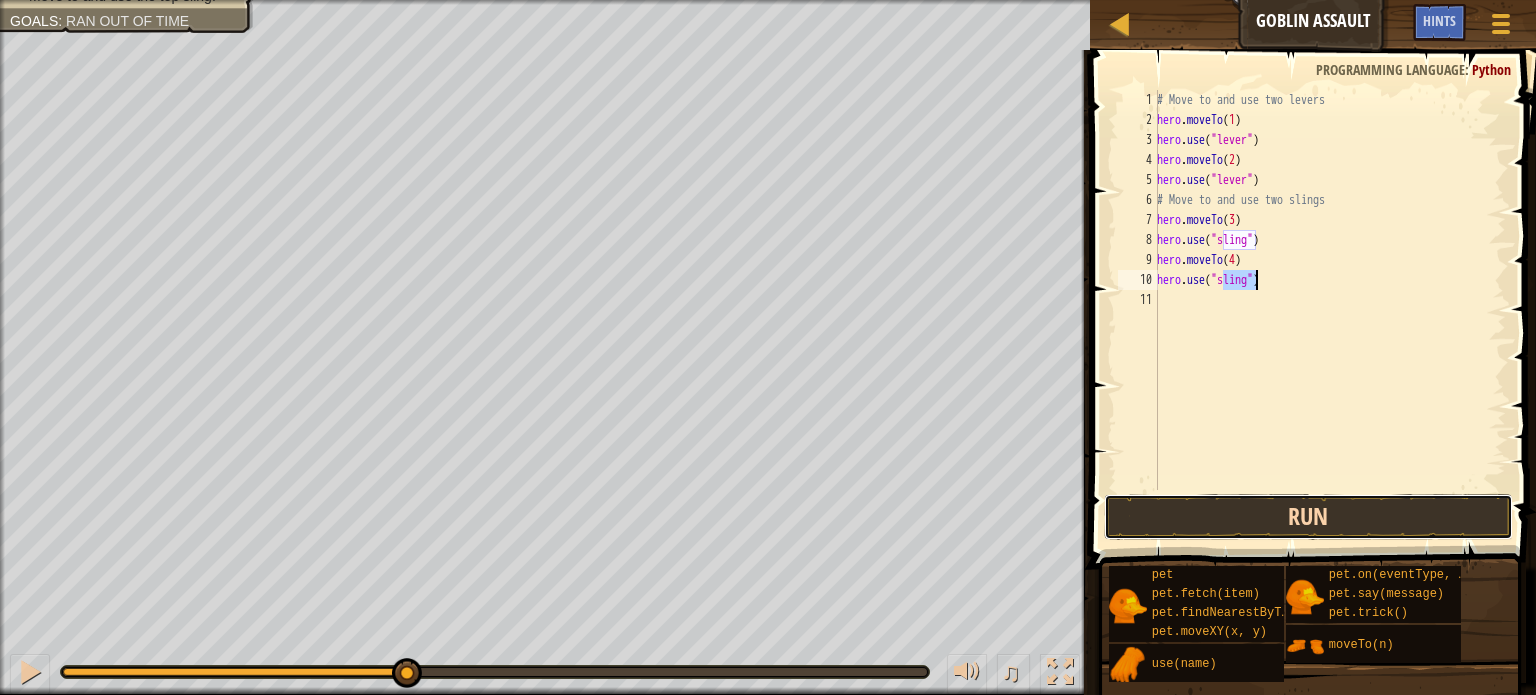 click on "Run" at bounding box center [1308, 517] 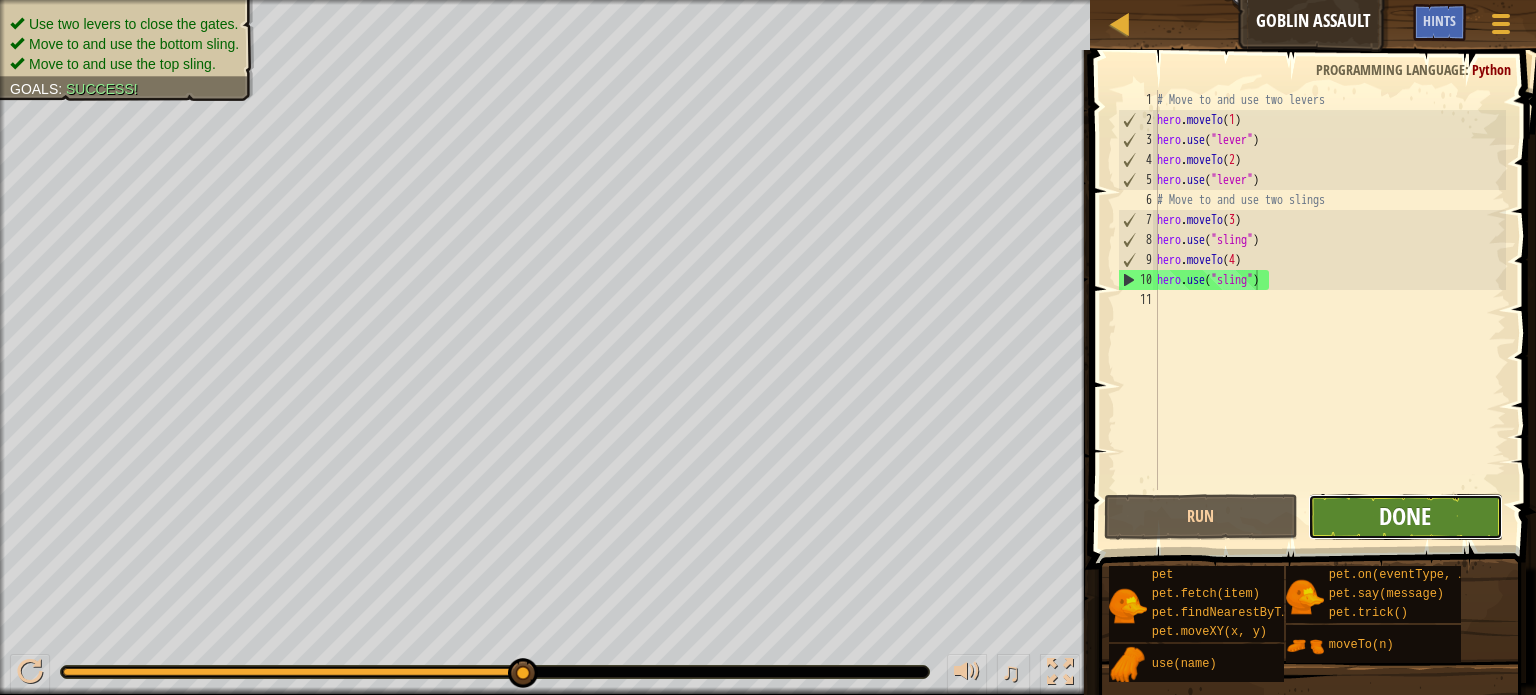 click on "Done" at bounding box center (1405, 516) 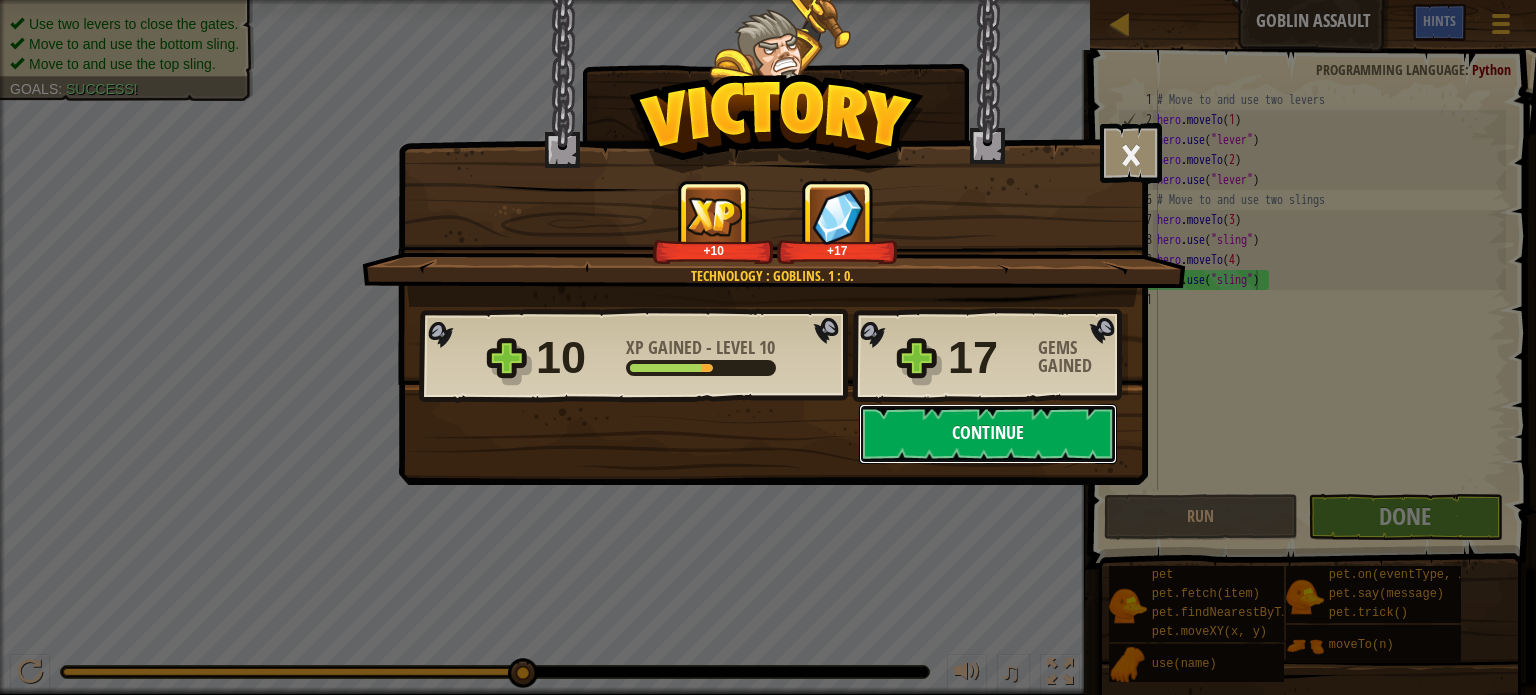 click on "Continue" at bounding box center [988, 434] 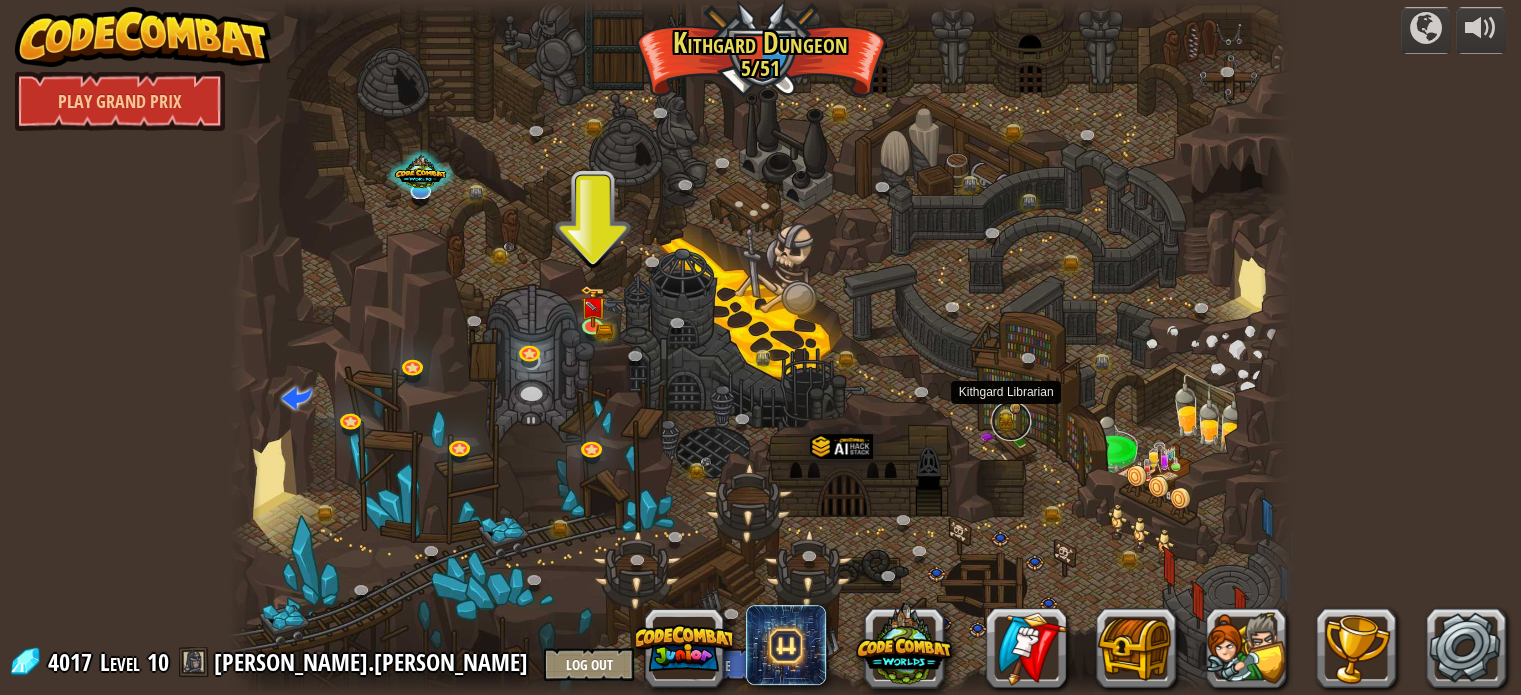 click at bounding box center (1011, 421) 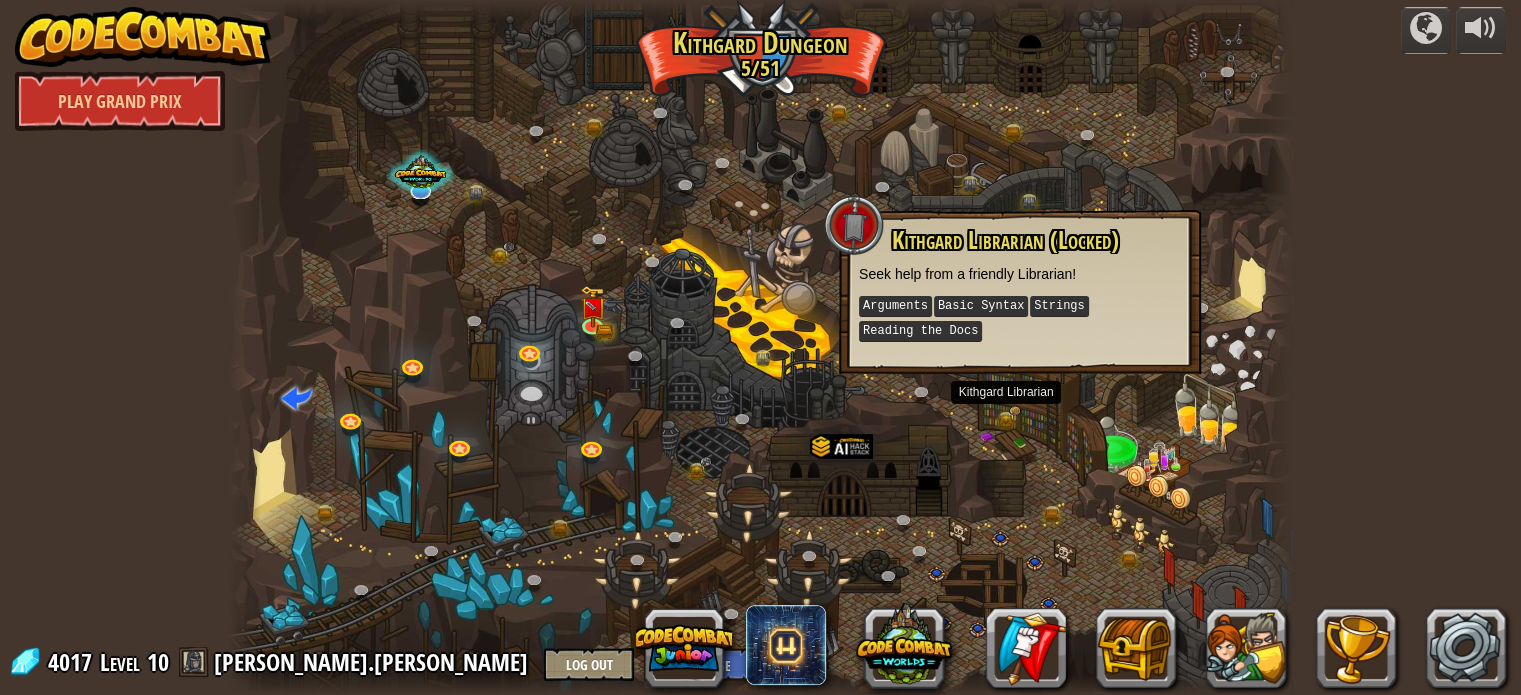 click at bounding box center (760, 347) 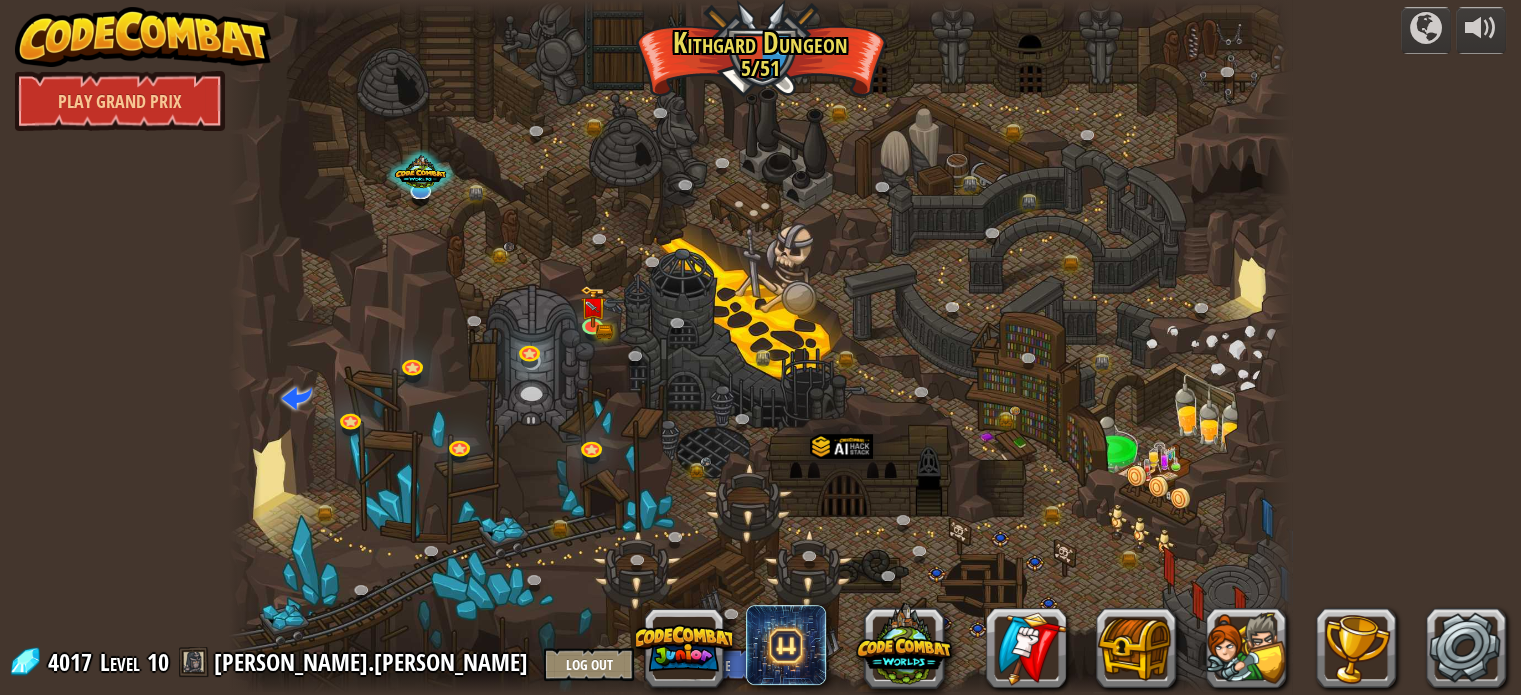 click at bounding box center (760, 347) 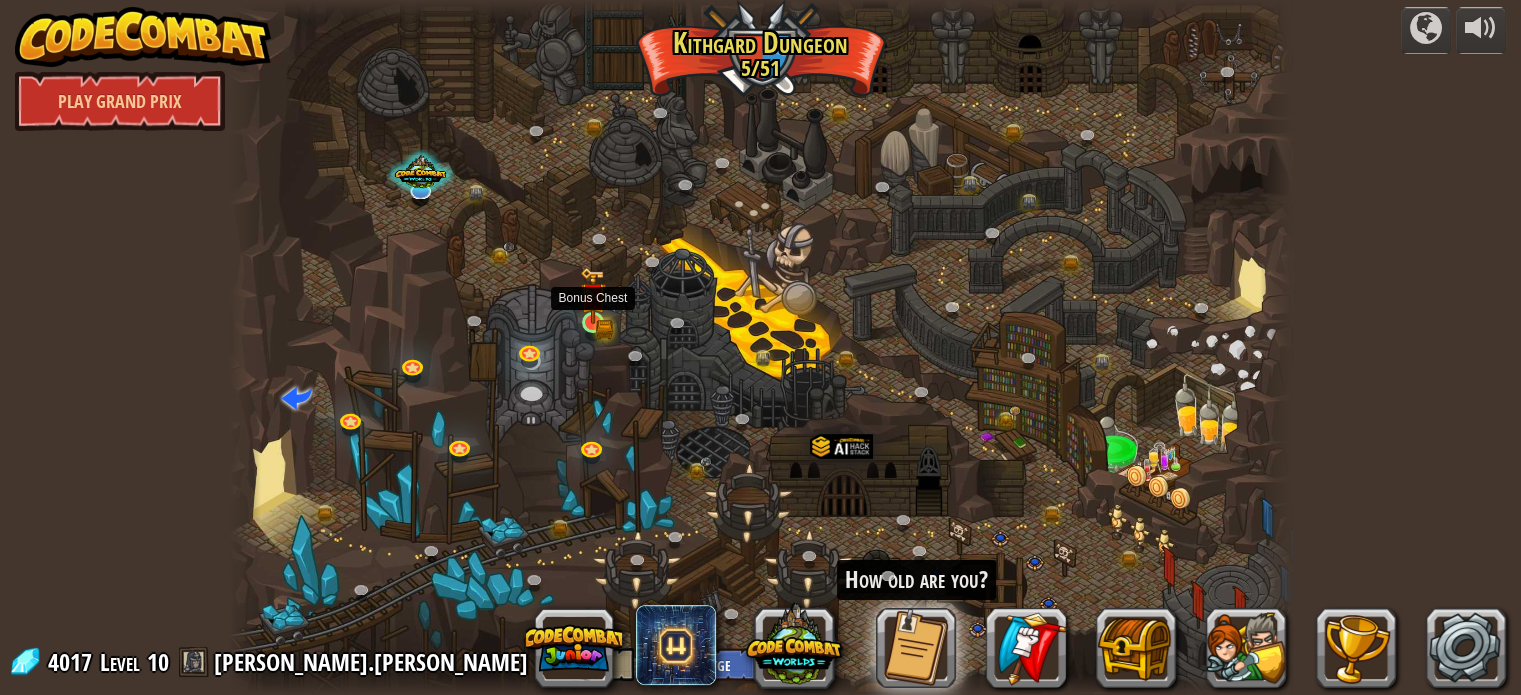 click at bounding box center (593, 295) 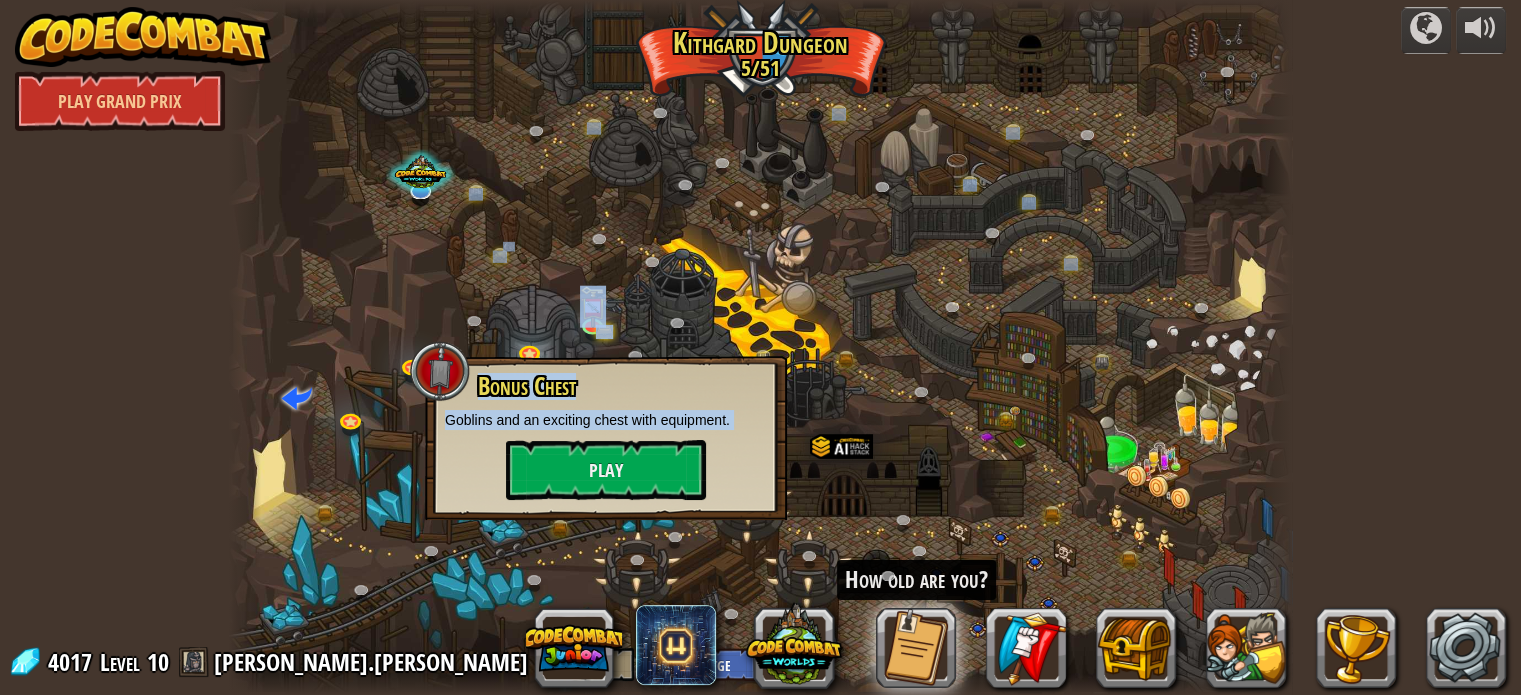 drag, startPoint x: 652, startPoint y: 432, endPoint x: 662, endPoint y: 315, distance: 117.426575 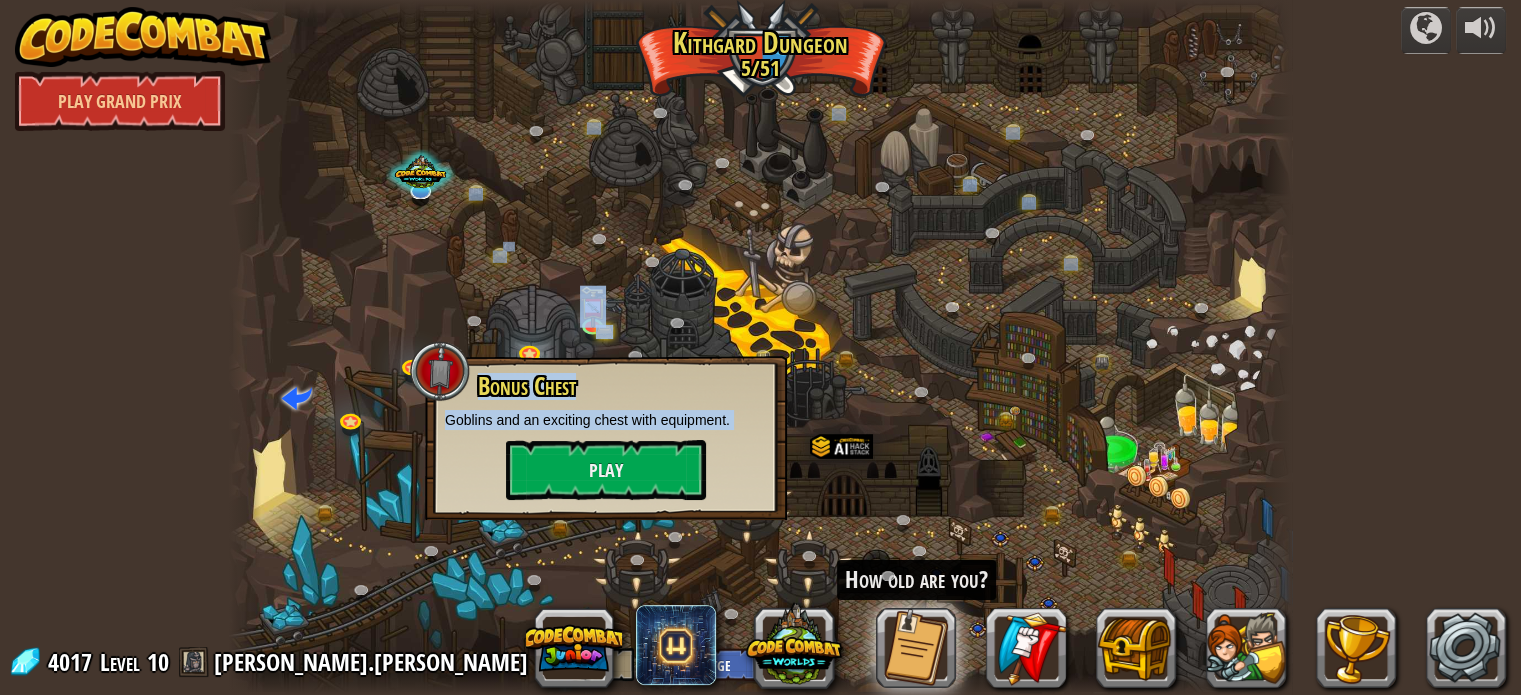 click on "Twisted Canyon (Locked) Challenge: collect the most gold using all the programming skills you've learned so far!
Basic Syntax While Loops Strings Variables Reading the Docs Known Enemy (Locked) Using your first variable to achieve victory.
Arguments Basic Syntax Strings Variables Hack and Dash (Locked) Escape the Dungeon Sprite with the help of a speed potion.
Arguments Basic Syntax Strings While Loops Dread Door (Locked) Behind a dread door lies a chest full of riches.
Arguments Basic Syntax Strings While Loops Master of Names (Locked) Use your new coding powers to target nameless enemies.
Arguments Basic Syntax Variables Pong Pong (Locked) Challenge: write the shortest solution using all the programming skills you've learned so far!
Basic Syntax Reading the Docs Ingredient Identification (Locked) Variables are like labeled bottles that hold data.
Basic Syntax Variables Cupboards of Kithgard (Locked) Who knows what horrors lurk in the Cupboards of Kithgard?
Arguments Basic Syntax Strings" at bounding box center (760, 347) 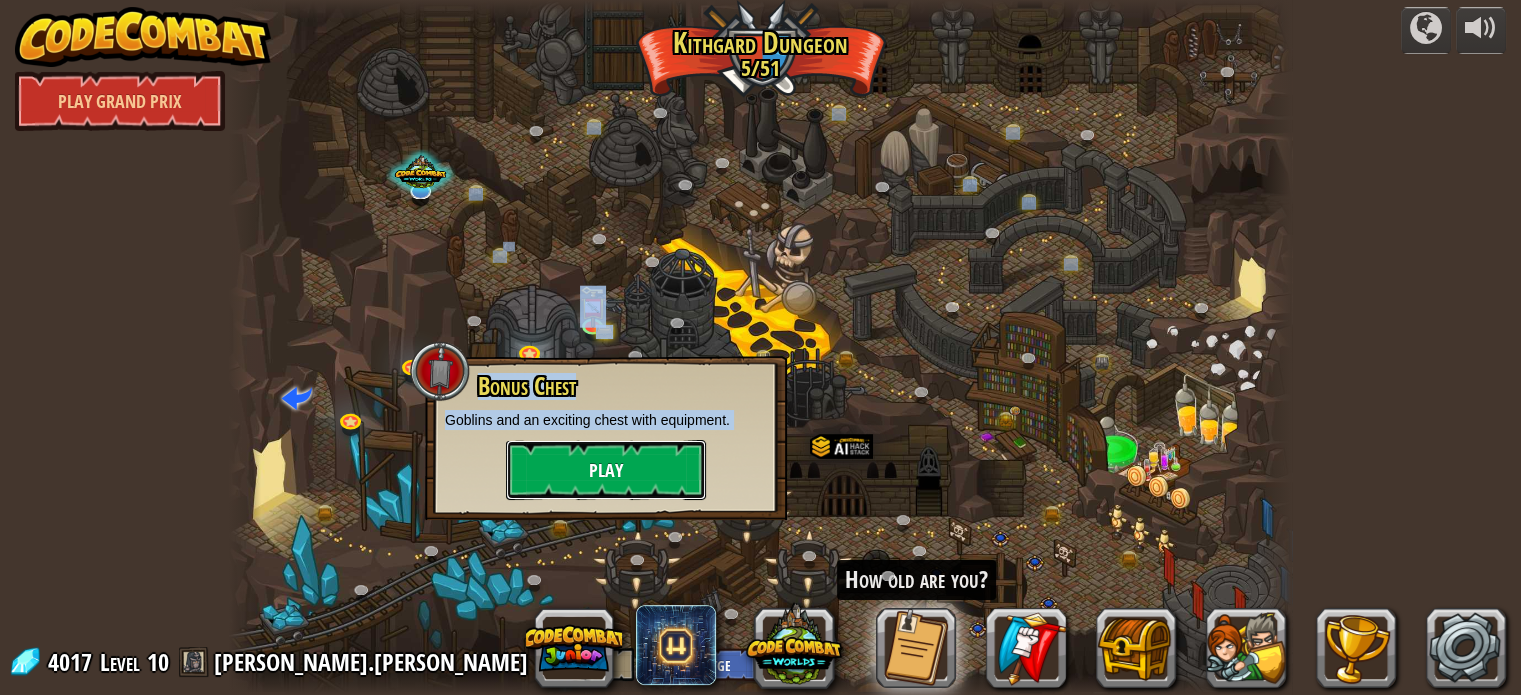 click on "Play" at bounding box center (606, 470) 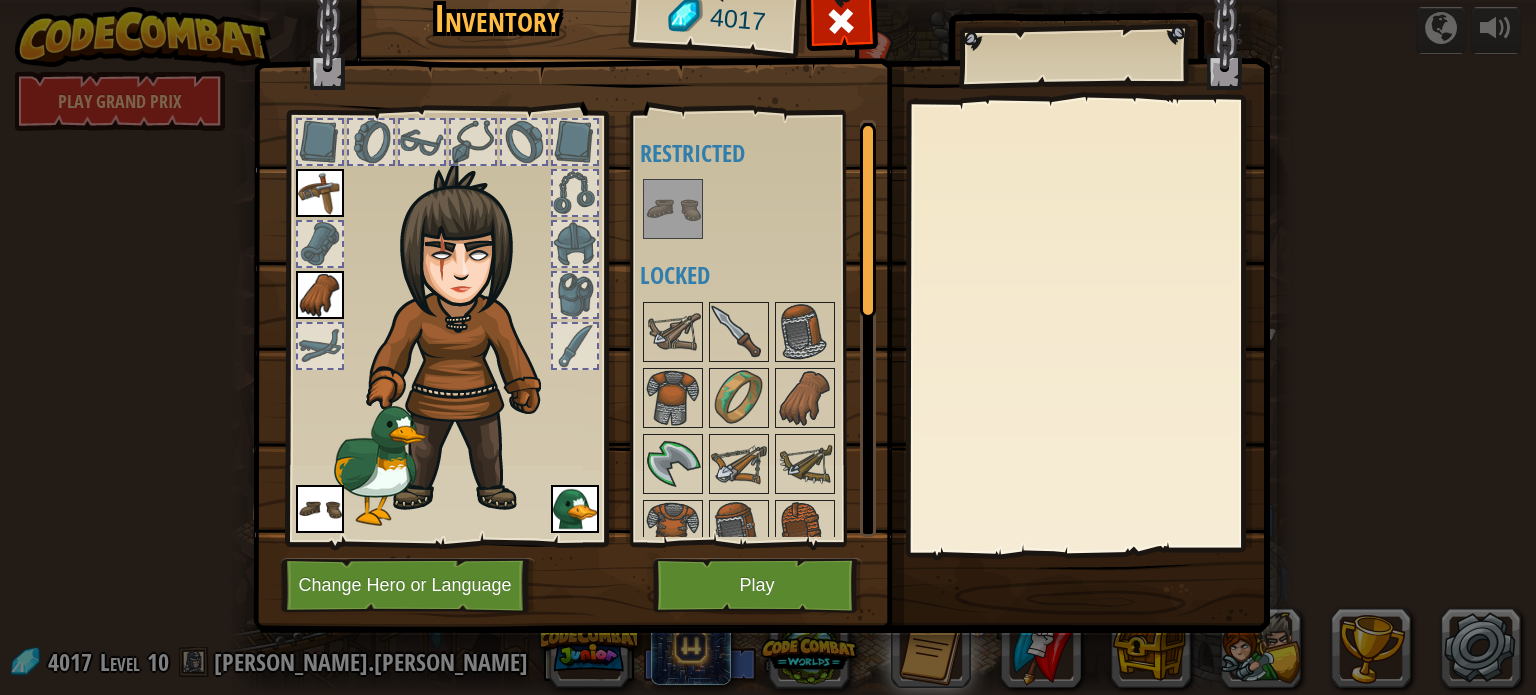click at bounding box center (673, 209) 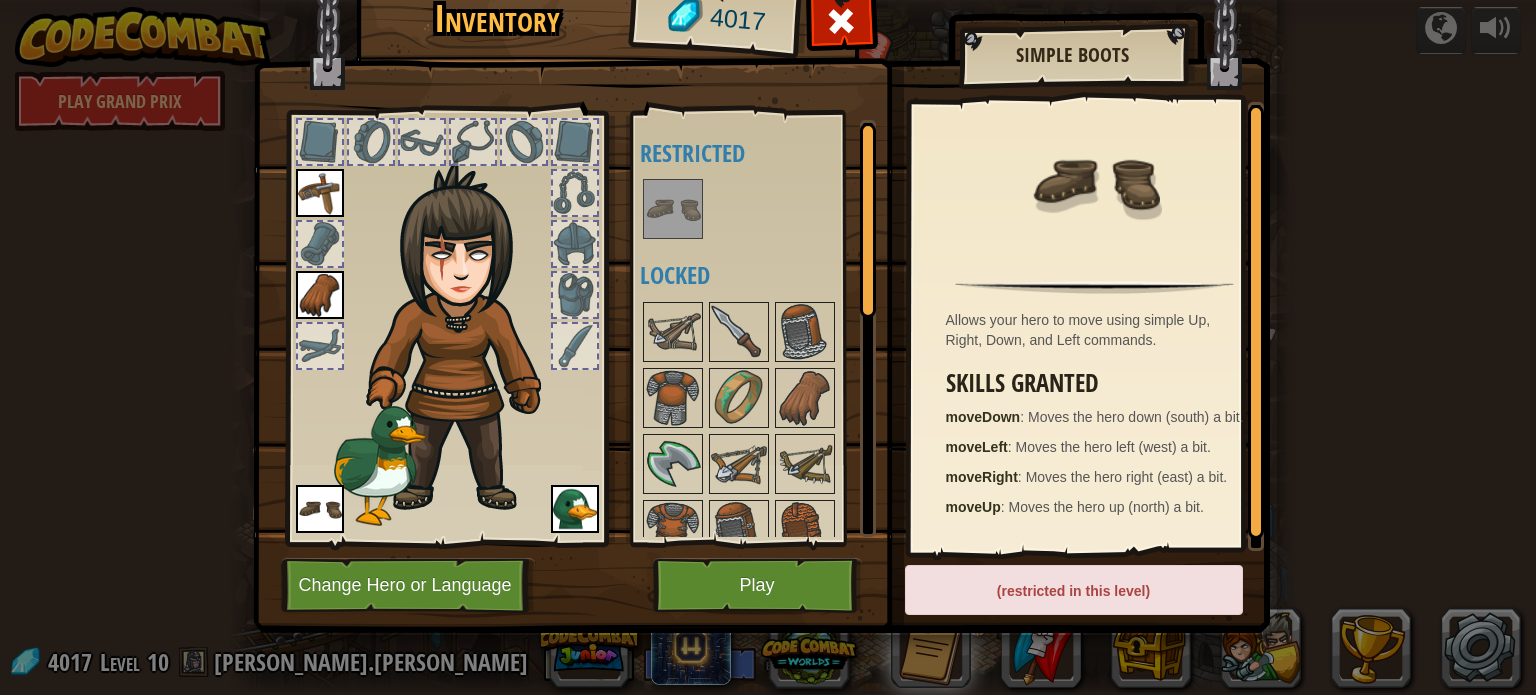 click at bounding box center [761, 270] 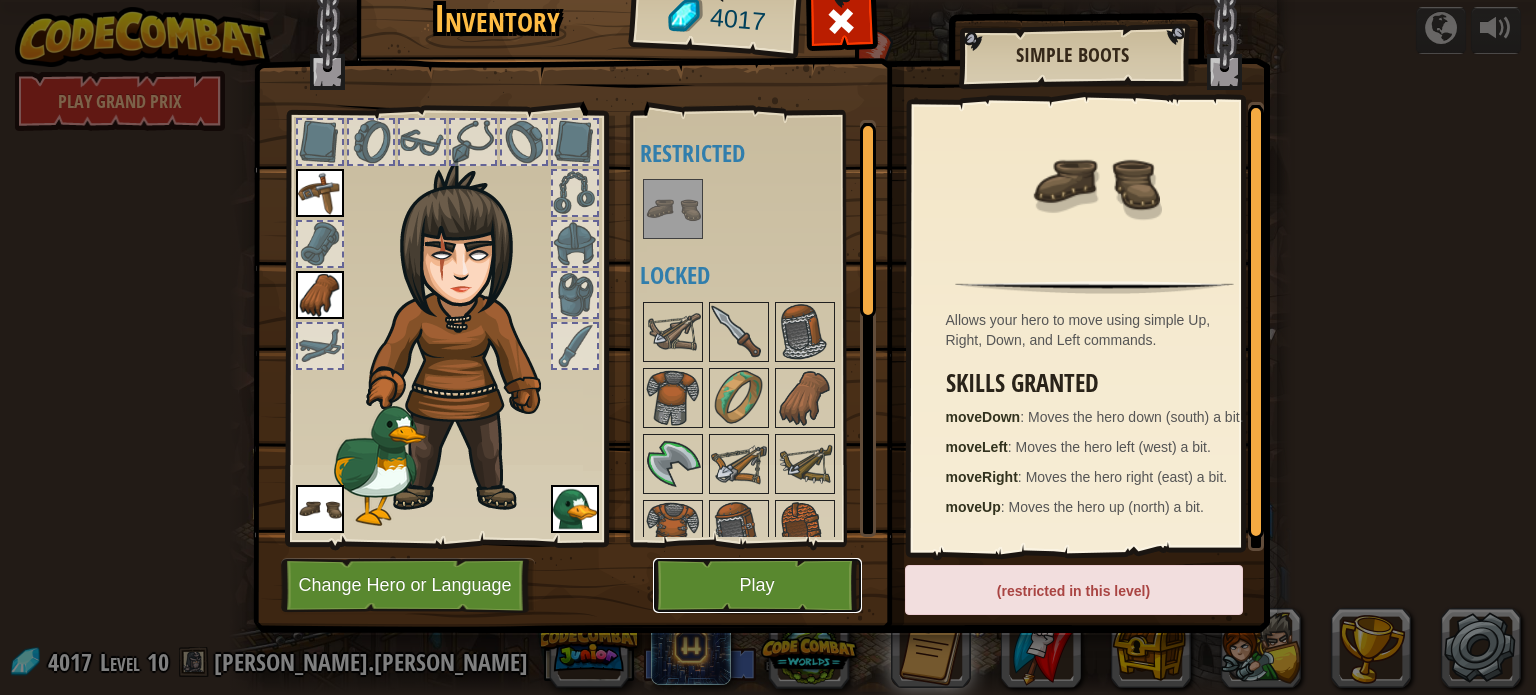click on "Play" at bounding box center [757, 585] 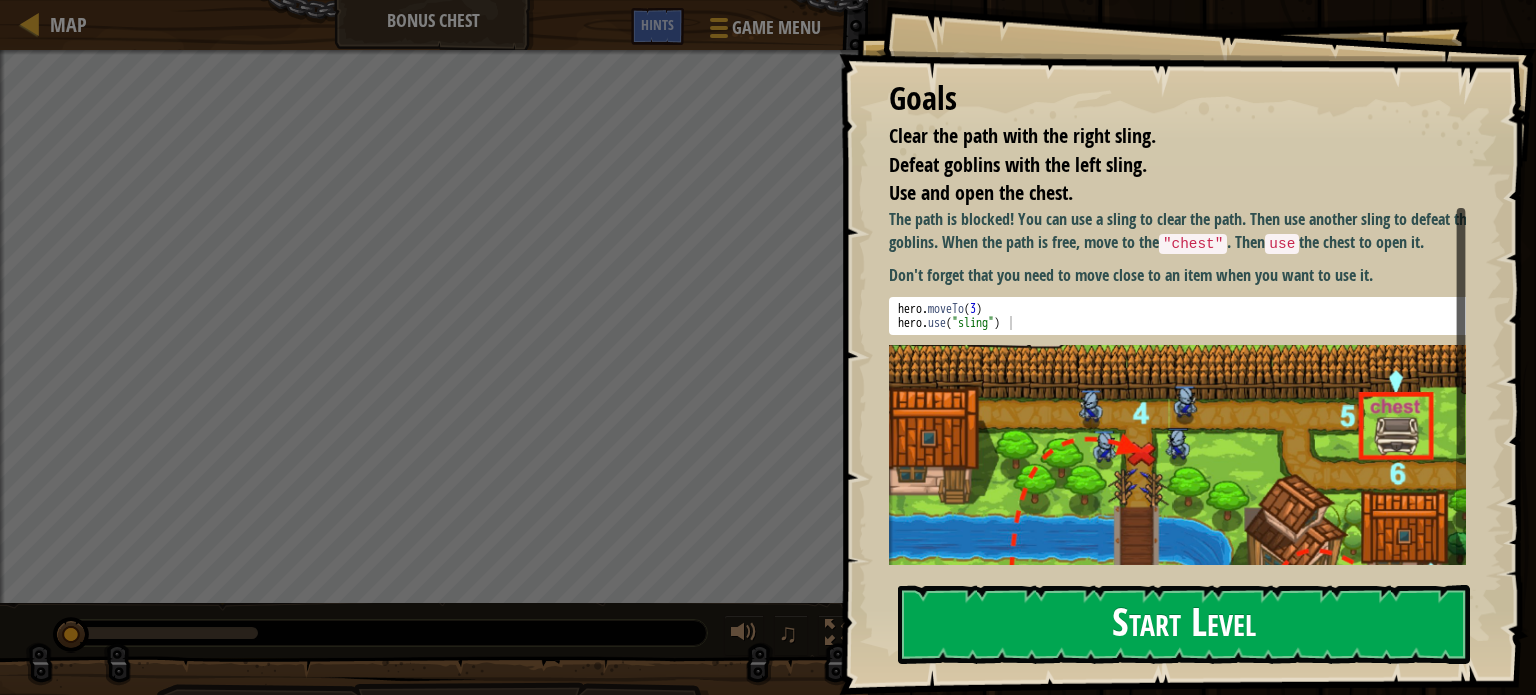 click on "Start Level" at bounding box center [1184, 624] 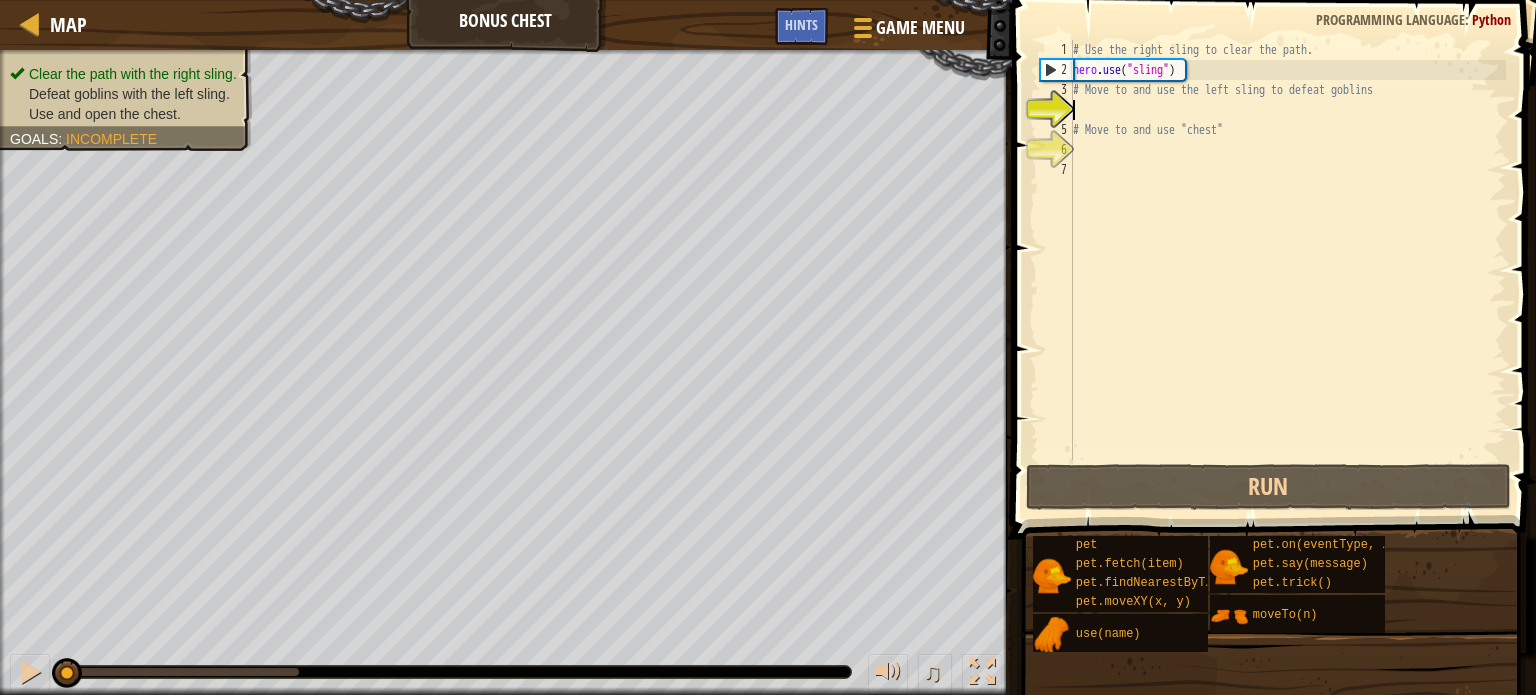 scroll, scrollTop: 9, scrollLeft: 0, axis: vertical 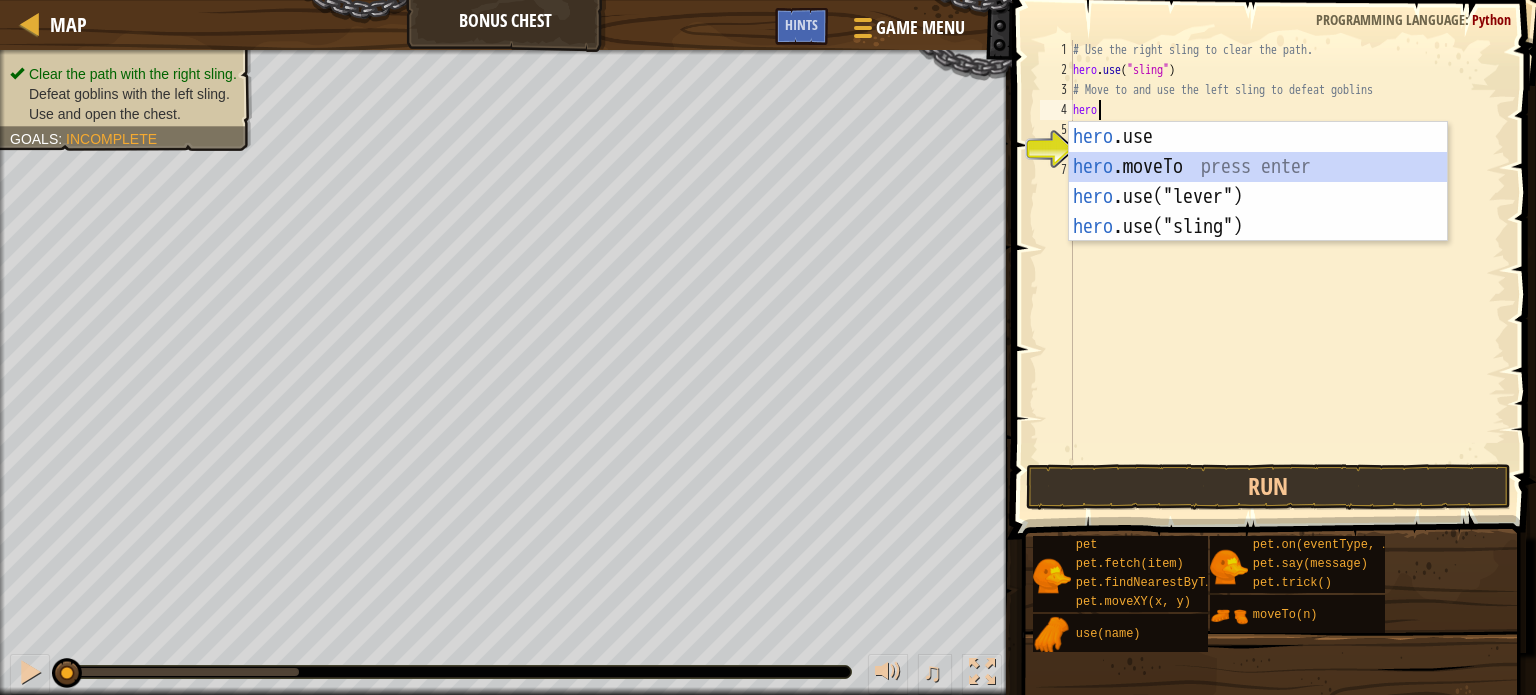 click on "hero .use press enter hero .moveTo press enter hero .use("lever") press enter hero .use("sling") press enter" at bounding box center [1258, 212] 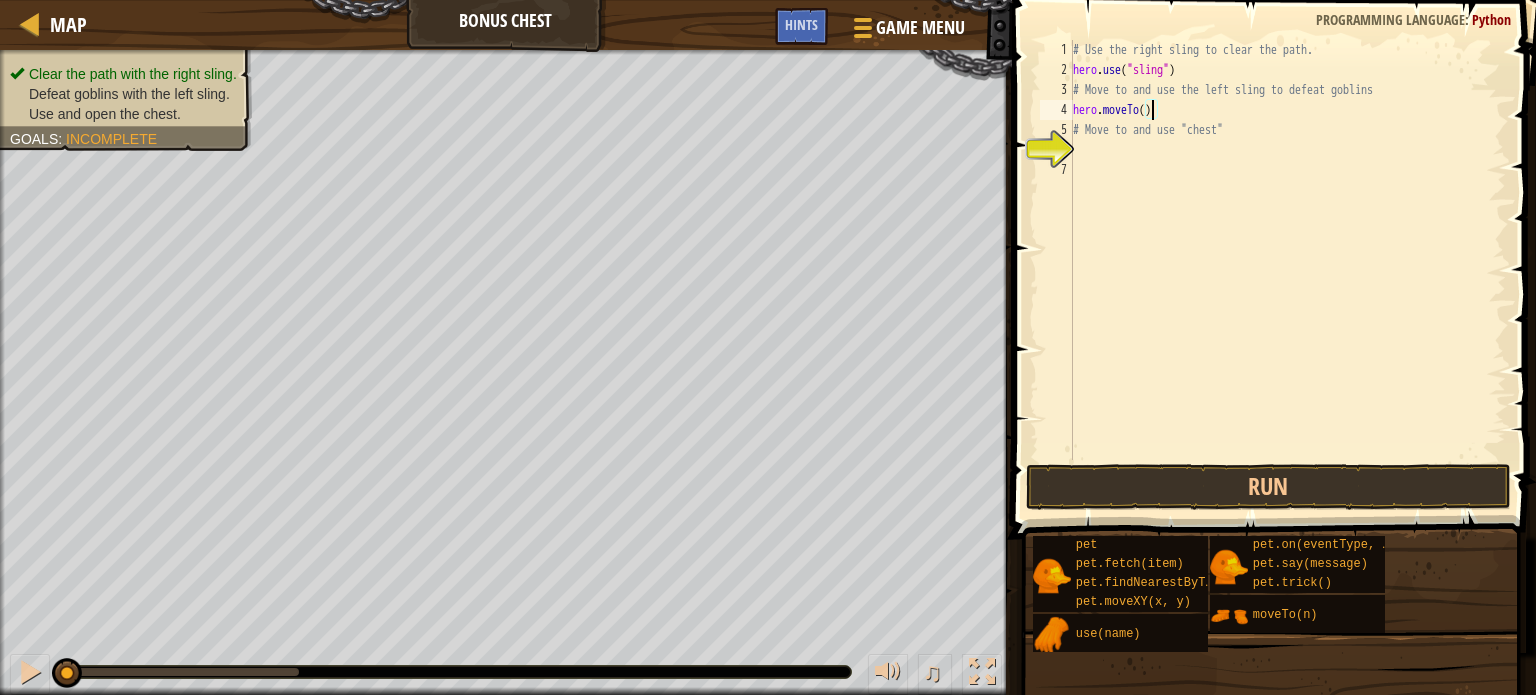 scroll, scrollTop: 9, scrollLeft: 6, axis: both 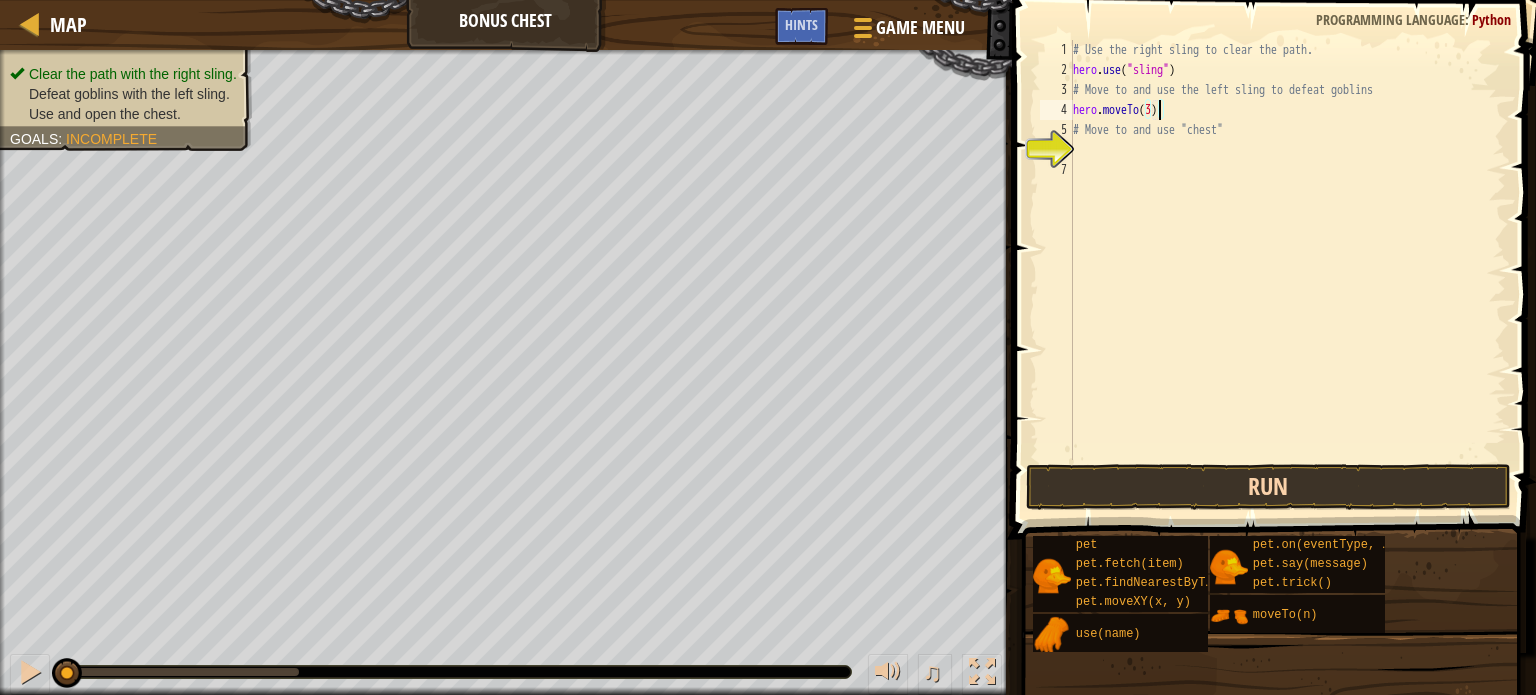 type on "hero.moveTo(3)" 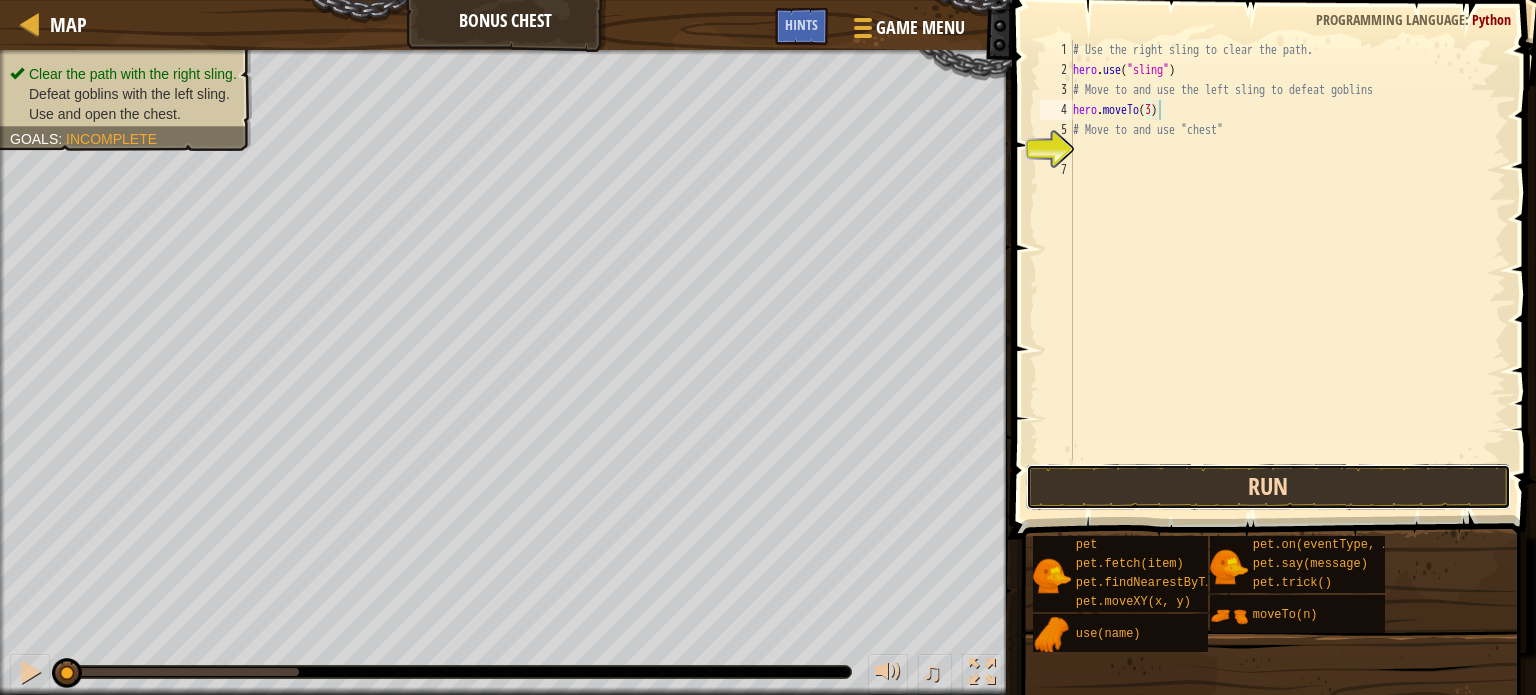 click on "Run" at bounding box center [1268, 487] 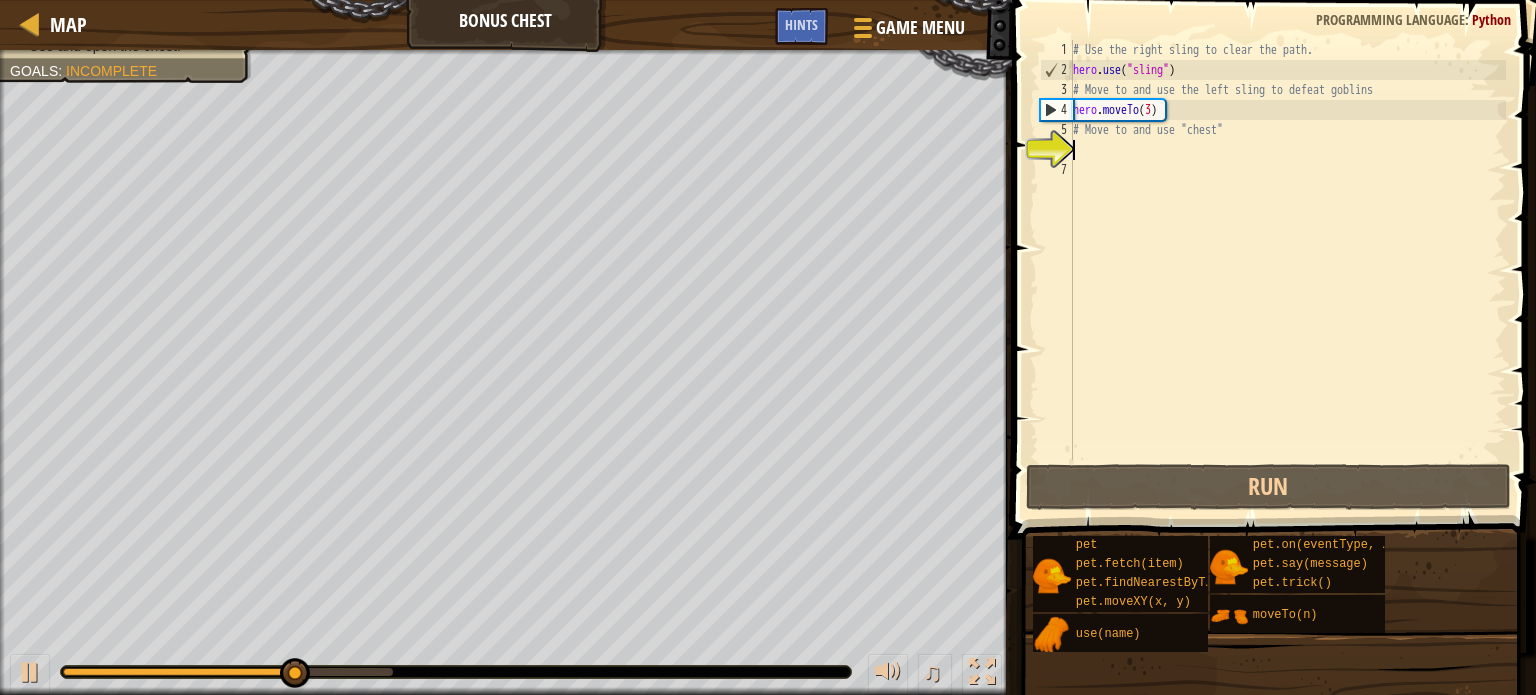 click on "# Use the right sling to clear the path. hero . use ( "sling" ) # Move to and use the left sling to defeat goblins hero . moveTo ( 3 ) # Move to and use "chest"" at bounding box center (1287, 270) 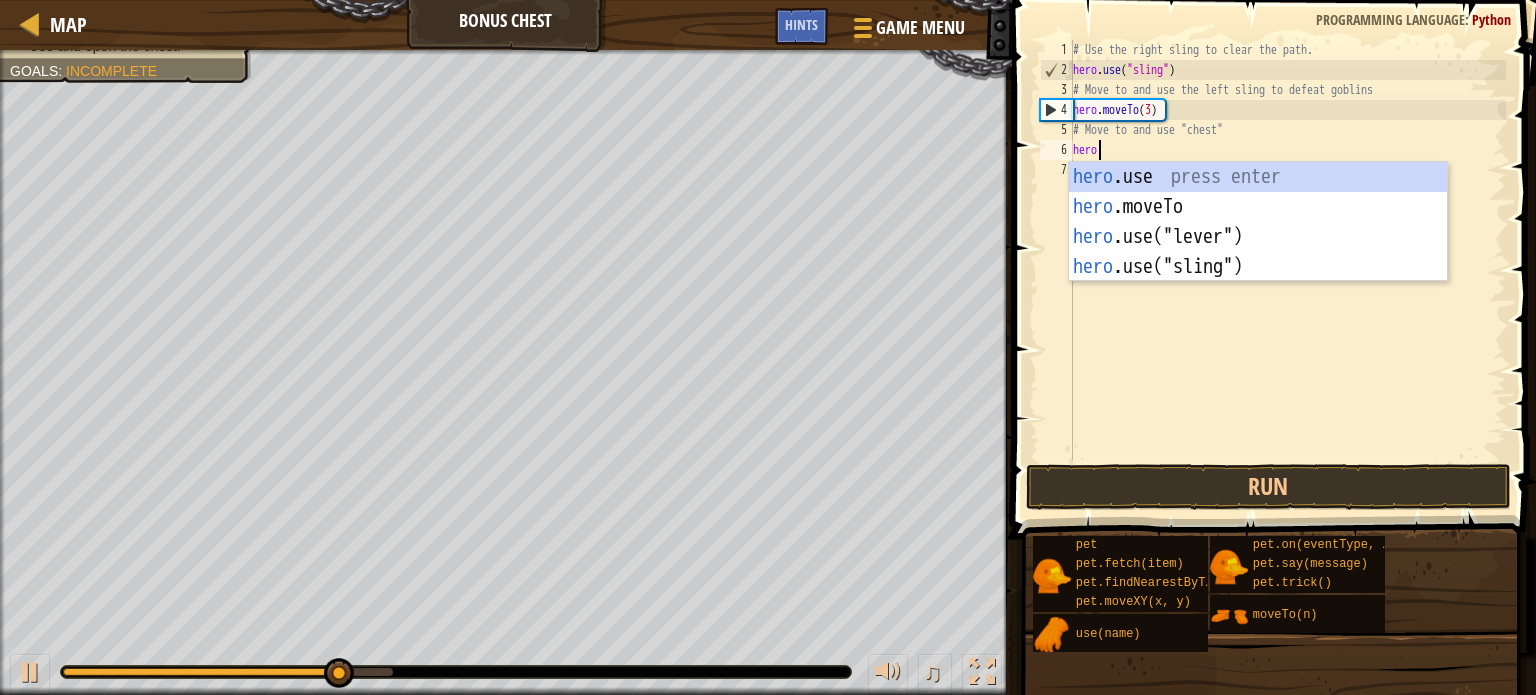 scroll, scrollTop: 9, scrollLeft: 0, axis: vertical 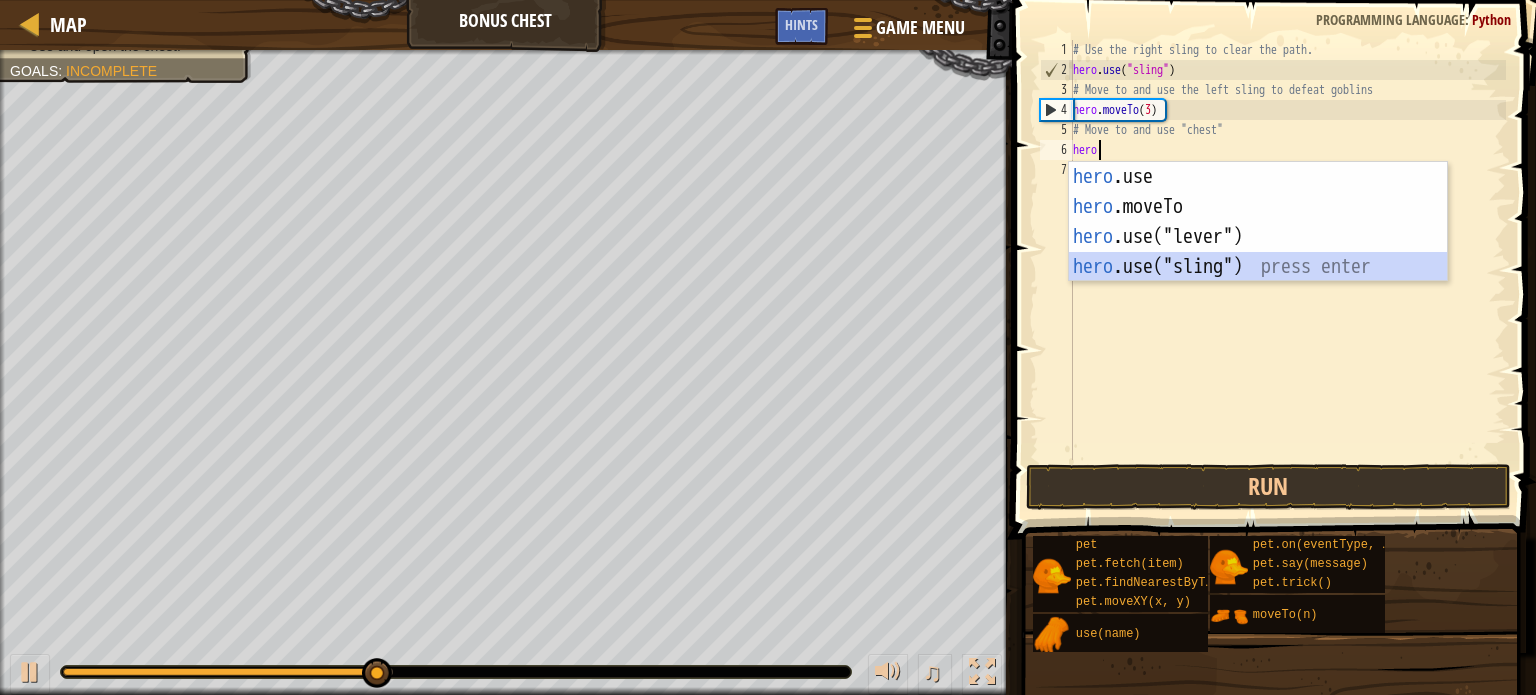 click on "hero .use press enter hero .moveTo press enter hero .use("lever") press enter hero .use("sling") press enter" at bounding box center [1258, 252] 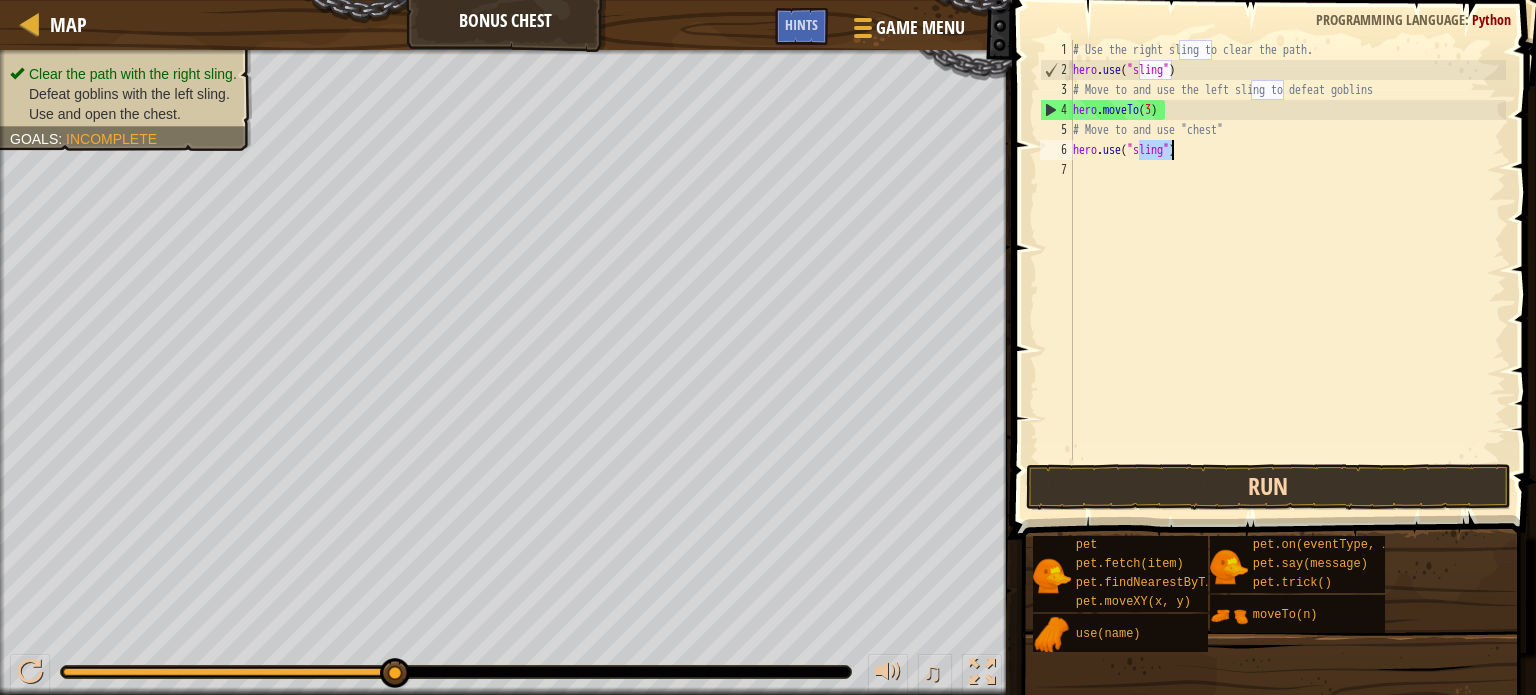 type on "hero.use("sling")" 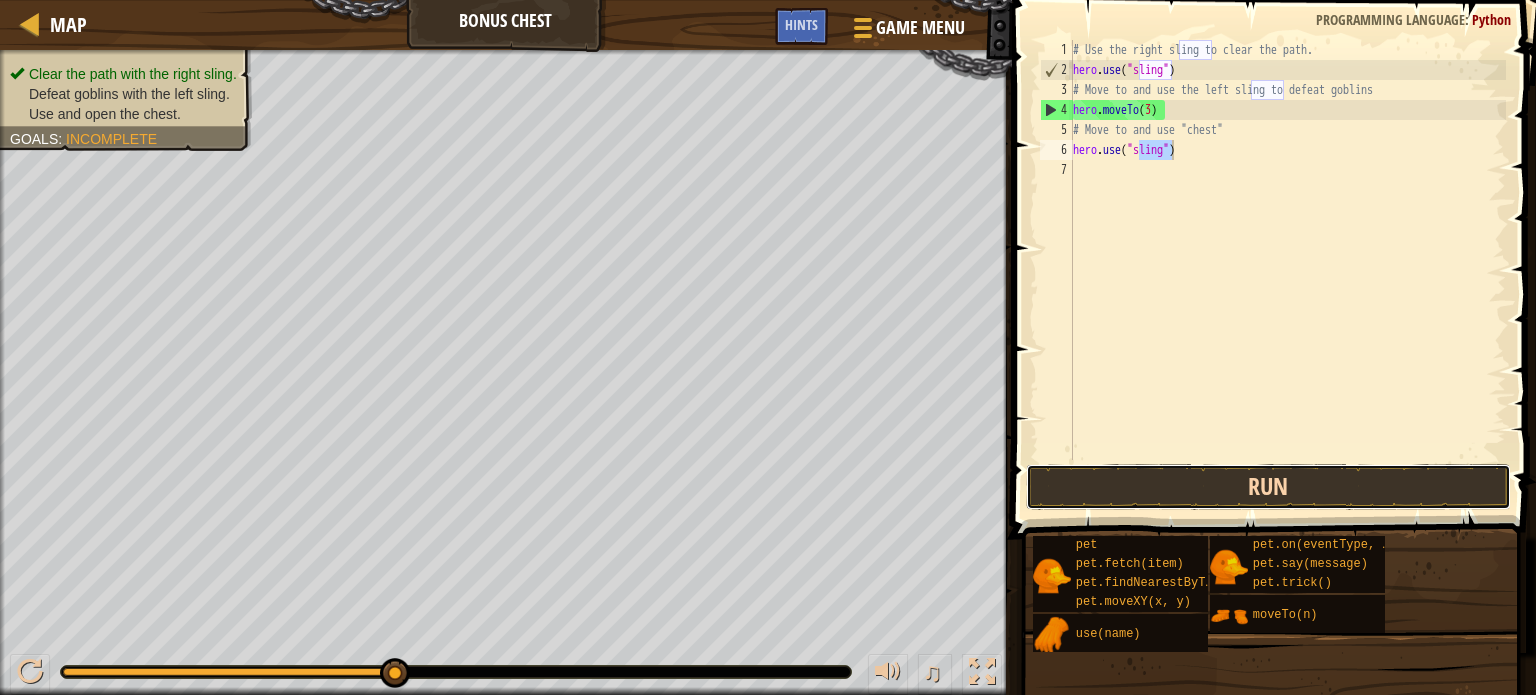 click on "Run" at bounding box center (1268, 487) 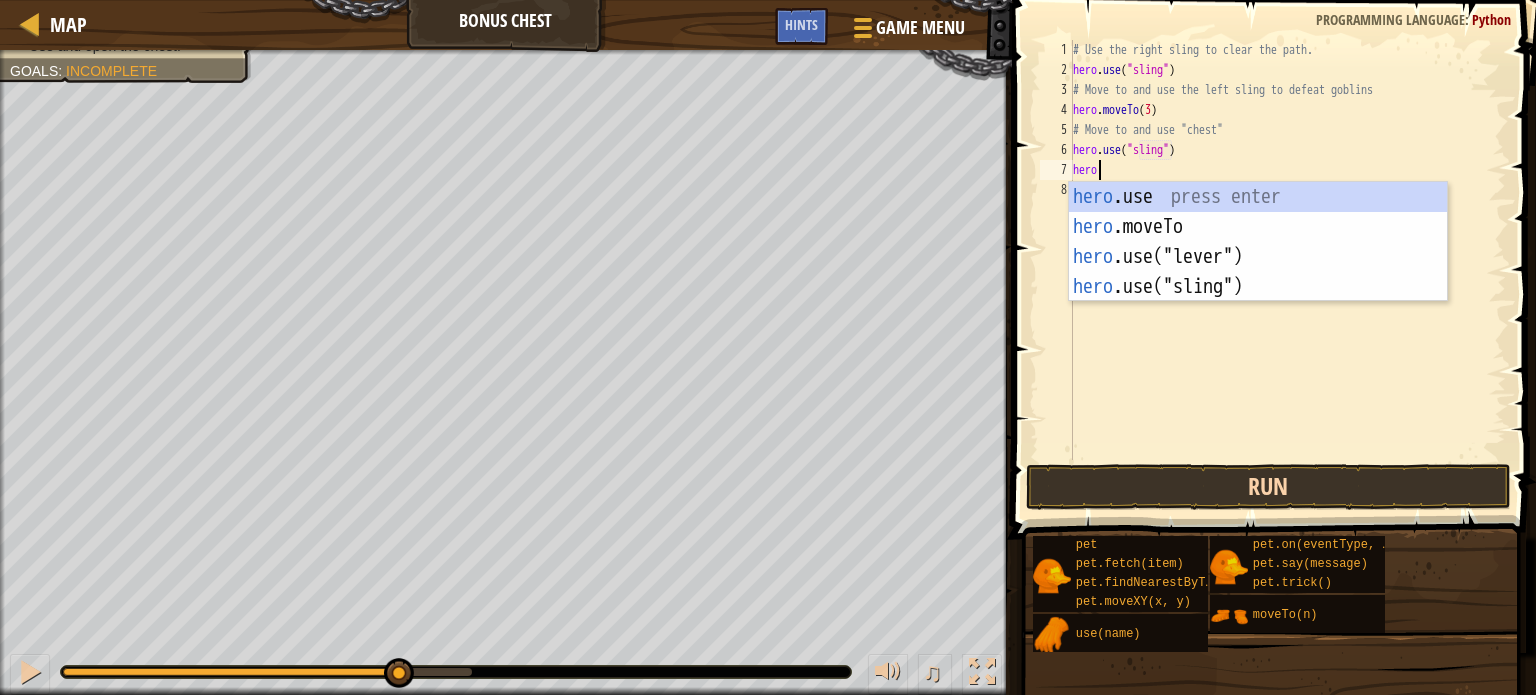 scroll, scrollTop: 9, scrollLeft: 0, axis: vertical 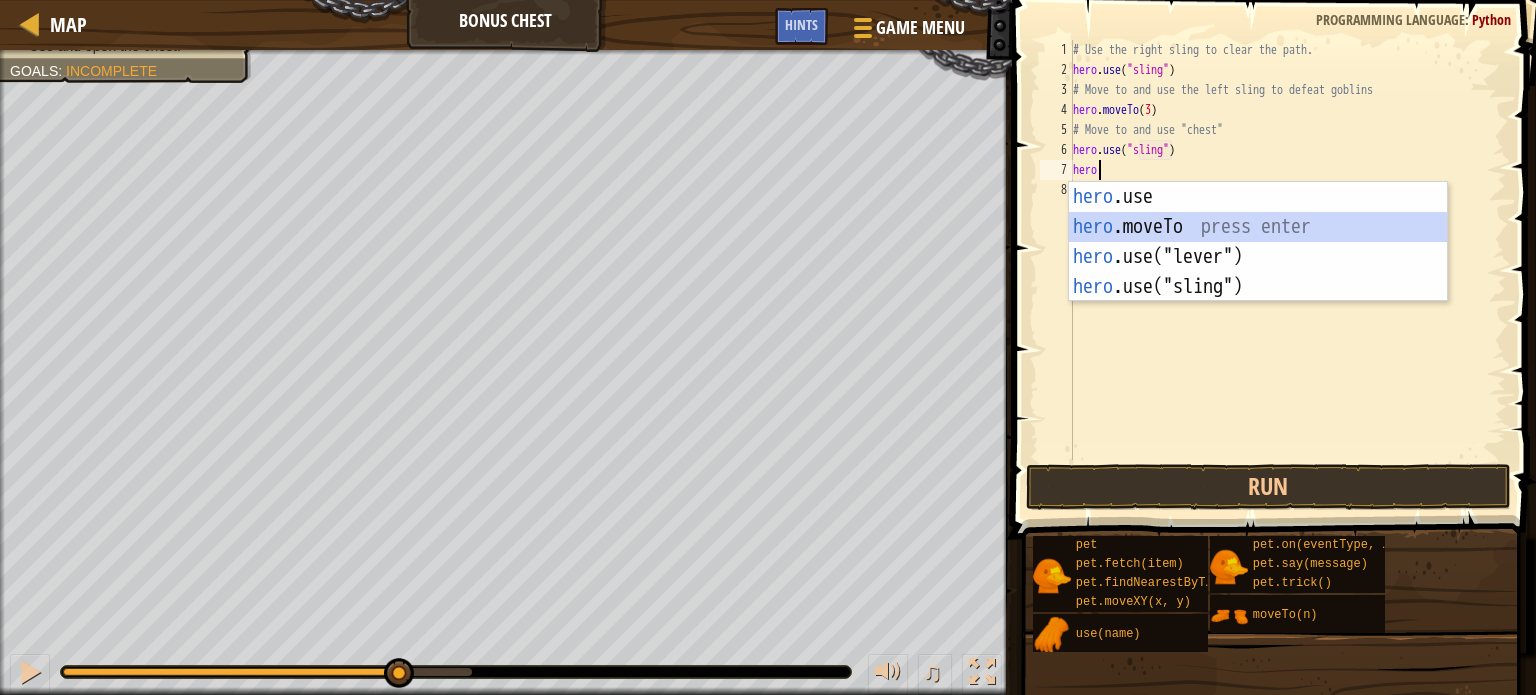 click on "hero .use press enter hero .moveTo press enter hero .use("lever") press enter hero .use("sling") press enter" at bounding box center [1258, 272] 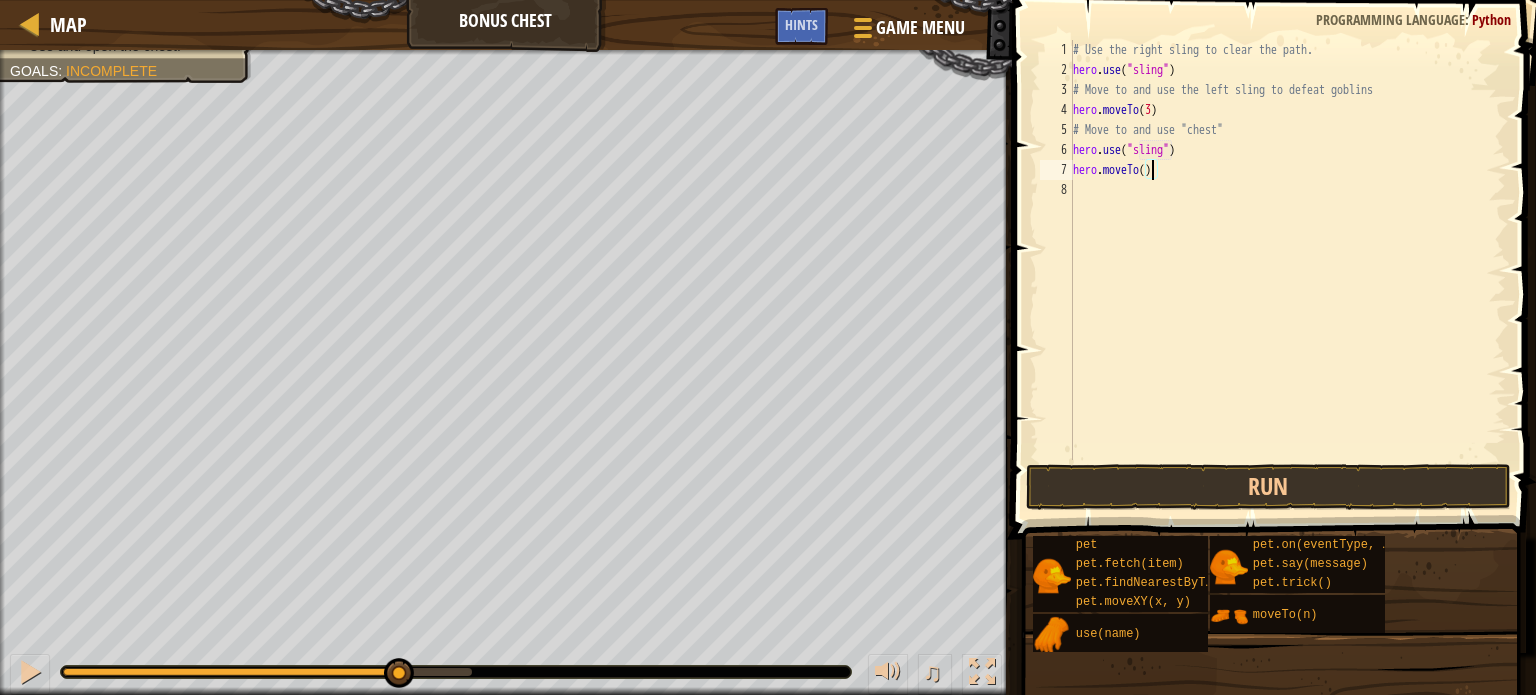 type on "hero.moveTo(4)" 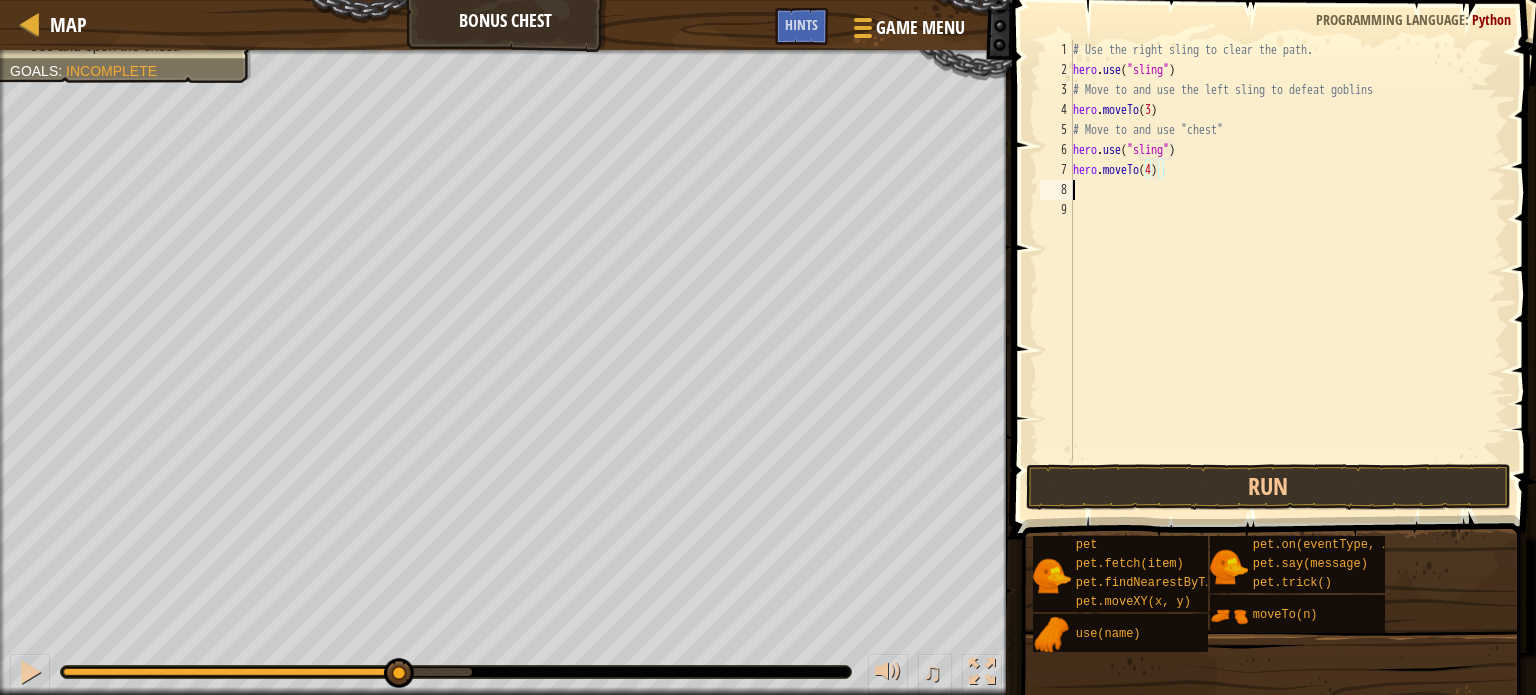 scroll, scrollTop: 9, scrollLeft: 0, axis: vertical 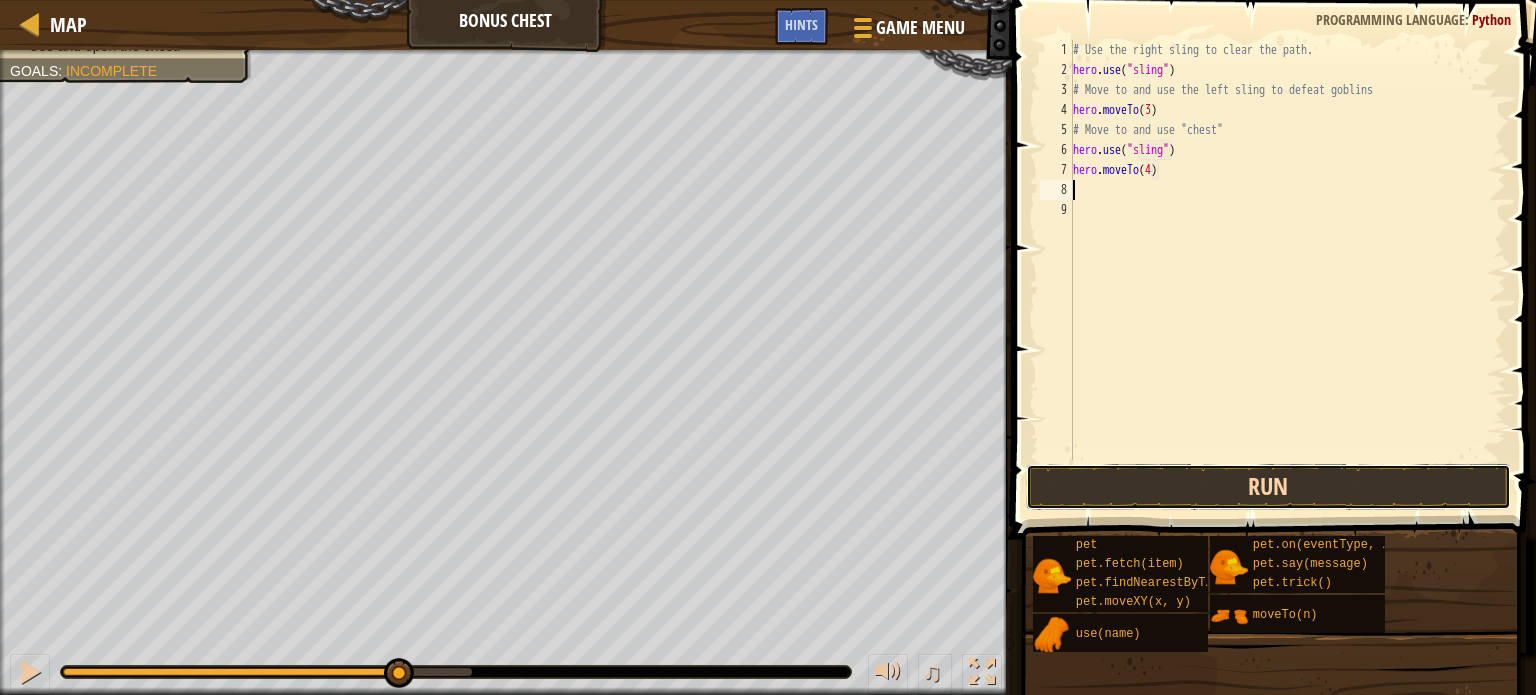 click on "Run" at bounding box center (1268, 487) 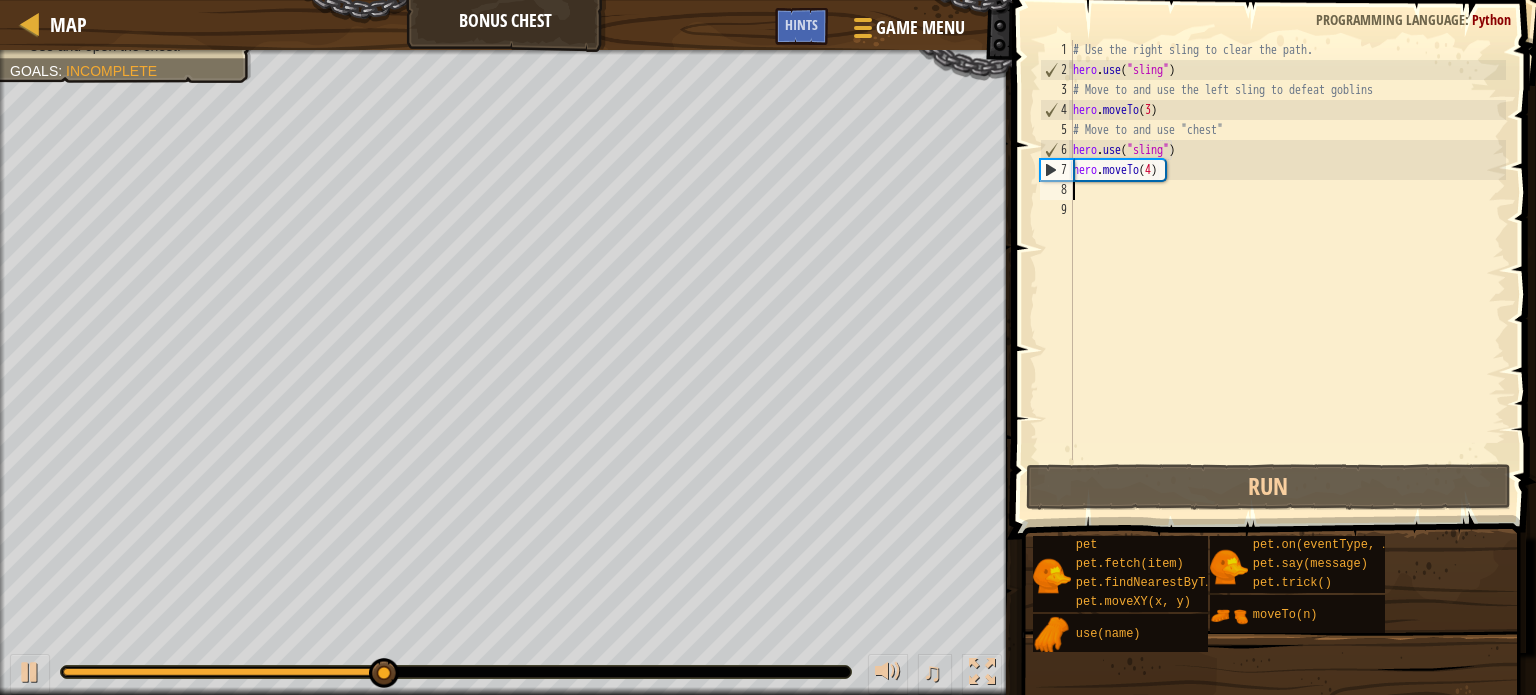 click on "# Use the right sling to clear the path. hero . use ( "sling" ) # Move to and use the left sling to defeat goblins hero . moveTo ( 3 ) # Move to and use "chest" hero . use ( "sling" ) hero . moveTo ( 4 )" at bounding box center (1287, 270) 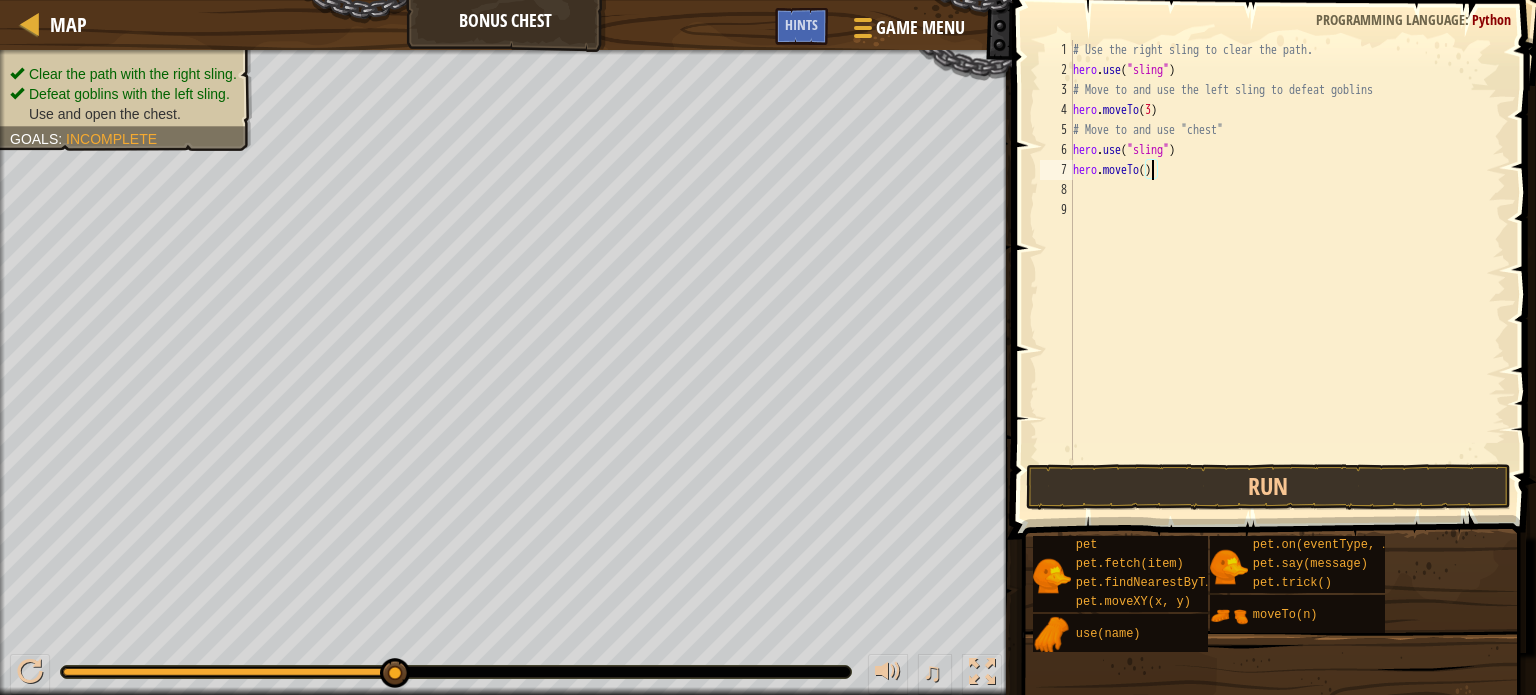 type on "hero.moveTo(2)" 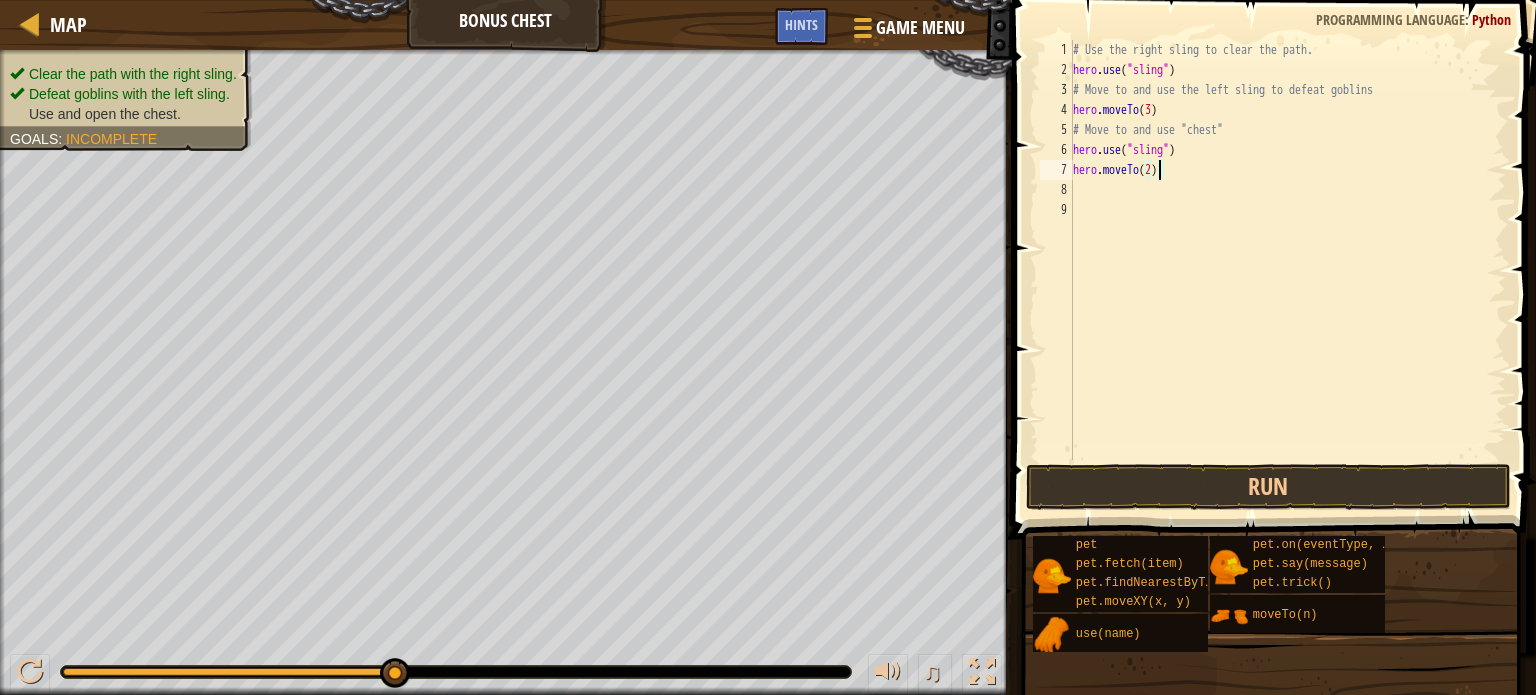 scroll, scrollTop: 9, scrollLeft: 0, axis: vertical 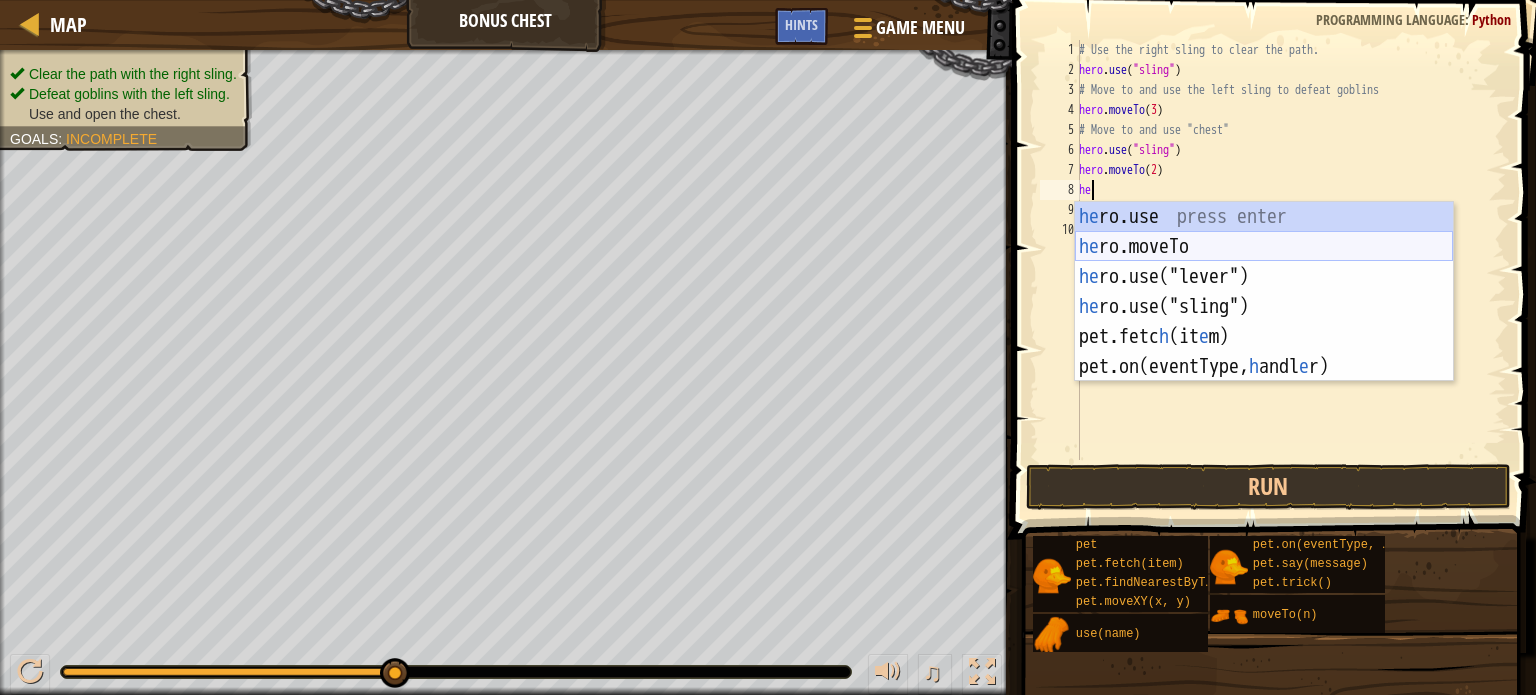 click on "he ro.use press enter he ro.moveTo press enter he ro.use("lever") press enter he ro.use("sling") press enter pet.fetc h (it e m) press enter pet.on(eventType,  h andl e r) press enter" at bounding box center [1264, 322] 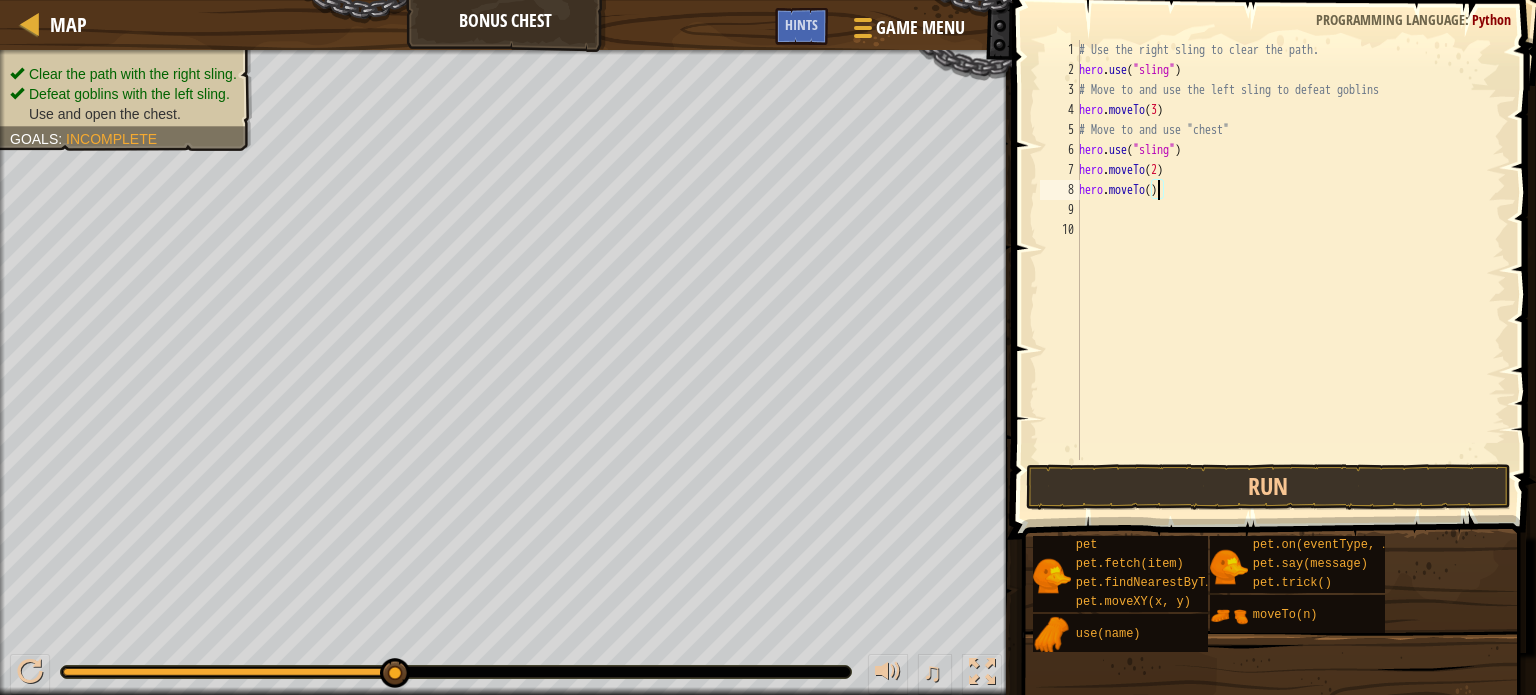 type on "hero.moveTo(4)" 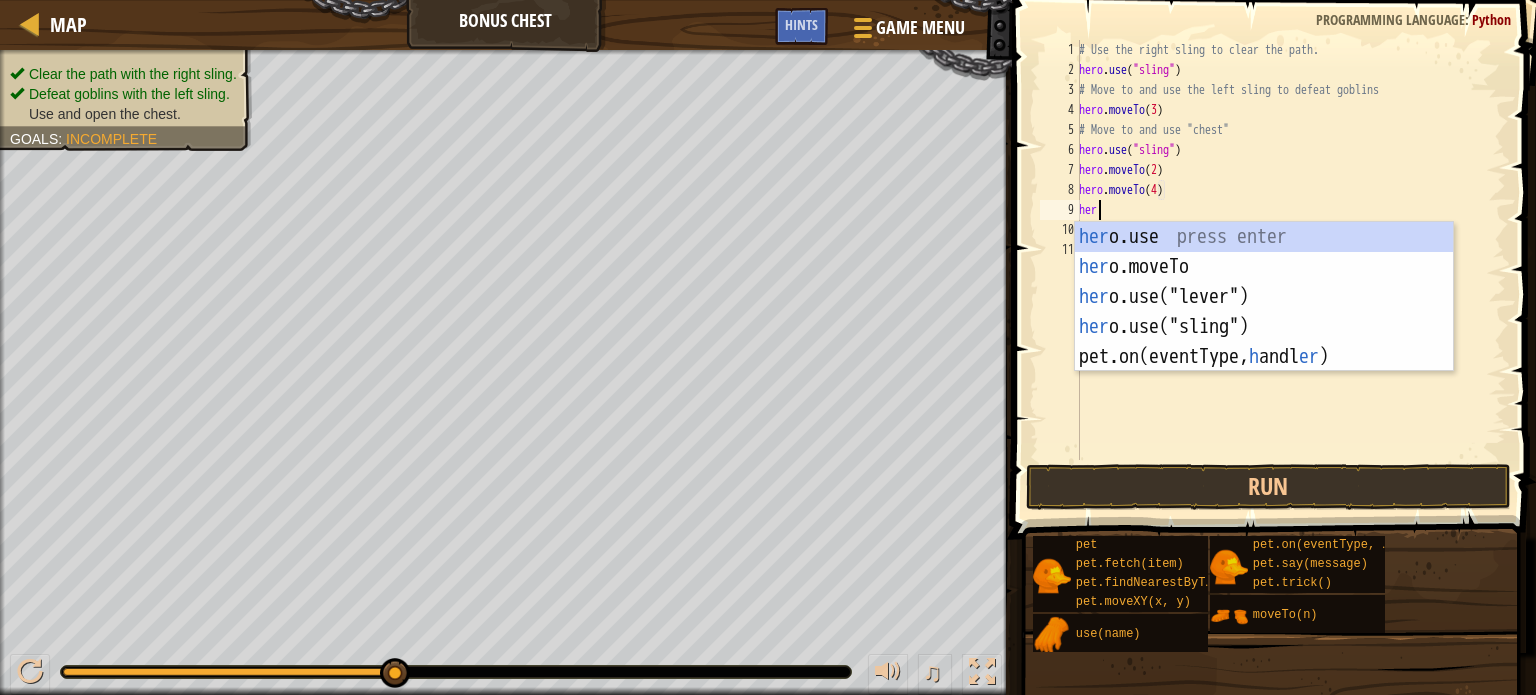 scroll, scrollTop: 9, scrollLeft: 0, axis: vertical 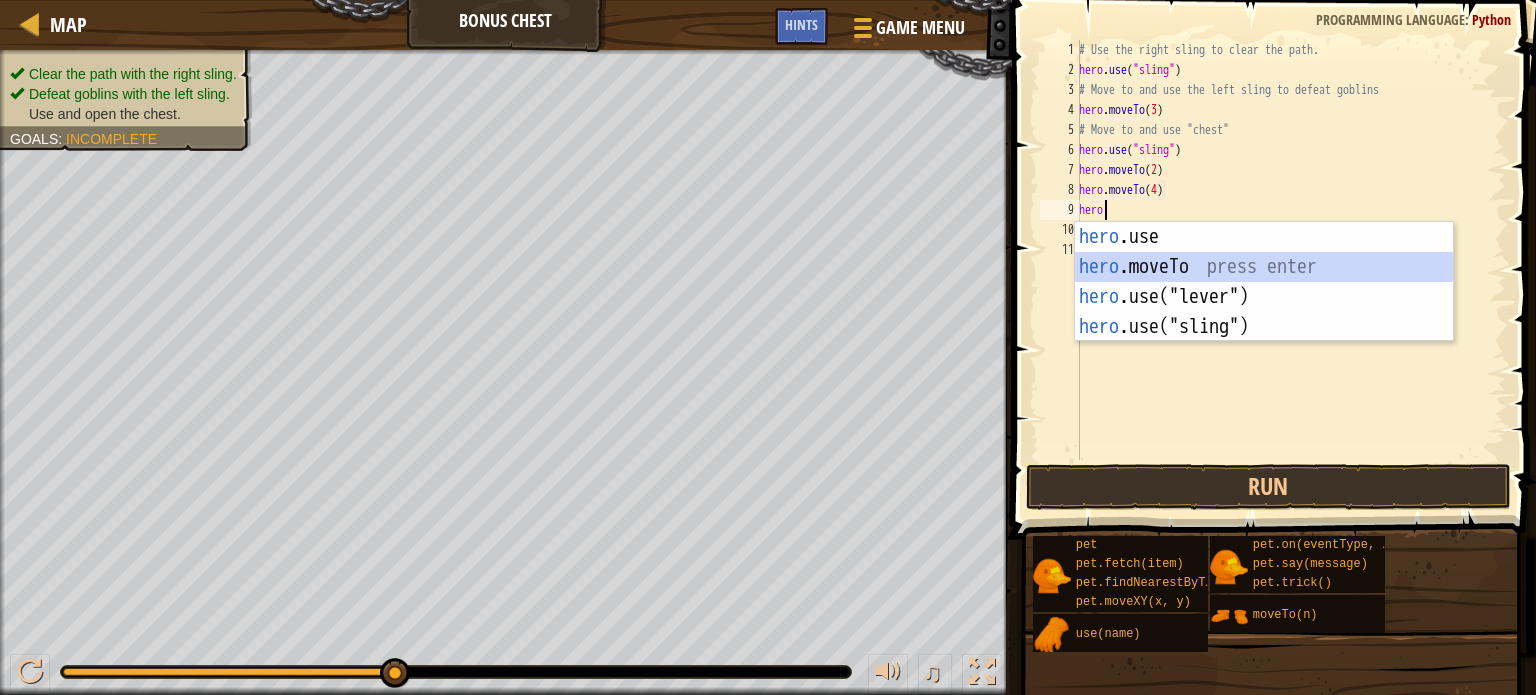 click on "hero .use press enter hero .moveTo press enter hero .use("lever") press enter hero .use("sling") press enter" at bounding box center (1264, 312) 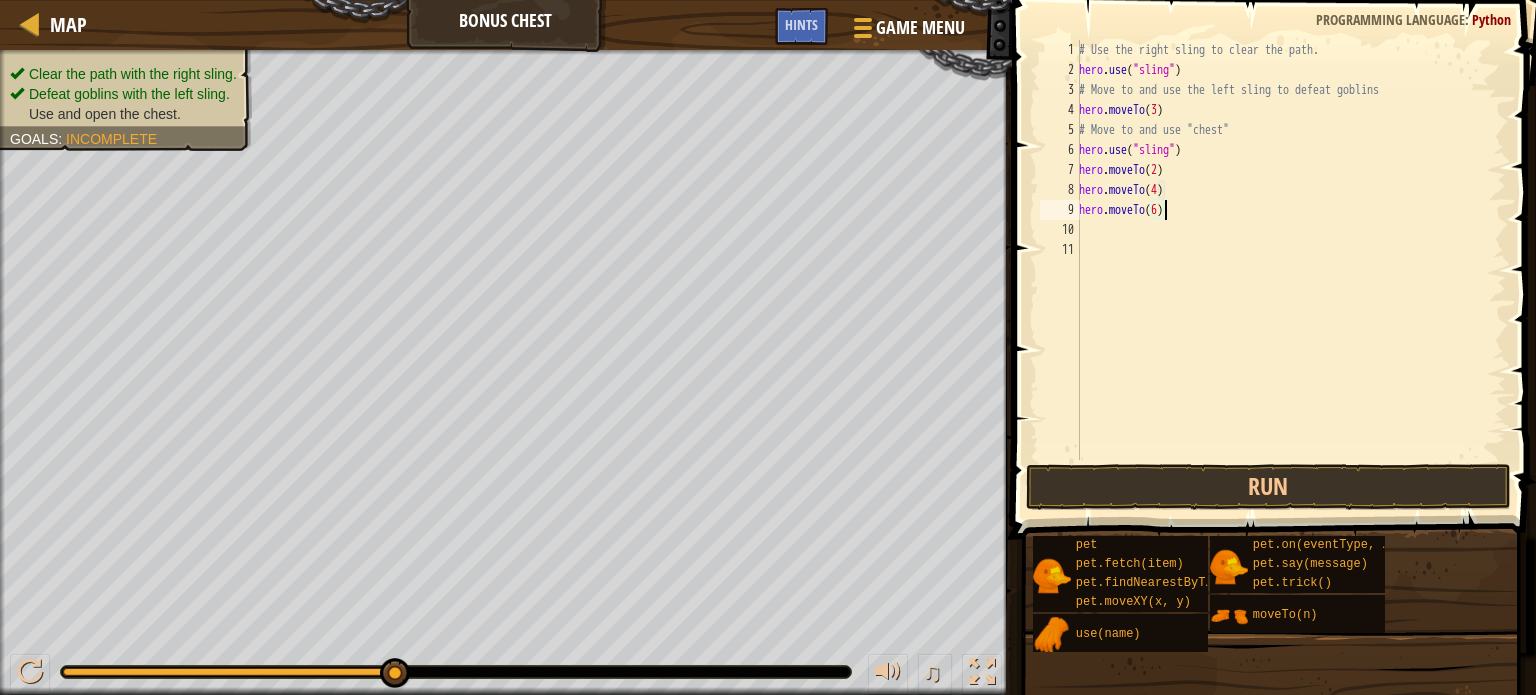 scroll, scrollTop: 9, scrollLeft: 6, axis: both 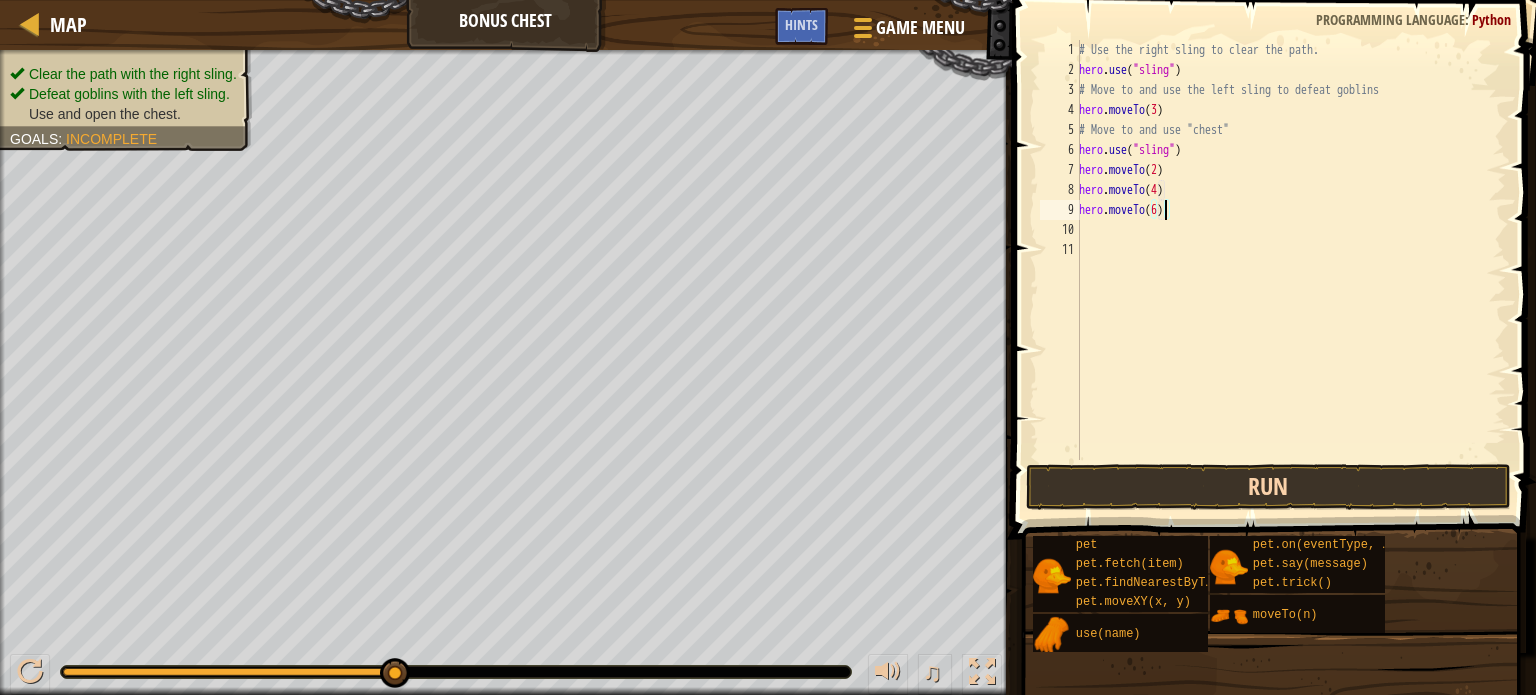 type on "hero.moveTo(6)" 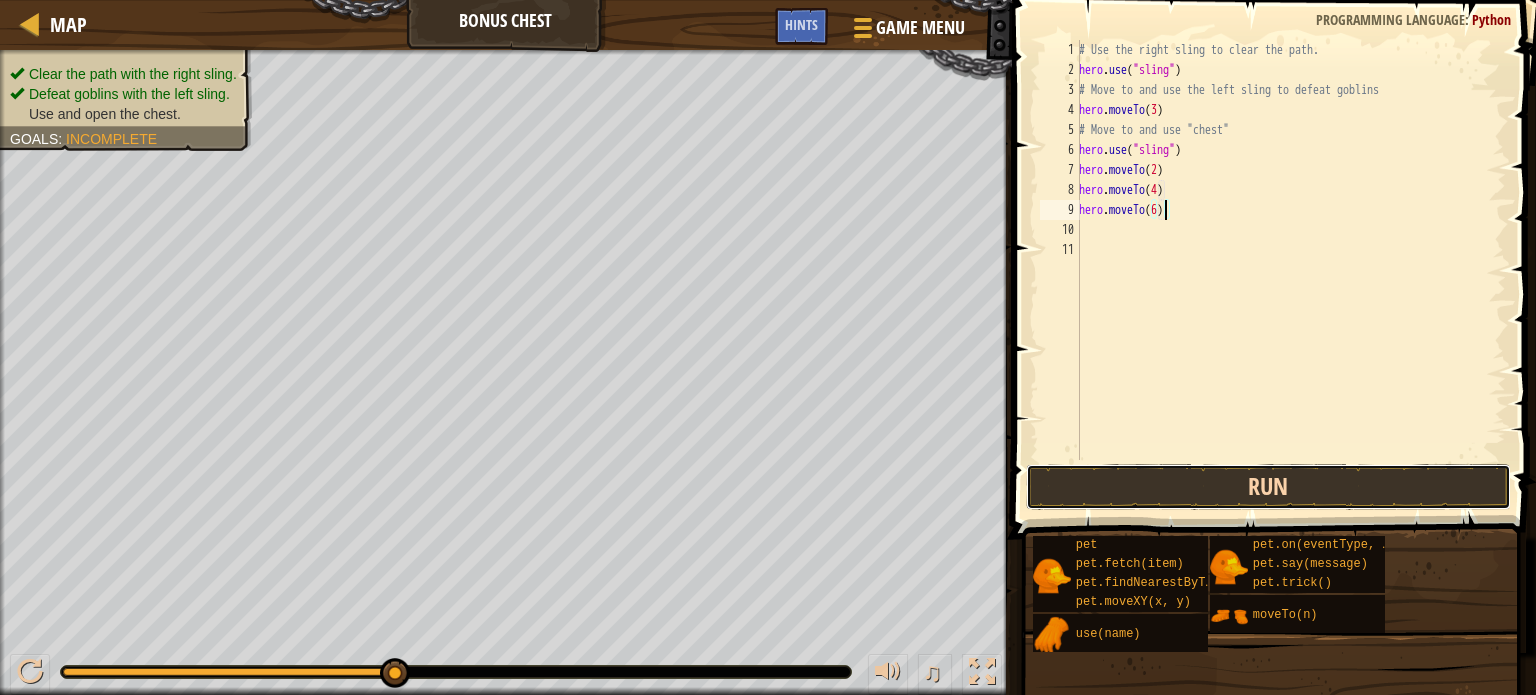 click on "Run" at bounding box center (1268, 487) 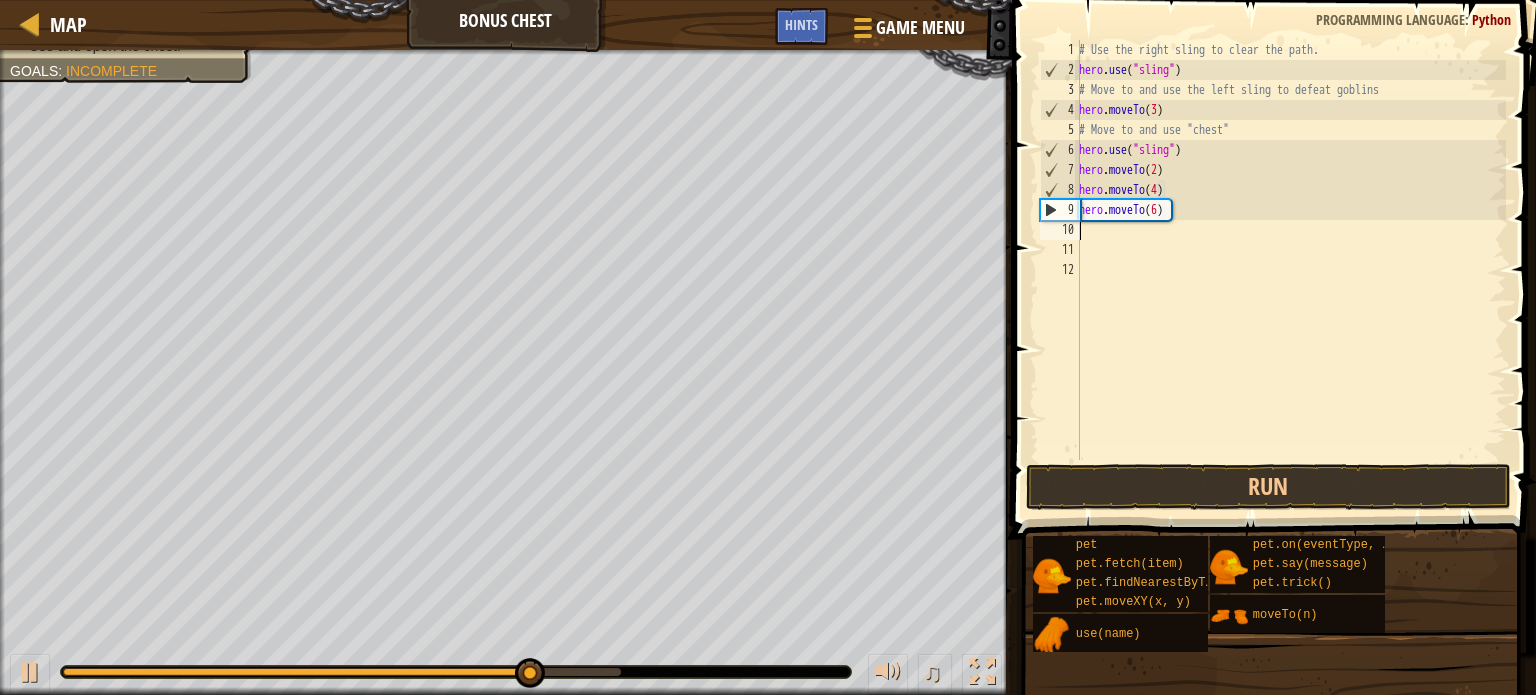 scroll, scrollTop: 9, scrollLeft: 0, axis: vertical 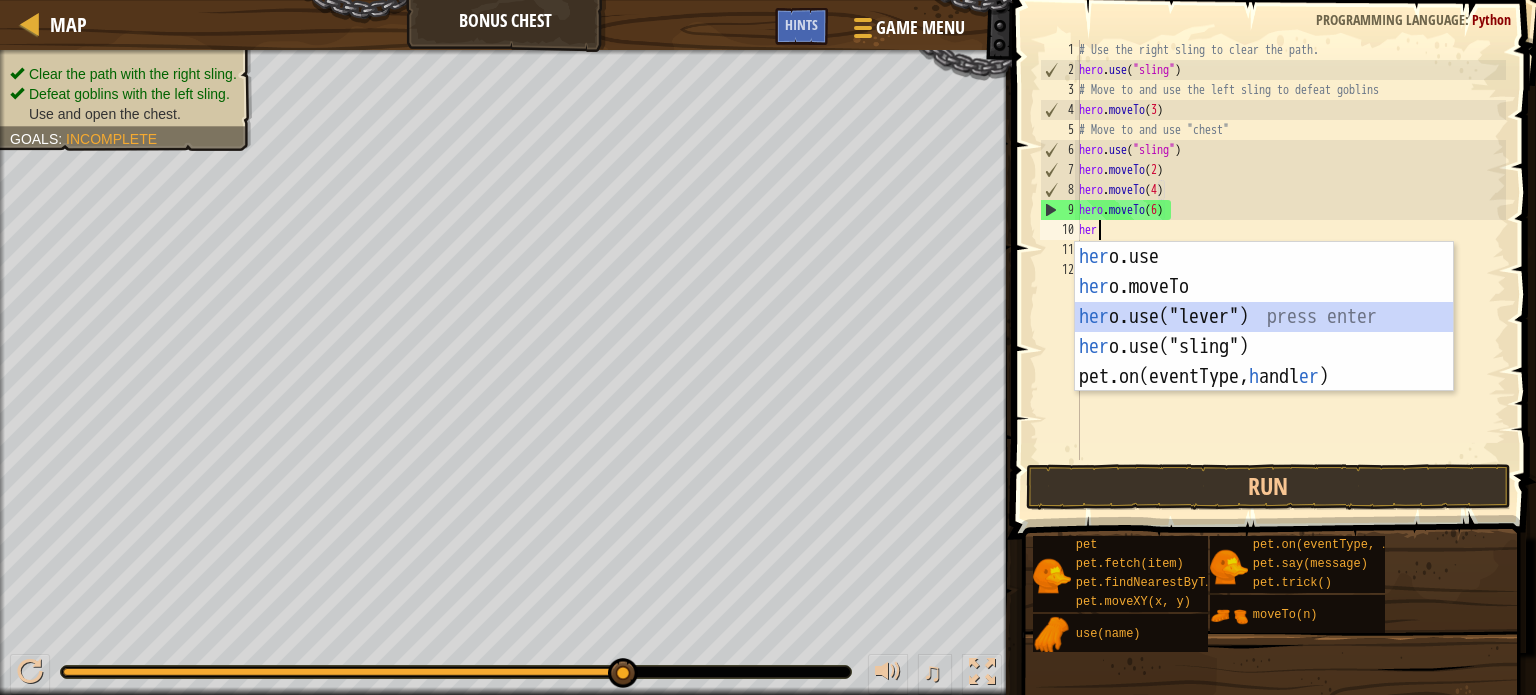 click on "her o.use press enter her o.moveTo press enter her o.use("lever") press enter her o.use("sling") press enter pet.on(eventType,  h andl er ) press enter" at bounding box center [1264, 347] 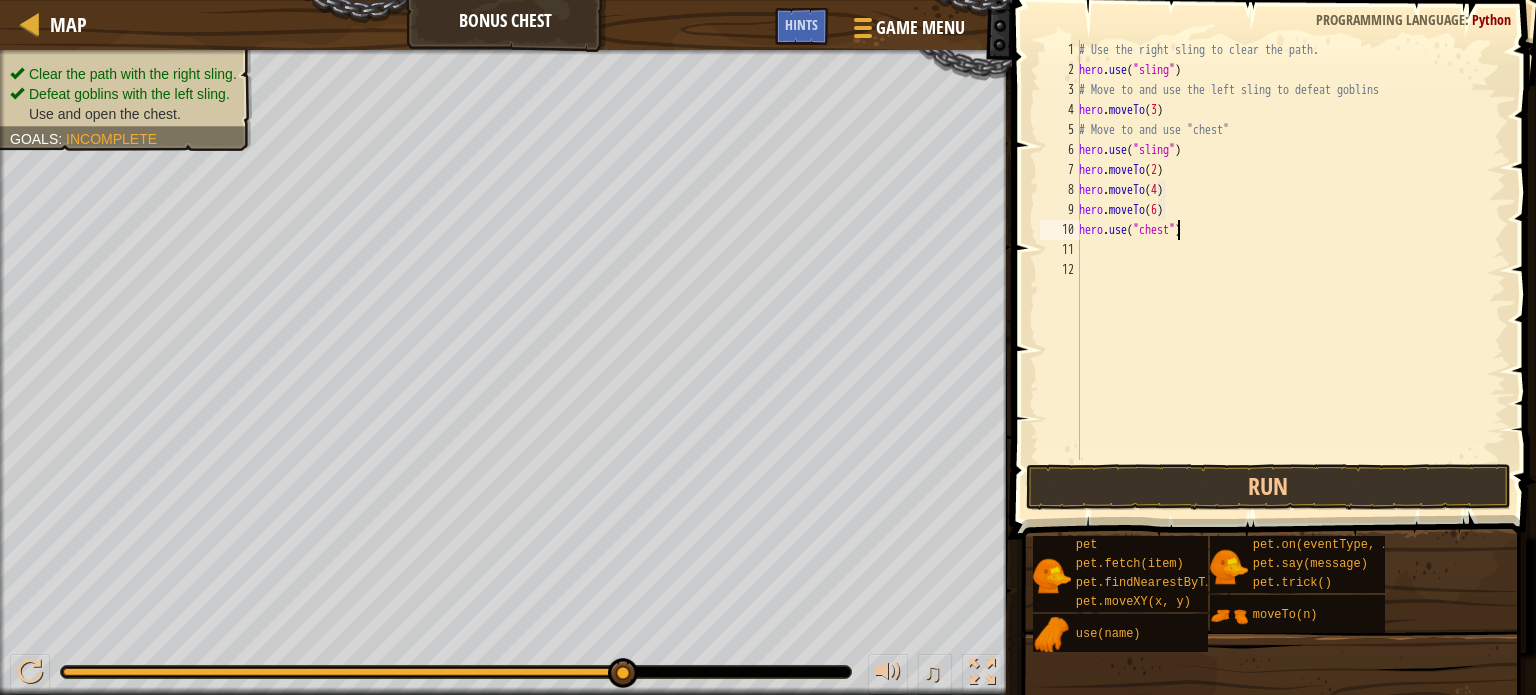 scroll, scrollTop: 9, scrollLeft: 8, axis: both 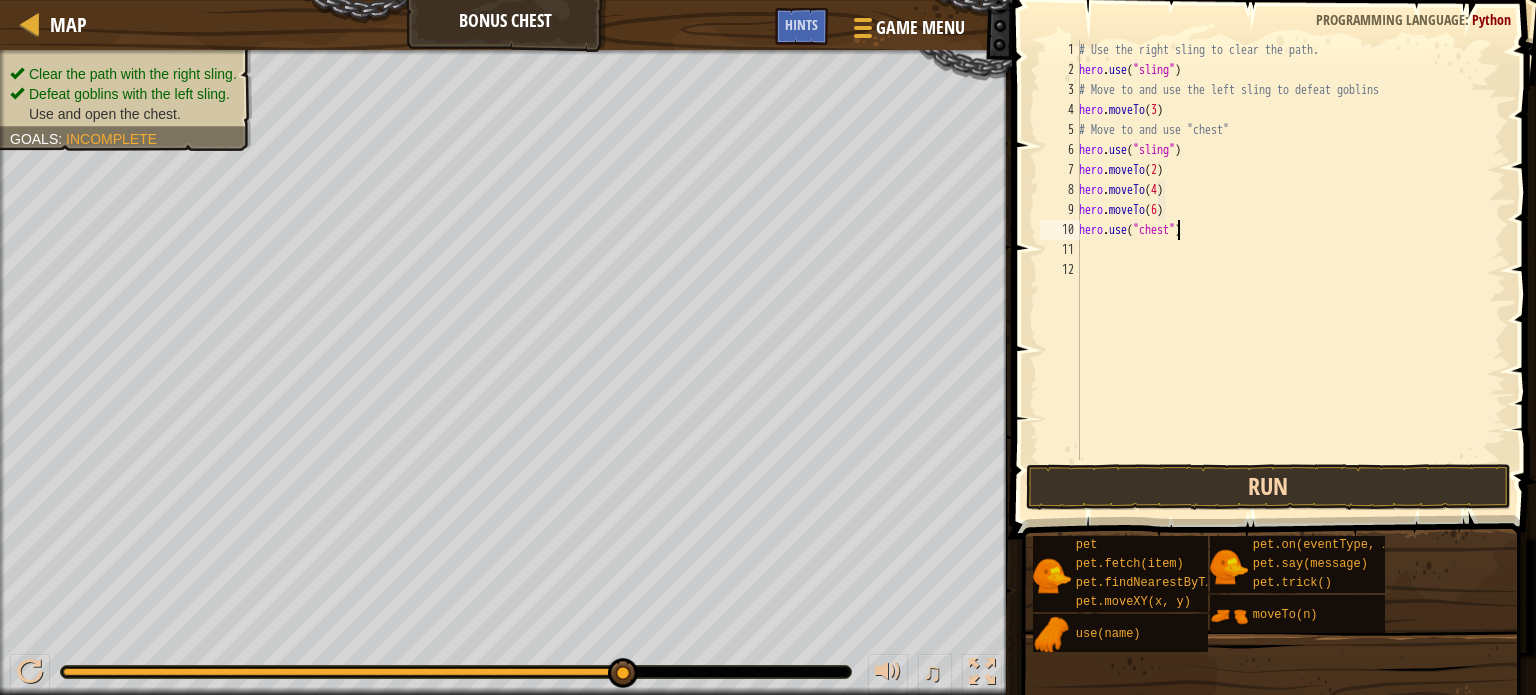 type on "hero.use("chest")" 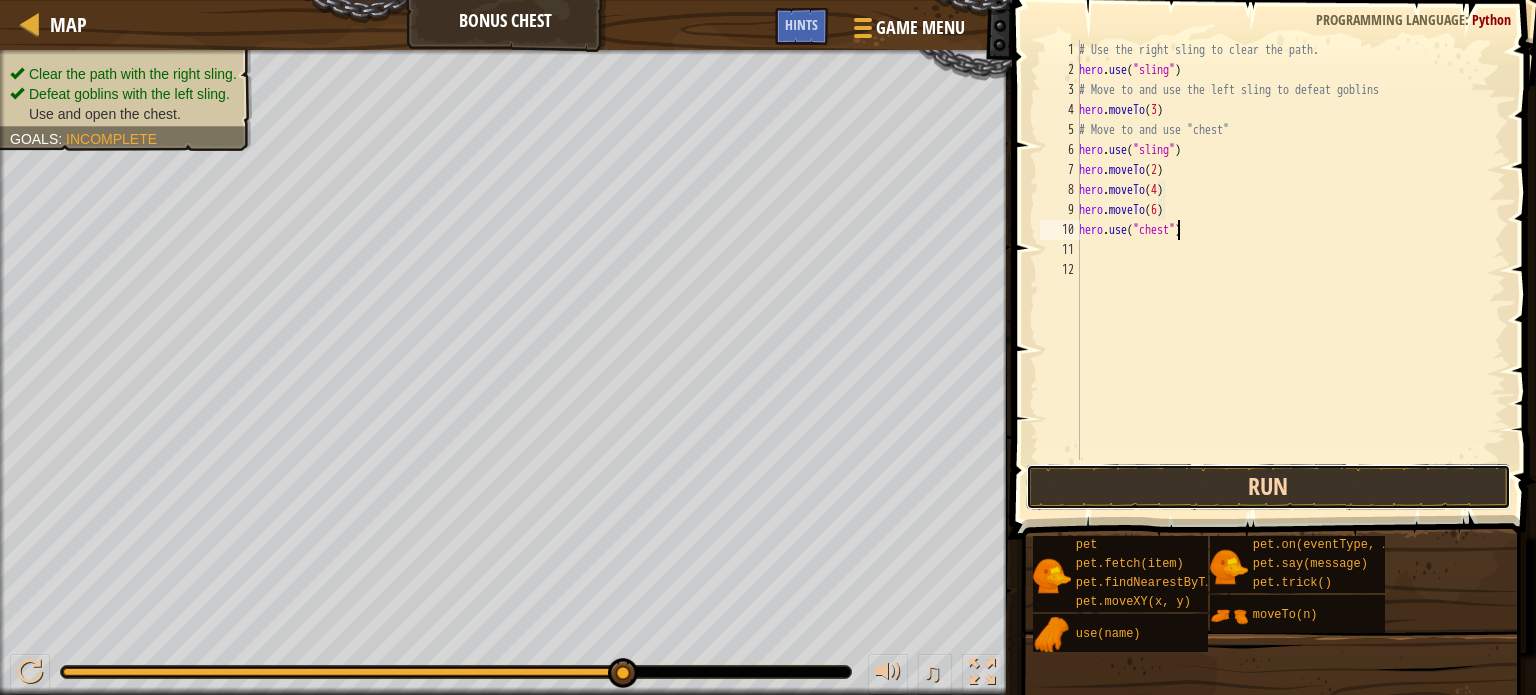 click on "Run" at bounding box center (1268, 487) 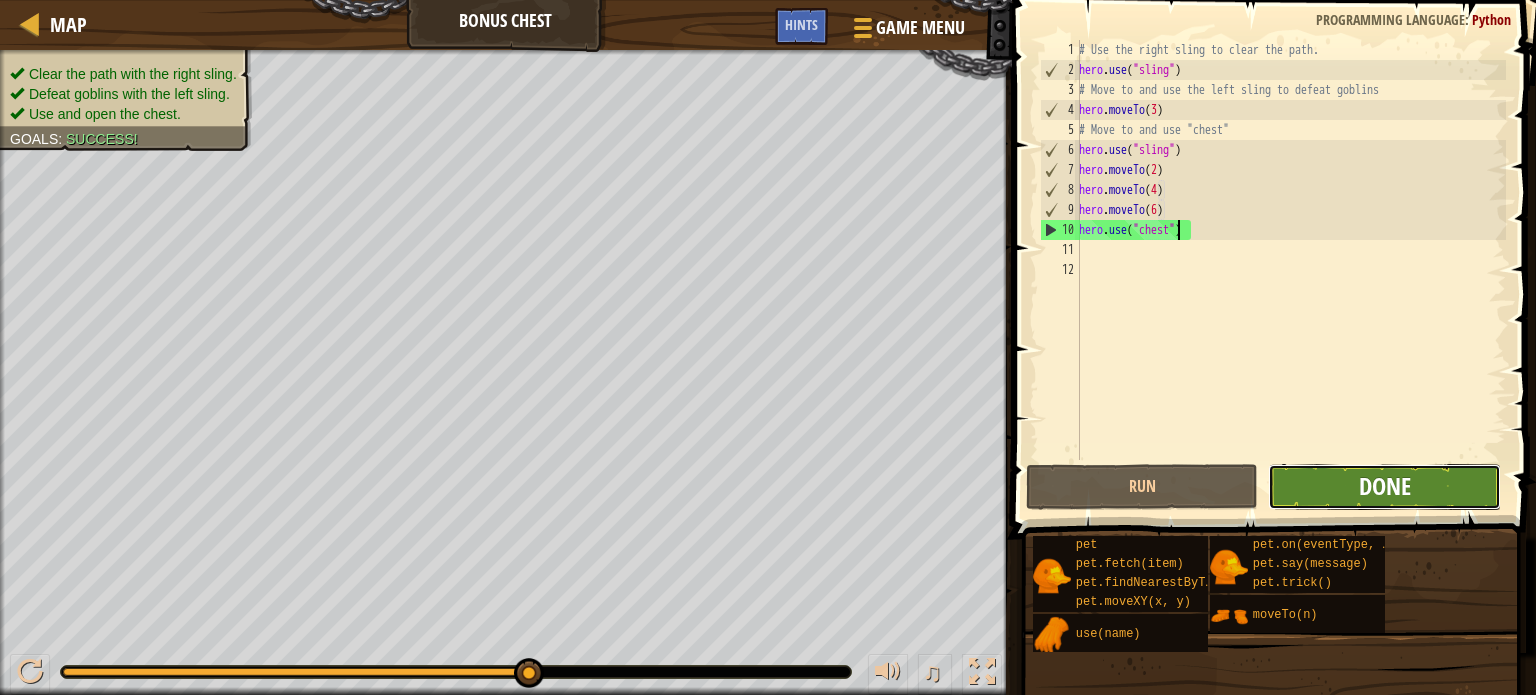 click on "Done" at bounding box center [1385, 486] 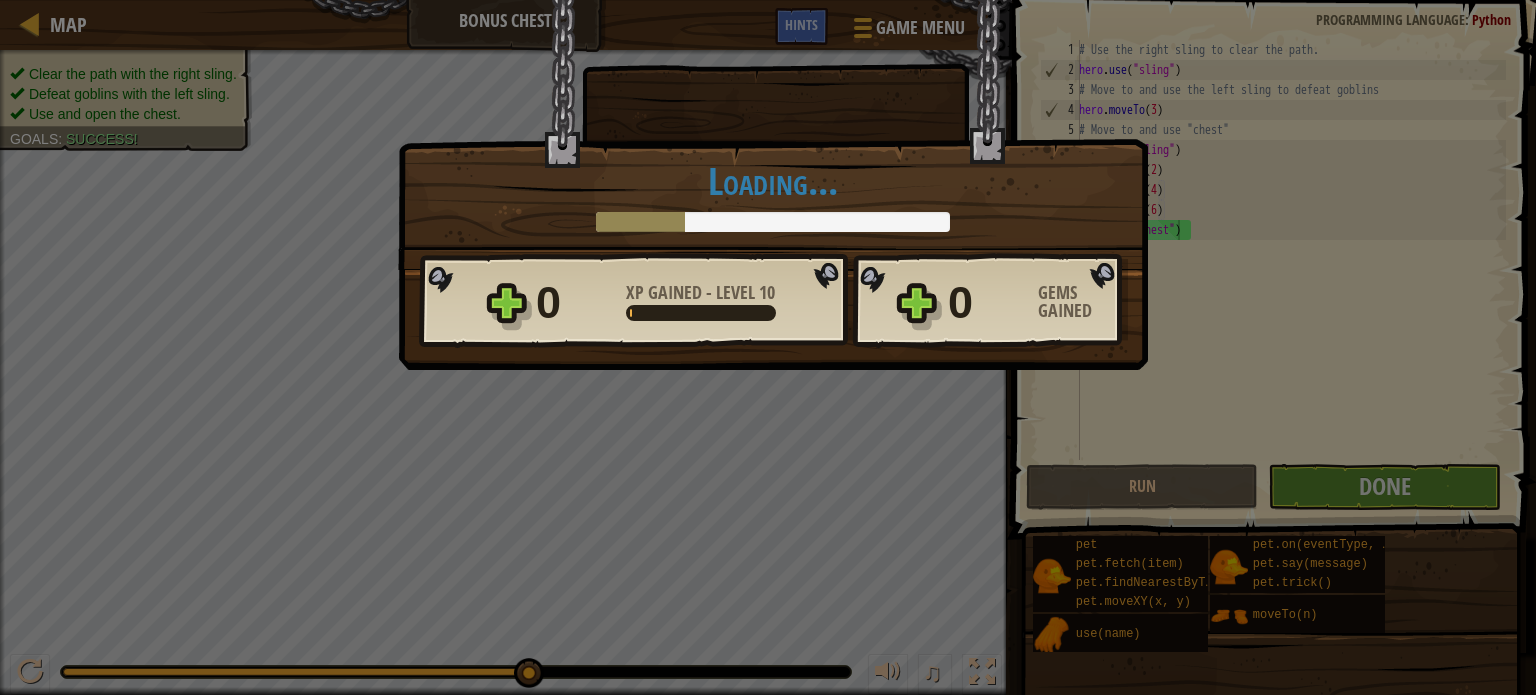 drag, startPoint x: 1364, startPoint y: 496, endPoint x: 1535, endPoint y: 217, distance: 327.23386 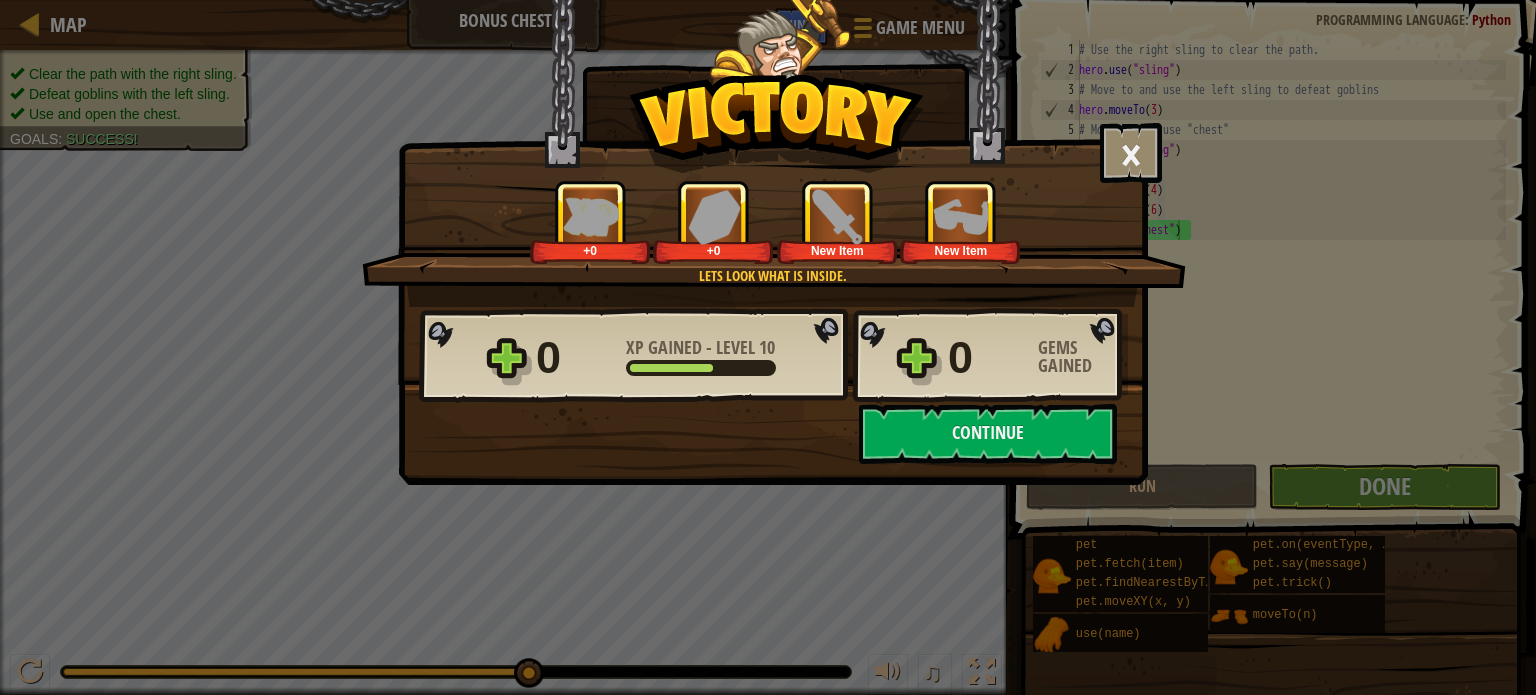type 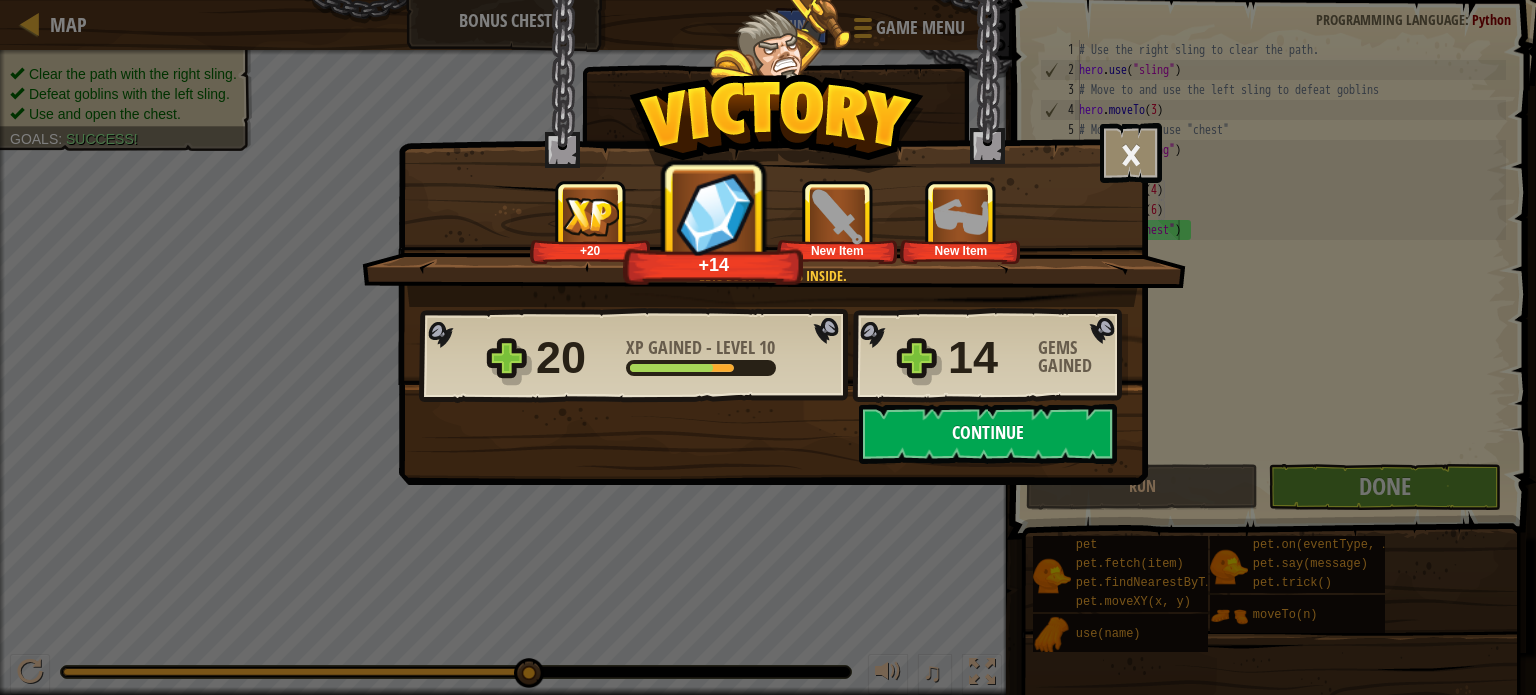click on "Continue" at bounding box center [988, 434] 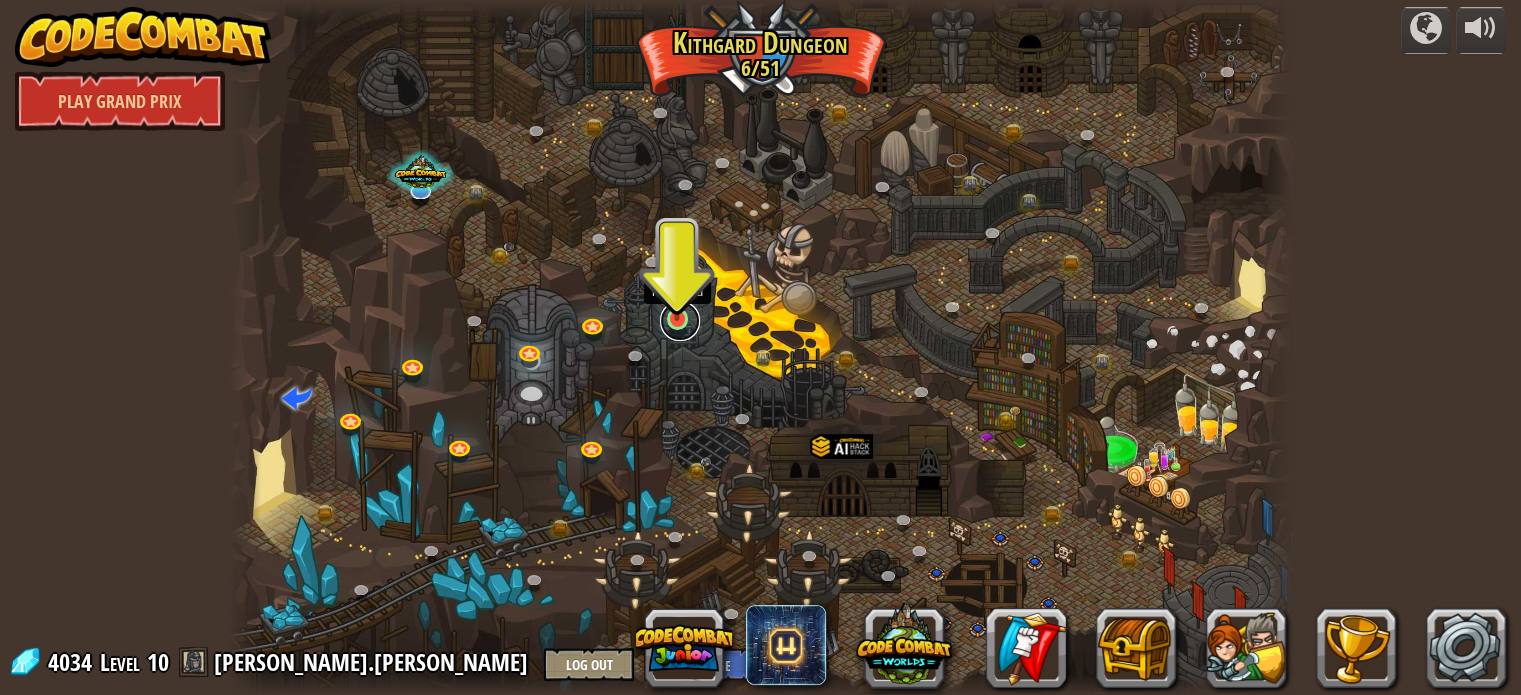click at bounding box center [680, 321] 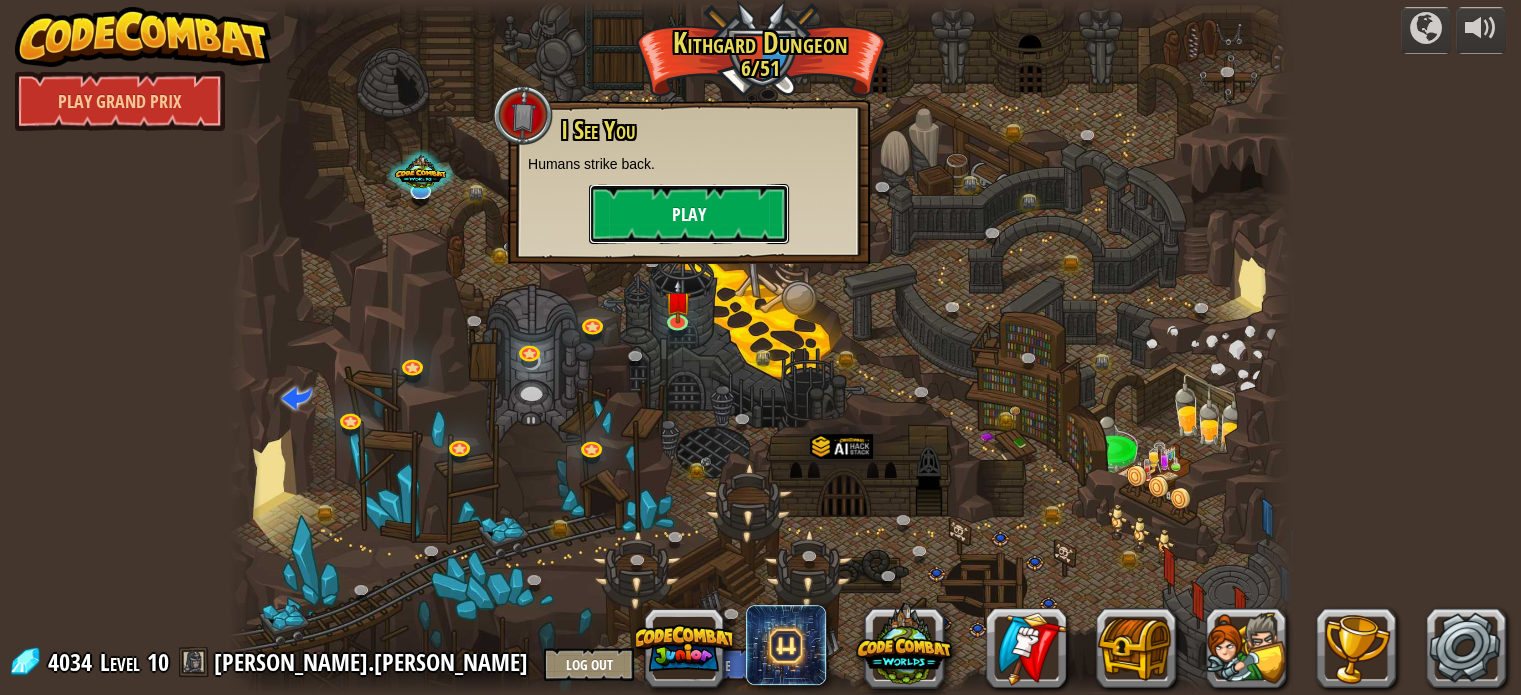 click on "Play" at bounding box center (689, 214) 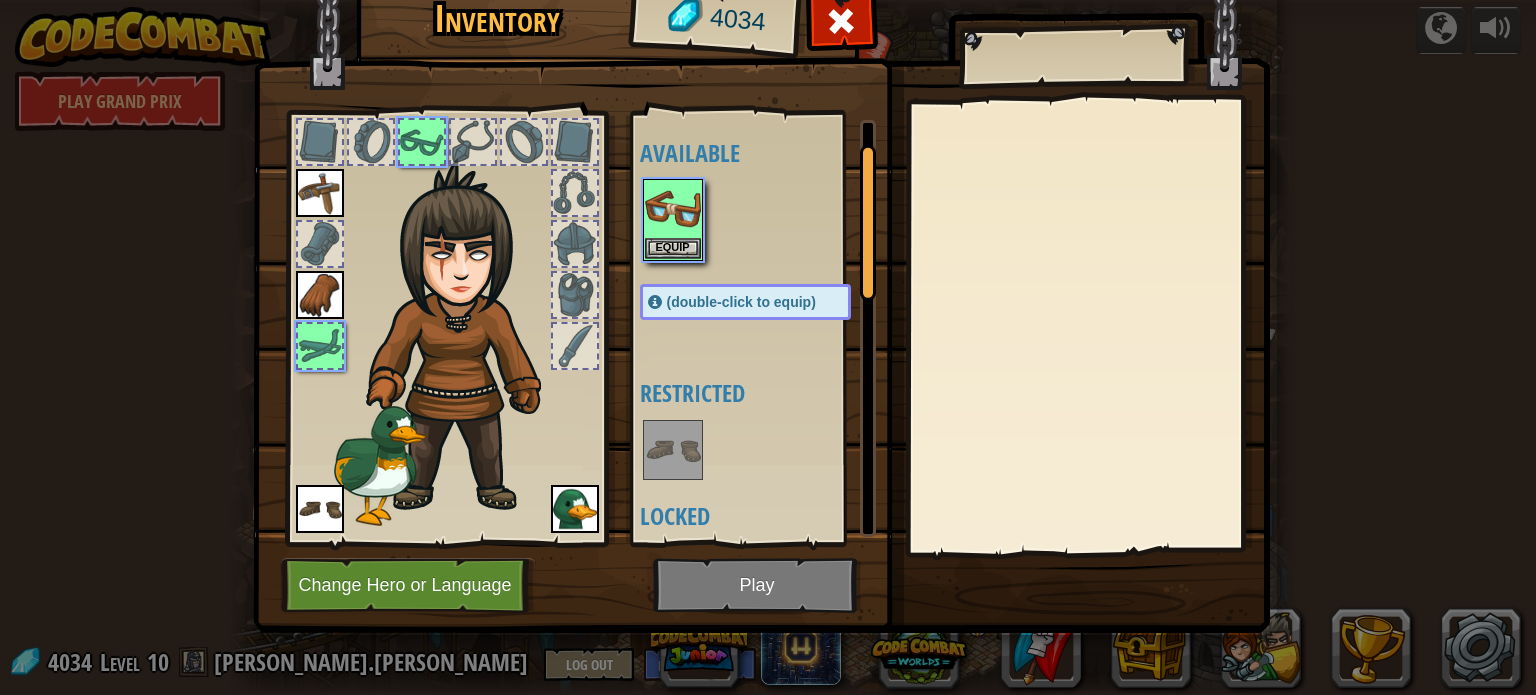 scroll, scrollTop: 59, scrollLeft: 0, axis: vertical 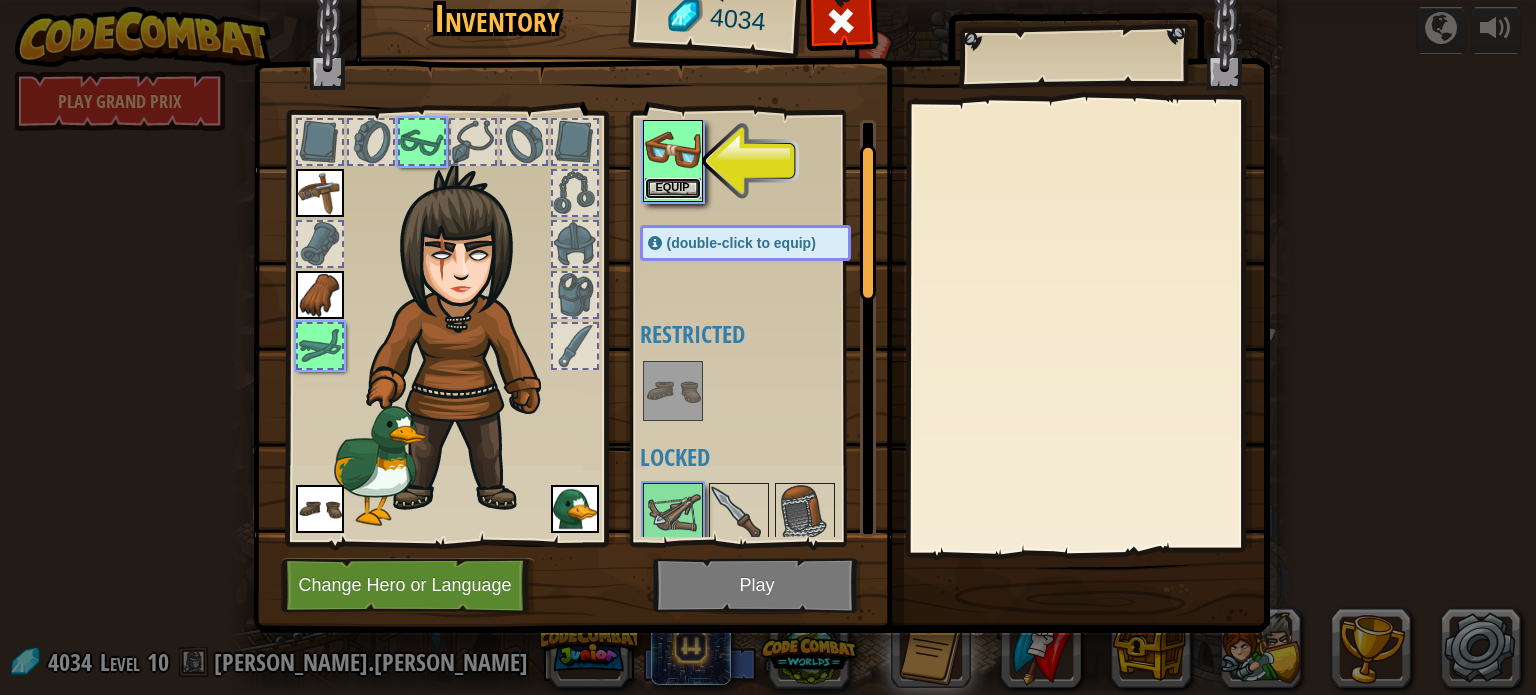 click on "Equip" at bounding box center [673, 188] 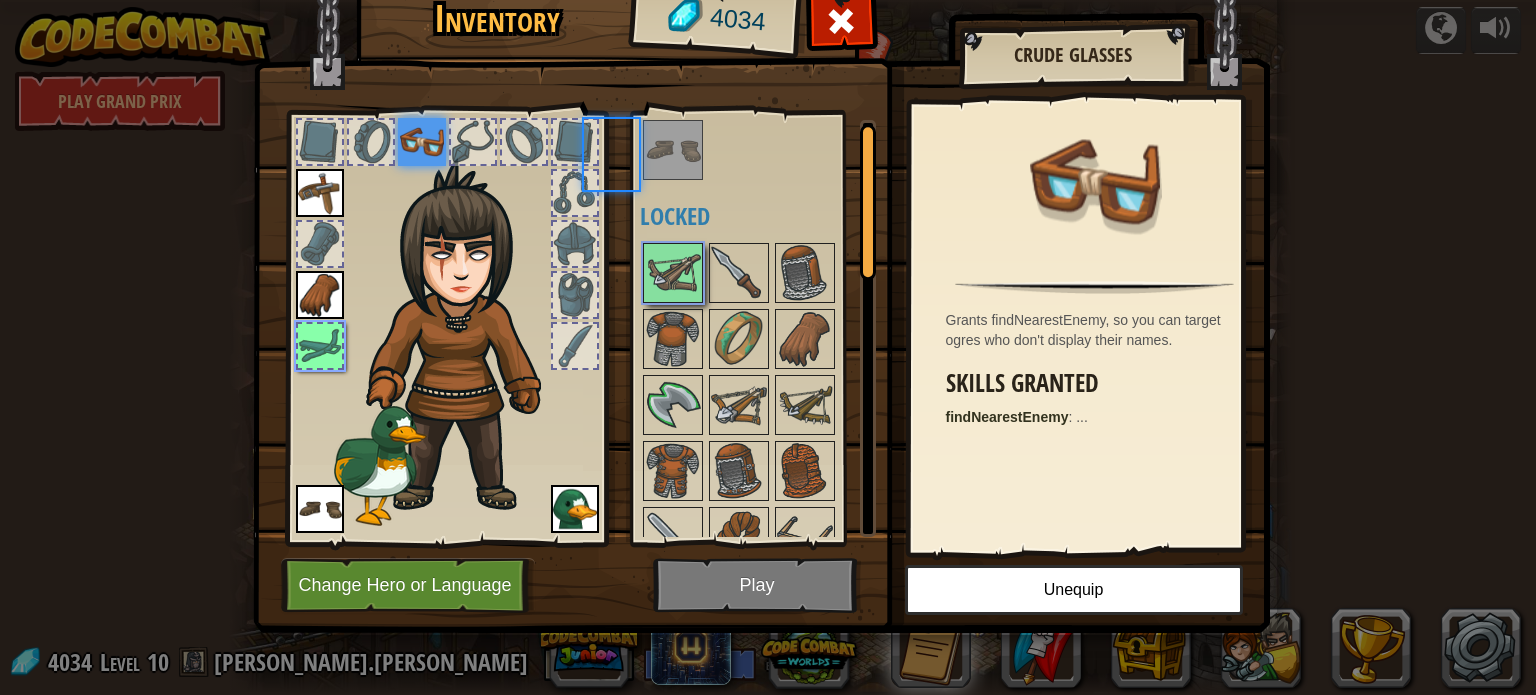 scroll, scrollTop: 2, scrollLeft: 0, axis: vertical 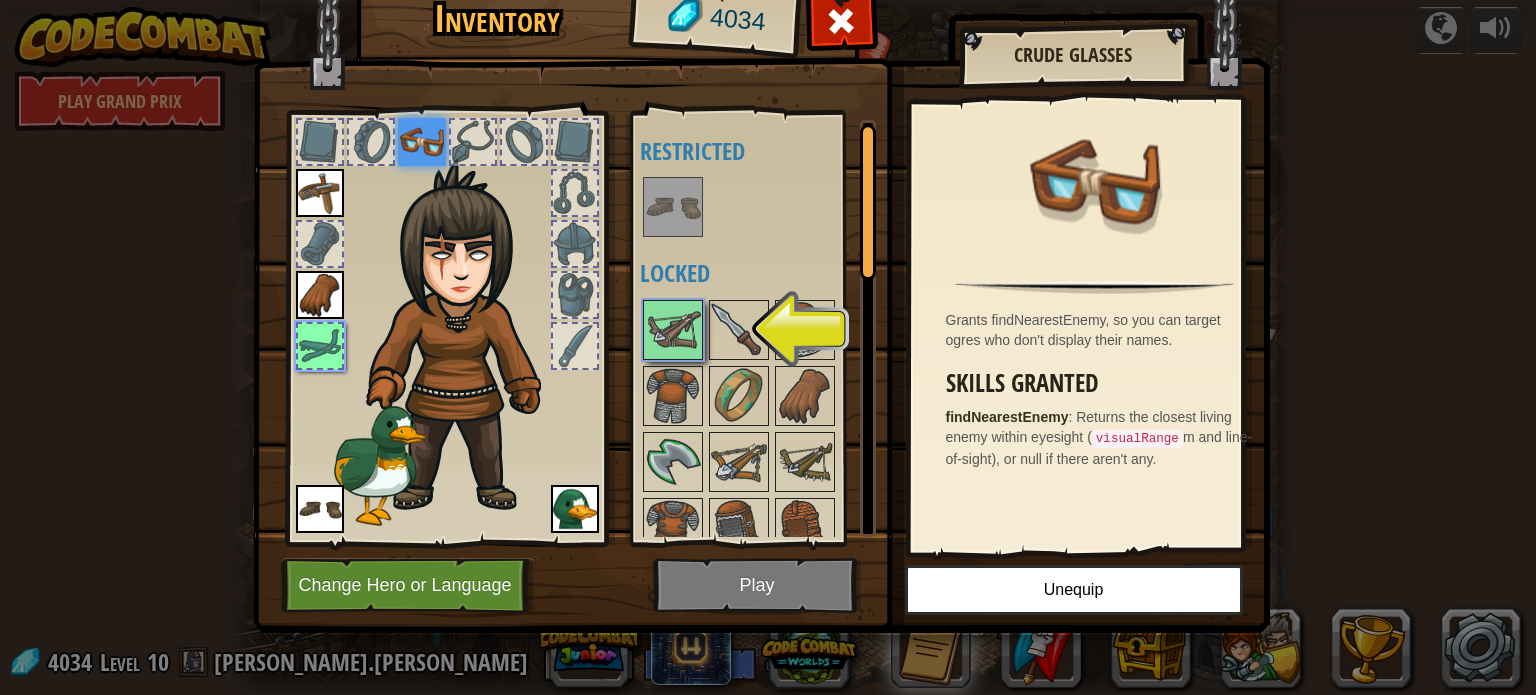 click at bounding box center [761, 270] 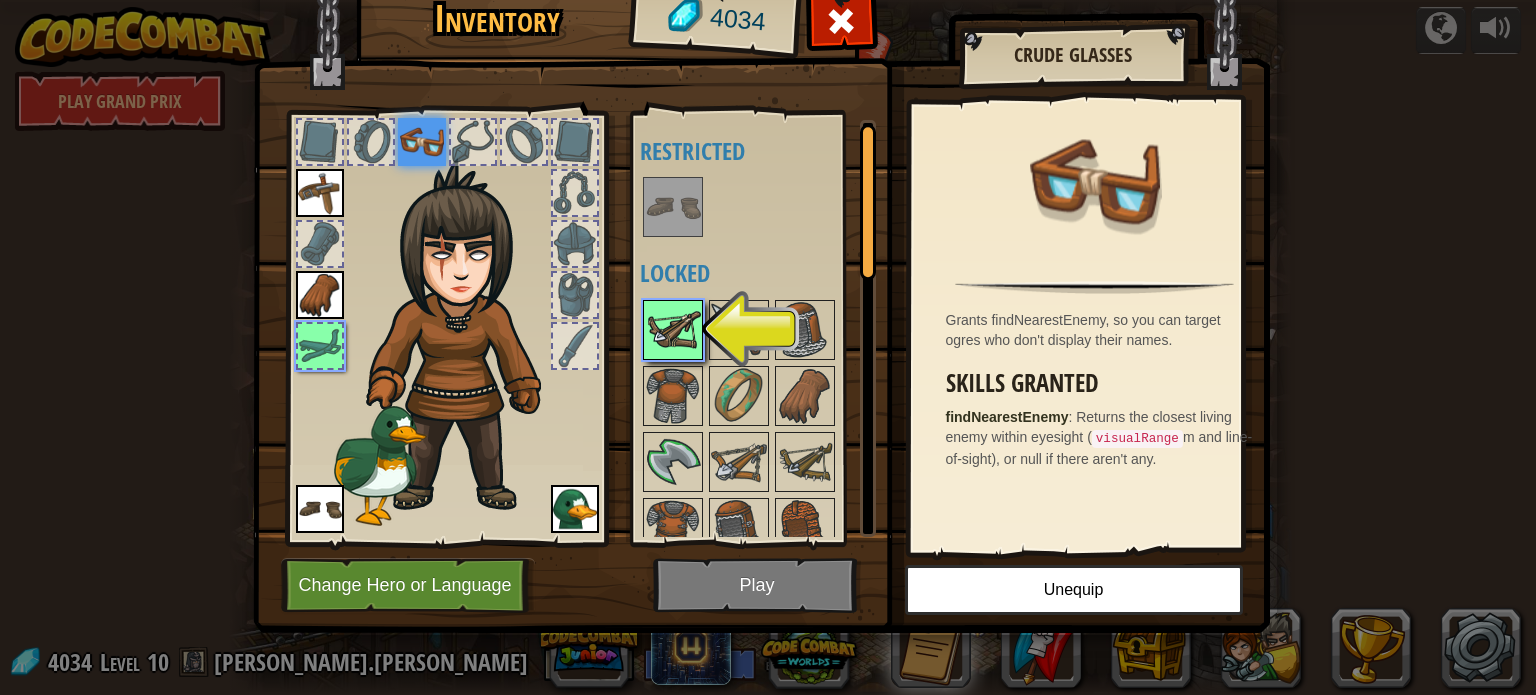 click at bounding box center [673, 330] 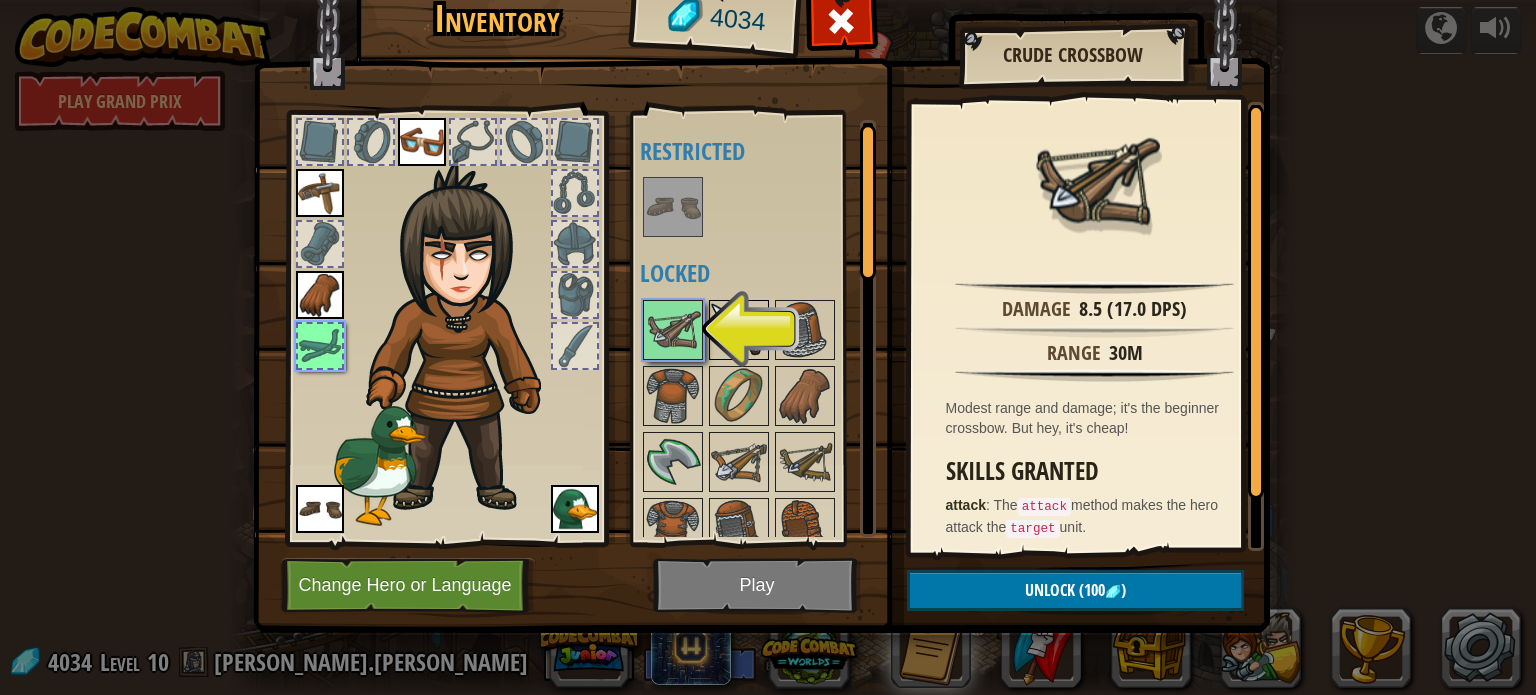 click at bounding box center [739, 330] 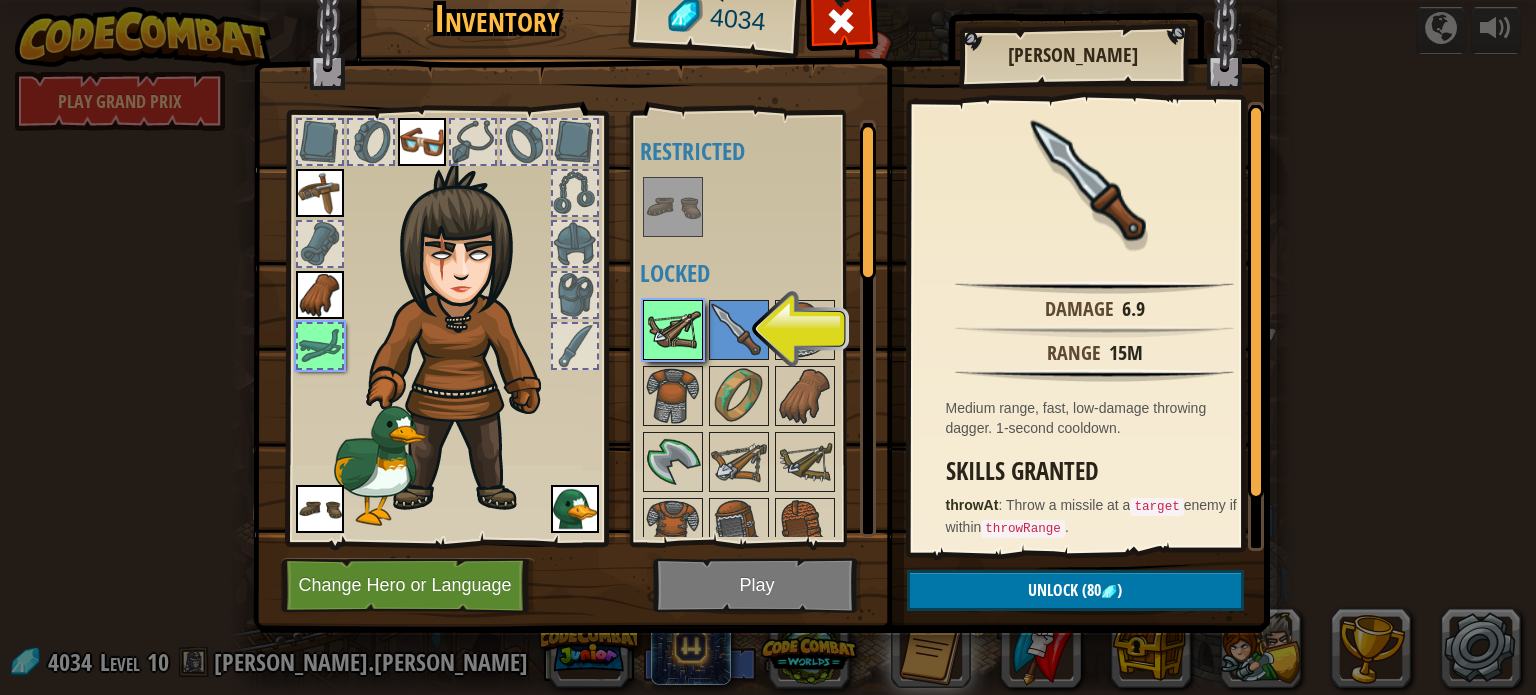 click at bounding box center (673, 330) 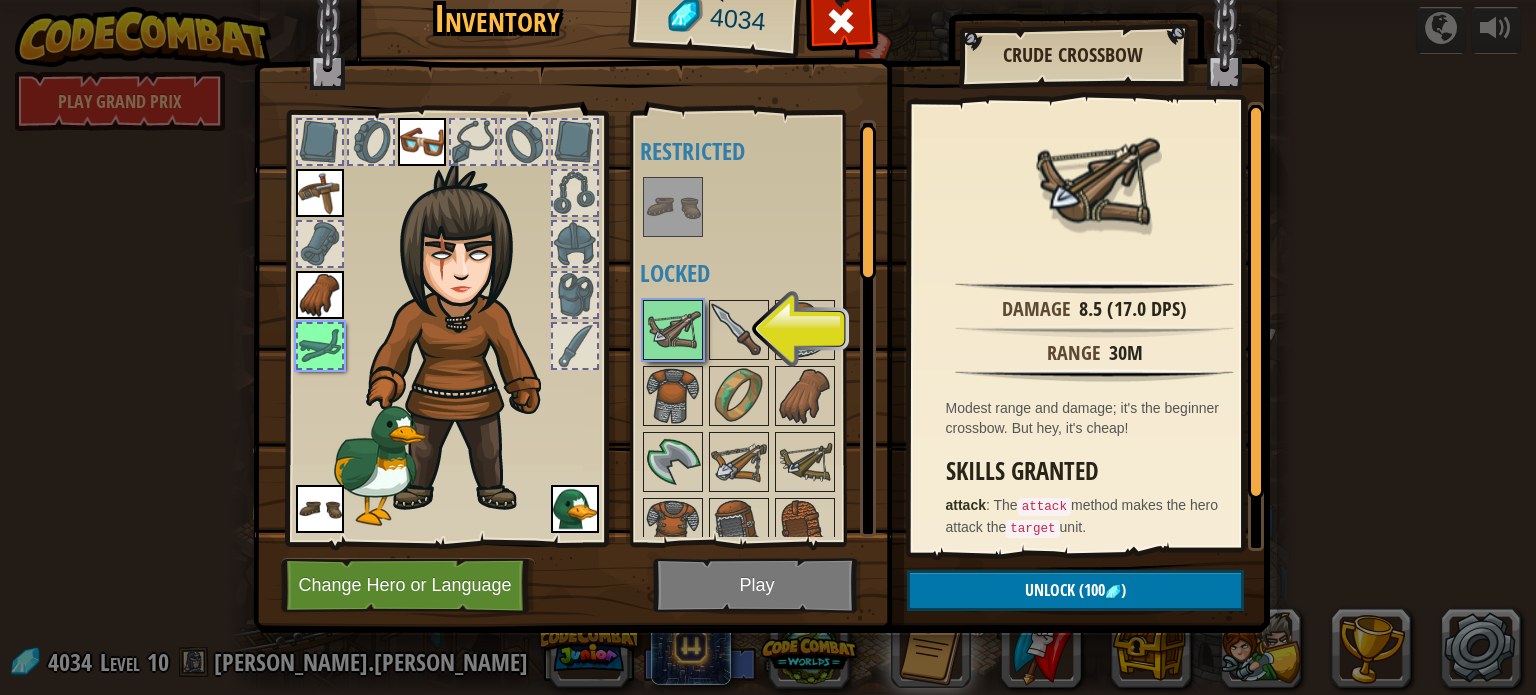 click at bounding box center (673, 207) 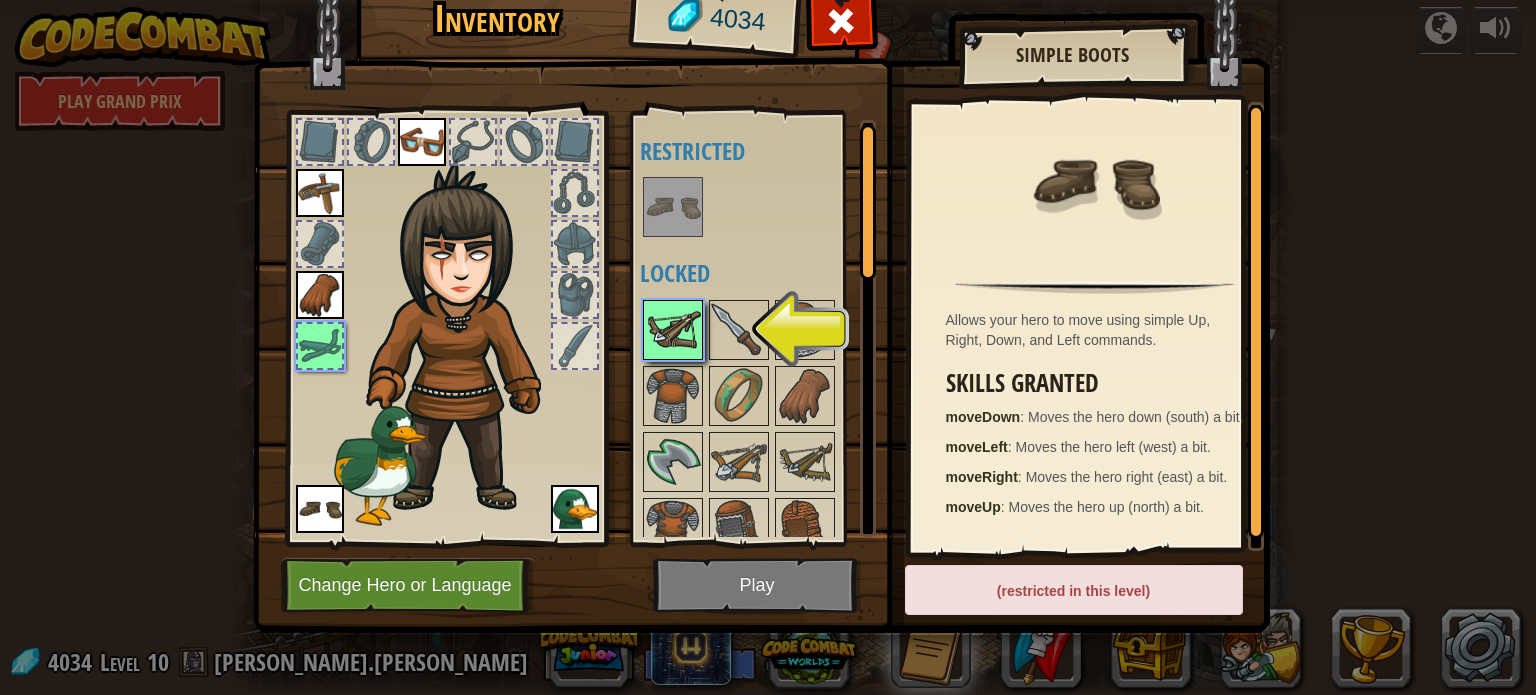 click at bounding box center (673, 330) 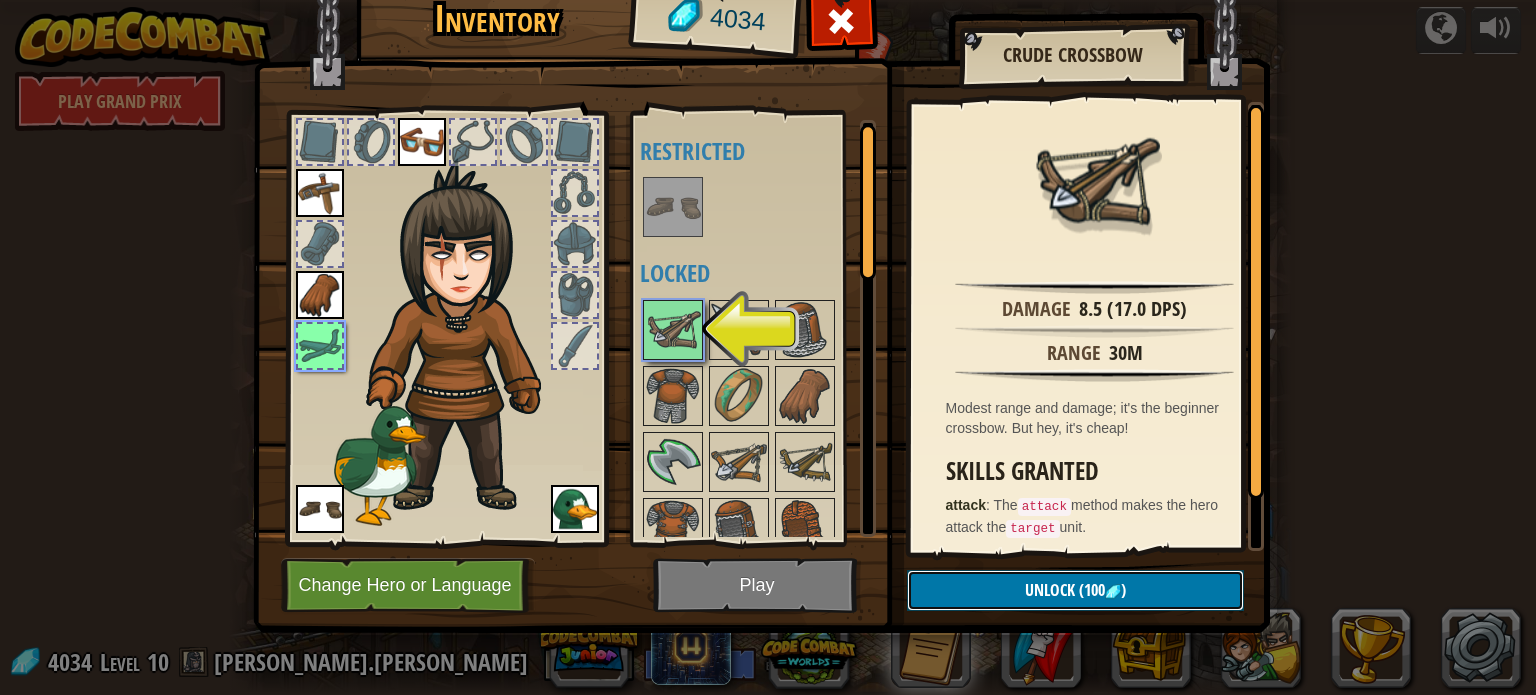 click on "Unlock (100 )" at bounding box center [1075, 590] 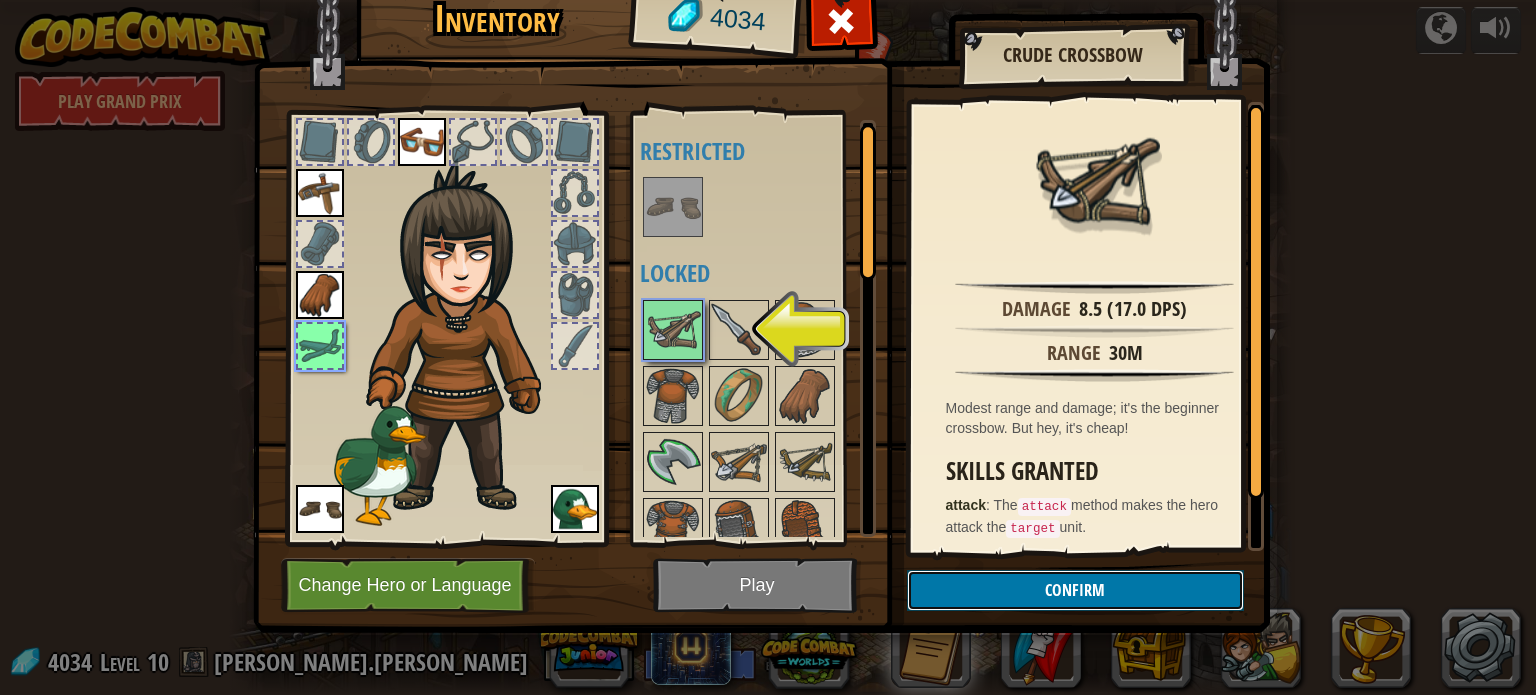 click on "Confirm" at bounding box center (1075, 590) 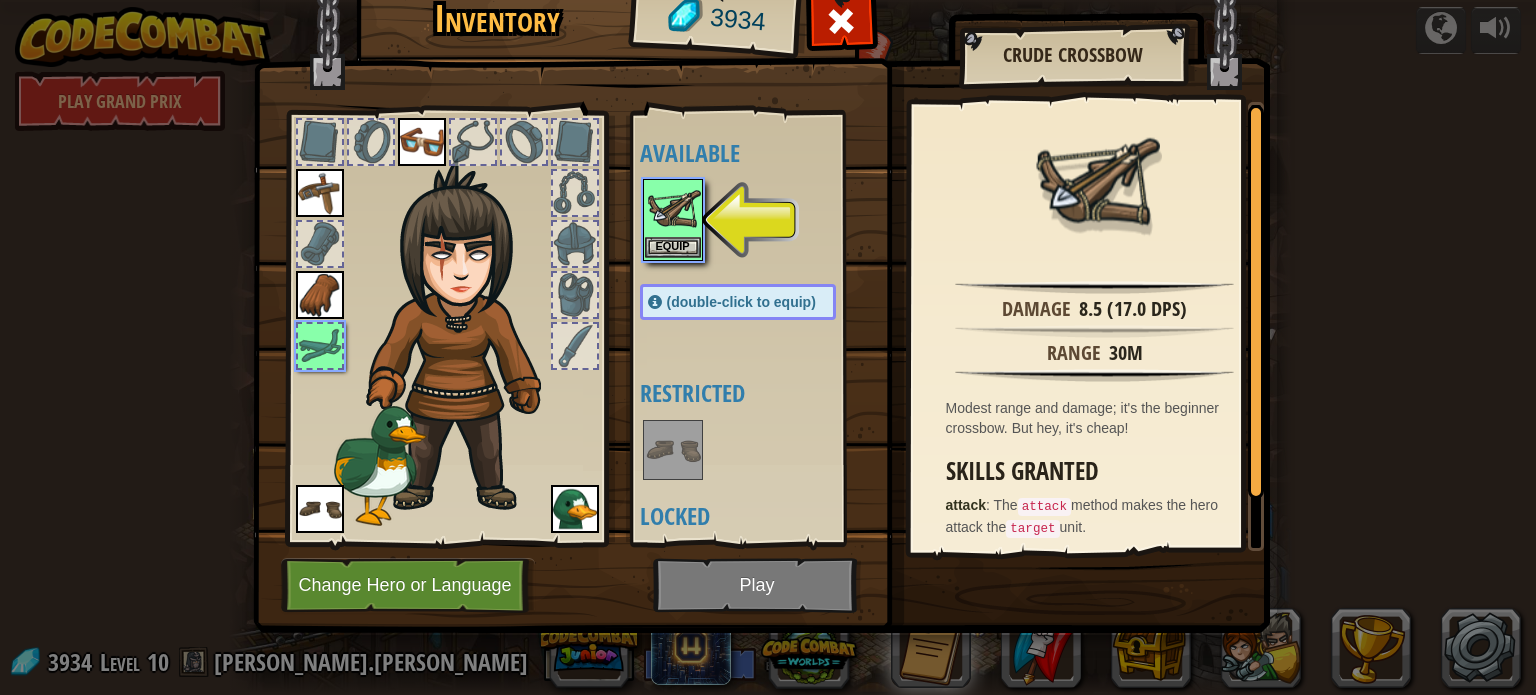 click at bounding box center [673, 209] 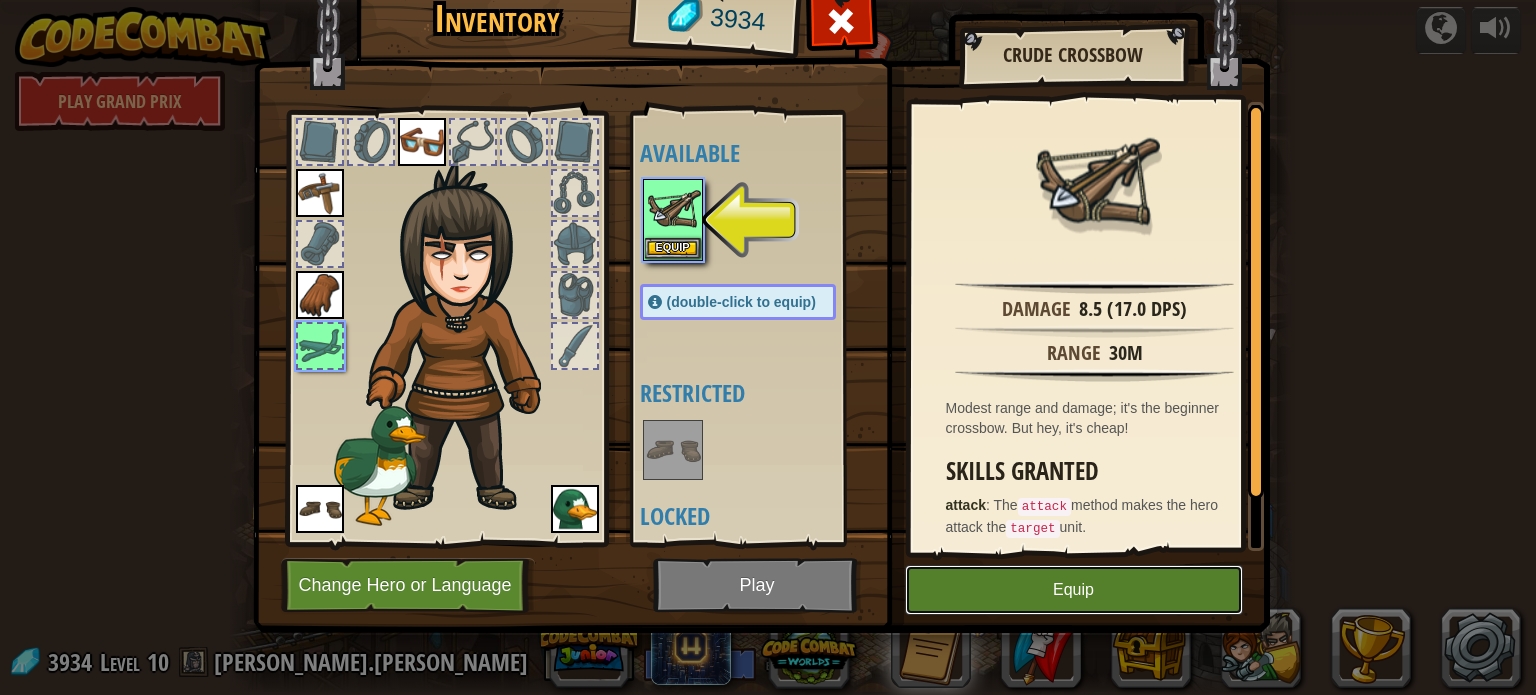 click on "Equip" at bounding box center (1074, 590) 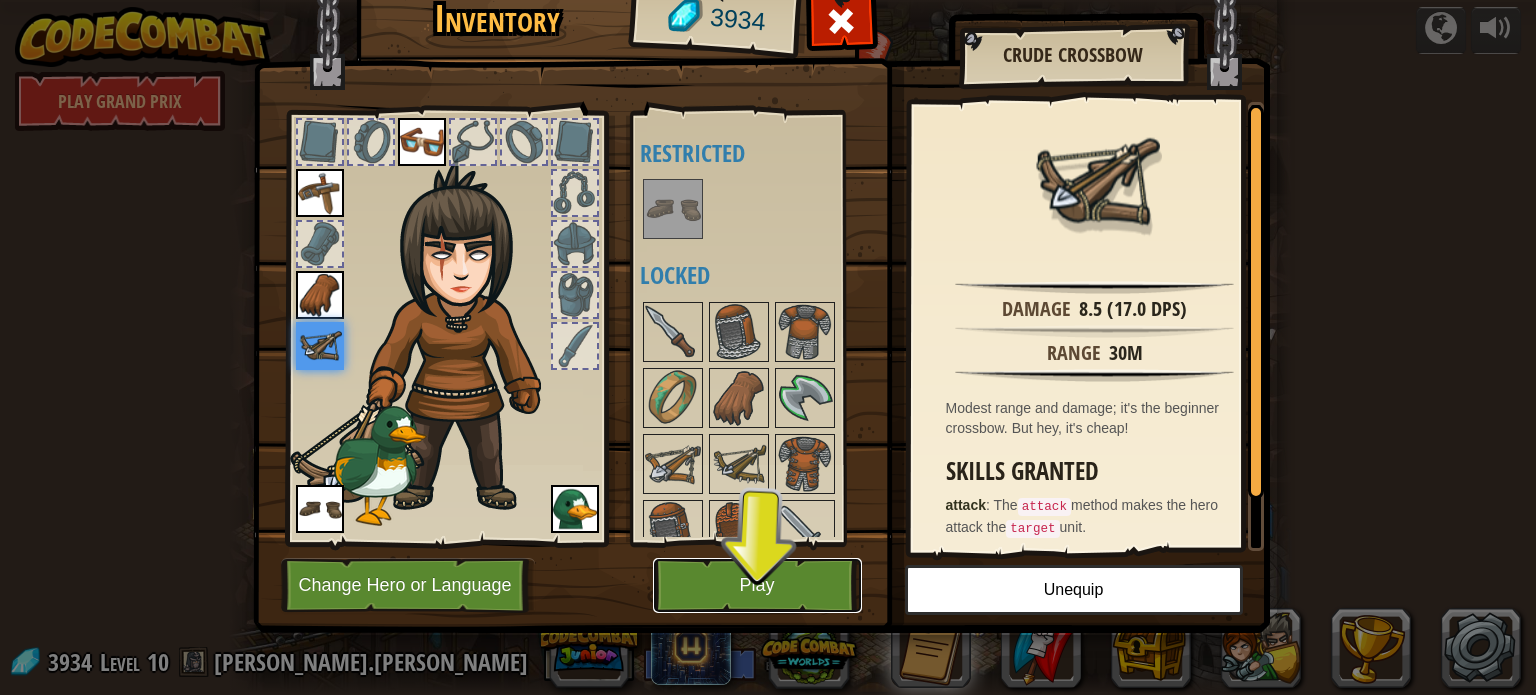 click on "Play" at bounding box center [757, 585] 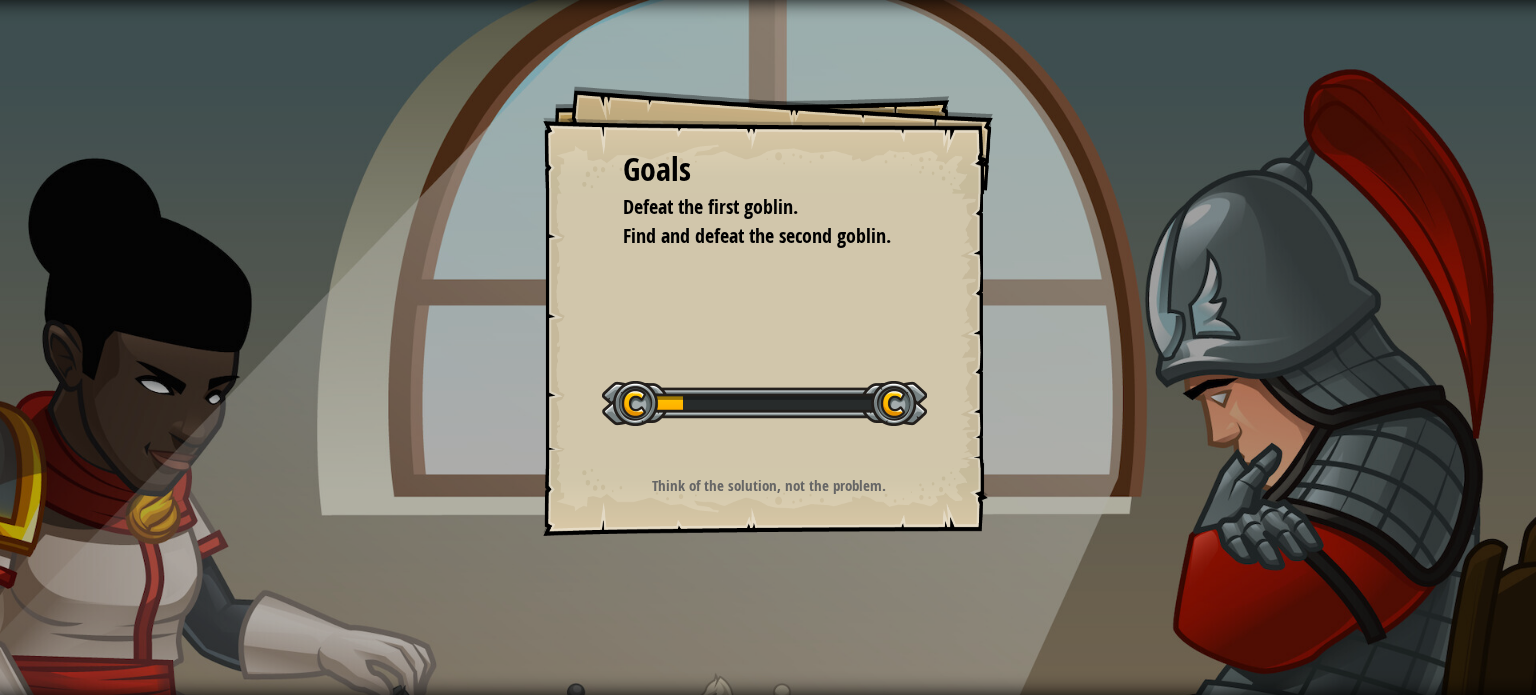 click on "Goals Defeat the first goblin. Find and defeat the second goblin. Start Level Error loading from server. Try refreshing the page. You'll need a subscription to play this level. Subscribe You'll need to join a course to play this level. Back to my courses Ask your teacher to assign a license to you so you can continue to play CodeCombat! Back to my courses This level is locked. Back to my courses Think of the solution, not the problem." at bounding box center (768, 347) 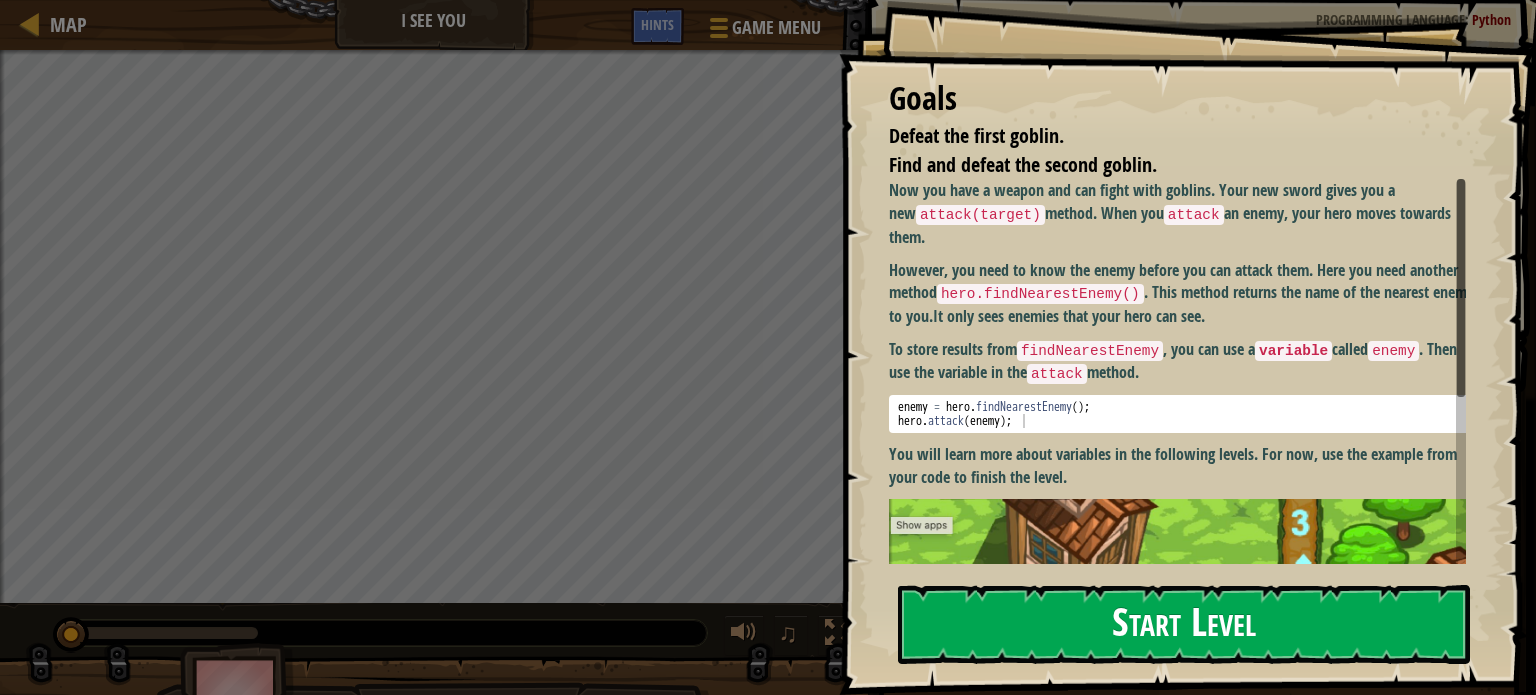 click on "Start Level" at bounding box center [1184, 624] 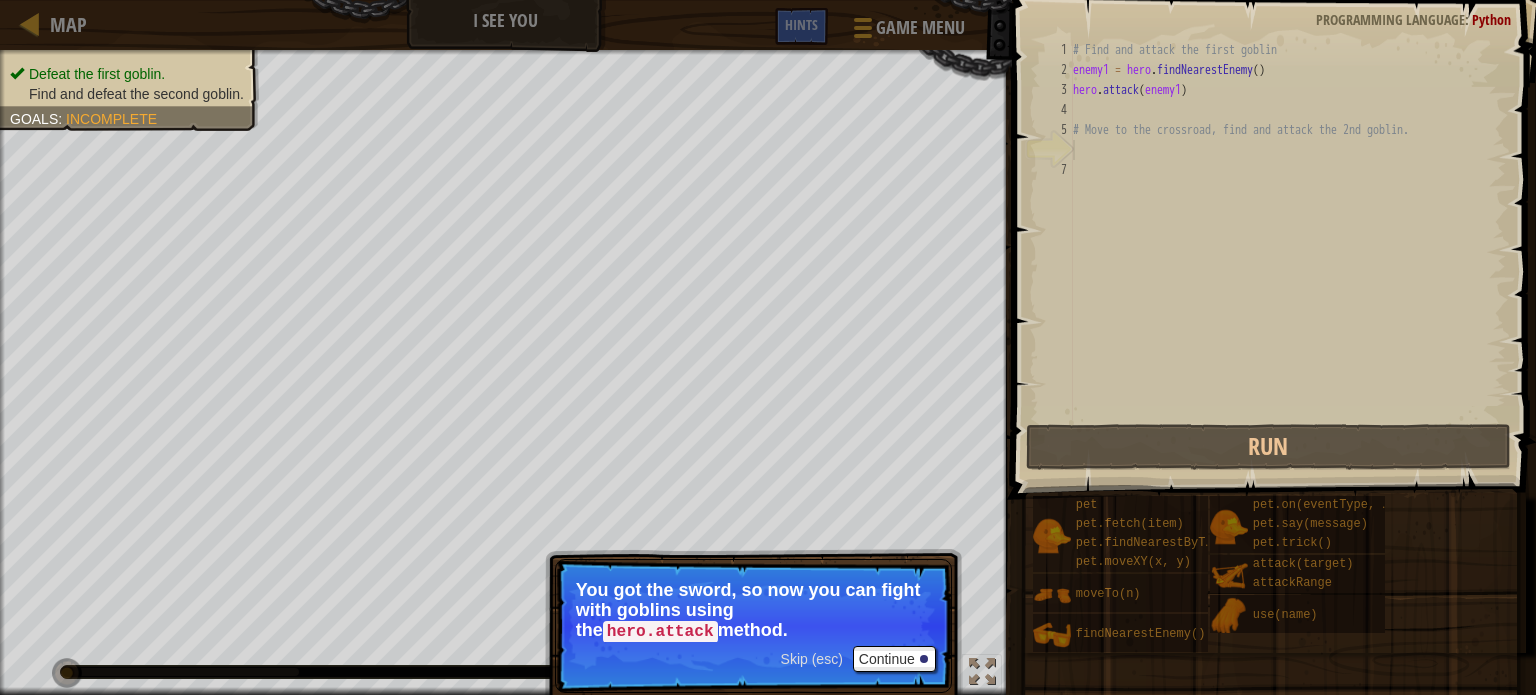 click on "Skip (esc)" at bounding box center [812, 659] 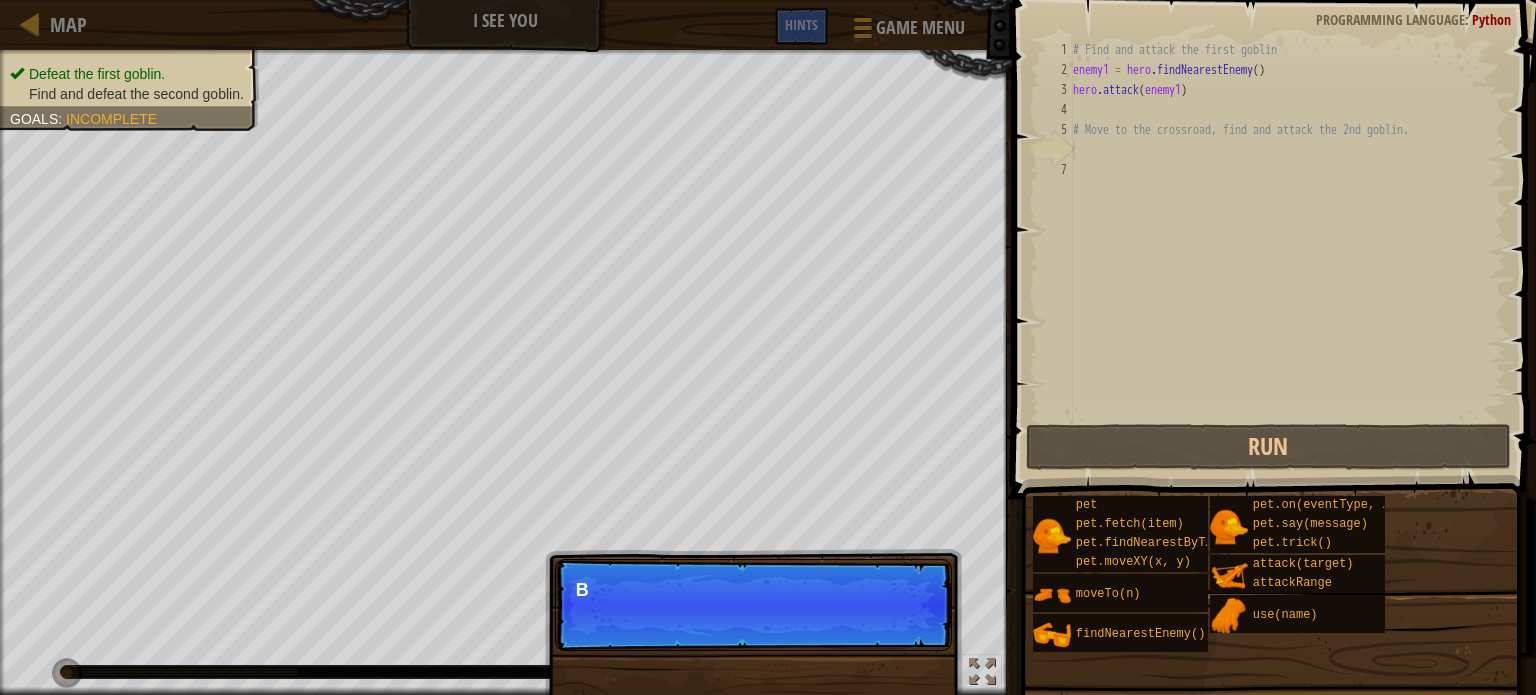 scroll, scrollTop: 9, scrollLeft: 0, axis: vertical 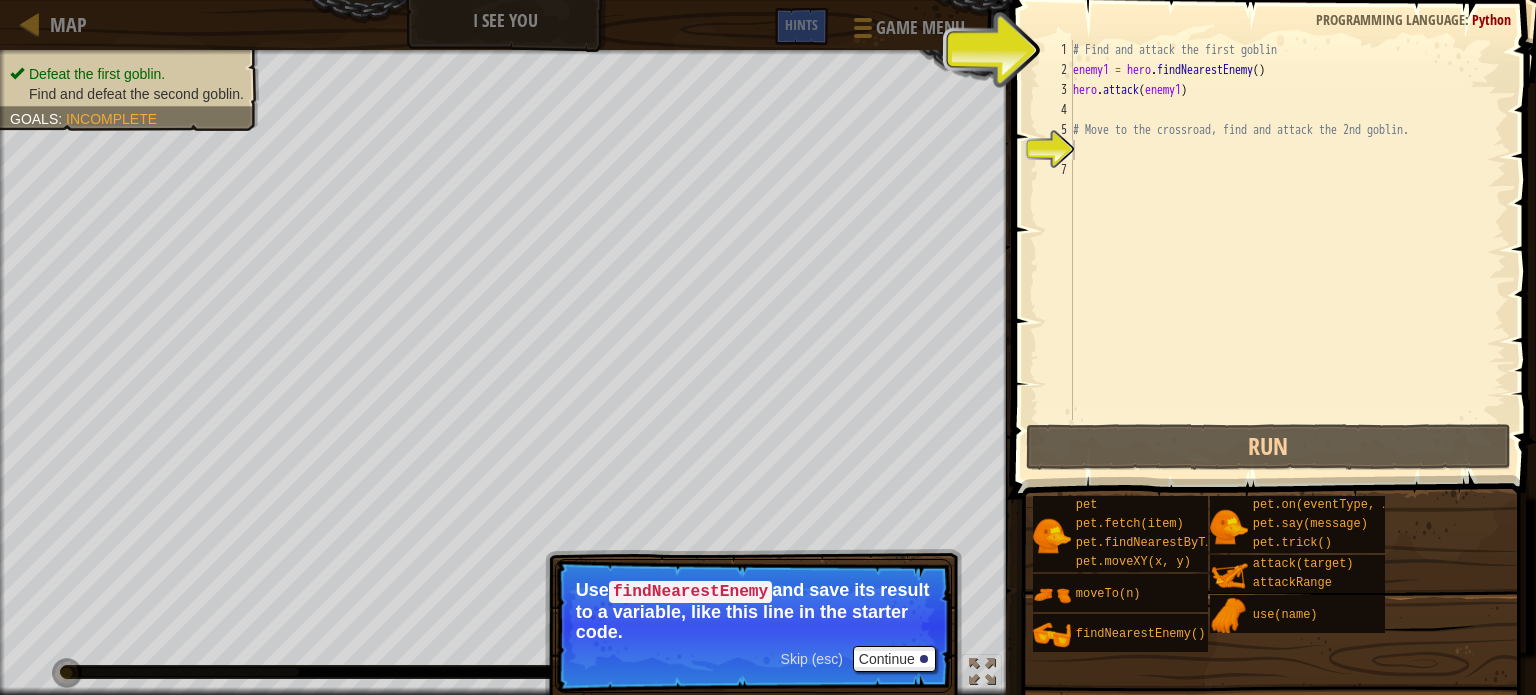 click on "Use  findNearestEnemy  and save its result to a variable, like this  line in the starter code." at bounding box center [753, 611] 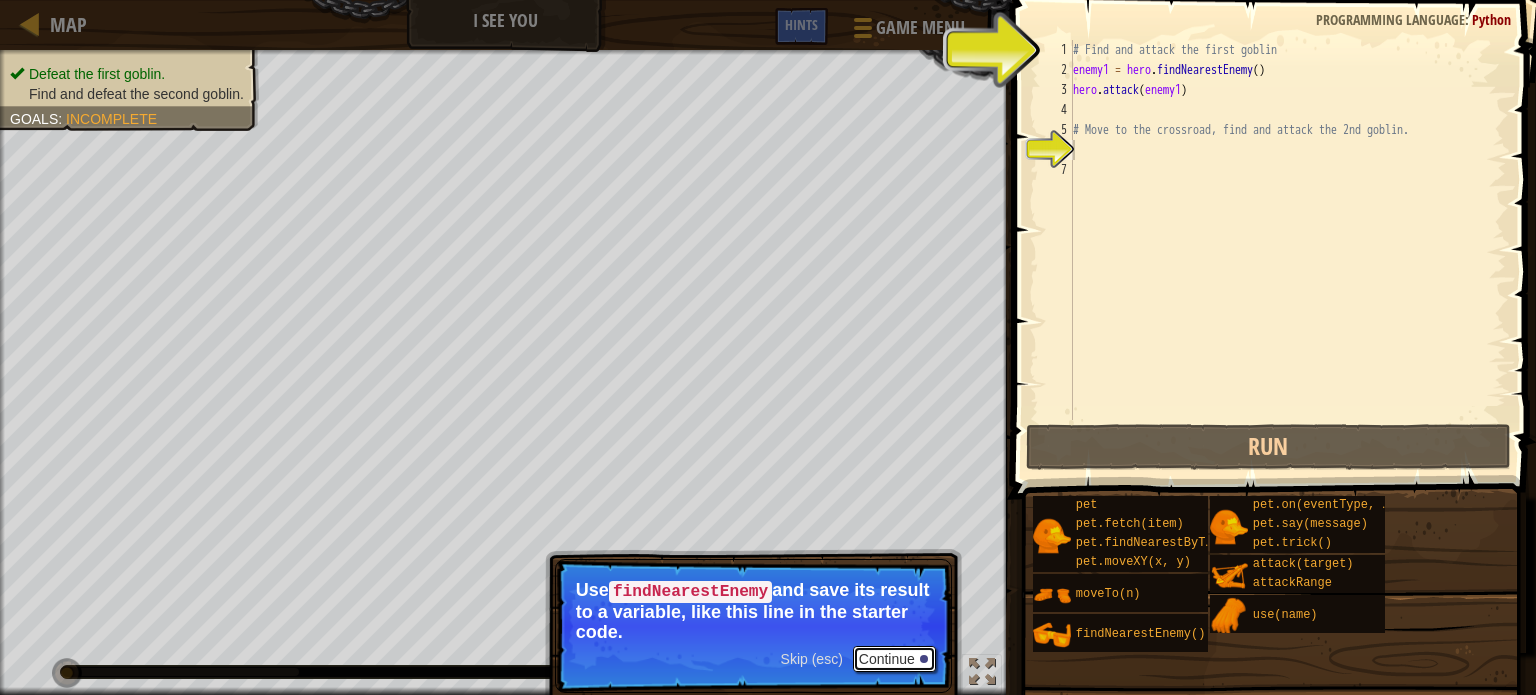 click on "Continue" at bounding box center [894, 659] 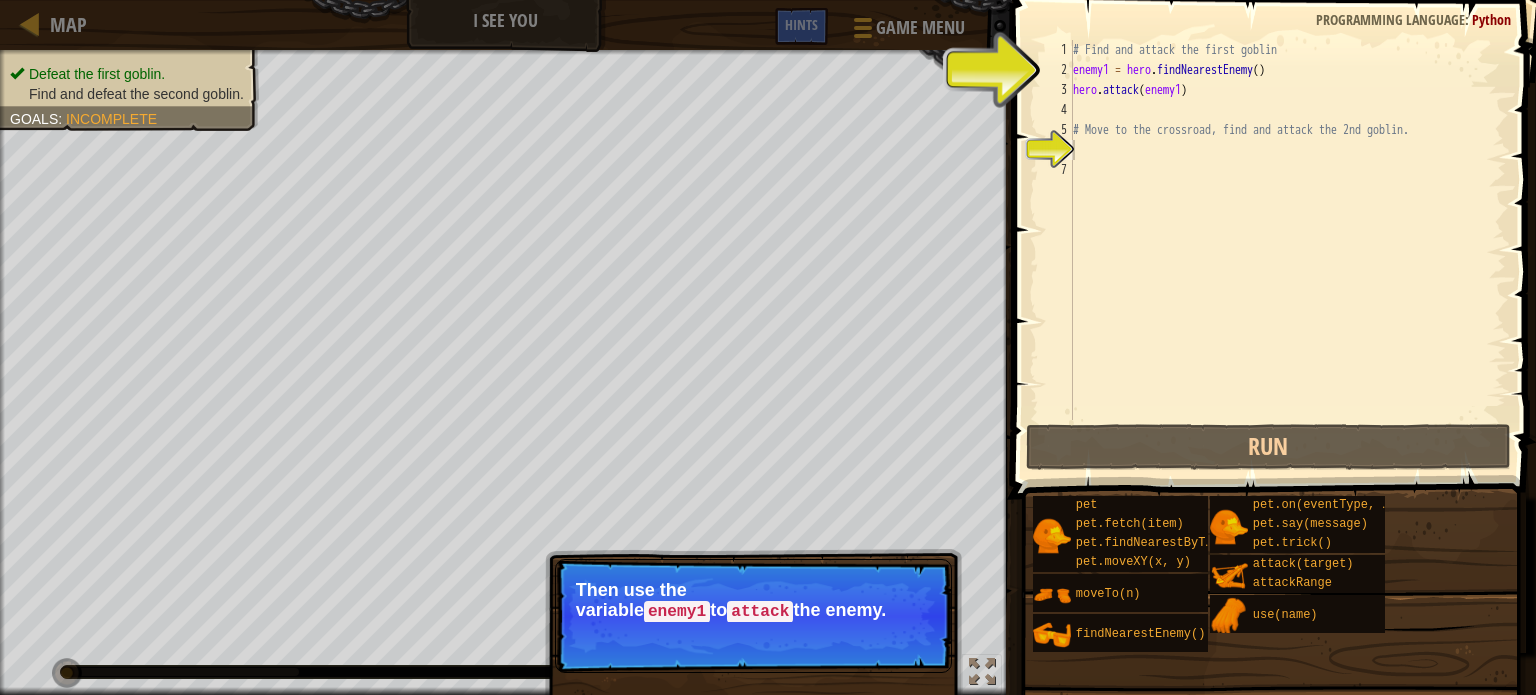 click on "Skip (esc) Continue  Then use the variable  enemy1  to  attack  the enemy." at bounding box center [753, 707] 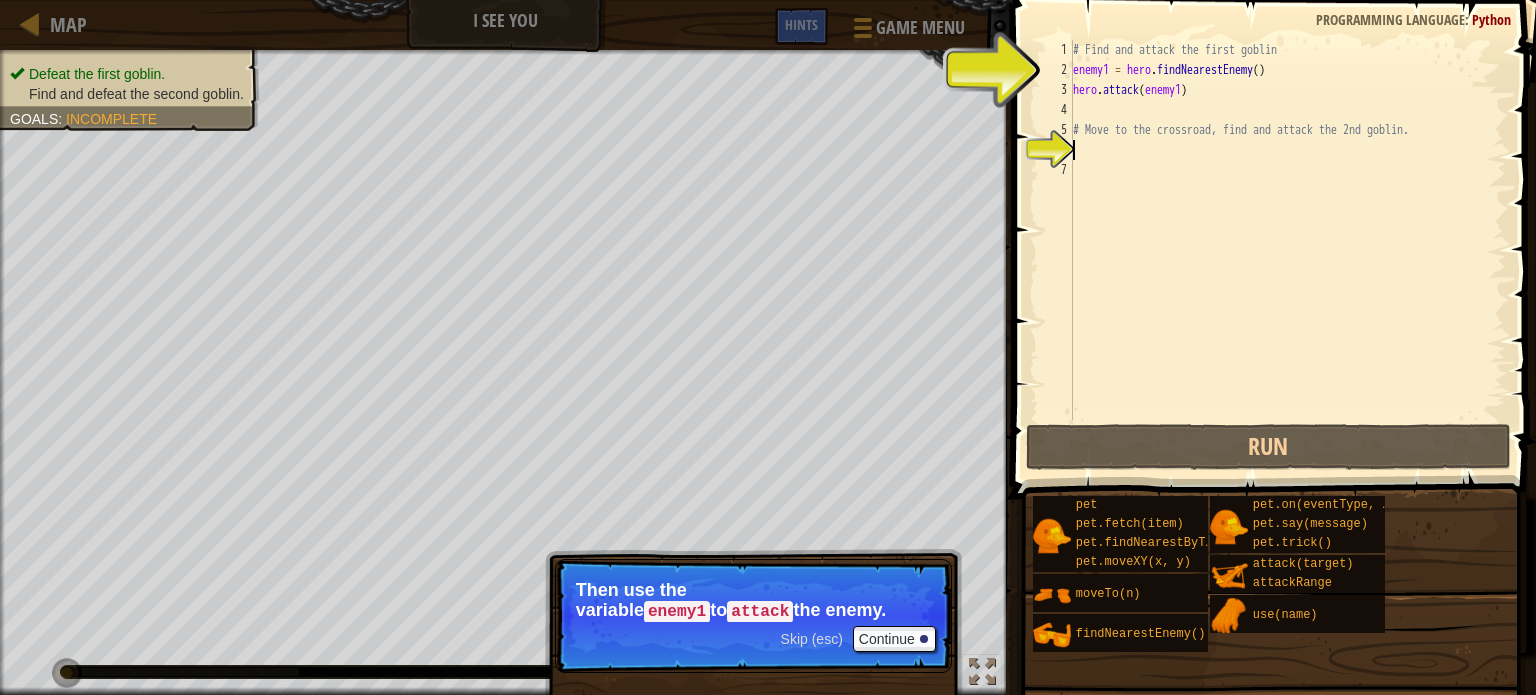 click on "Skip (esc) Continue" at bounding box center [858, 639] 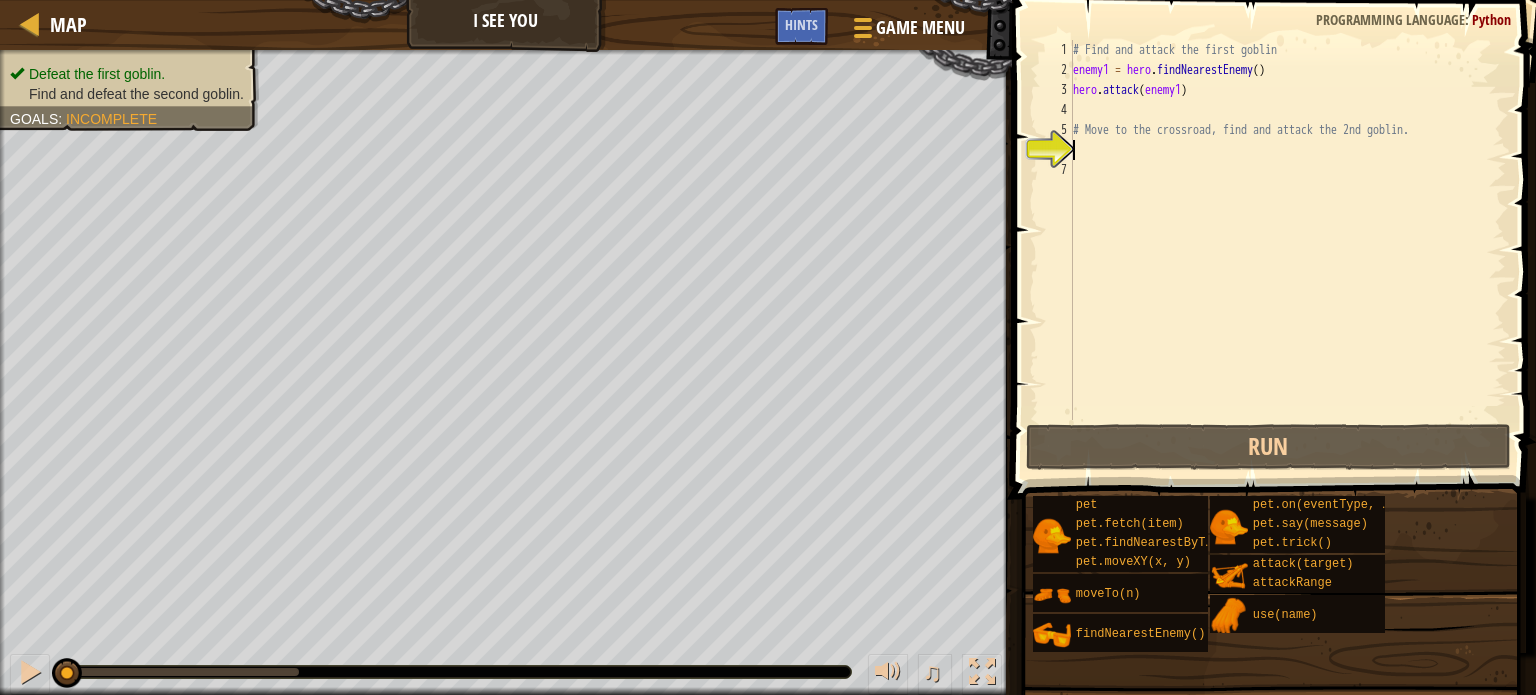 click on "Skip (esc) Continue  Add code to move the hero to the crossroa" at bounding box center [753, 761] 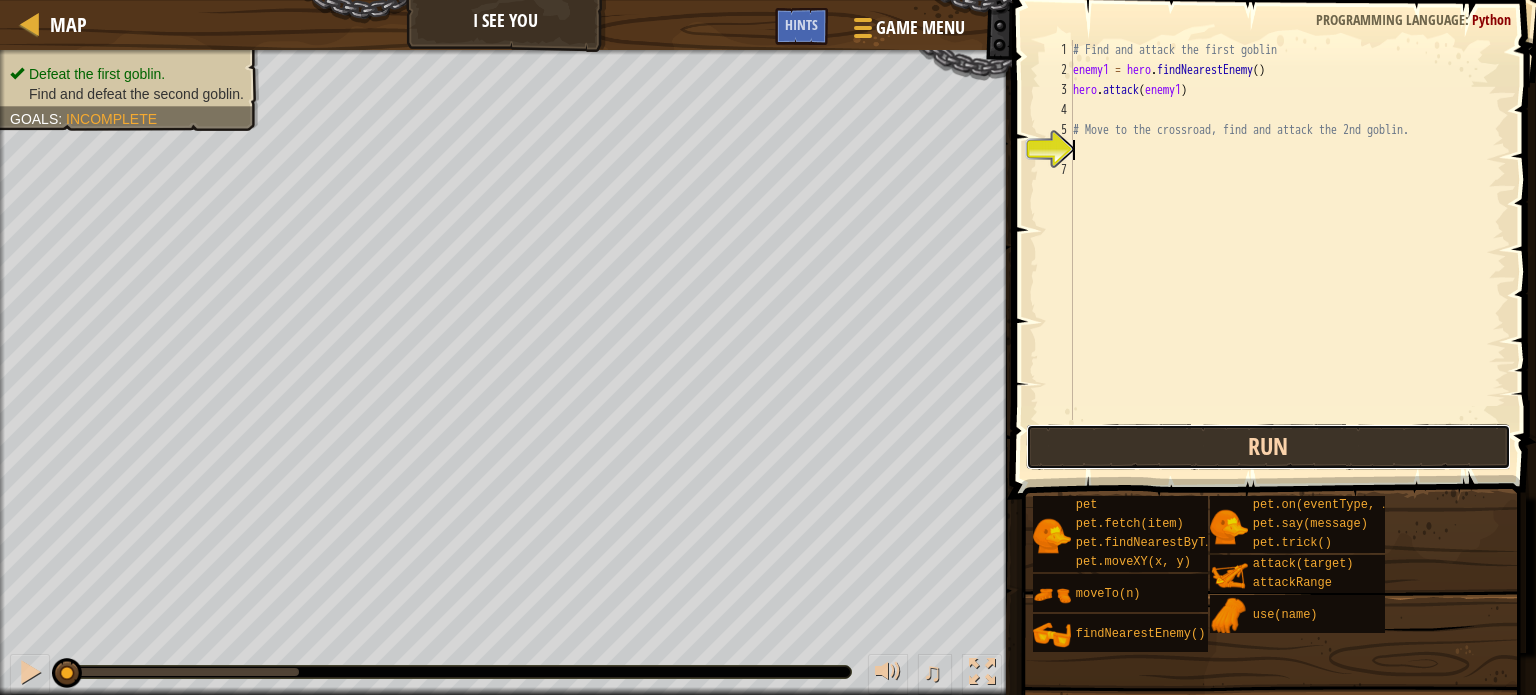 click on "Run" at bounding box center [1268, 447] 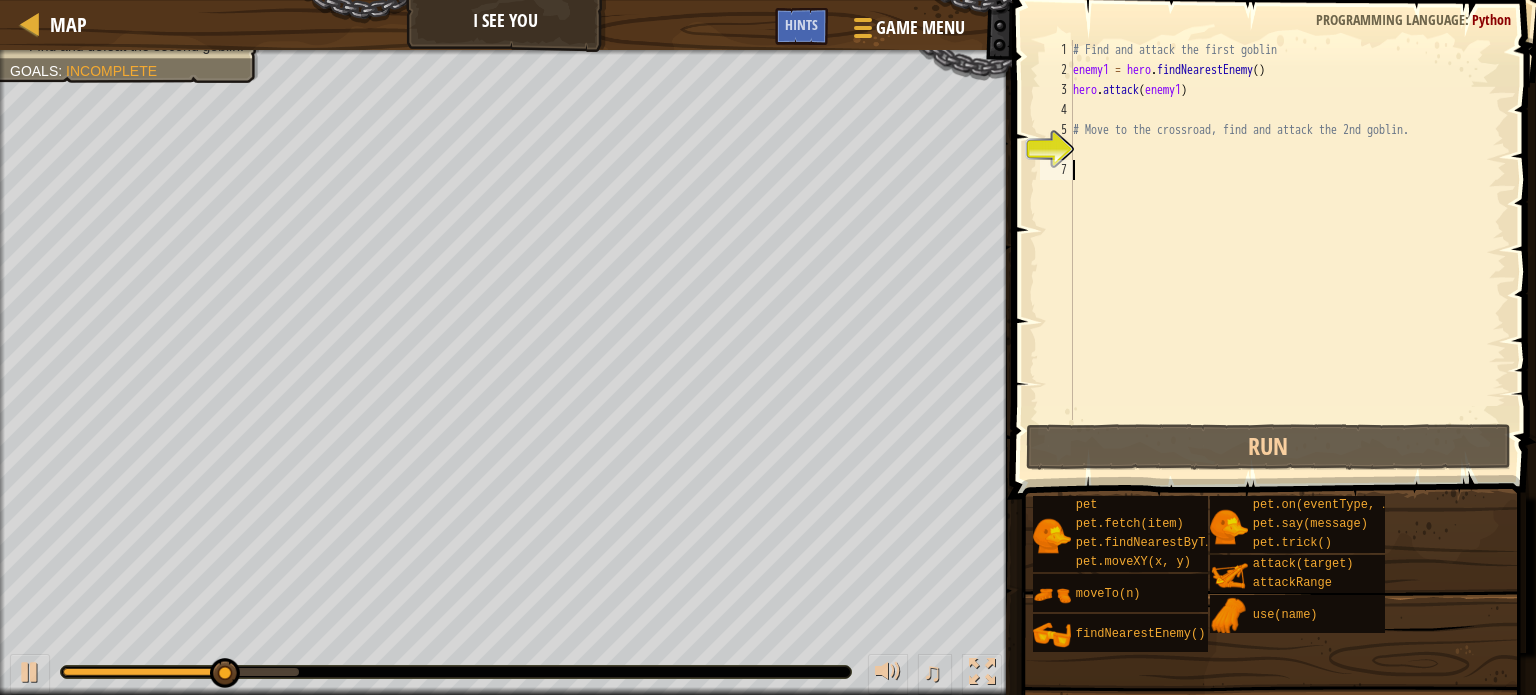 click on "# Find and attack the first goblin enemy1   =   hero . findNearestEnemy ( ) hero . attack ( enemy1 ) # Move to the crossroad, find and attack the 2nd goblin." at bounding box center (1287, 250) 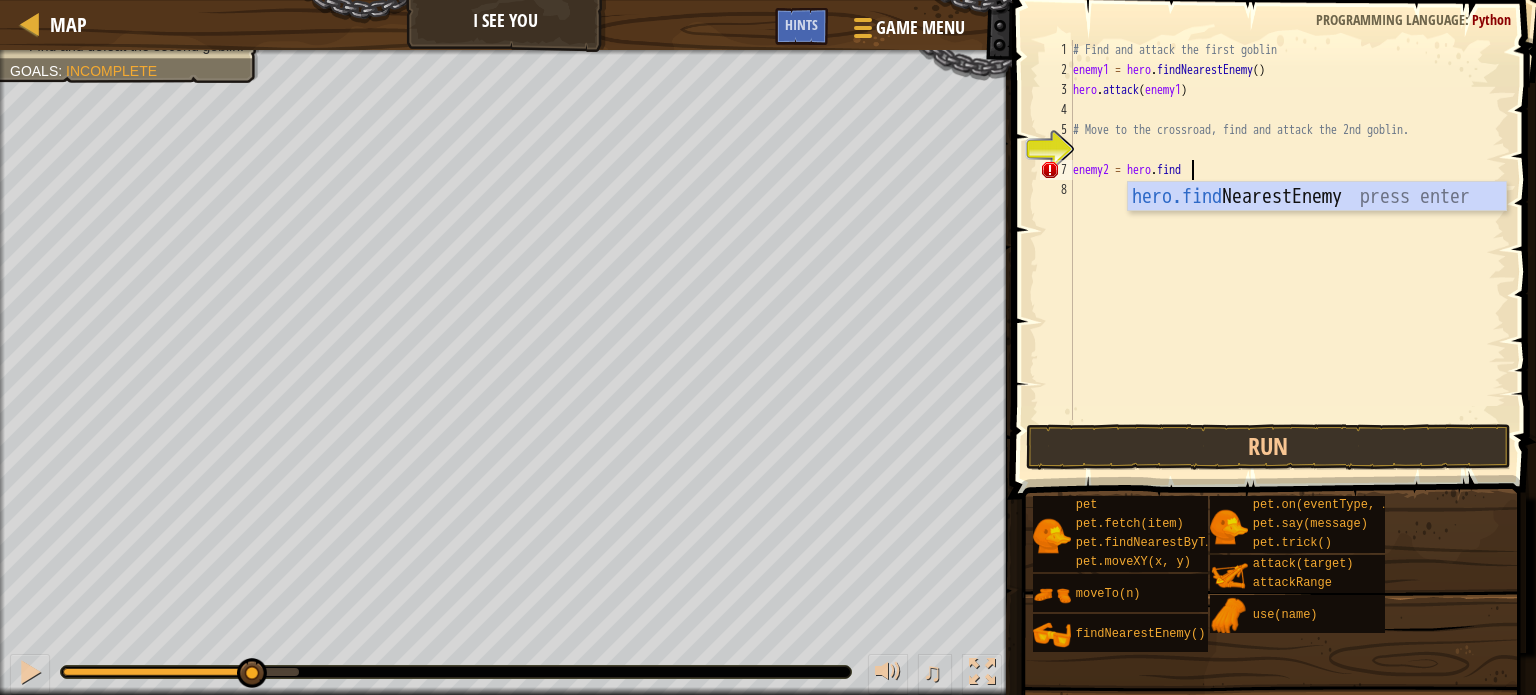 scroll, scrollTop: 9, scrollLeft: 8, axis: both 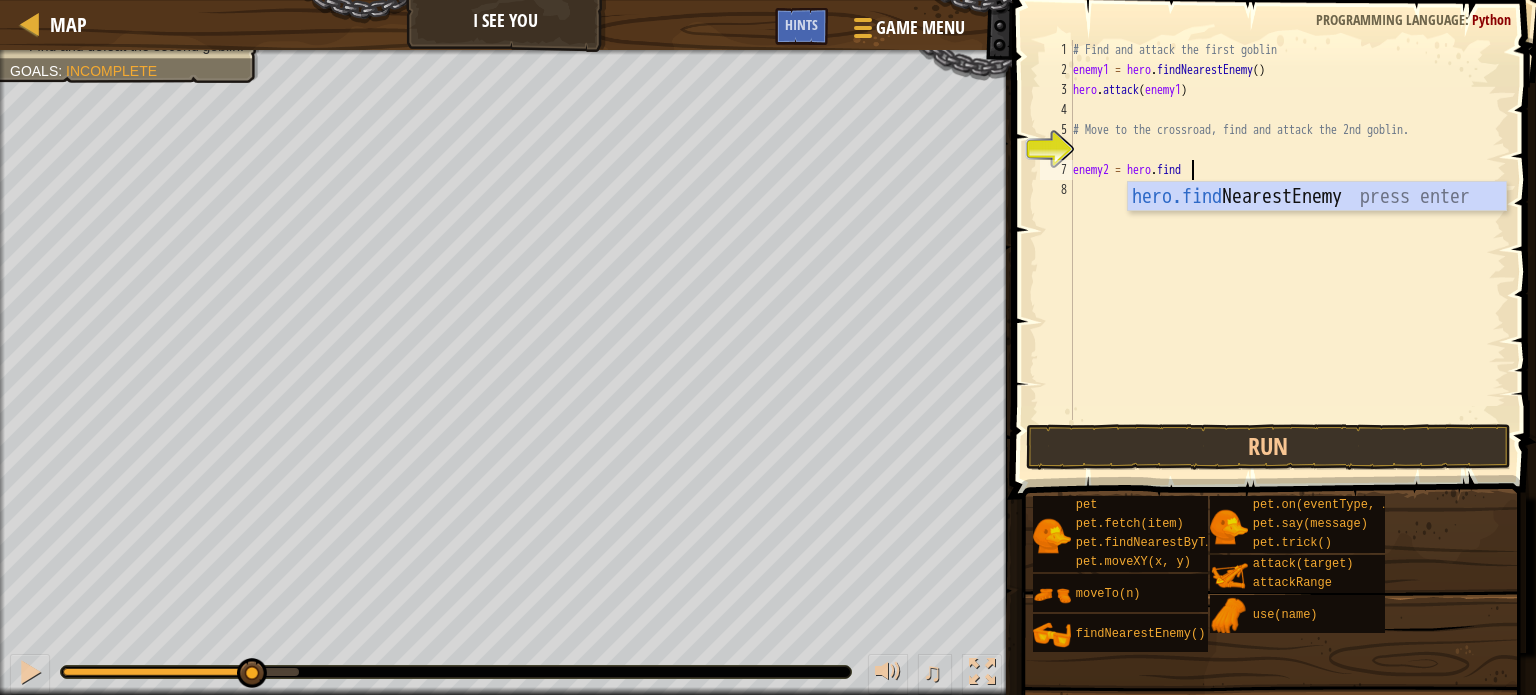 type on "enemy2 = hero.findN" 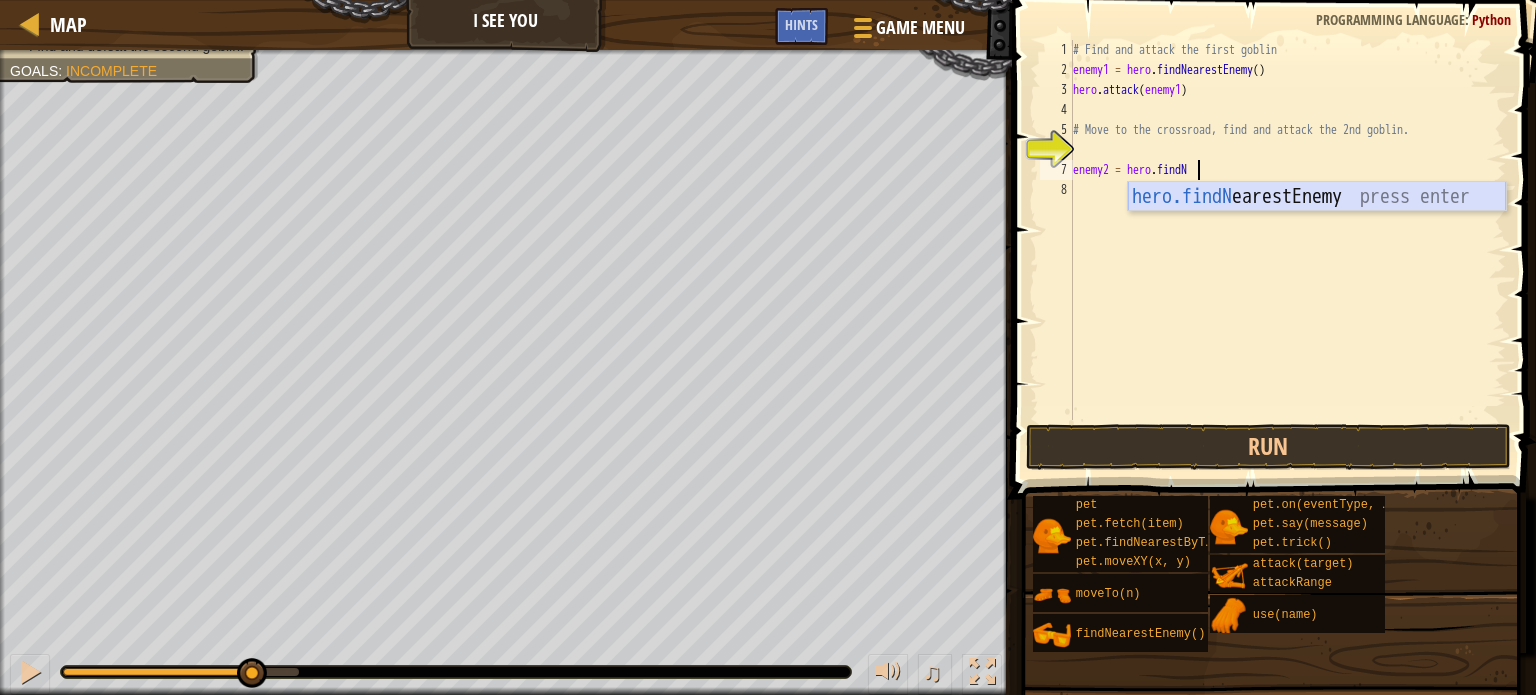 click on "hero.findN earestEnemy press enter" at bounding box center (1317, 227) 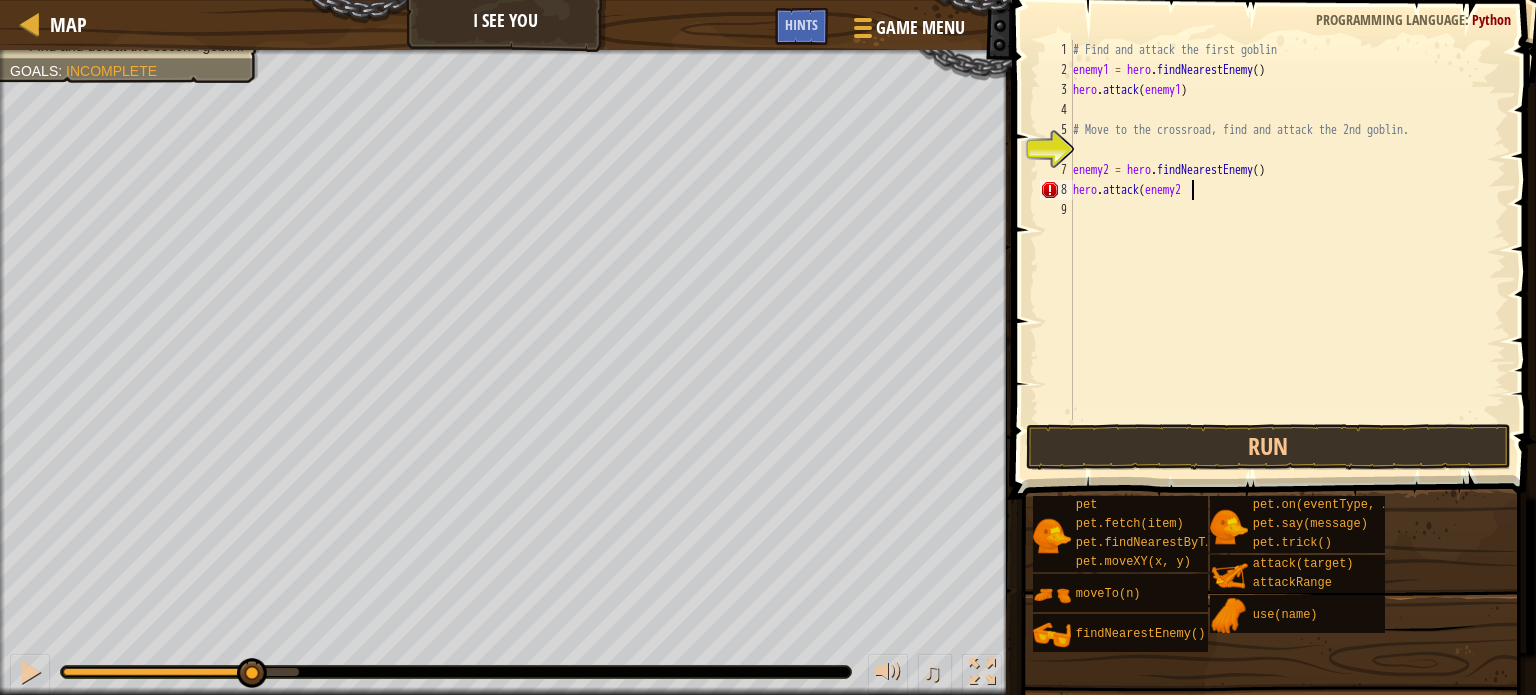 scroll, scrollTop: 9, scrollLeft: 8, axis: both 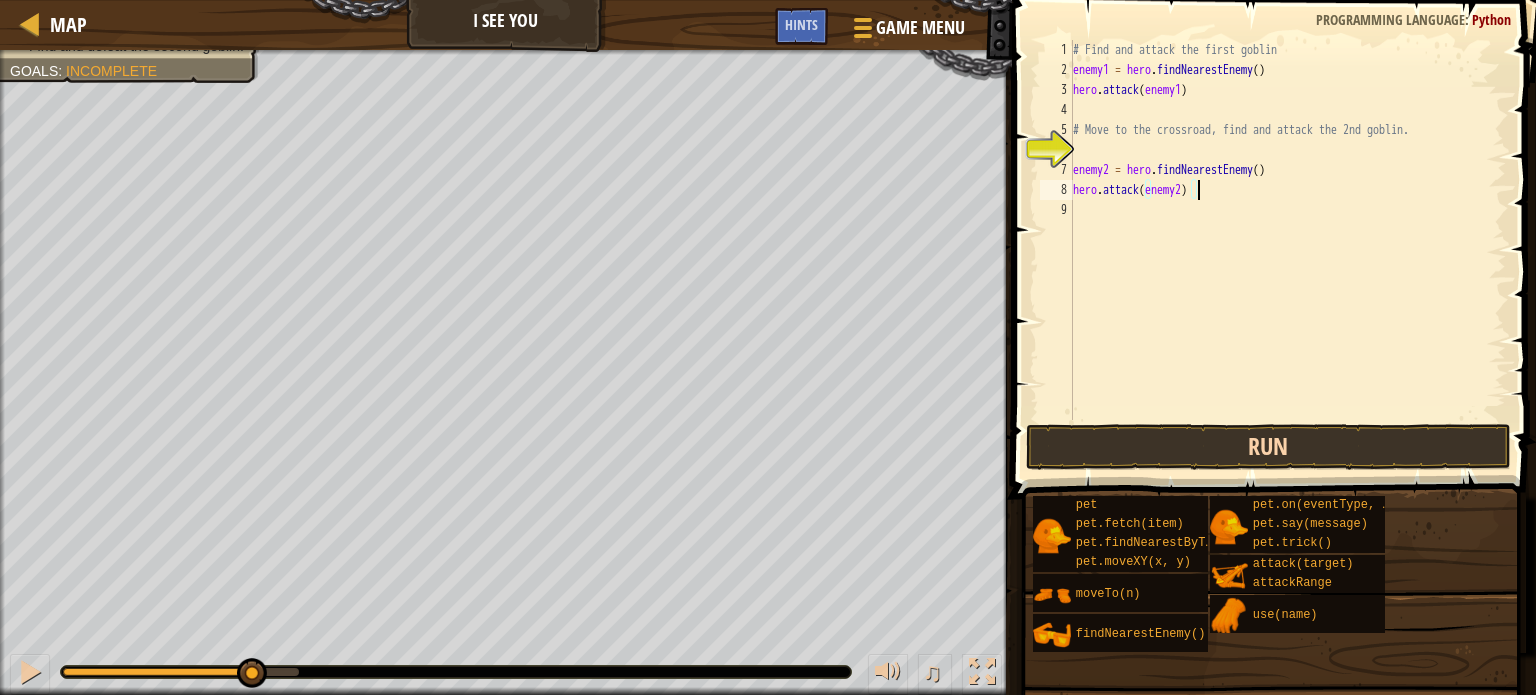 type on "hero.attack(enemy2)" 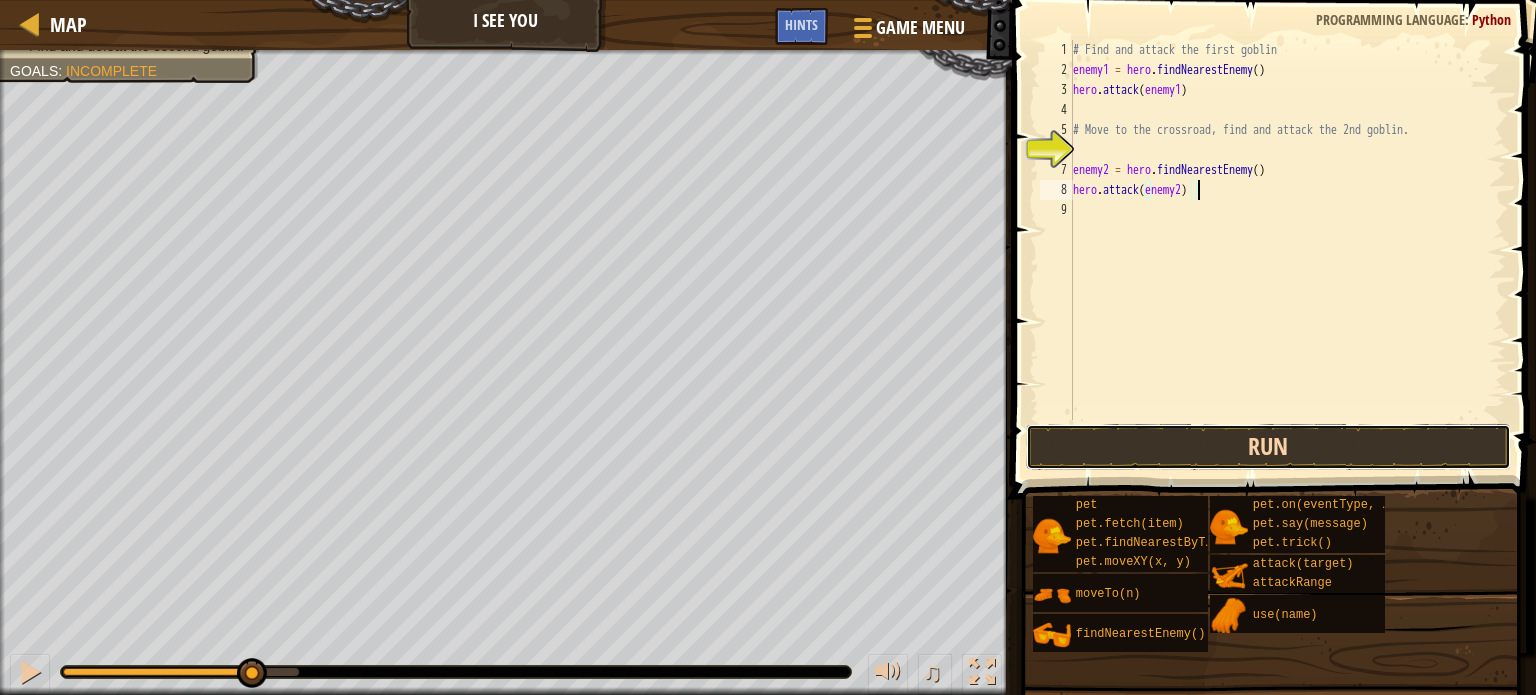 click on "Run" at bounding box center [1268, 447] 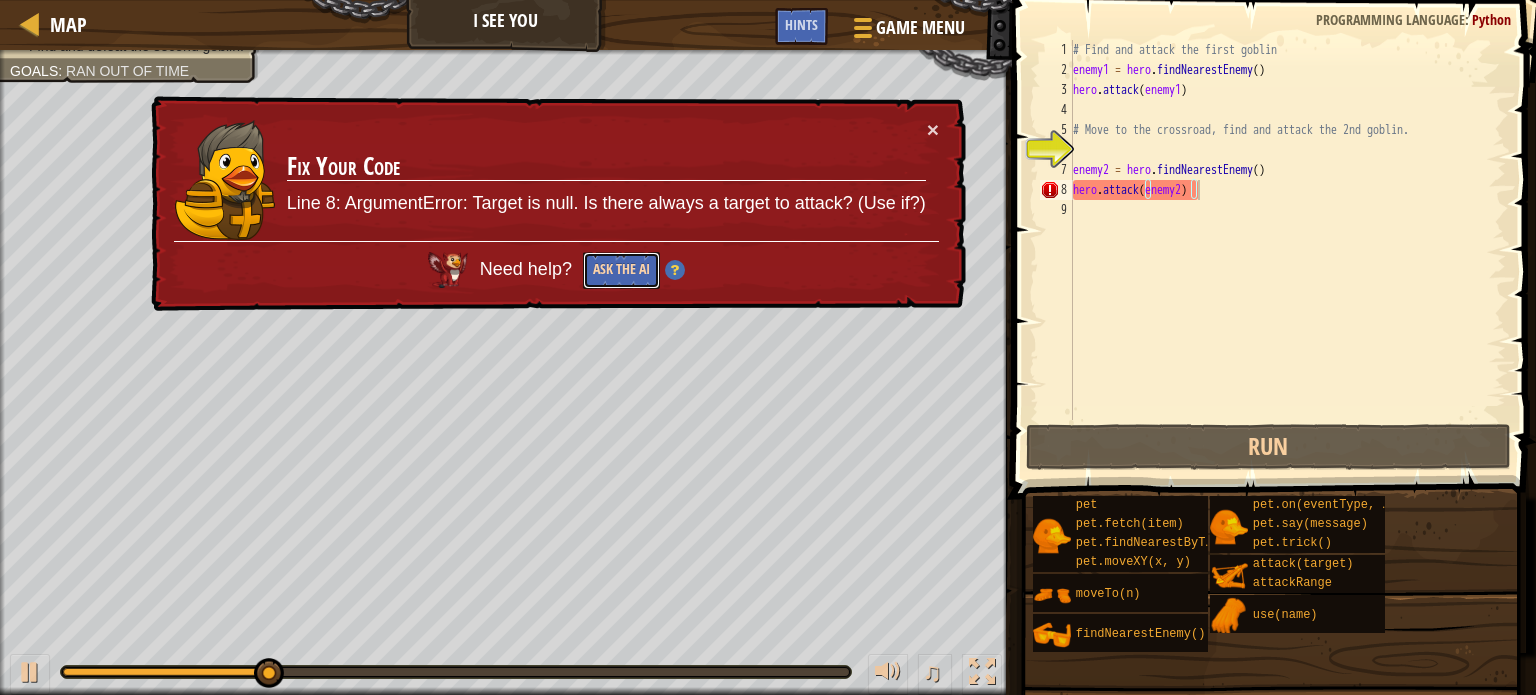 click on "Ask the AI" at bounding box center [621, 270] 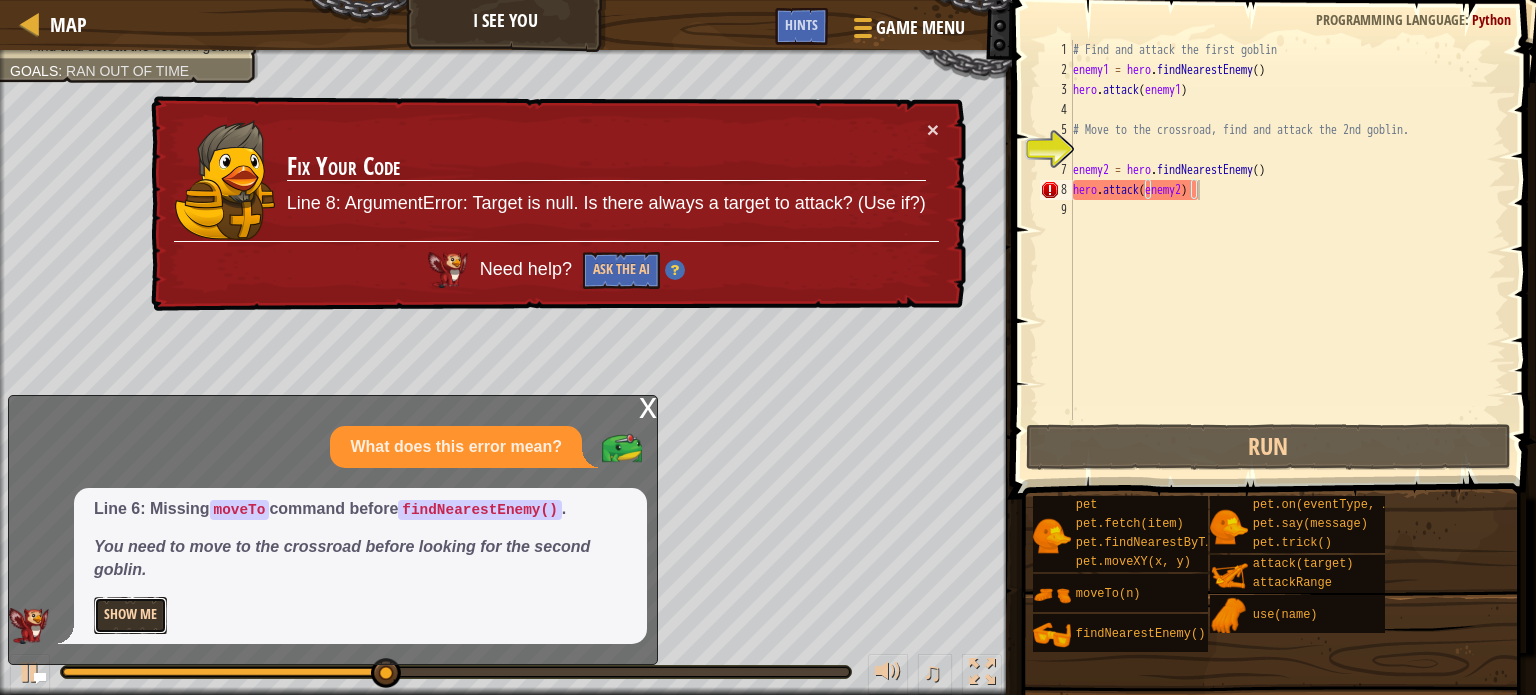 click on "Show Me" at bounding box center (130, 615) 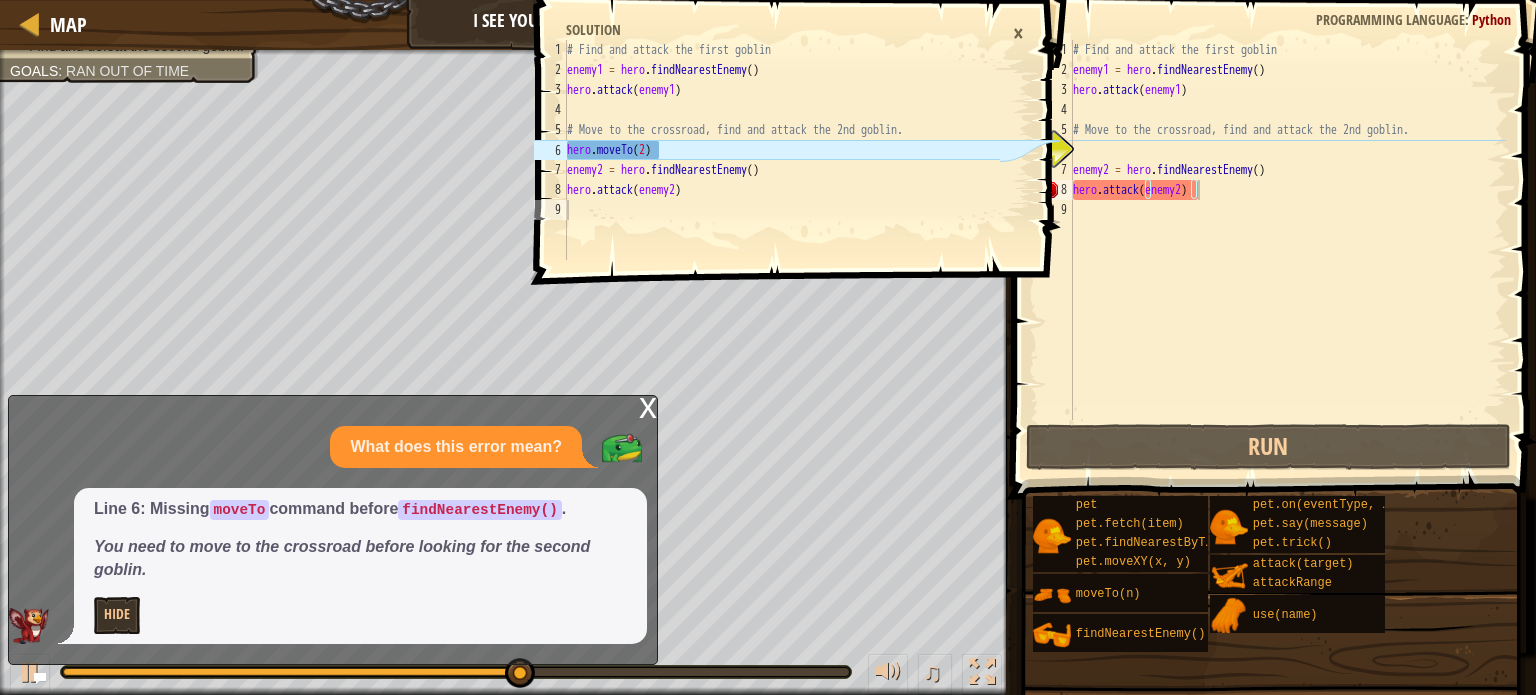drag, startPoint x: 691, startPoint y: 513, endPoint x: 1011, endPoint y: 133, distance: 496.7897 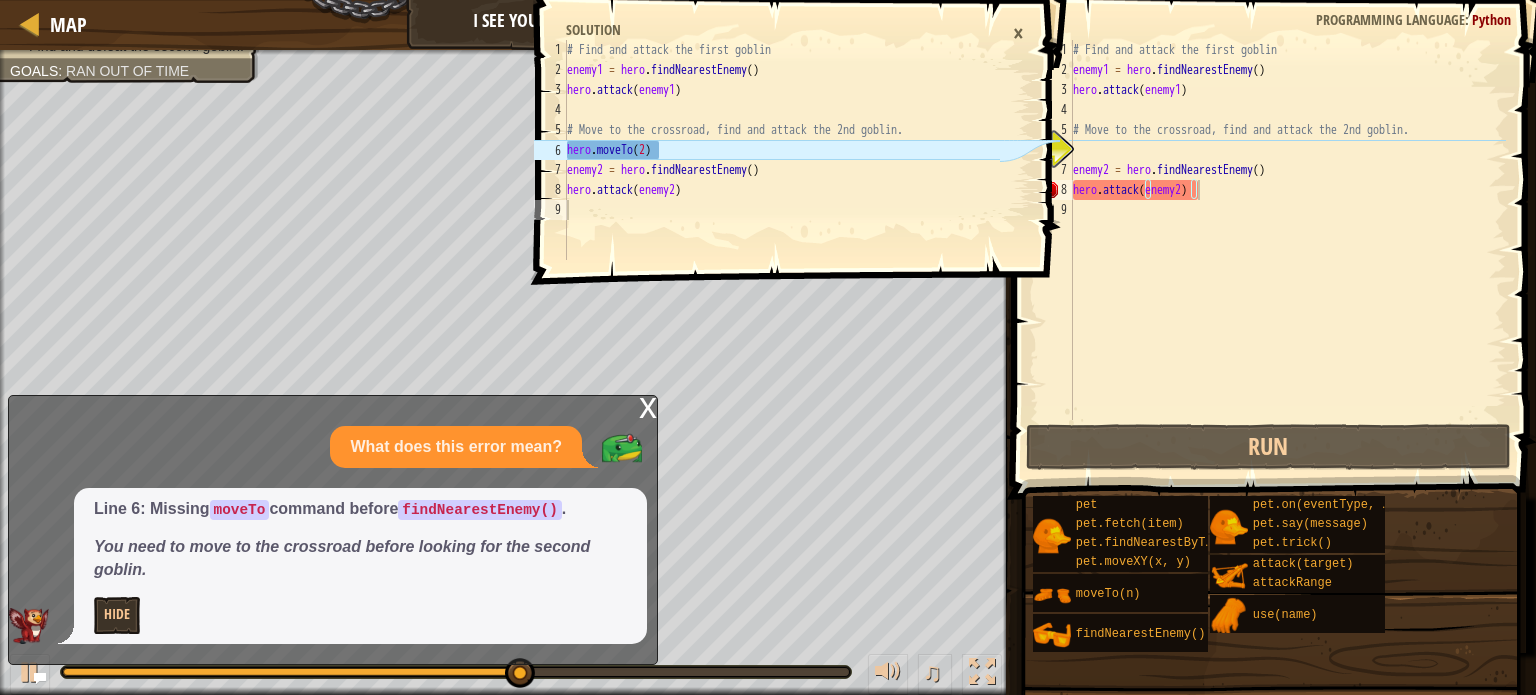 click on "1 2 3 4 5 6 7 8 9 # Find and attack the first goblin enemy1   =   hero . findNearestEnemy ( ) hero . attack ( enemy1 ) # Move to the crossroad, find and attack the 2nd goblin. hero . moveTo ( 2 ) enemy2   =   hero . findNearestEnemy ( ) hero . attack ( enemy2 )     הההההההההההההההההההההההההההההההההההההההההההההההההההההההההההההההההההההההההההההההההההההההההההההההההההההההההההההההההההההההההההההההההההההההההההההההההההההההההההההההההההההההההההההההההההההההההההההההההההההההההההההההההההההההההההההההההההההההההההההההההההההההההההההההה Solution ×" at bounding box center [795, 347] 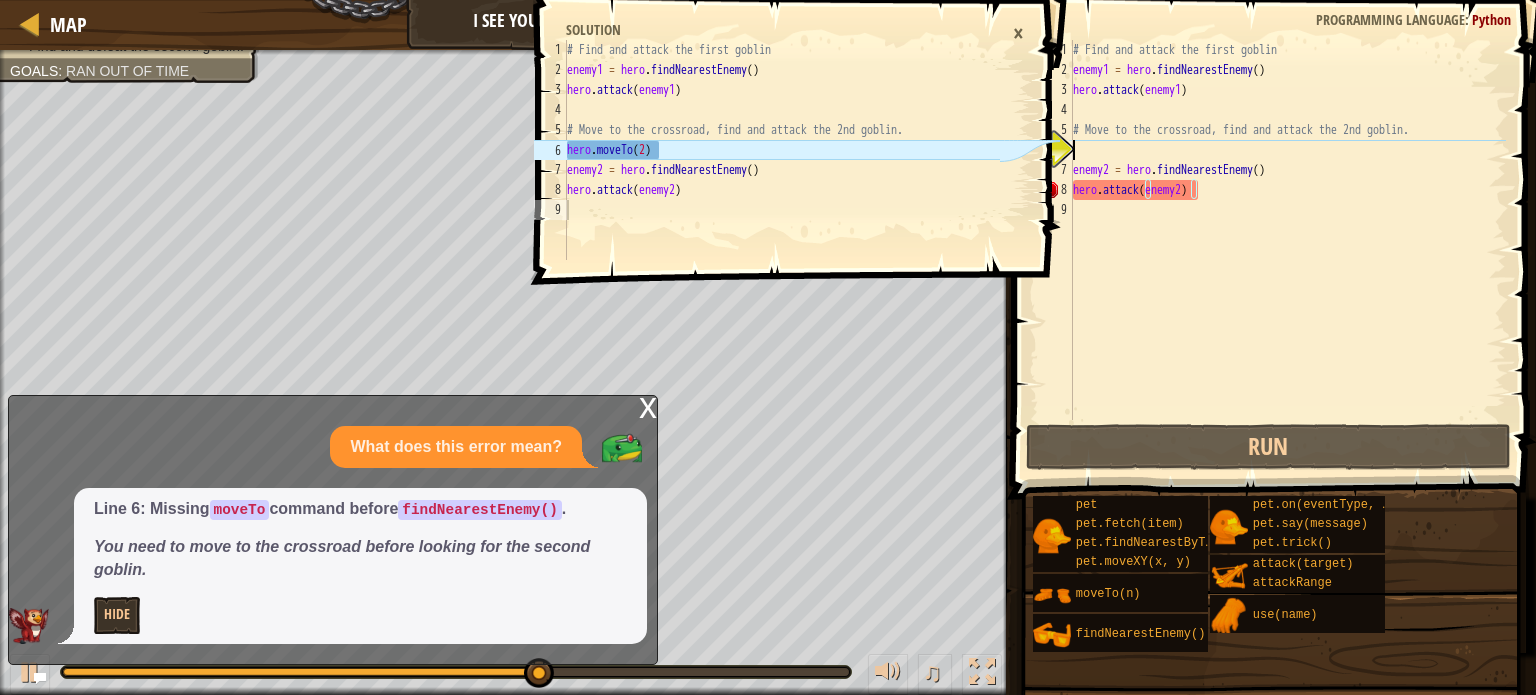 scroll, scrollTop: 9, scrollLeft: 0, axis: vertical 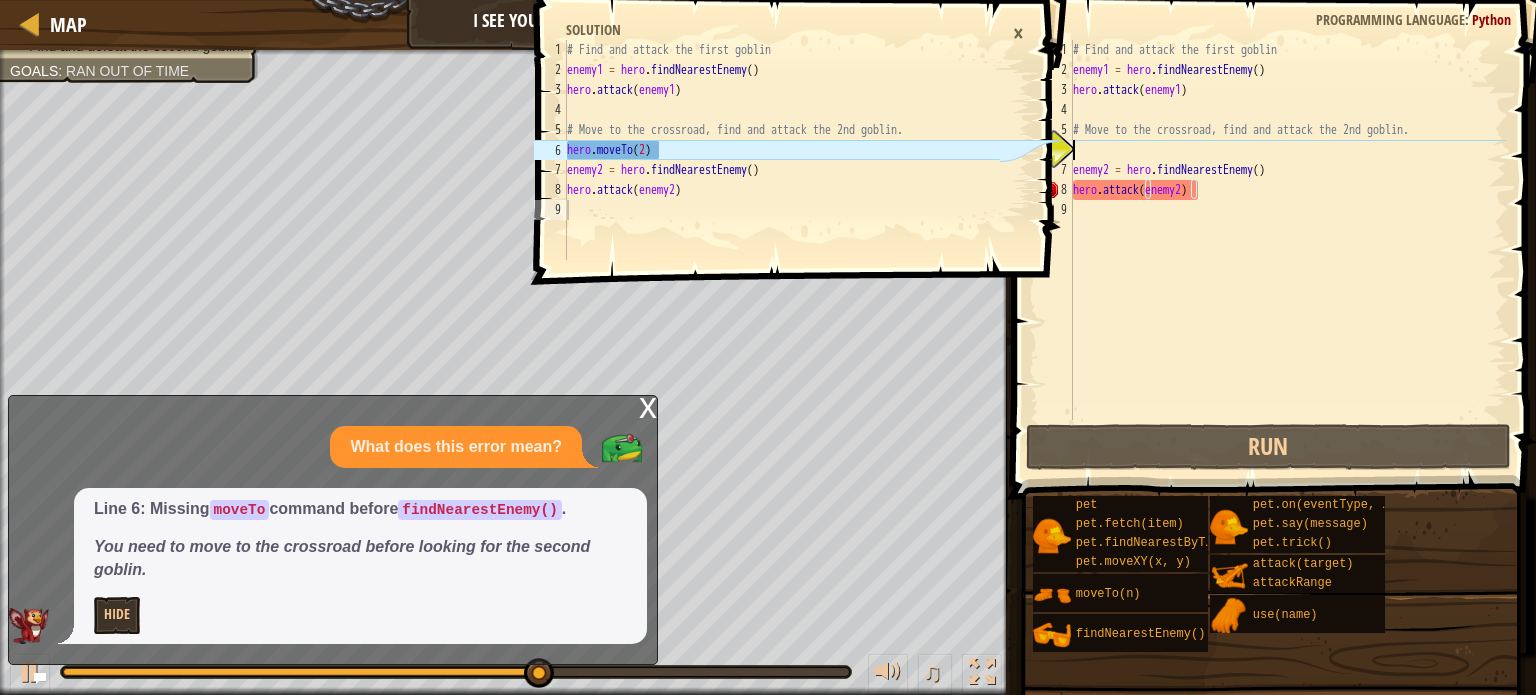 click on "# Find and attack the first goblin enemy1   =   hero . findNearestEnemy ( ) hero . attack ( enemy1 ) # Move to the crossroad, find and attack the 2nd goblin. enemy2   =   hero . findNearestEnemy ( ) hero . attack ( enemy2 )" at bounding box center (1287, 250) 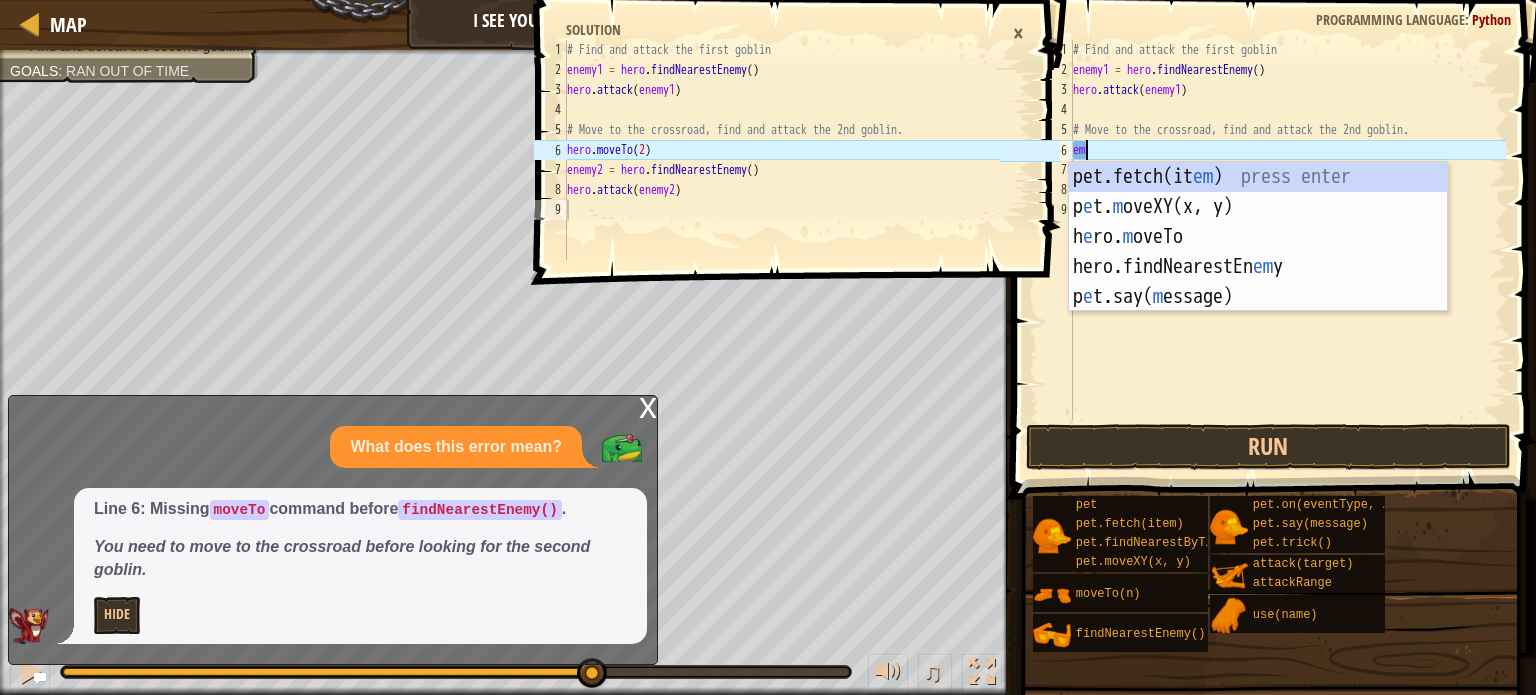 type on "e" 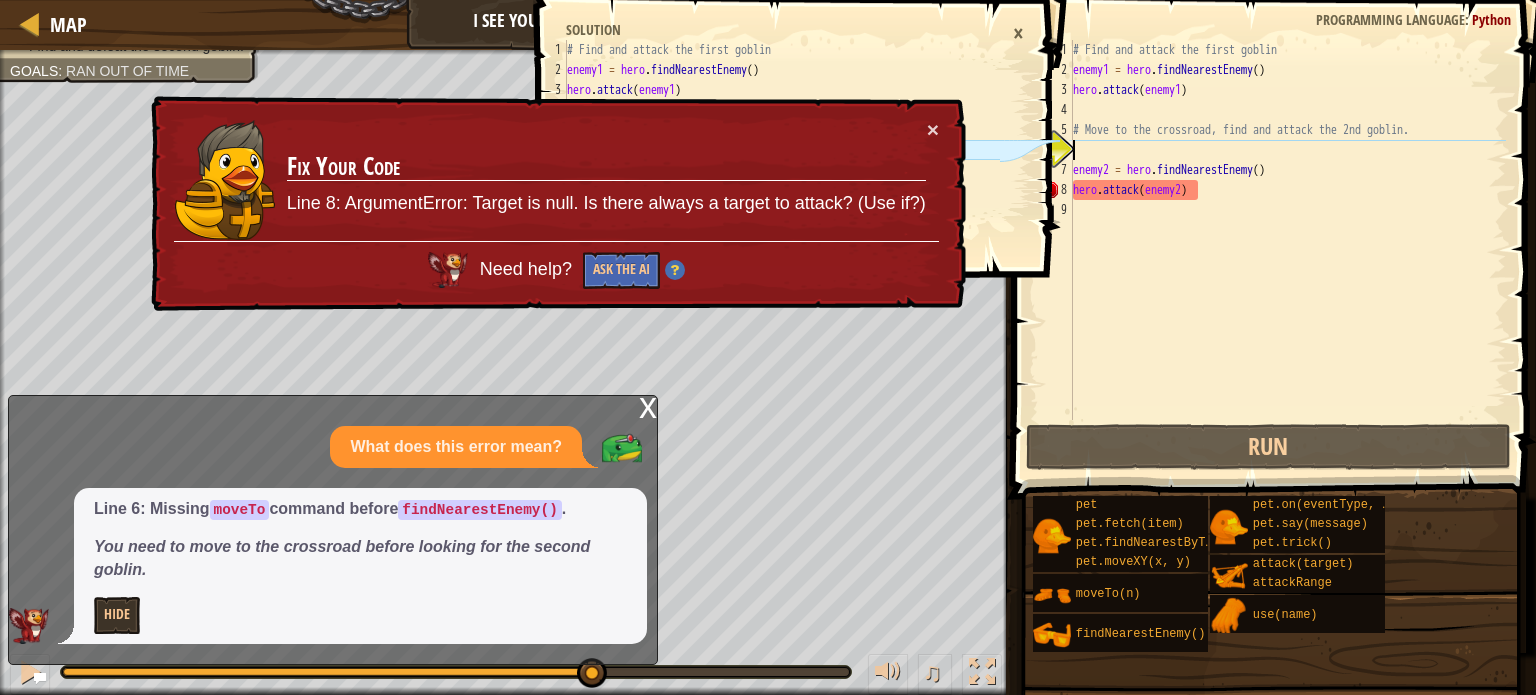 click on "× Fix Your Code Line 8: ArgumentError: Target is null. Is there always a target to attack? (Use if?)
Need help? Ask the AI" at bounding box center (556, 204) 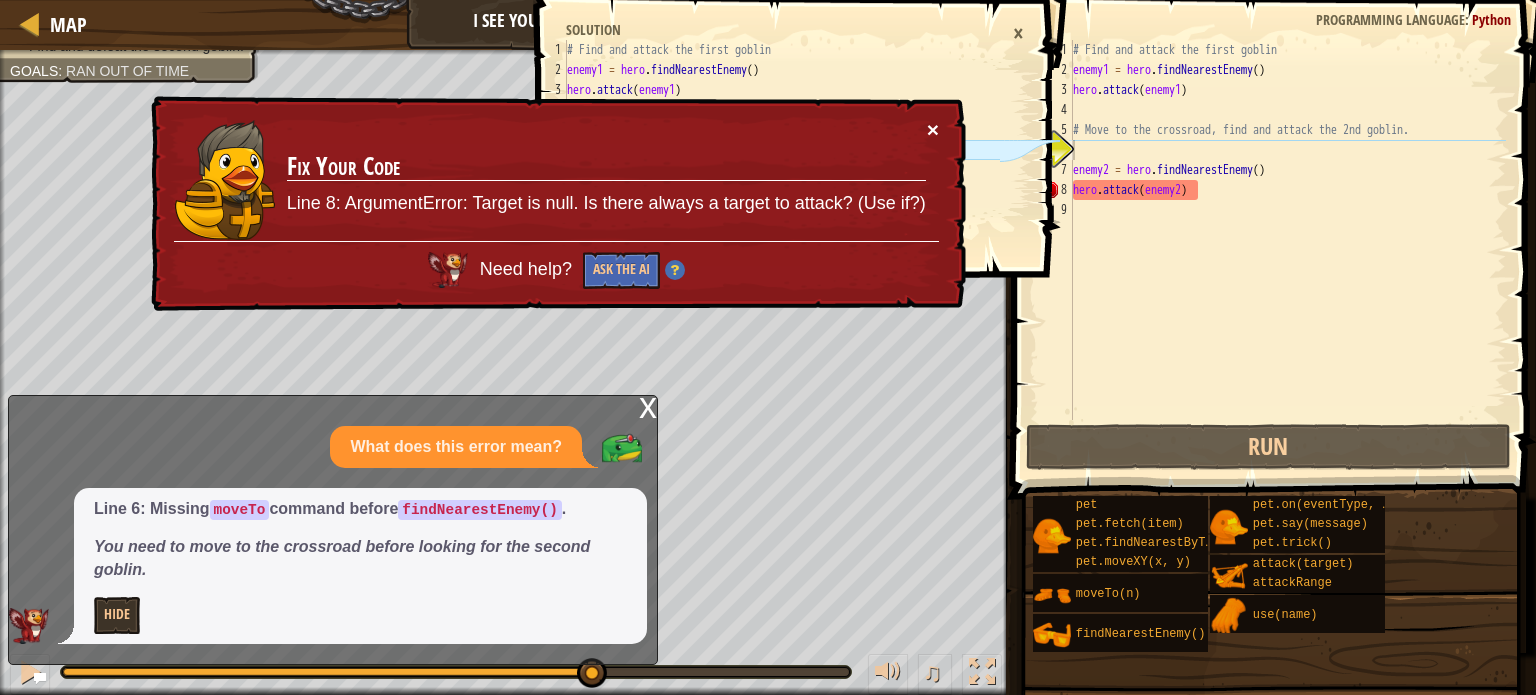 click on "×" at bounding box center (933, 129) 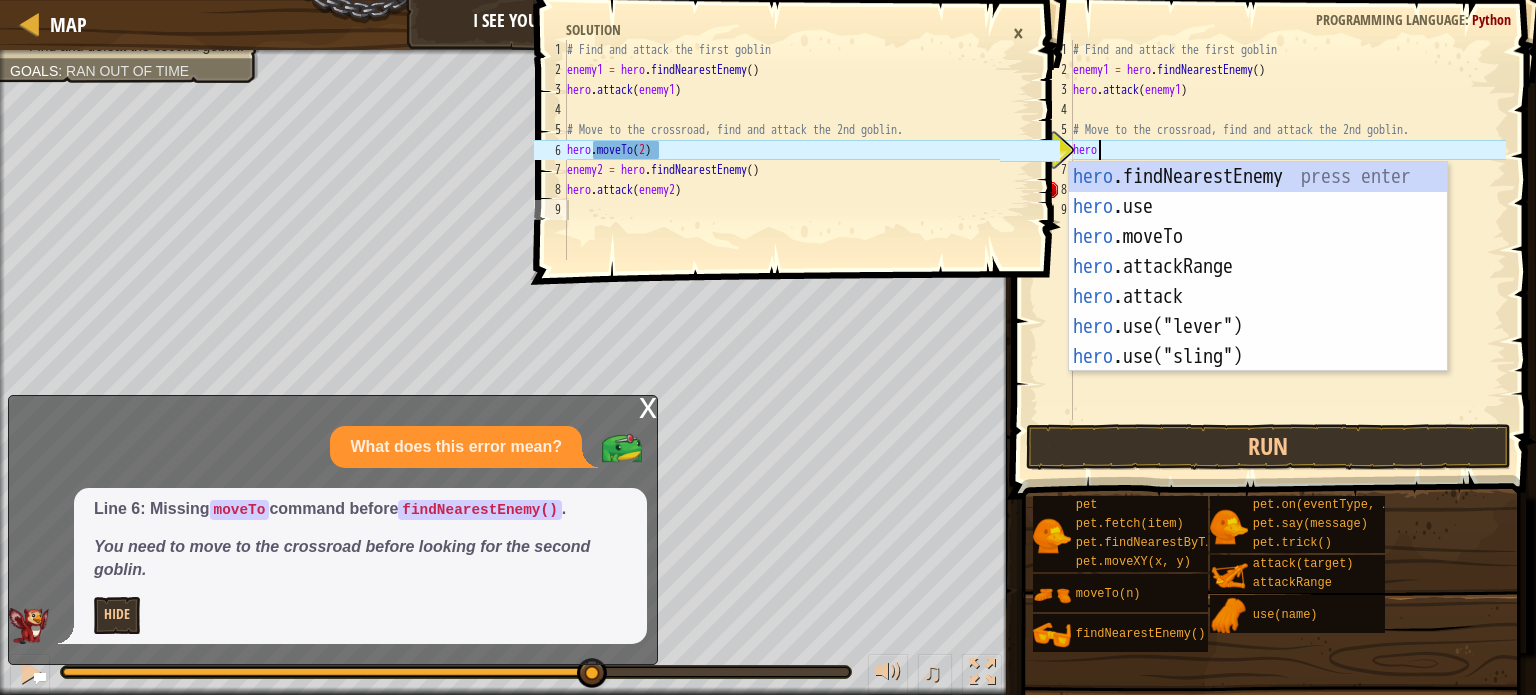 scroll, scrollTop: 9, scrollLeft: 0, axis: vertical 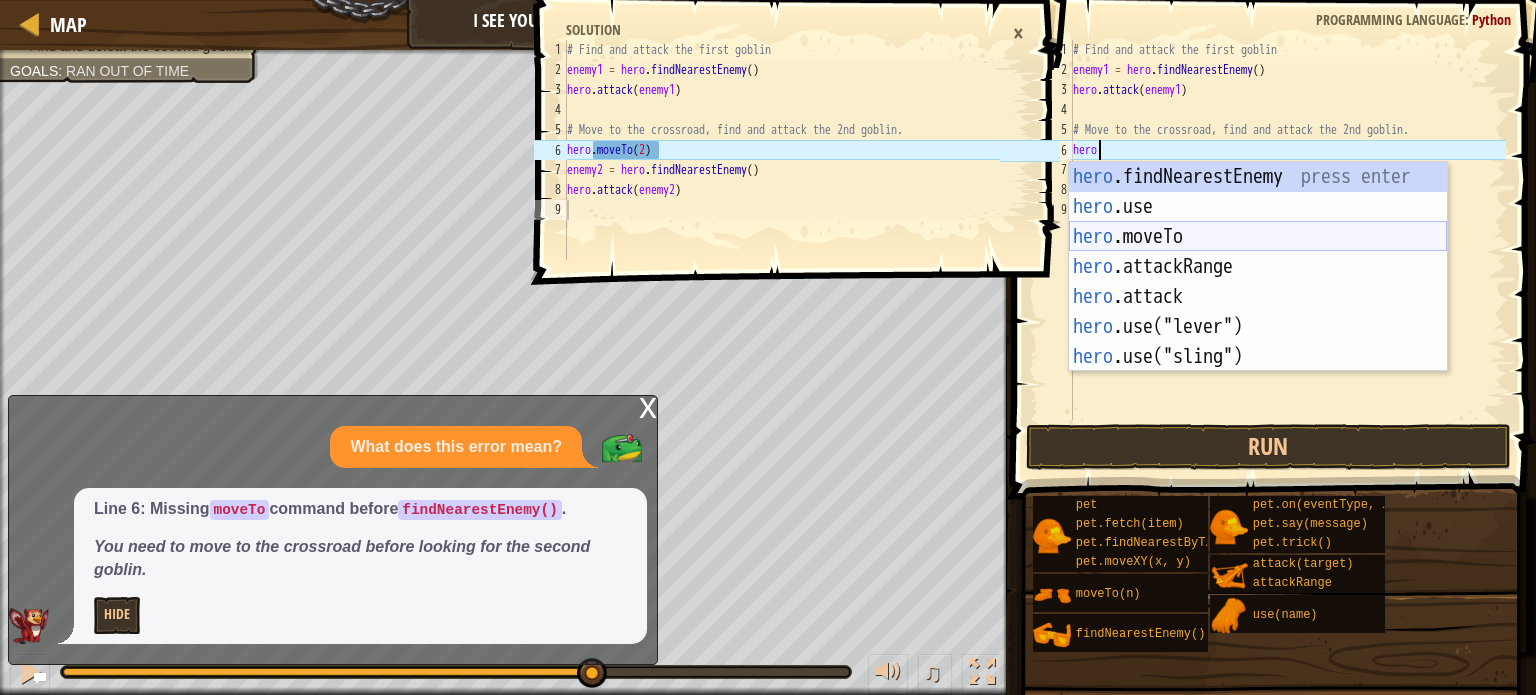 click on "hero .findNearestEnemy press enter hero .use press enter hero .moveTo press enter hero .attackRange press enter hero .attack press enter hero .use("lever") press enter hero .use("sling") press enter" at bounding box center [1258, 297] 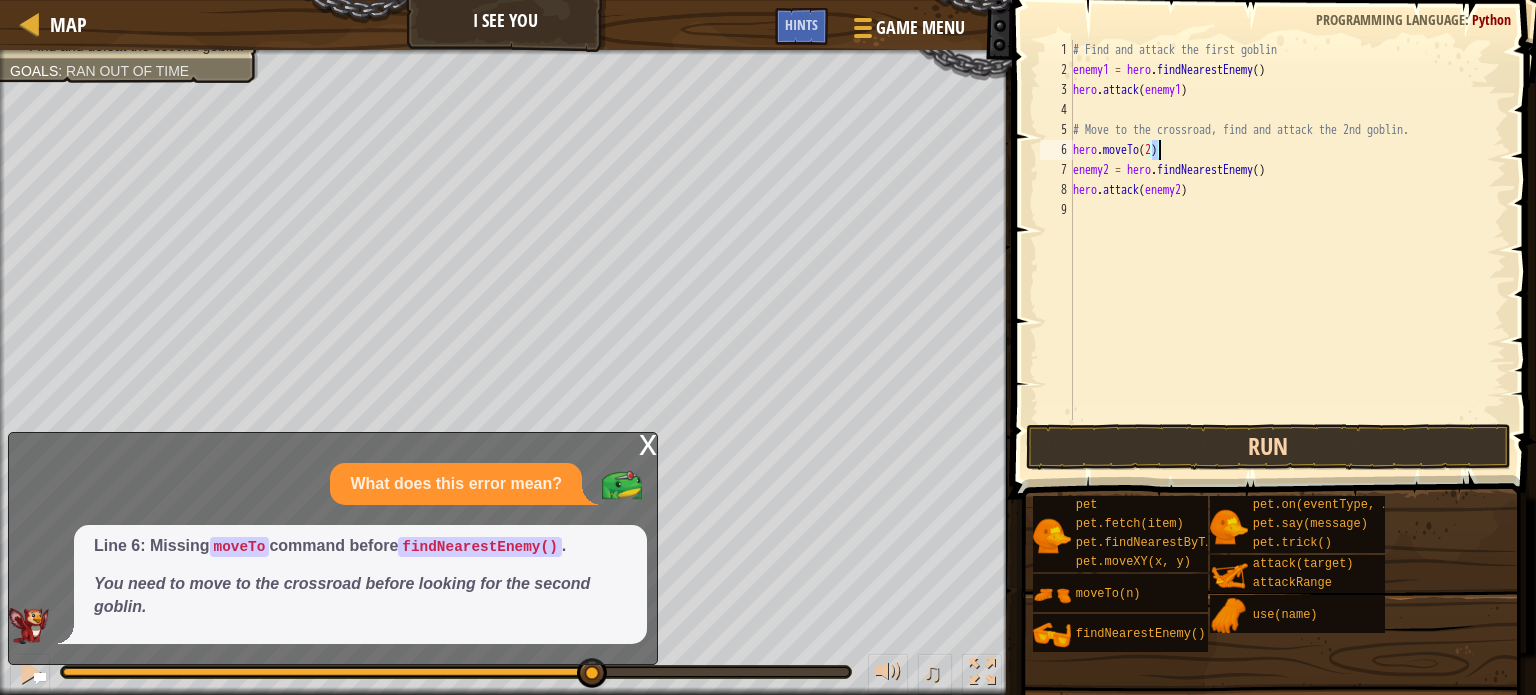 type on "hero.moveTo(2)" 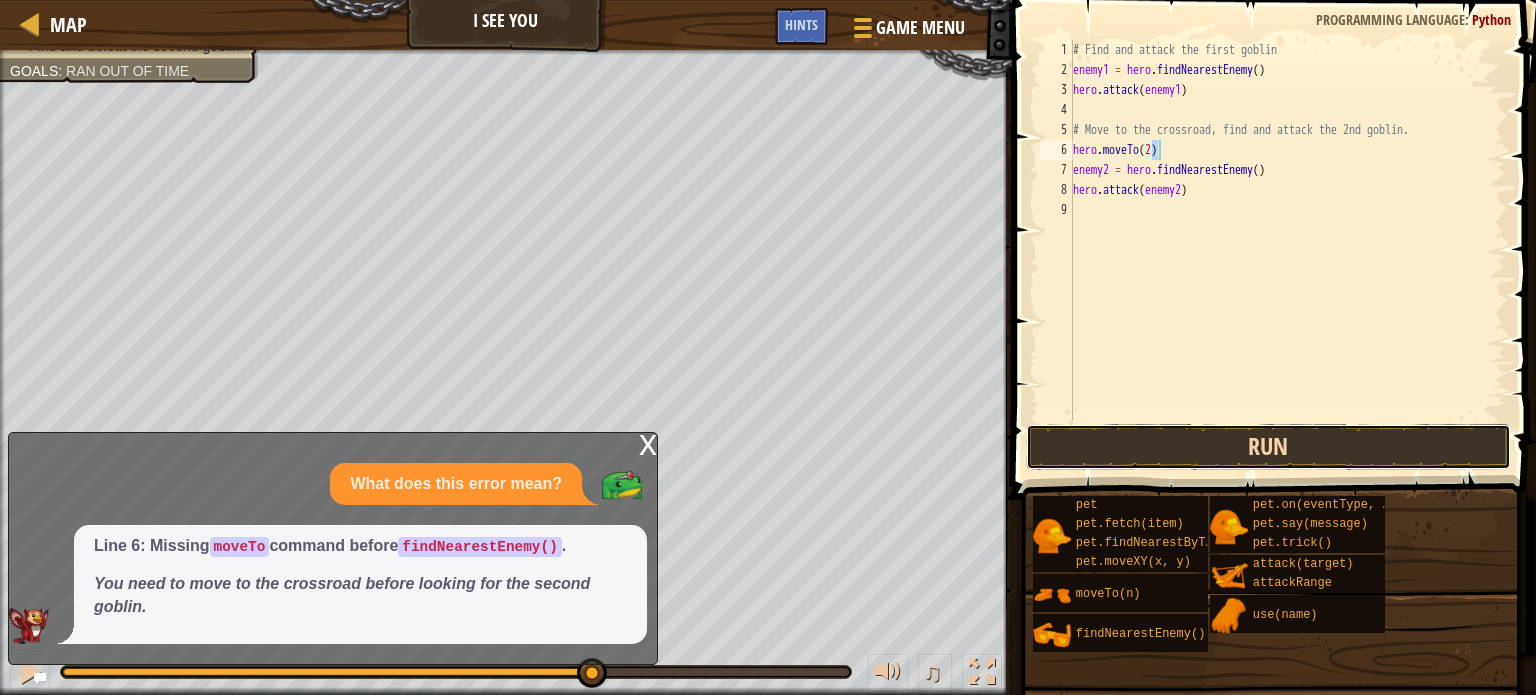 click on "Run" at bounding box center (1268, 447) 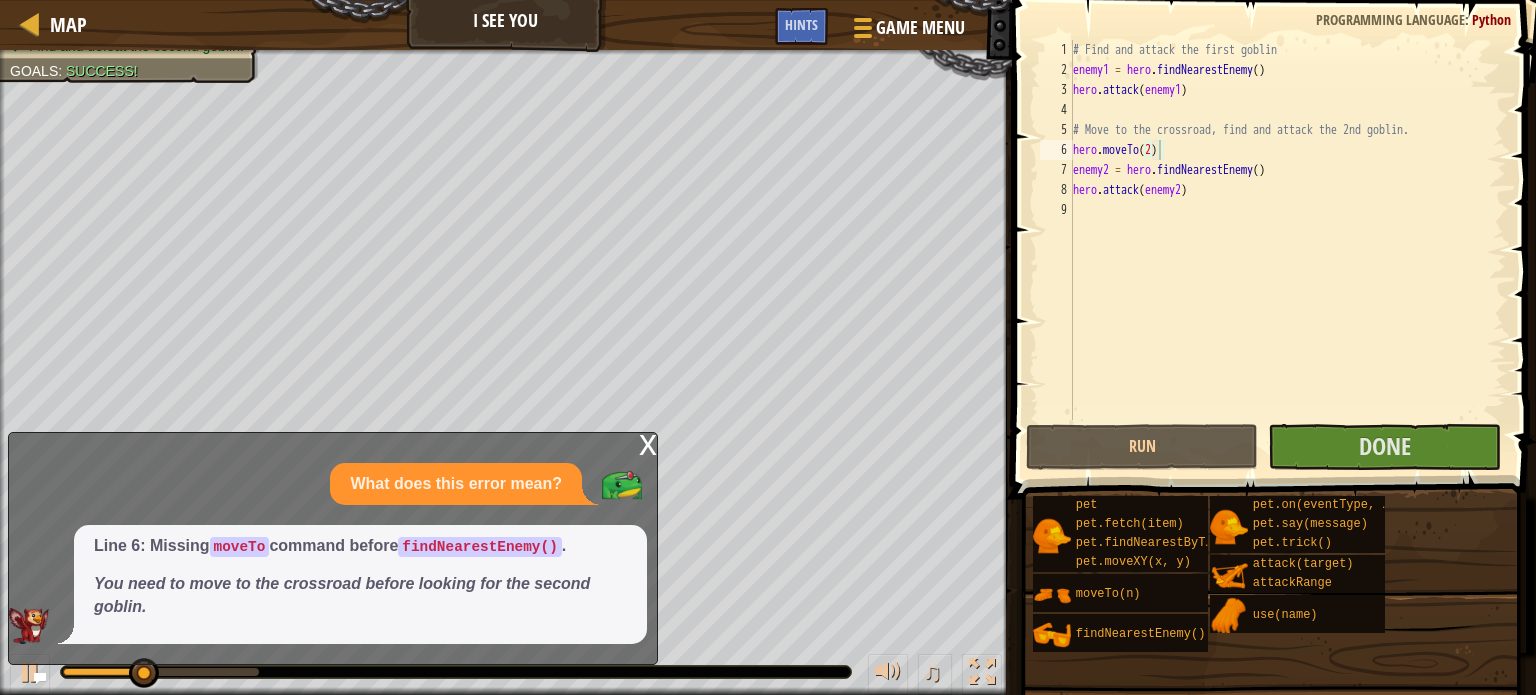 click on "x" at bounding box center [648, 443] 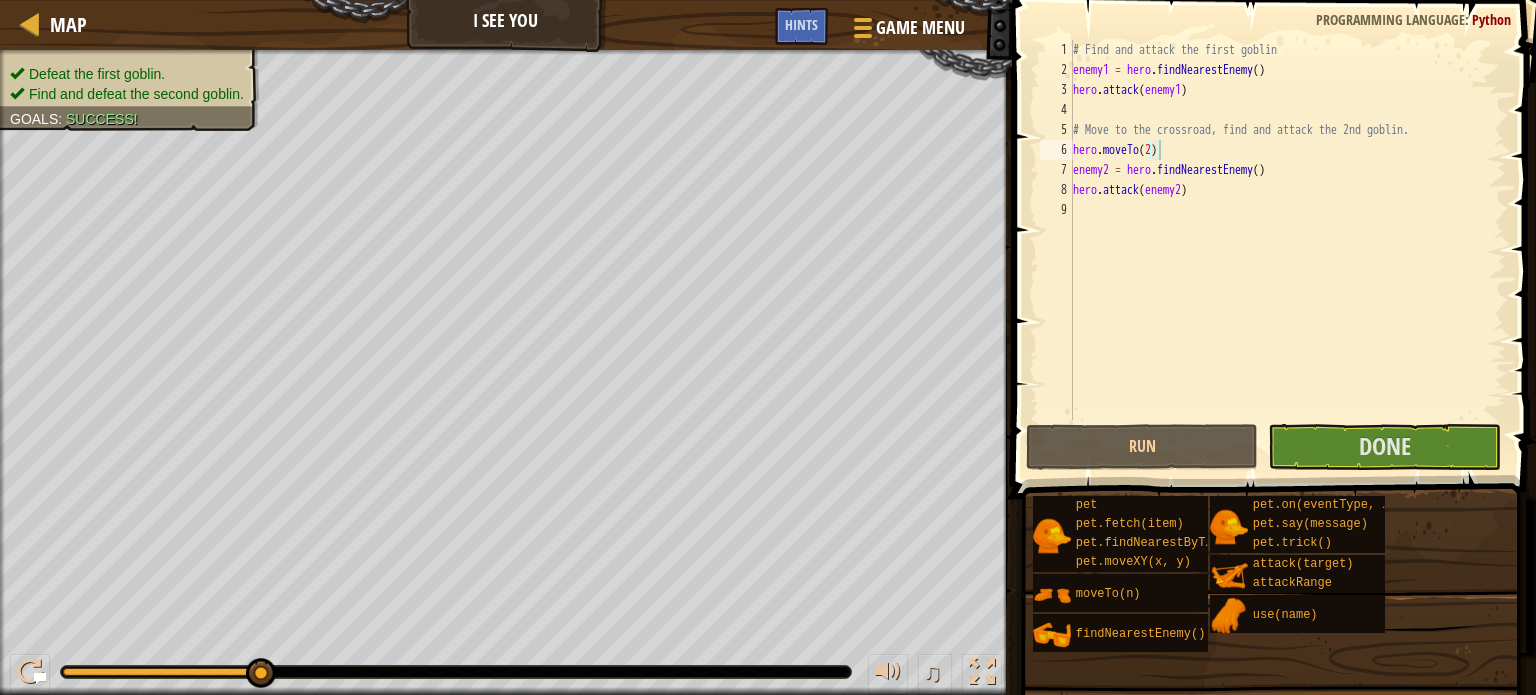 click at bounding box center [1271, 771] 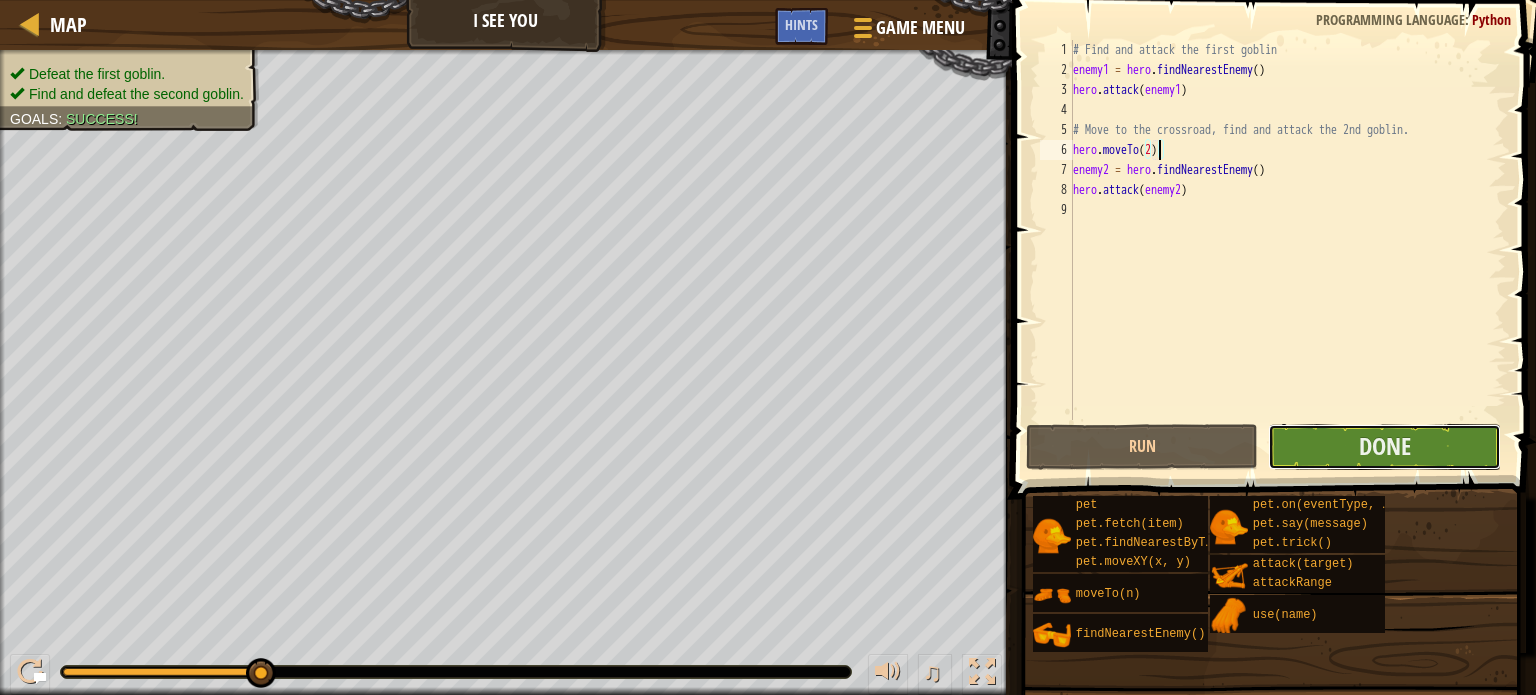 click on "Done" at bounding box center (1384, 447) 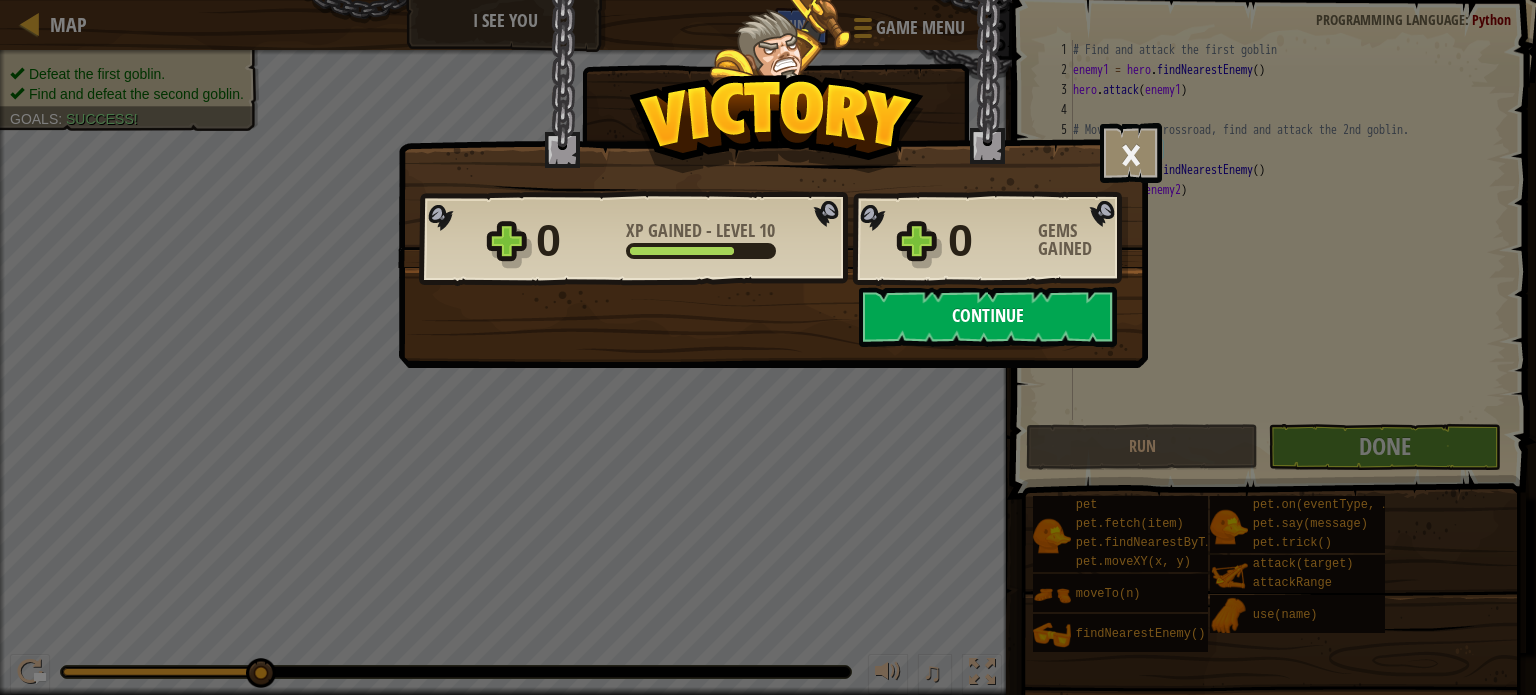 click on "Continue" at bounding box center (988, 317) 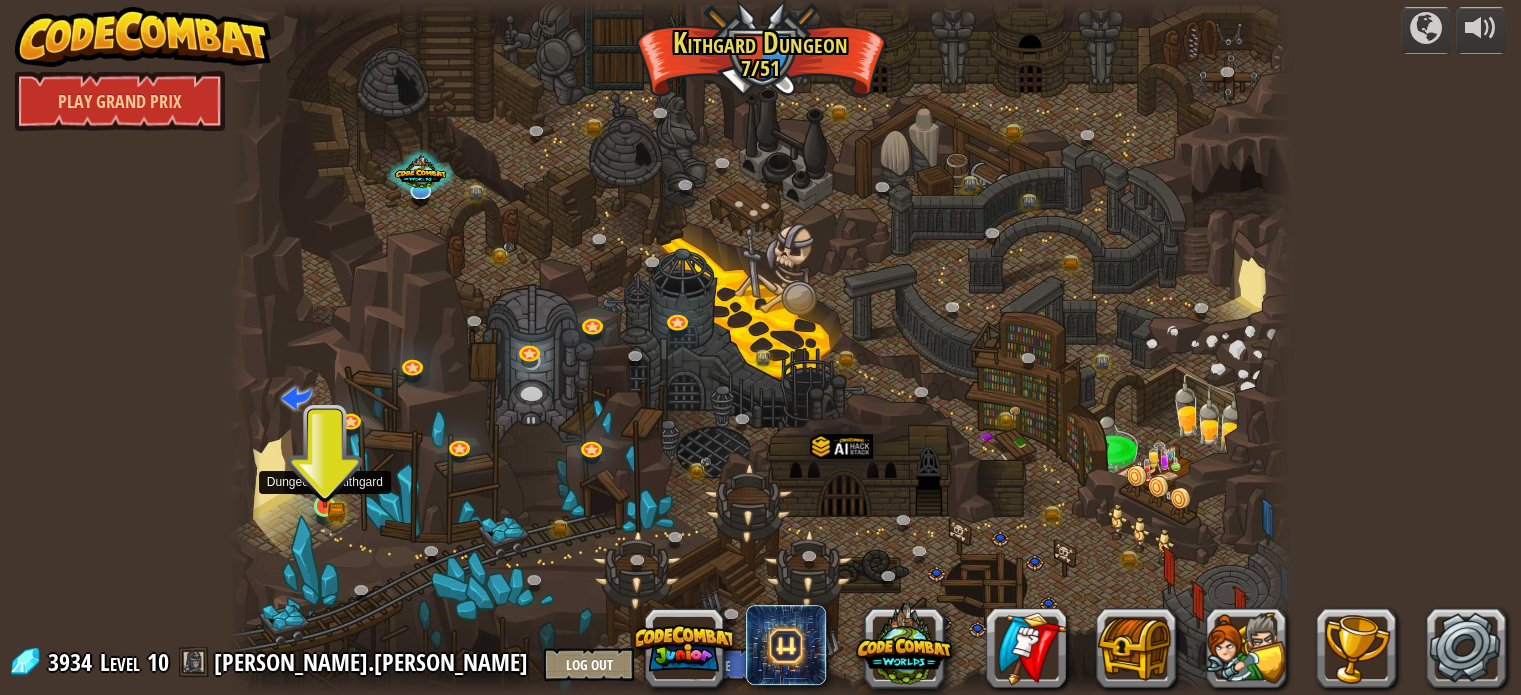 click at bounding box center [325, 479] 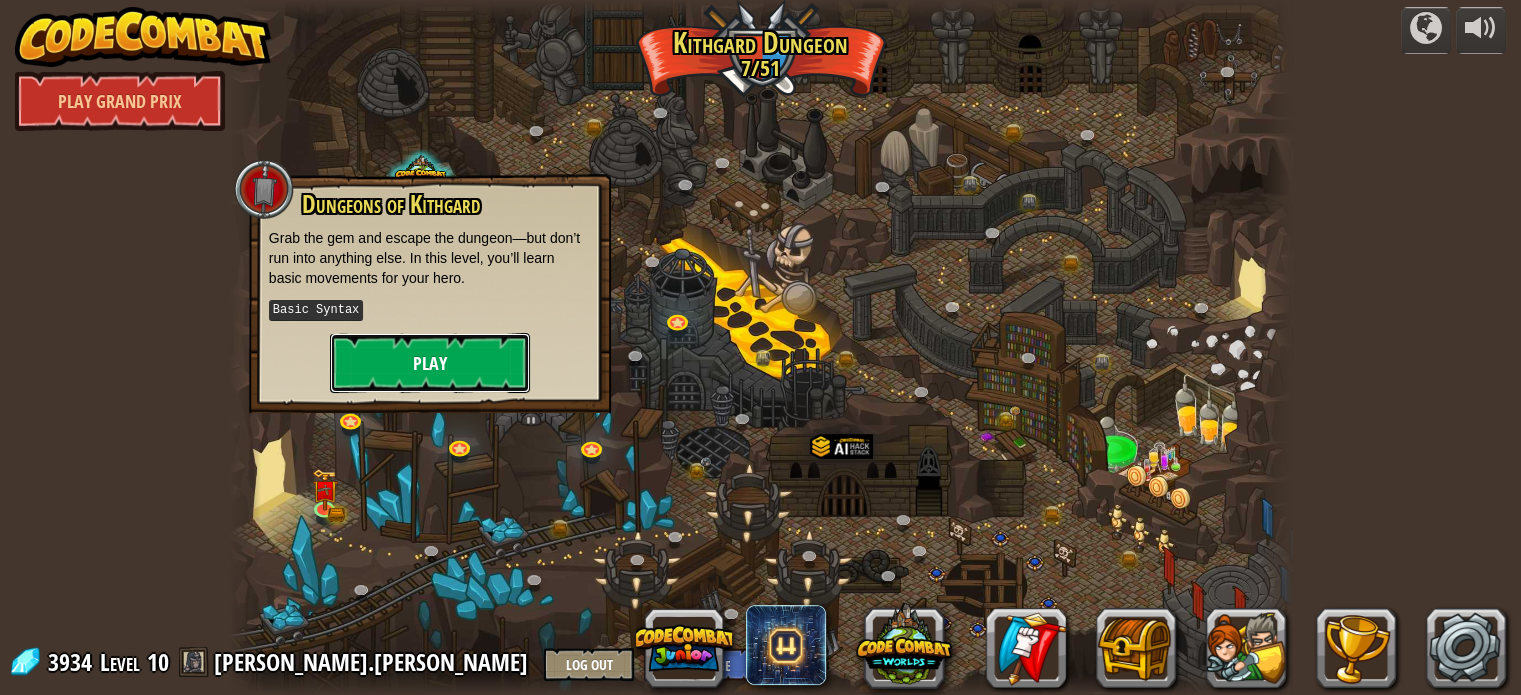 click on "Play" at bounding box center (430, 363) 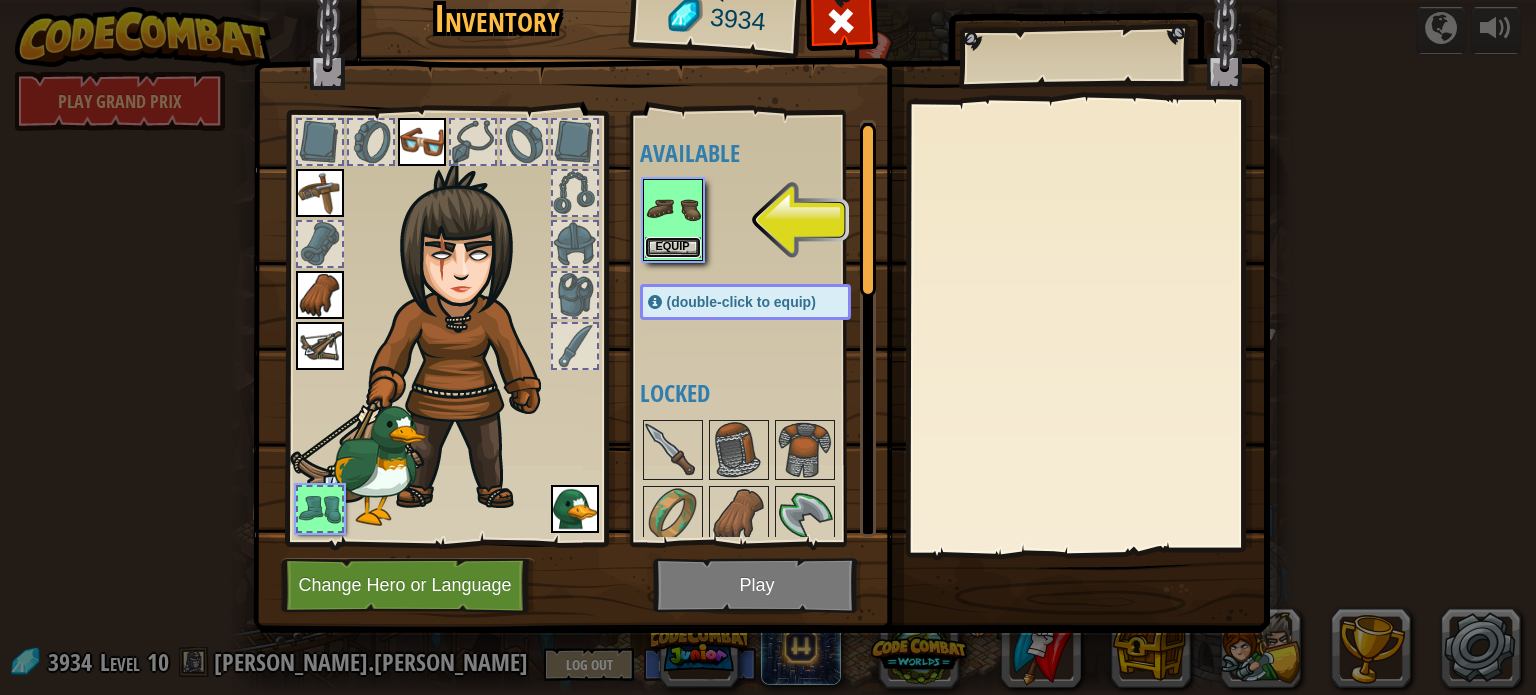 click on "Equip" at bounding box center [673, 247] 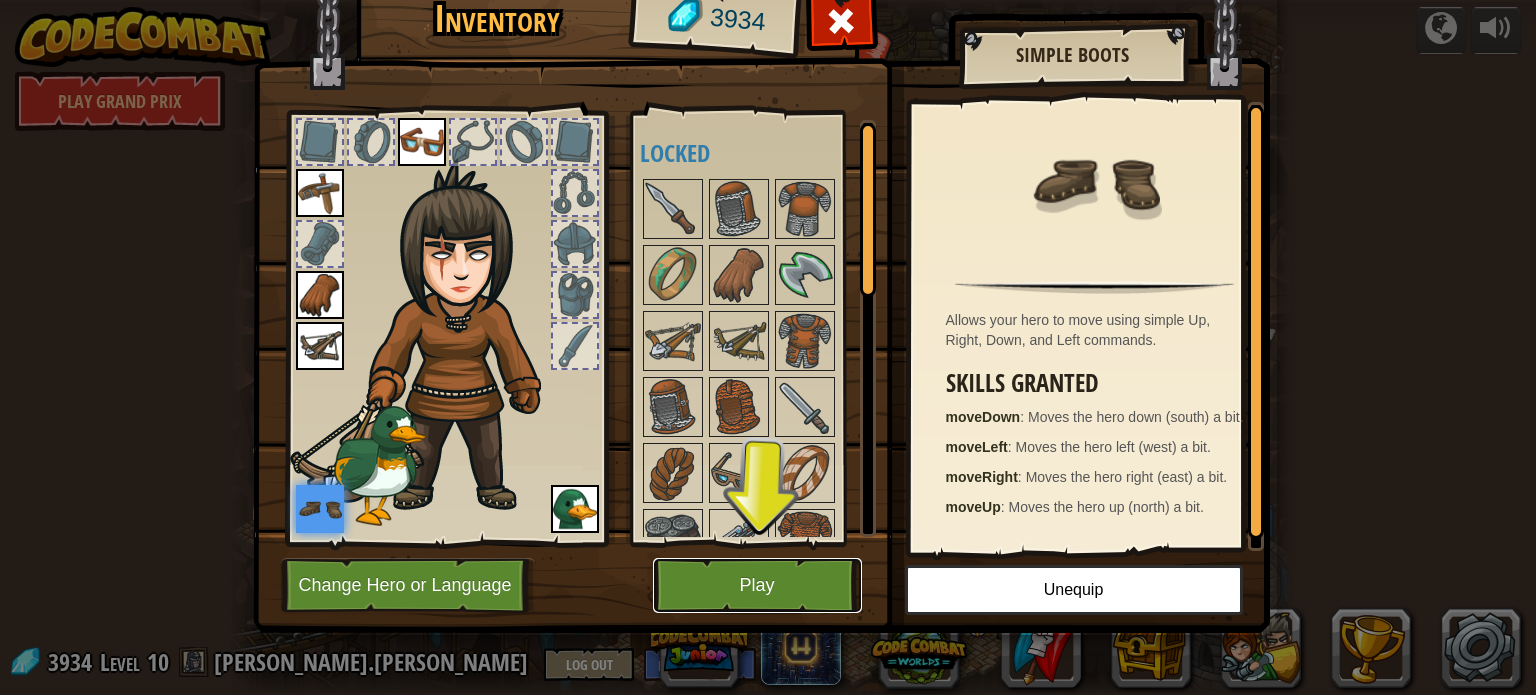 click on "Play" at bounding box center [757, 585] 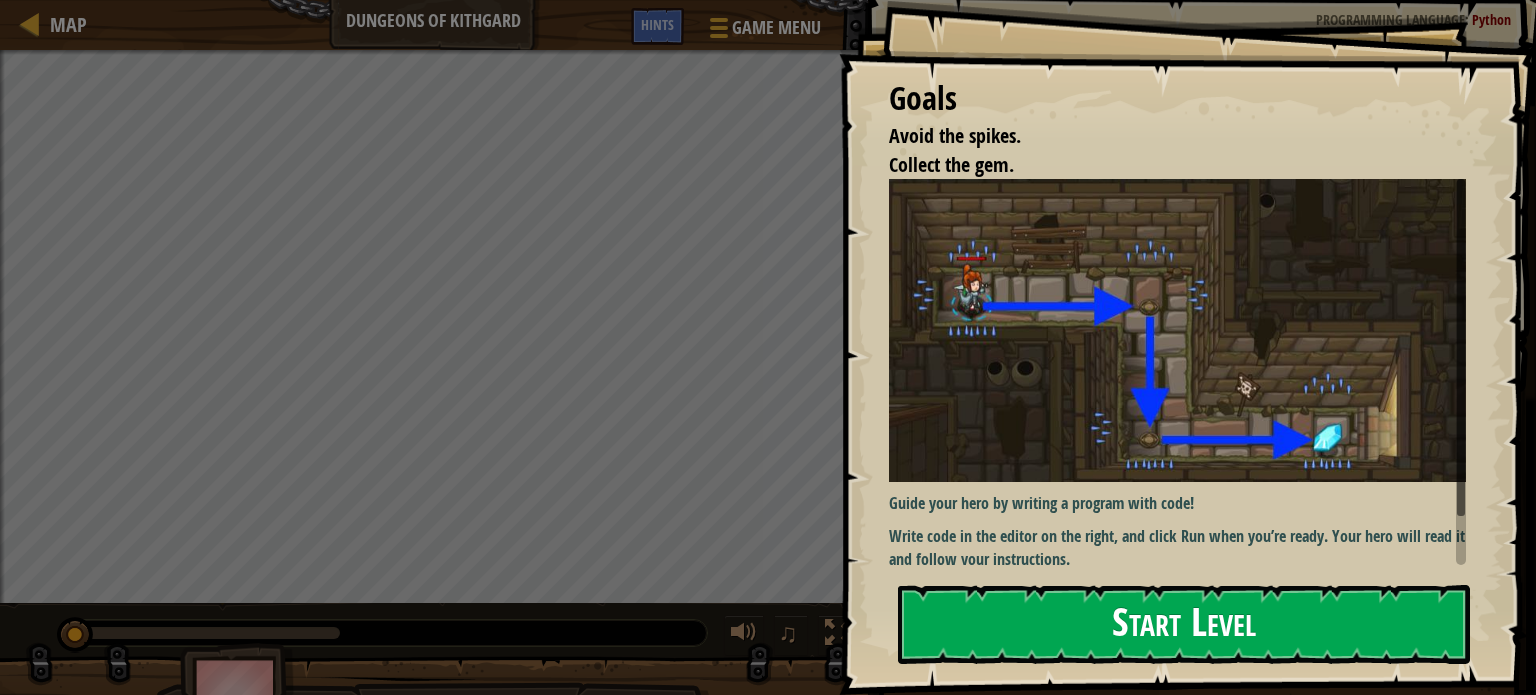 click on "Start Level" at bounding box center (1184, 624) 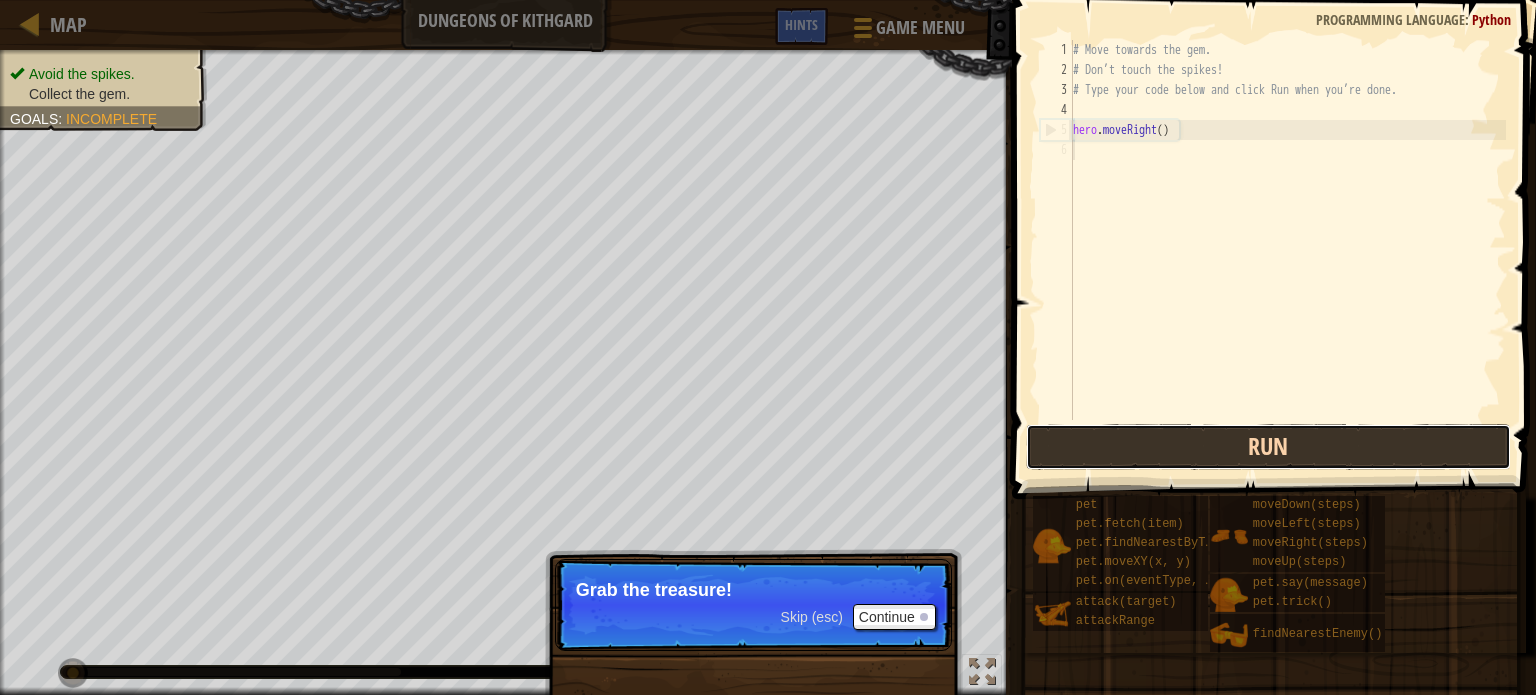 click on "Run" at bounding box center (1268, 447) 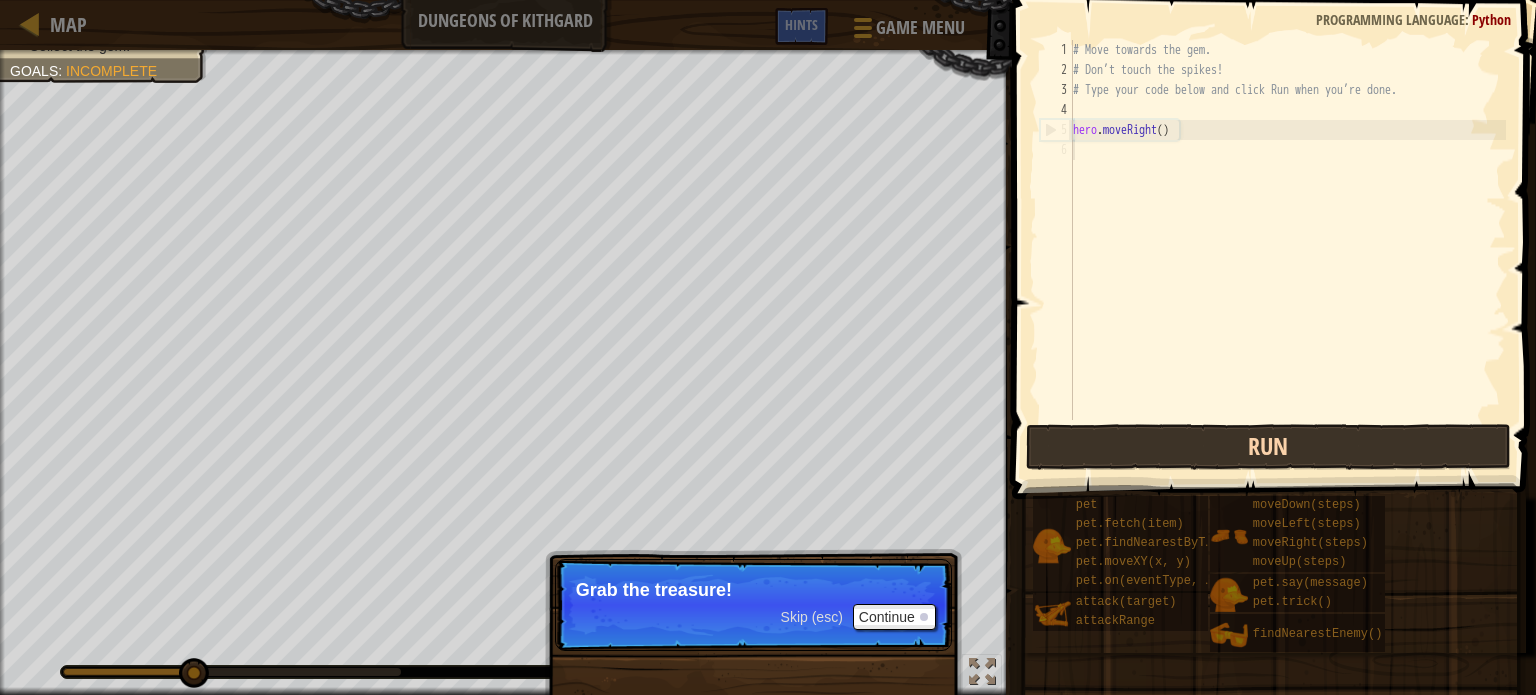 scroll, scrollTop: 9, scrollLeft: 0, axis: vertical 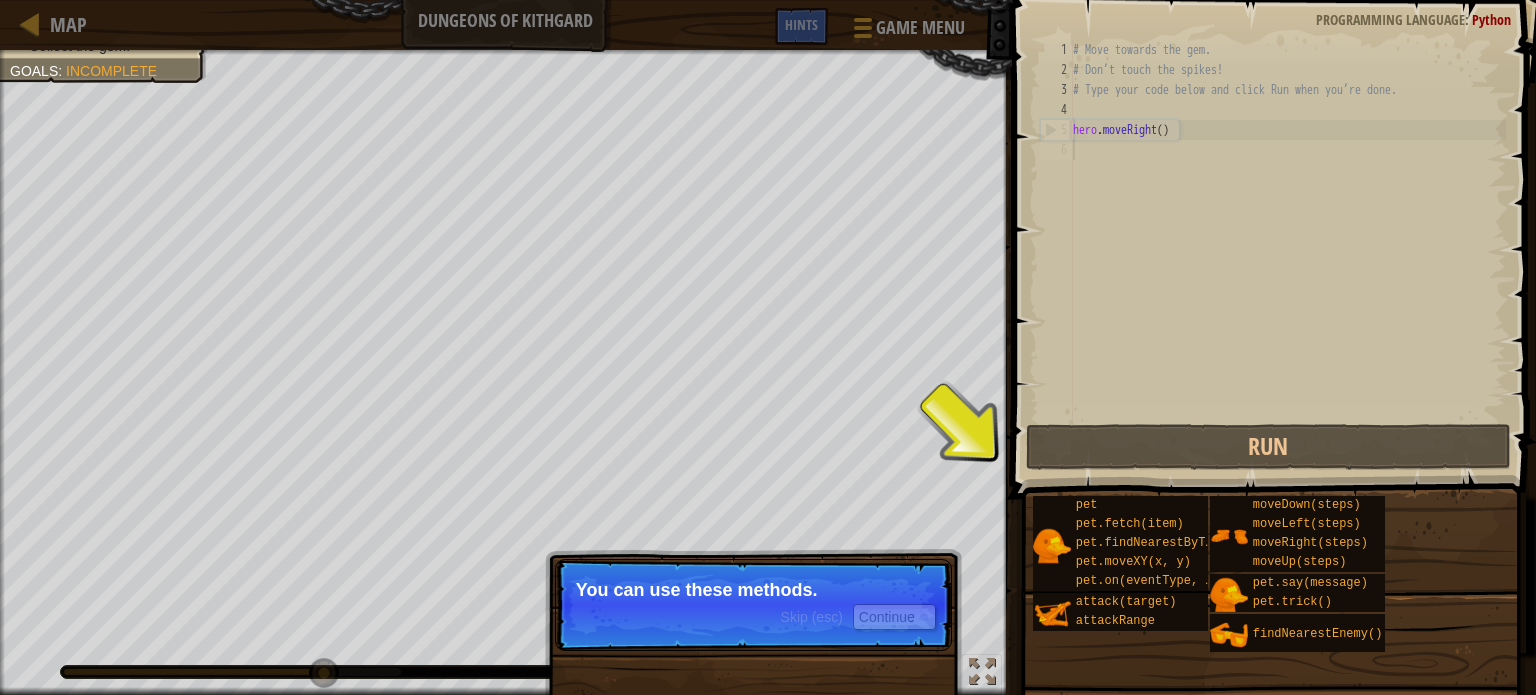 click on "Skip (esc) Continue" at bounding box center (858, 617) 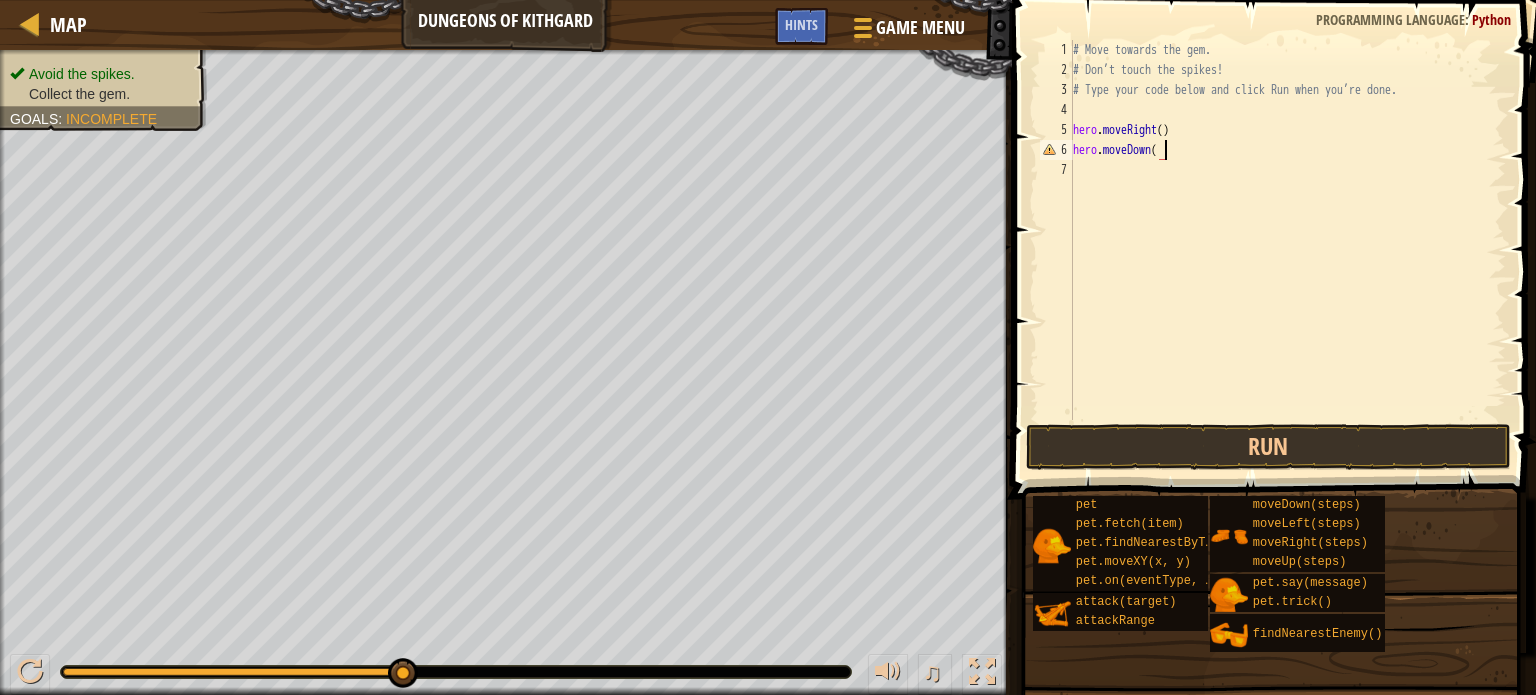 scroll, scrollTop: 9, scrollLeft: 7, axis: both 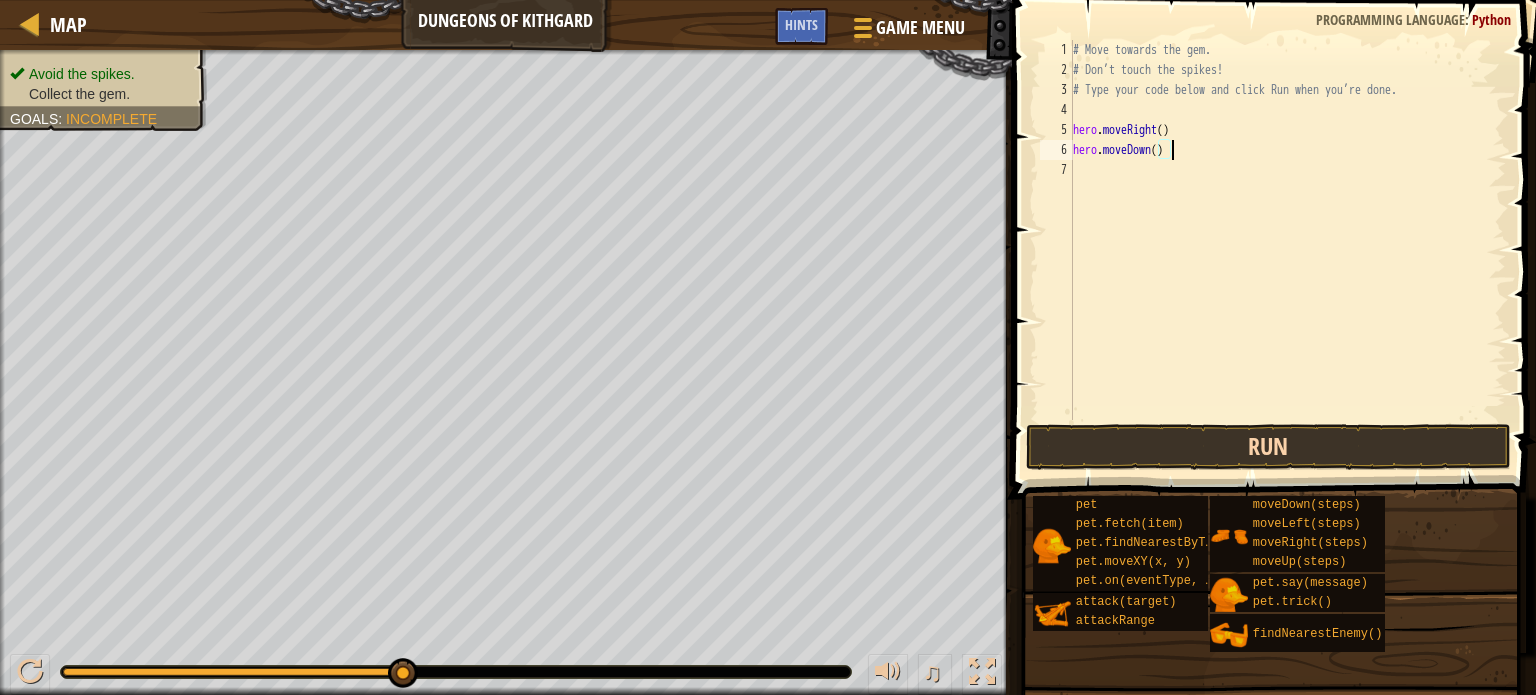 type on "hero.moveDown()" 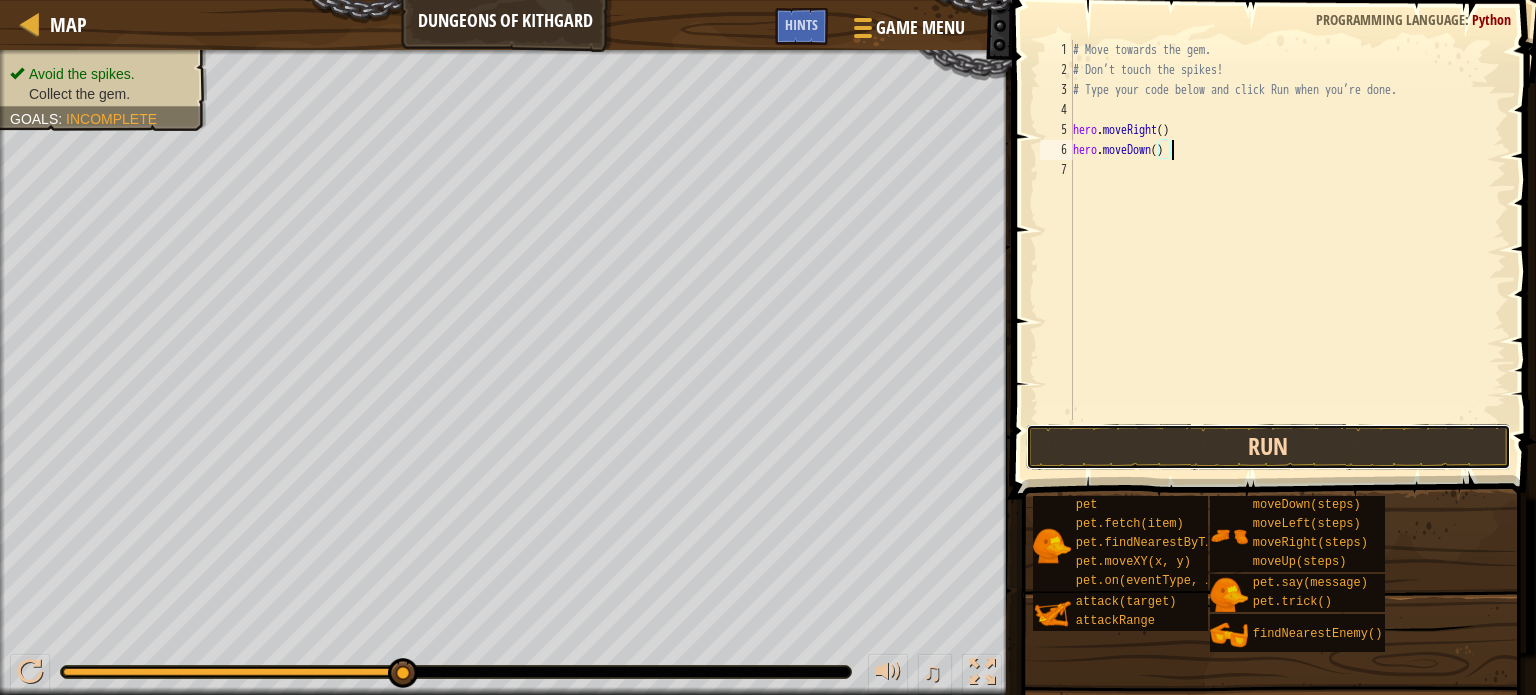 click on "Run" at bounding box center [1268, 447] 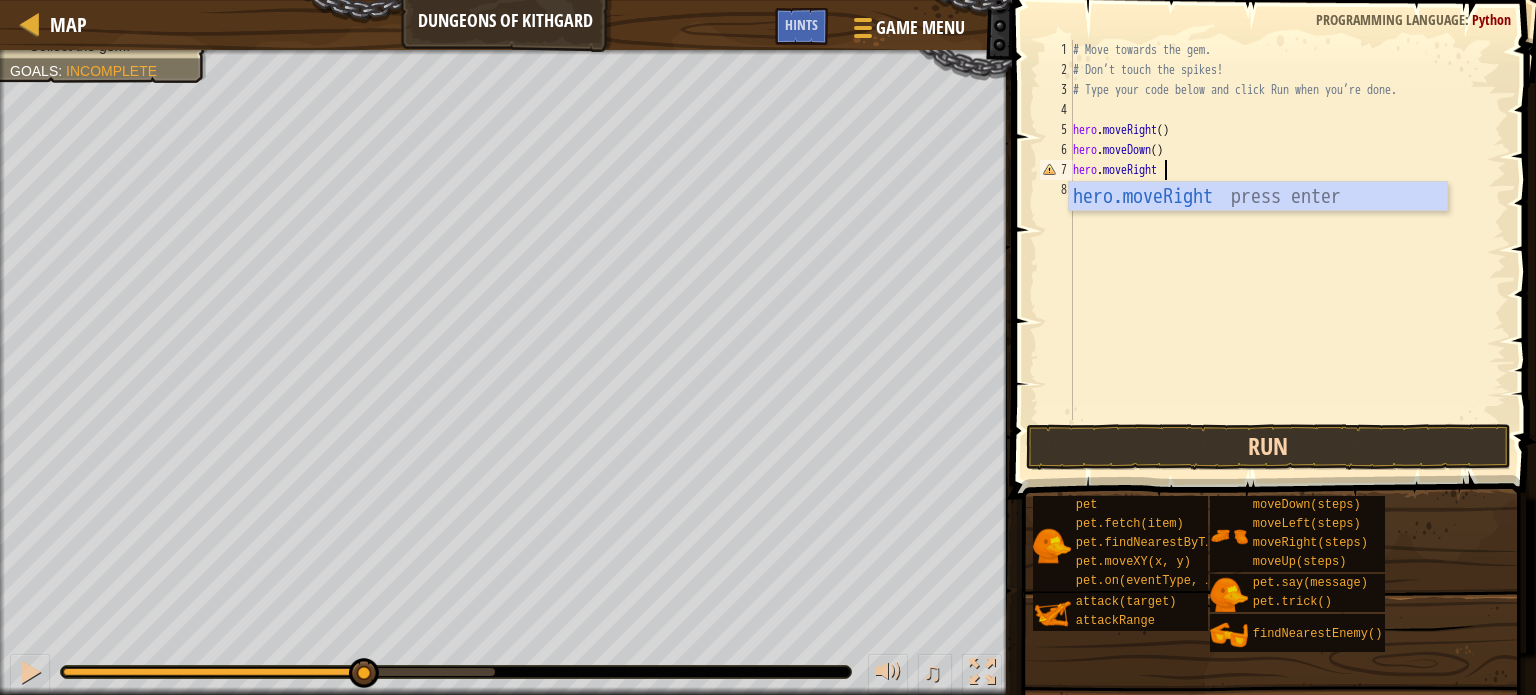 scroll, scrollTop: 9, scrollLeft: 7, axis: both 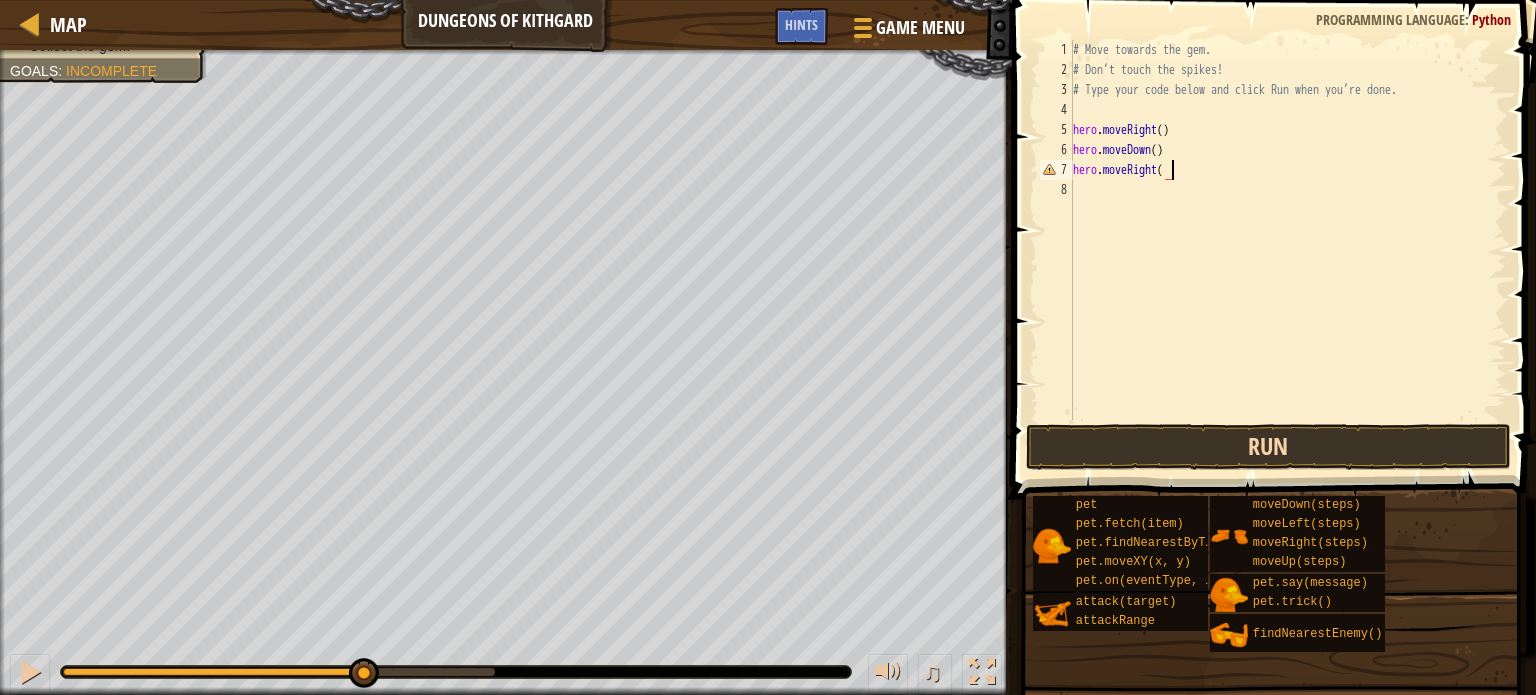 type on "hero.moveRight()" 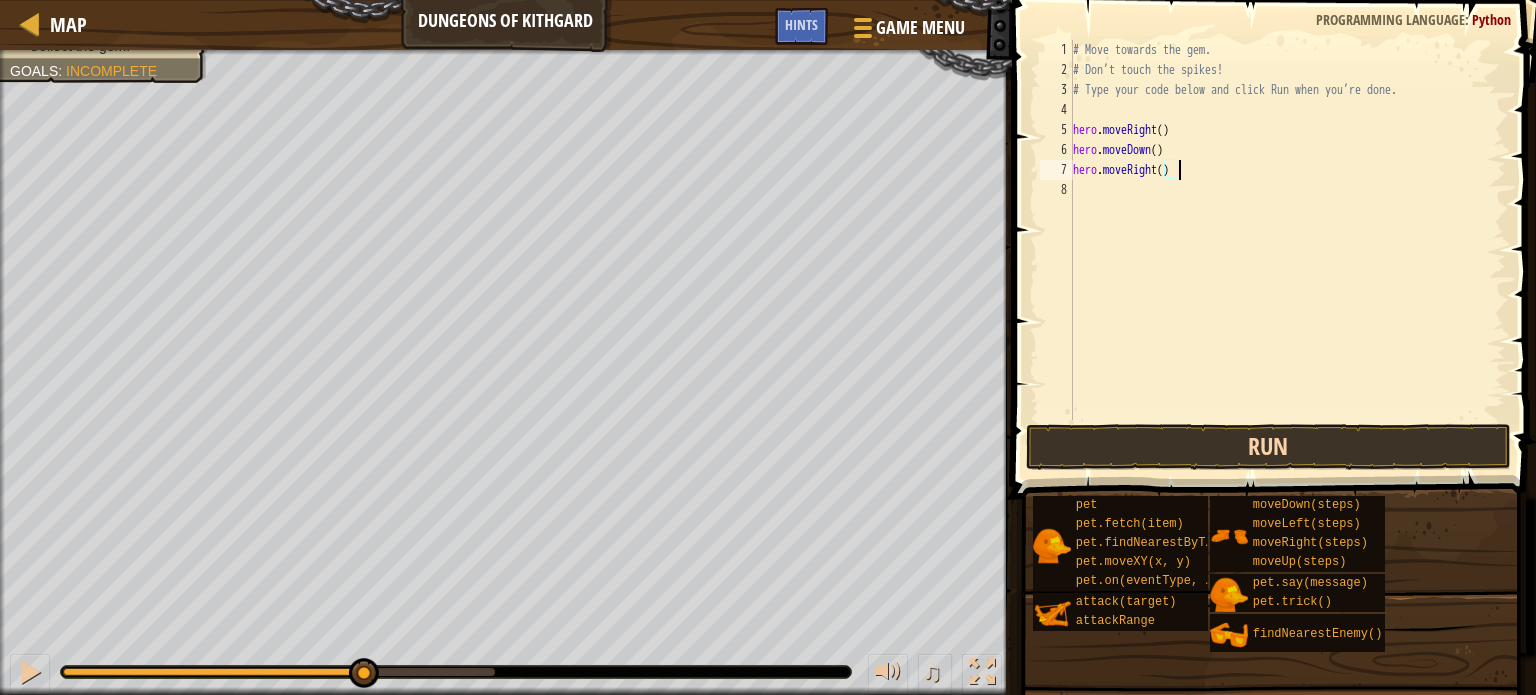 type 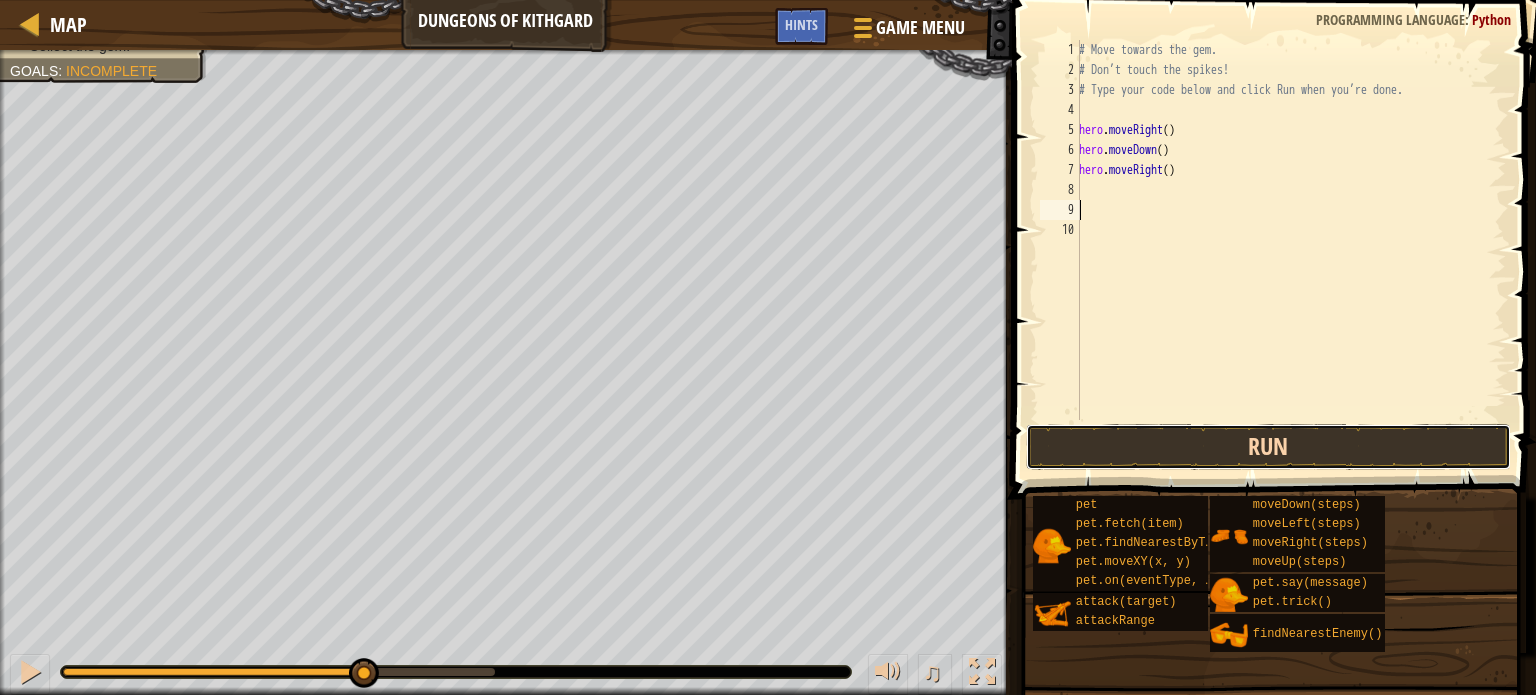 click on "Run" at bounding box center (1268, 447) 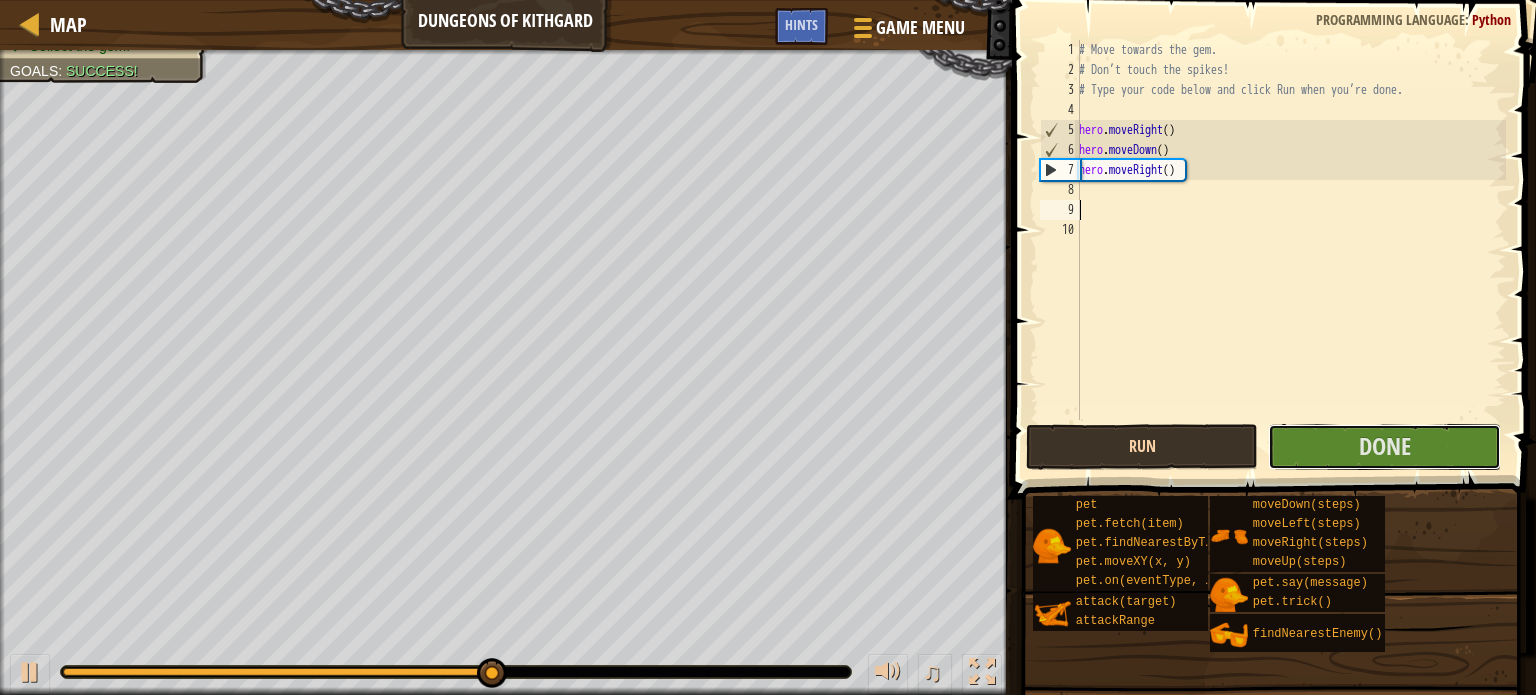click on "Done" at bounding box center (1385, 446) 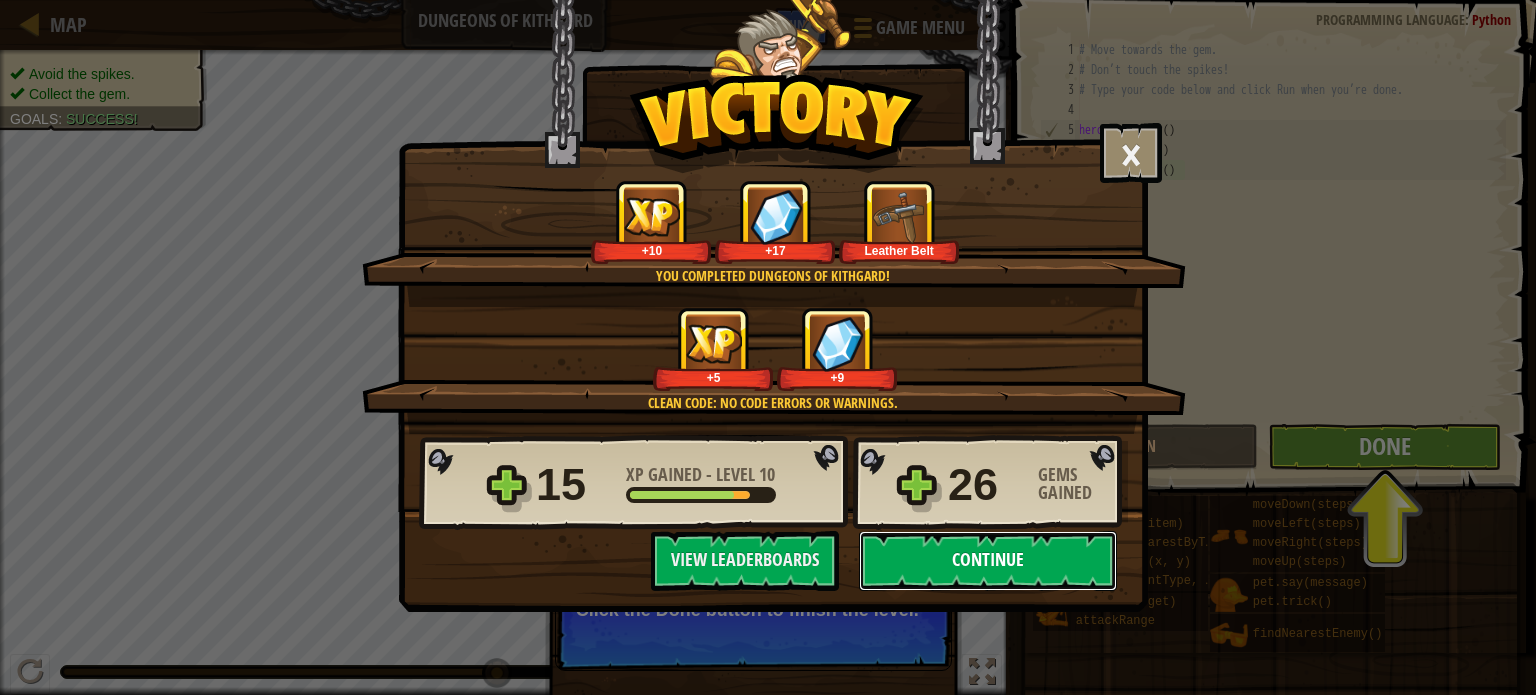 click on "Continue" at bounding box center [988, 561] 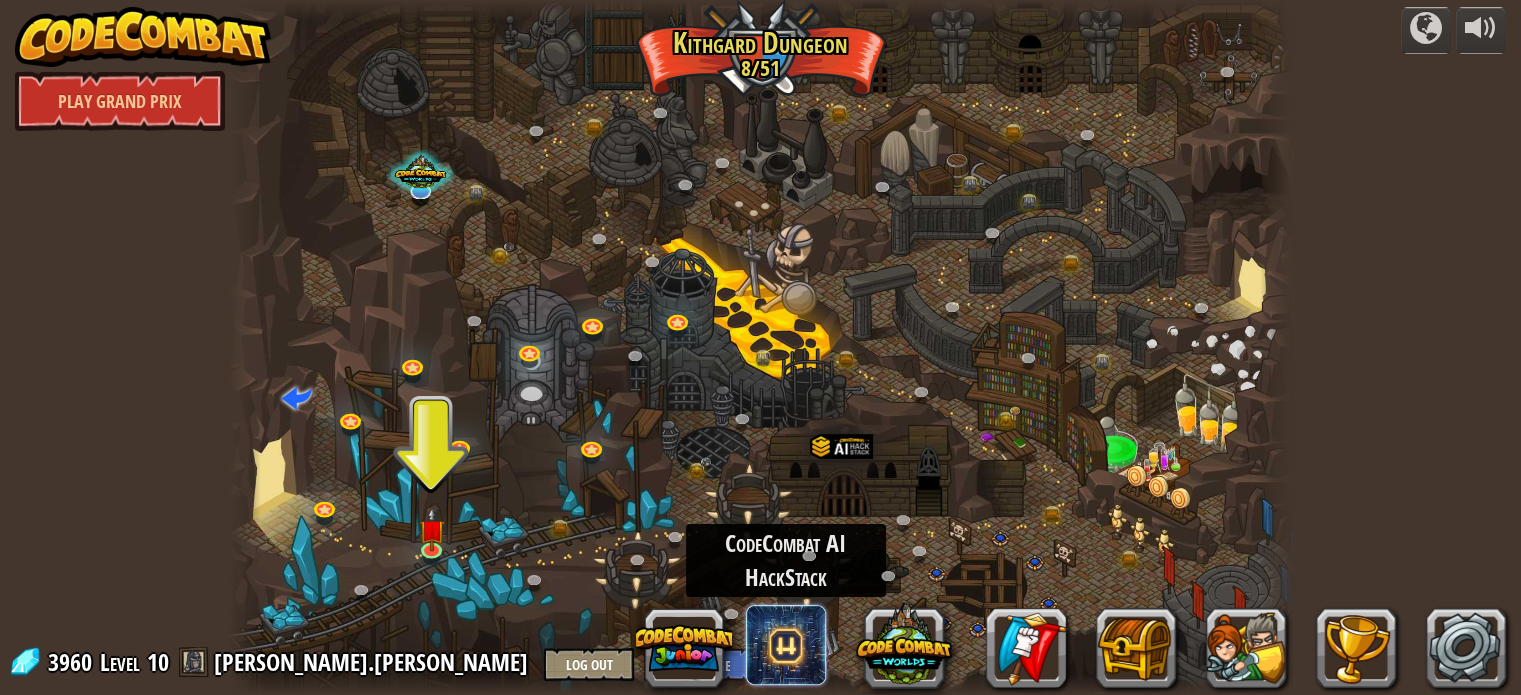 click at bounding box center [786, 645] 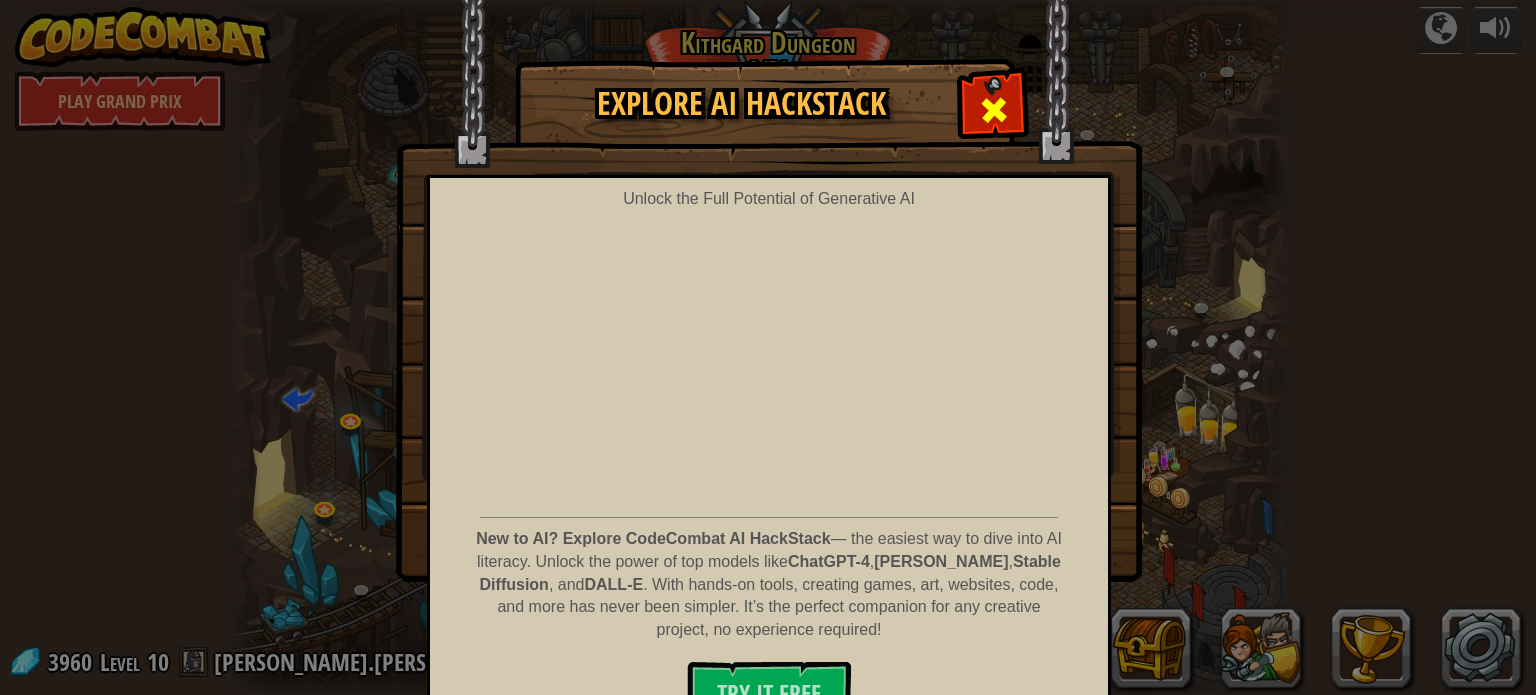 click at bounding box center [994, 110] 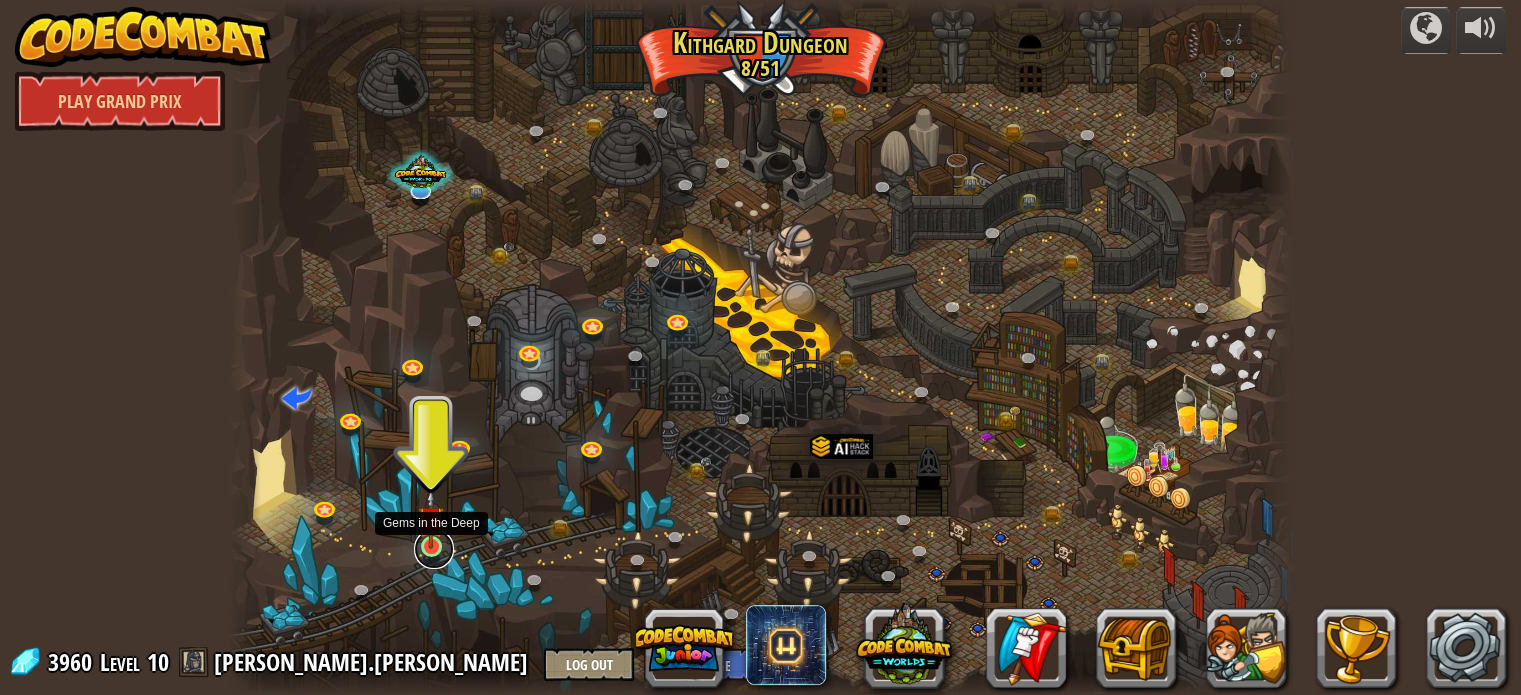 click at bounding box center (434, 549) 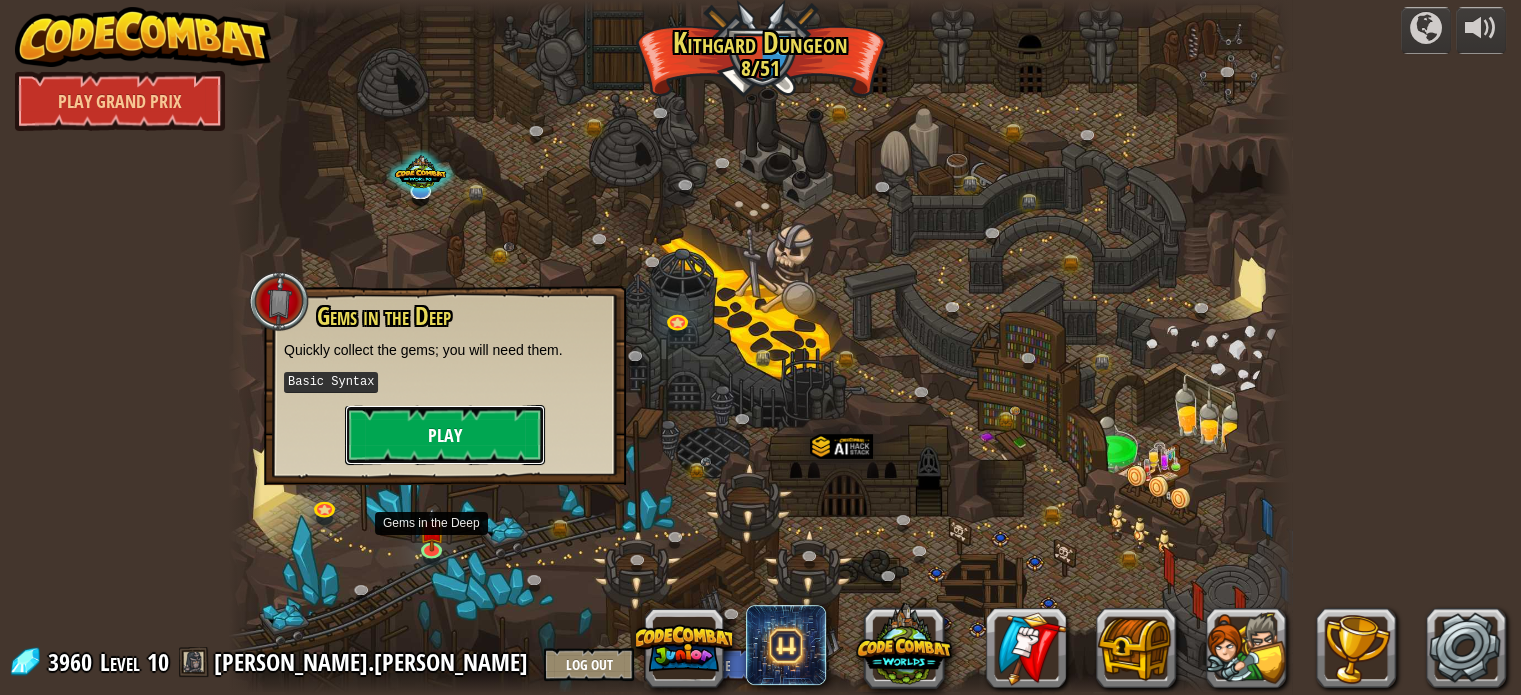 click on "Play" at bounding box center (445, 435) 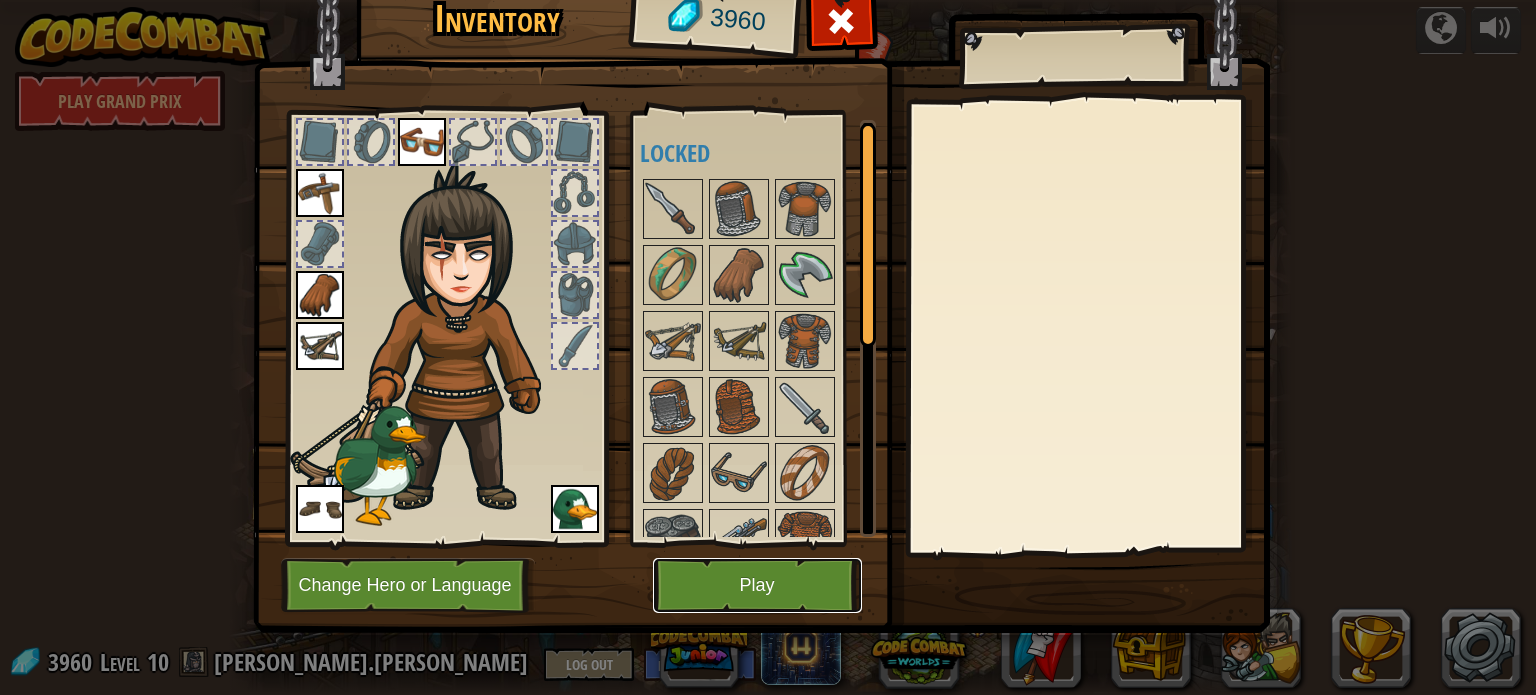 click on "Play" at bounding box center (757, 585) 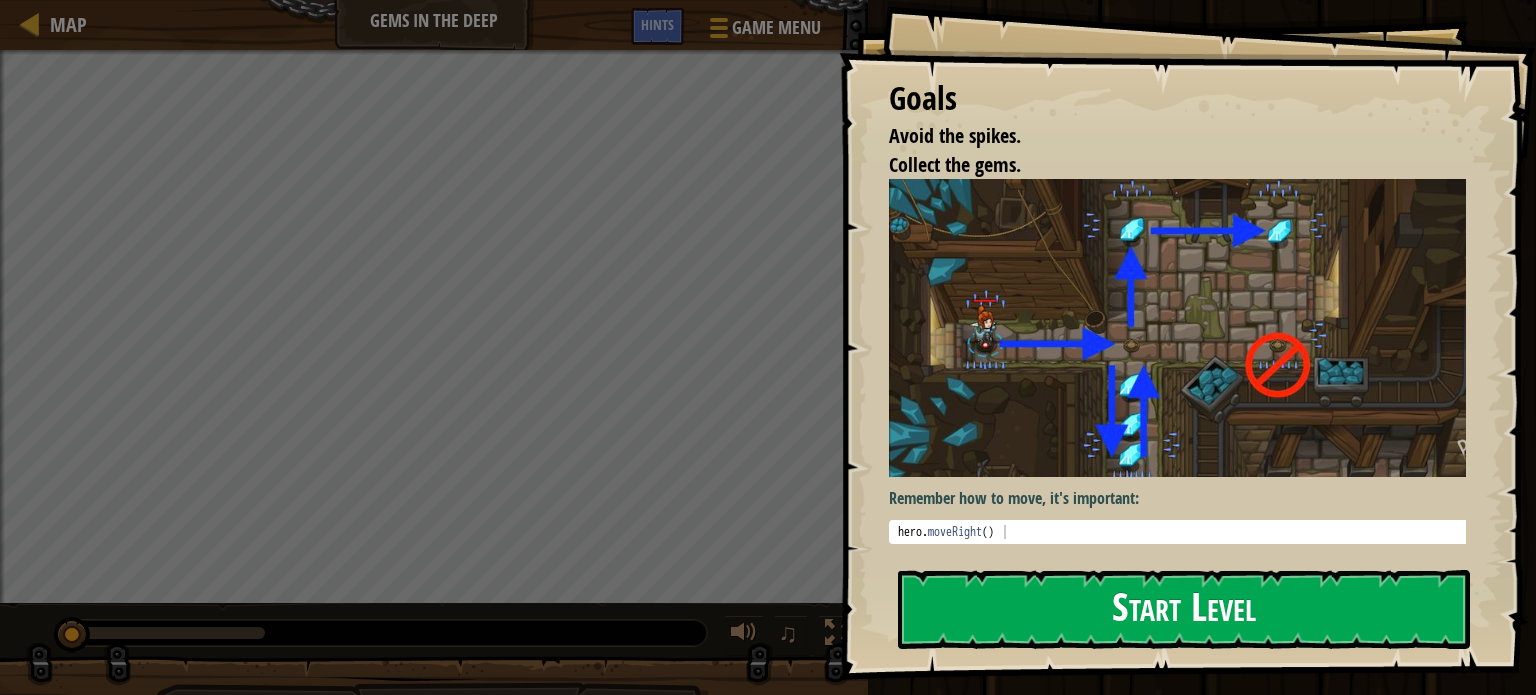 click on "Start Level" at bounding box center [1184, 609] 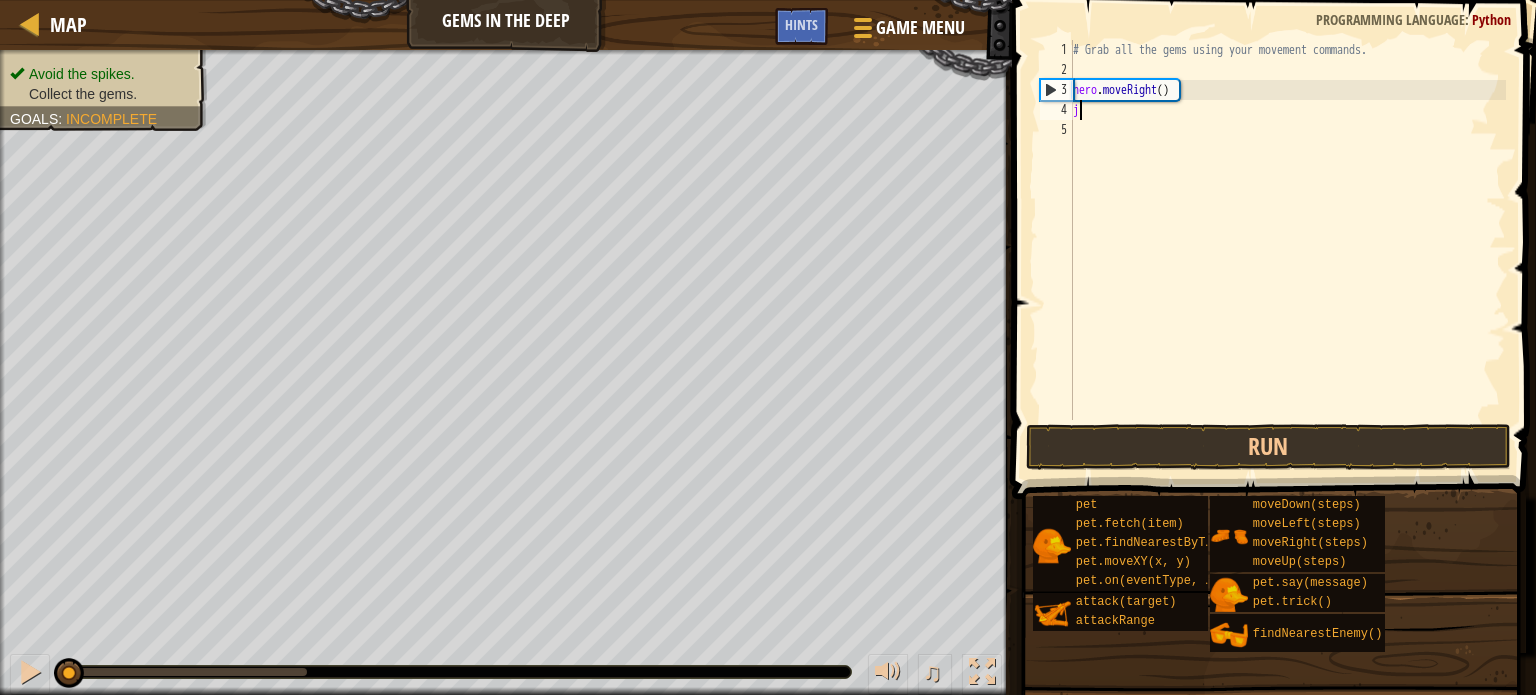 scroll, scrollTop: 9, scrollLeft: 0, axis: vertical 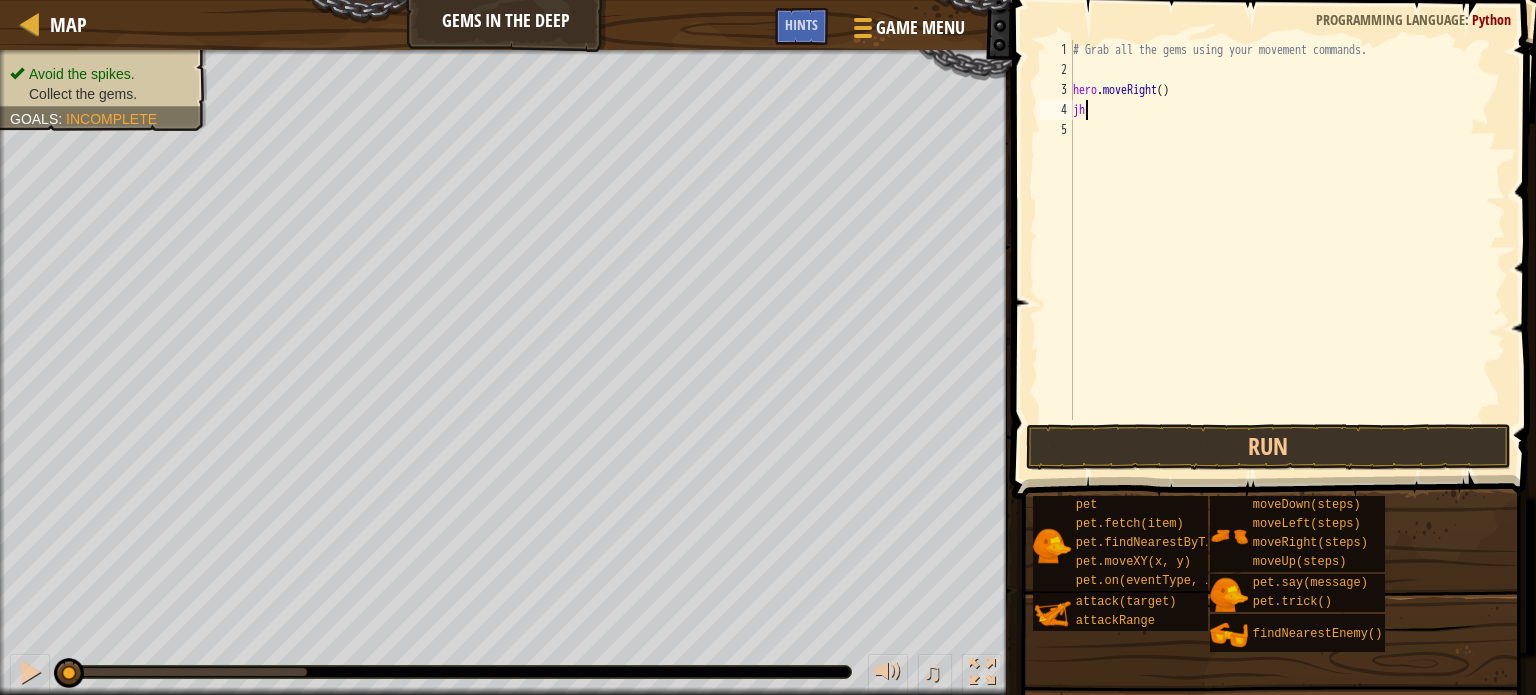 type on "j" 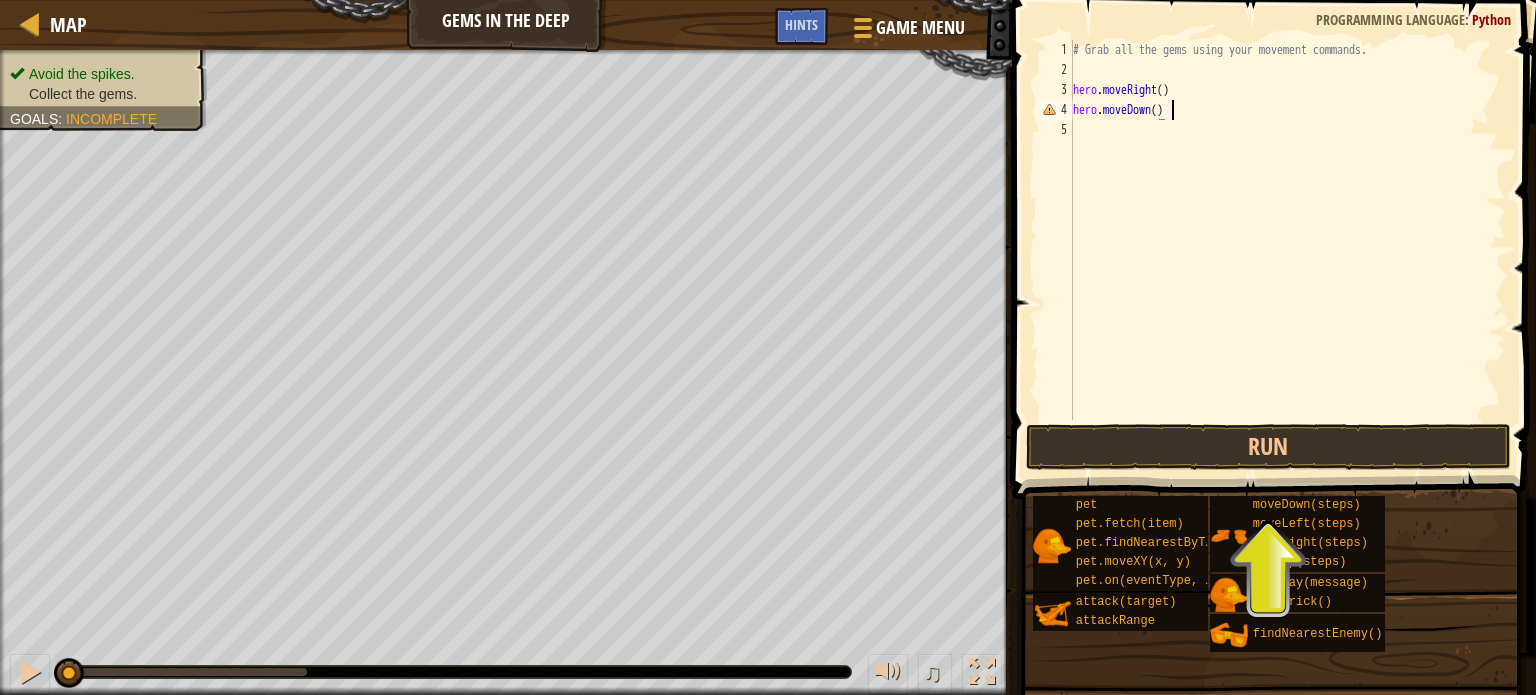 scroll, scrollTop: 9, scrollLeft: 7, axis: both 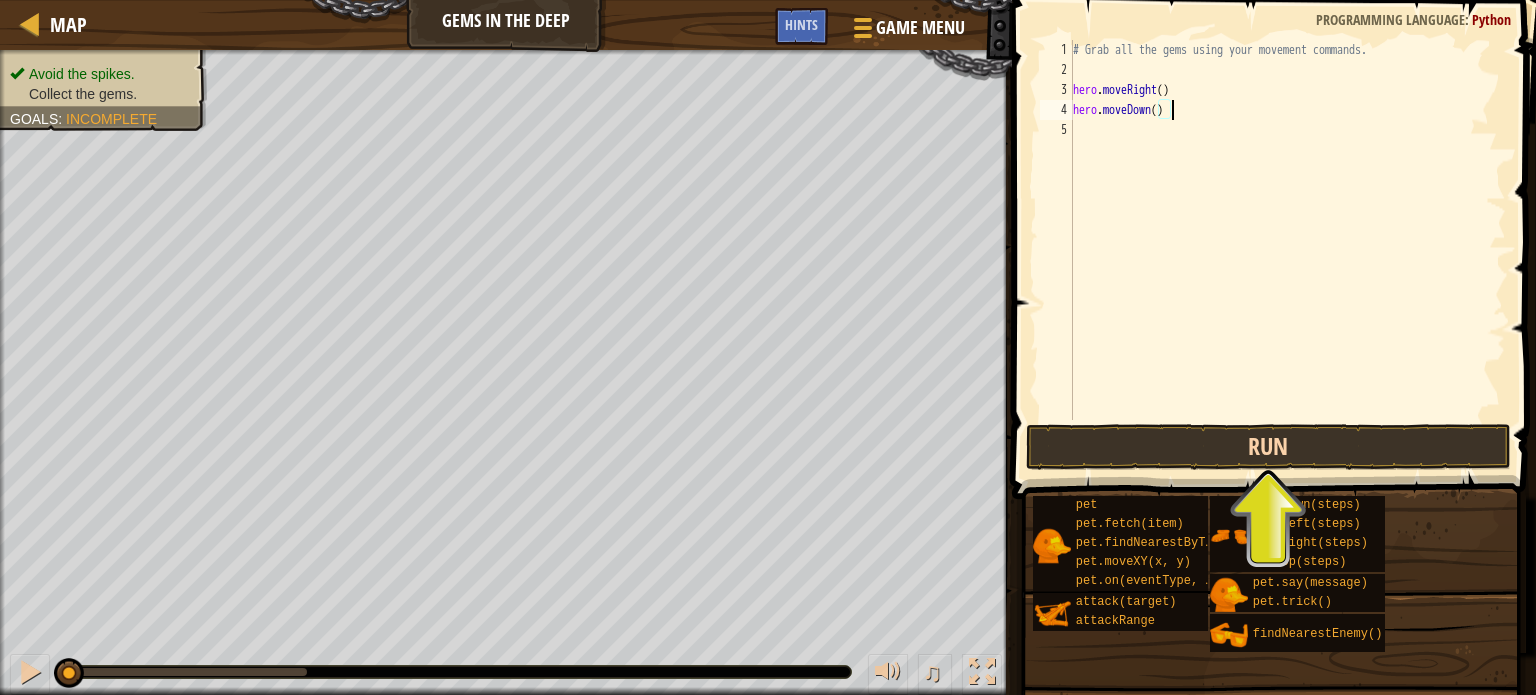 type on "hero.moveDown()" 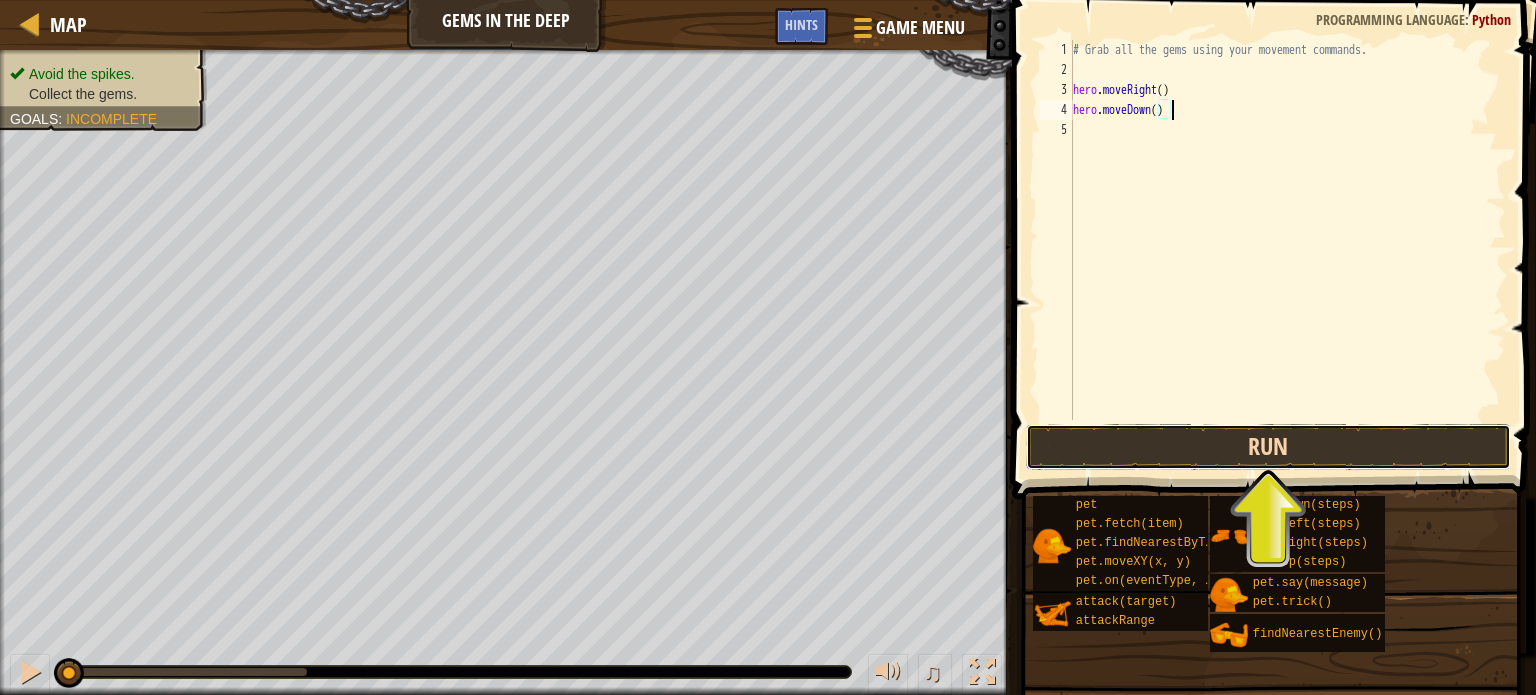 click on "Run" at bounding box center [1268, 447] 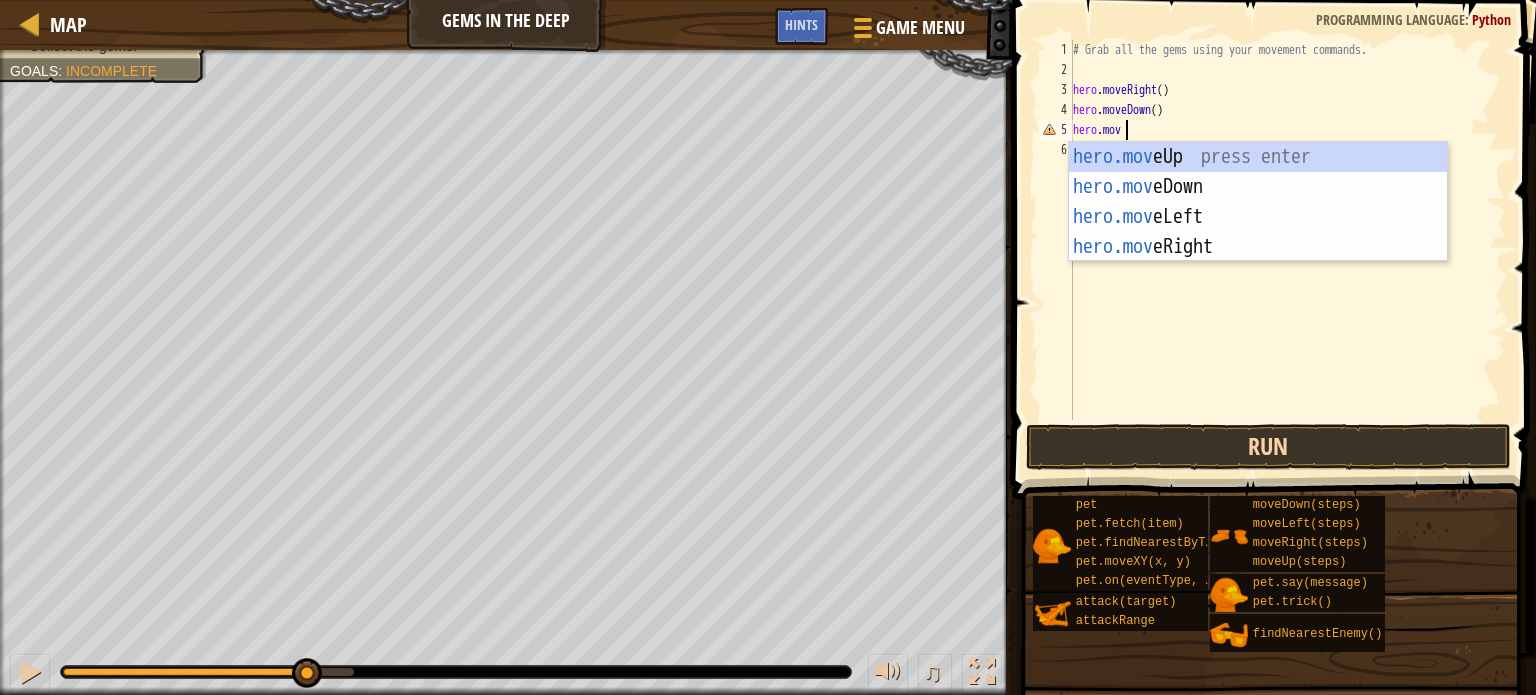 scroll, scrollTop: 9, scrollLeft: 3, axis: both 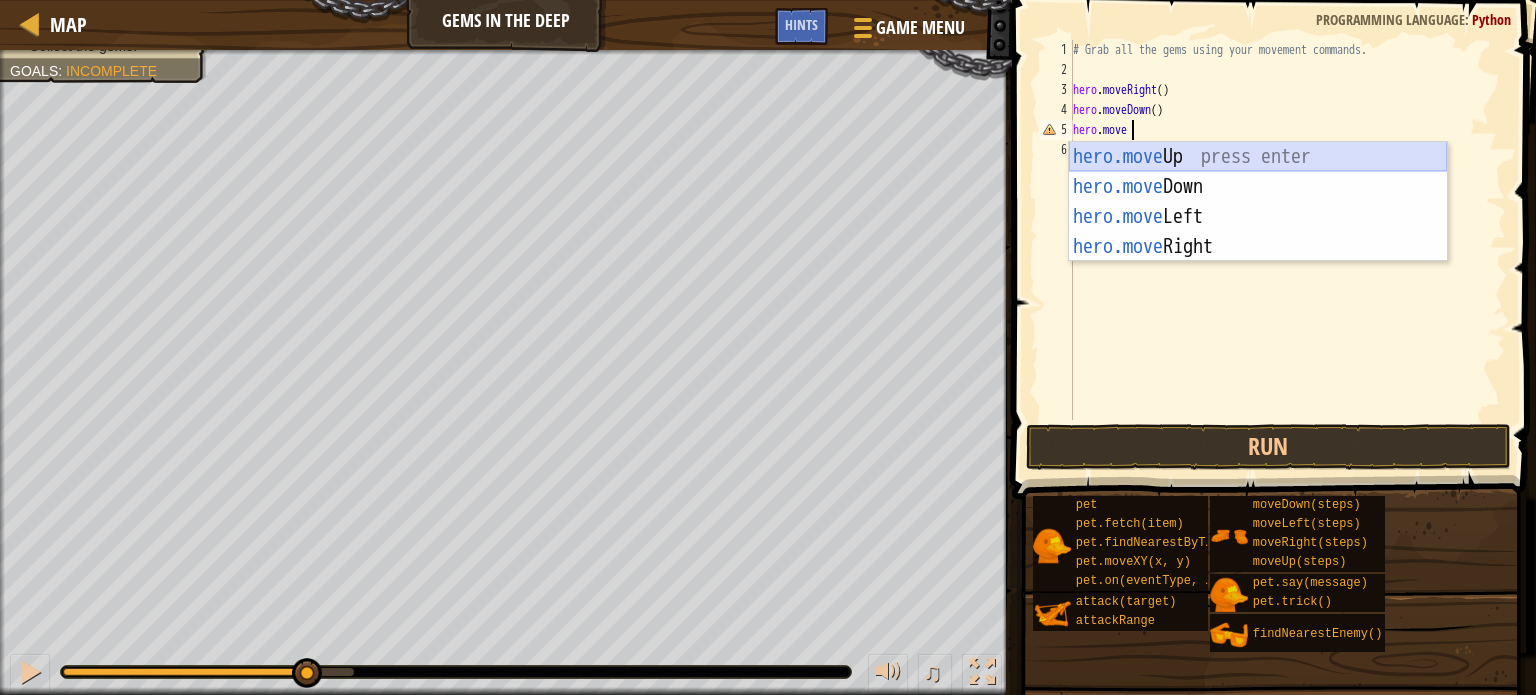click on "hero.move Up press enter hero.move Down press enter hero.move Left press enter hero.move Right press enter" at bounding box center [1258, 232] 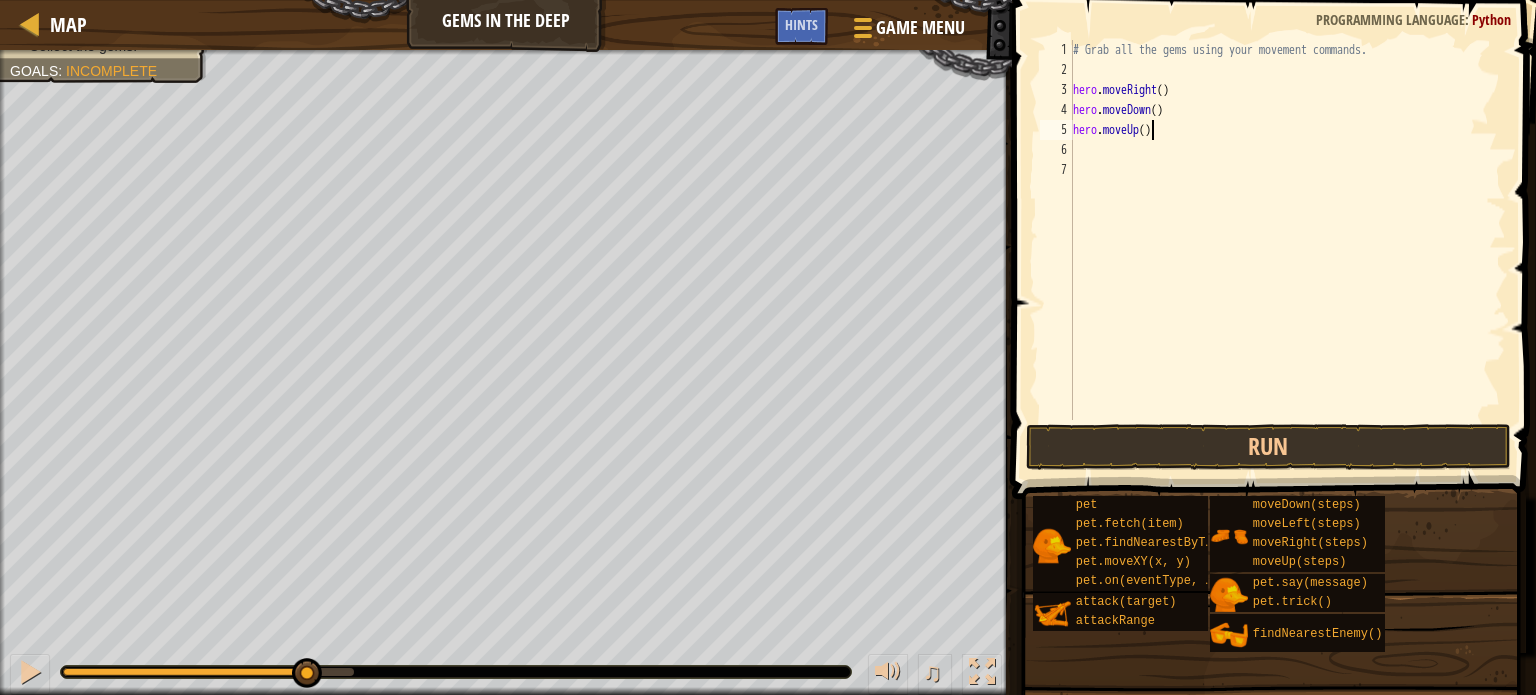 click on "# Grab all the gems using your movement commands. hero . moveRight ( ) hero . moveDown ( ) hero . moveUp ( )" at bounding box center [1287, 250] 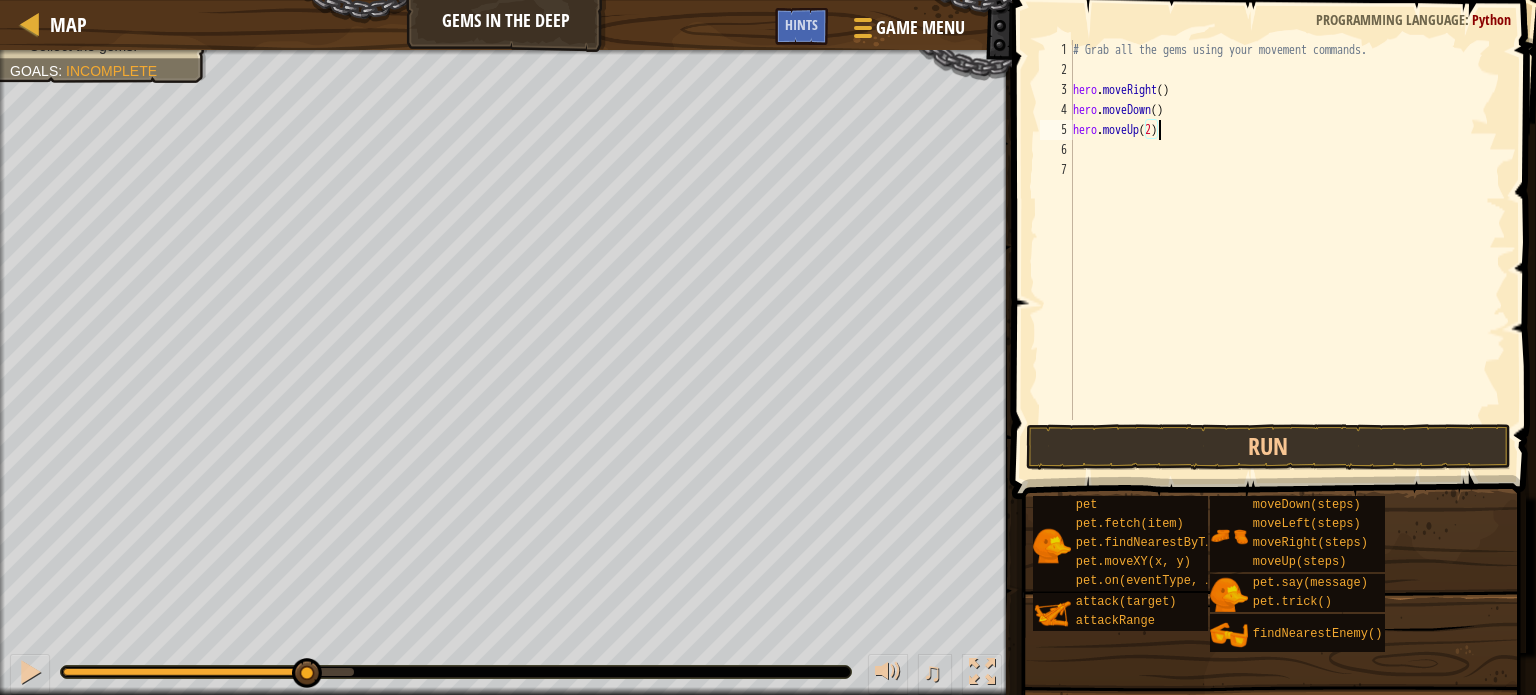 scroll, scrollTop: 9, scrollLeft: 6, axis: both 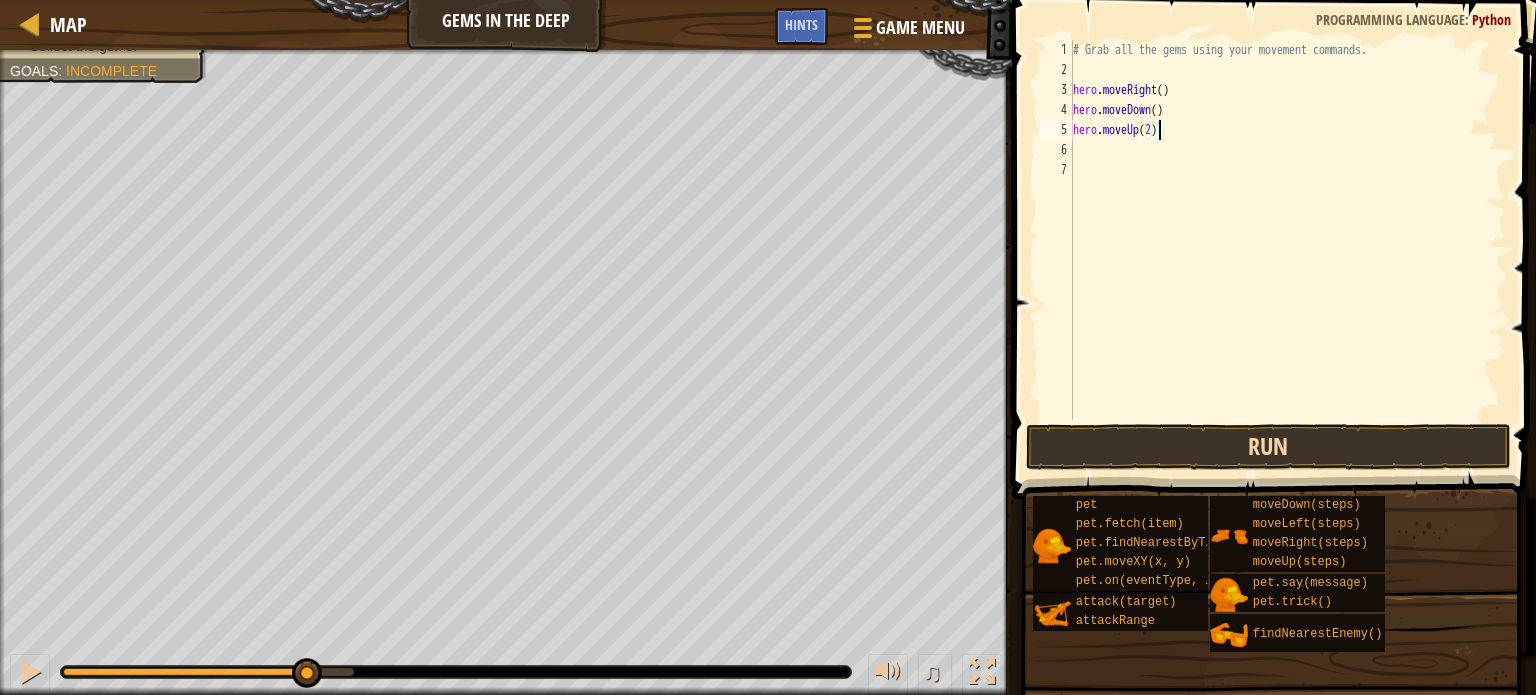 type on "hero.moveUp(2)" 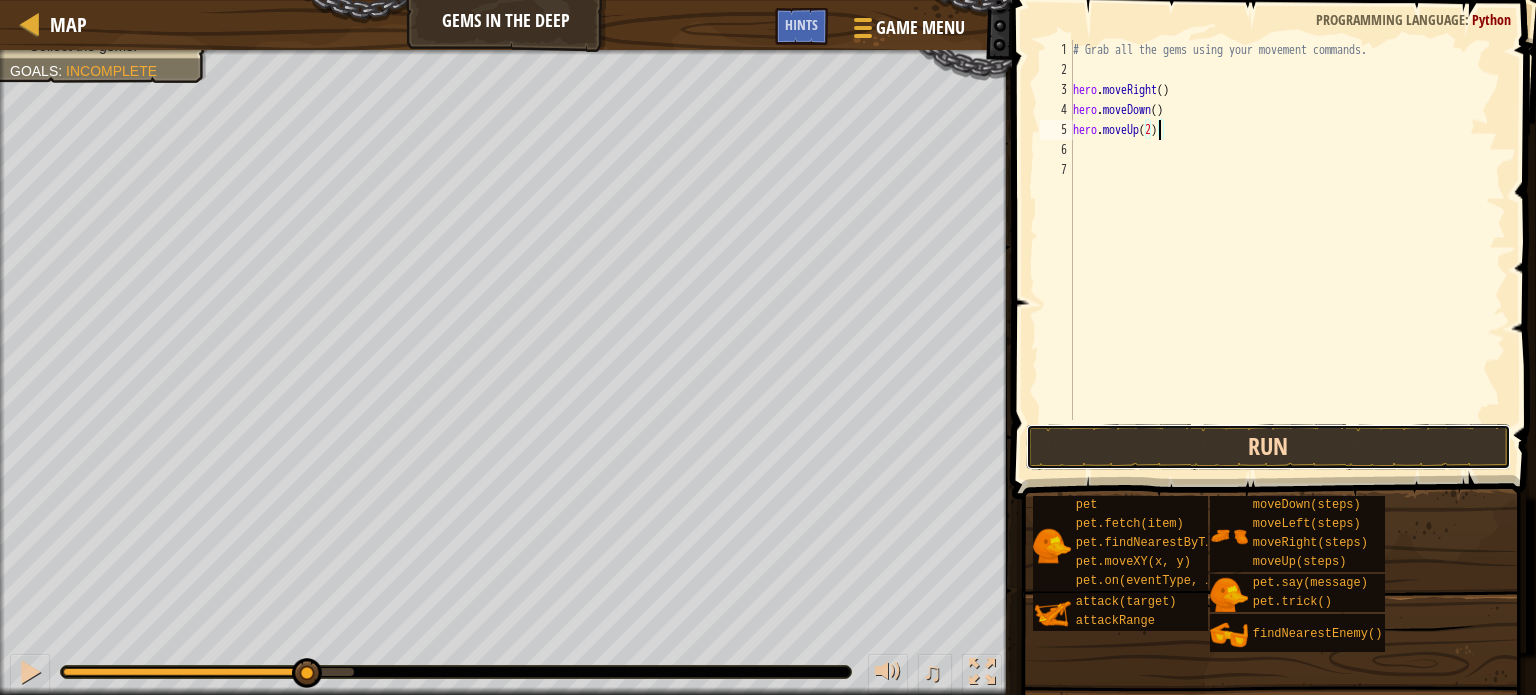 click on "Run" at bounding box center (1268, 447) 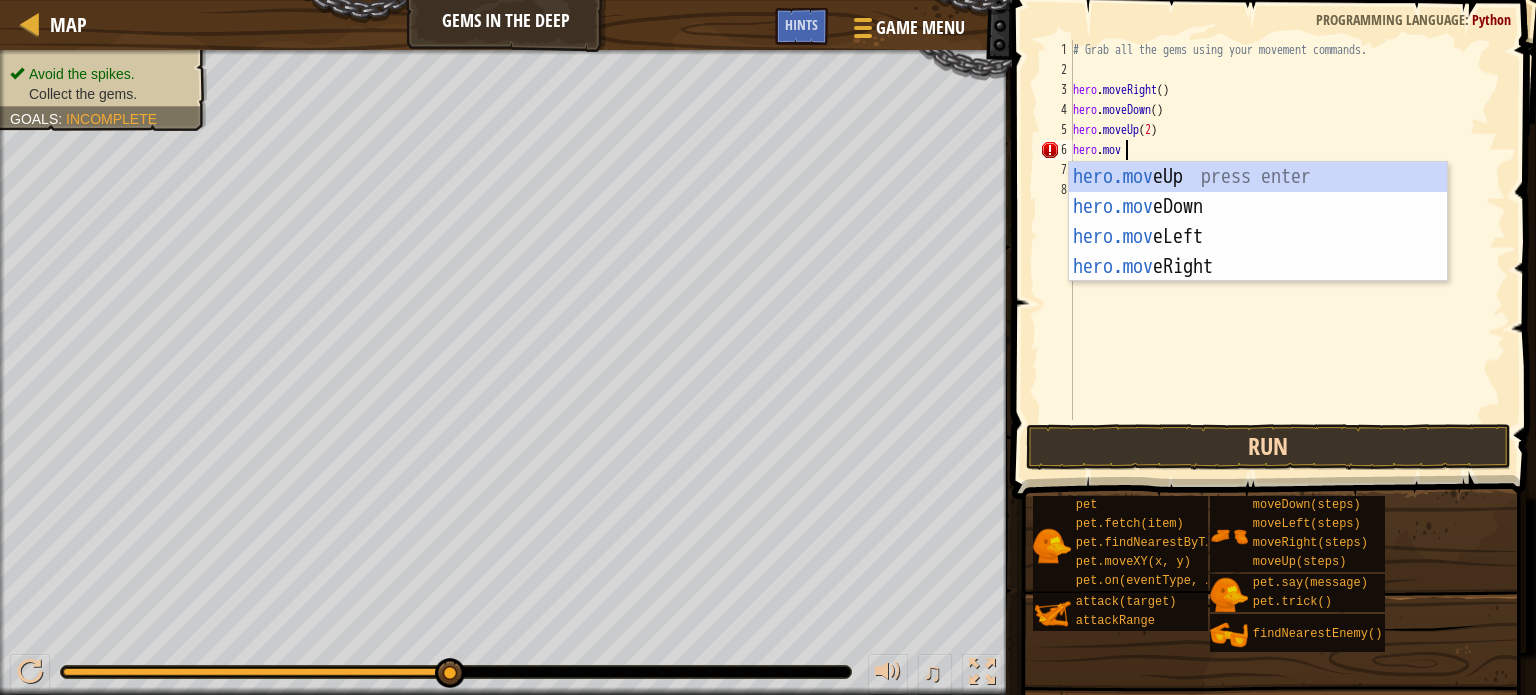 scroll, scrollTop: 9, scrollLeft: 3, axis: both 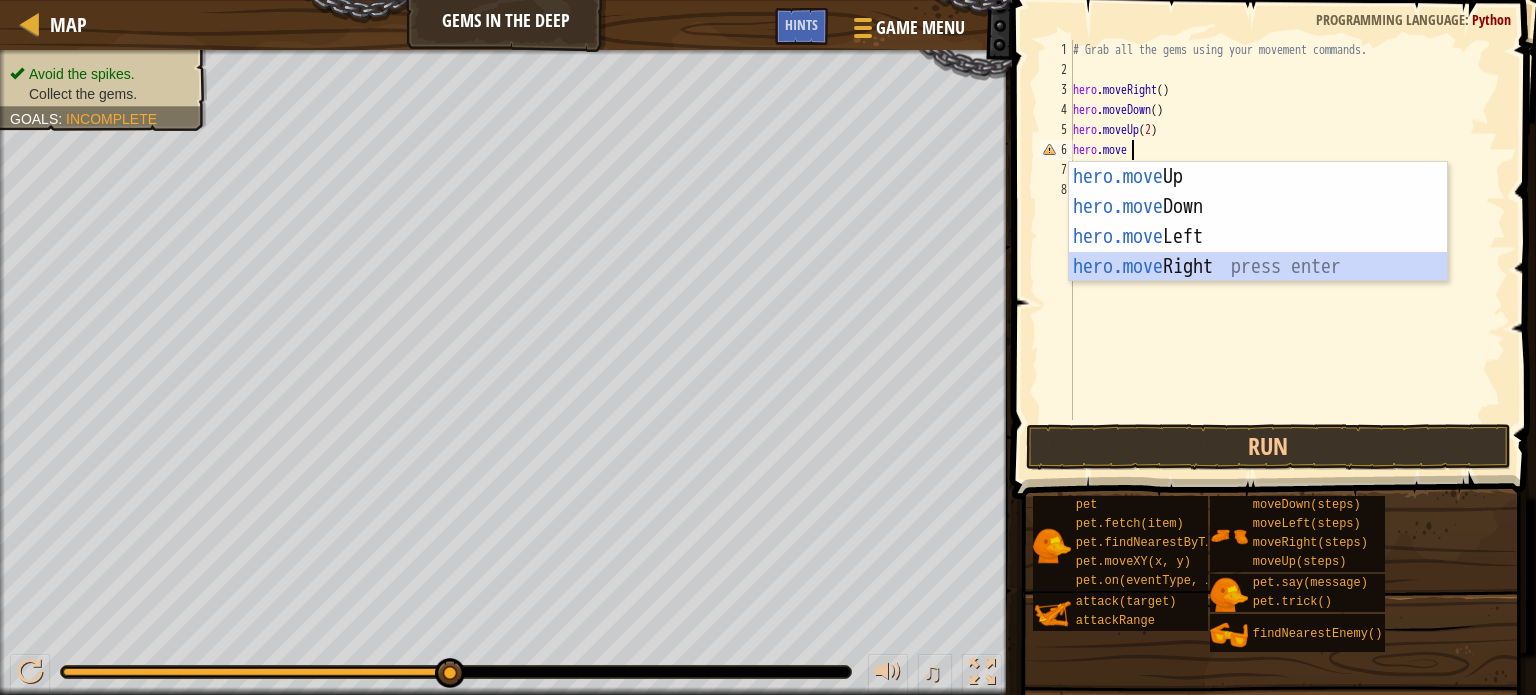 click on "hero.move Up press enter hero.move Down press enter hero.move Left press enter hero.move Right press enter" at bounding box center [1258, 252] 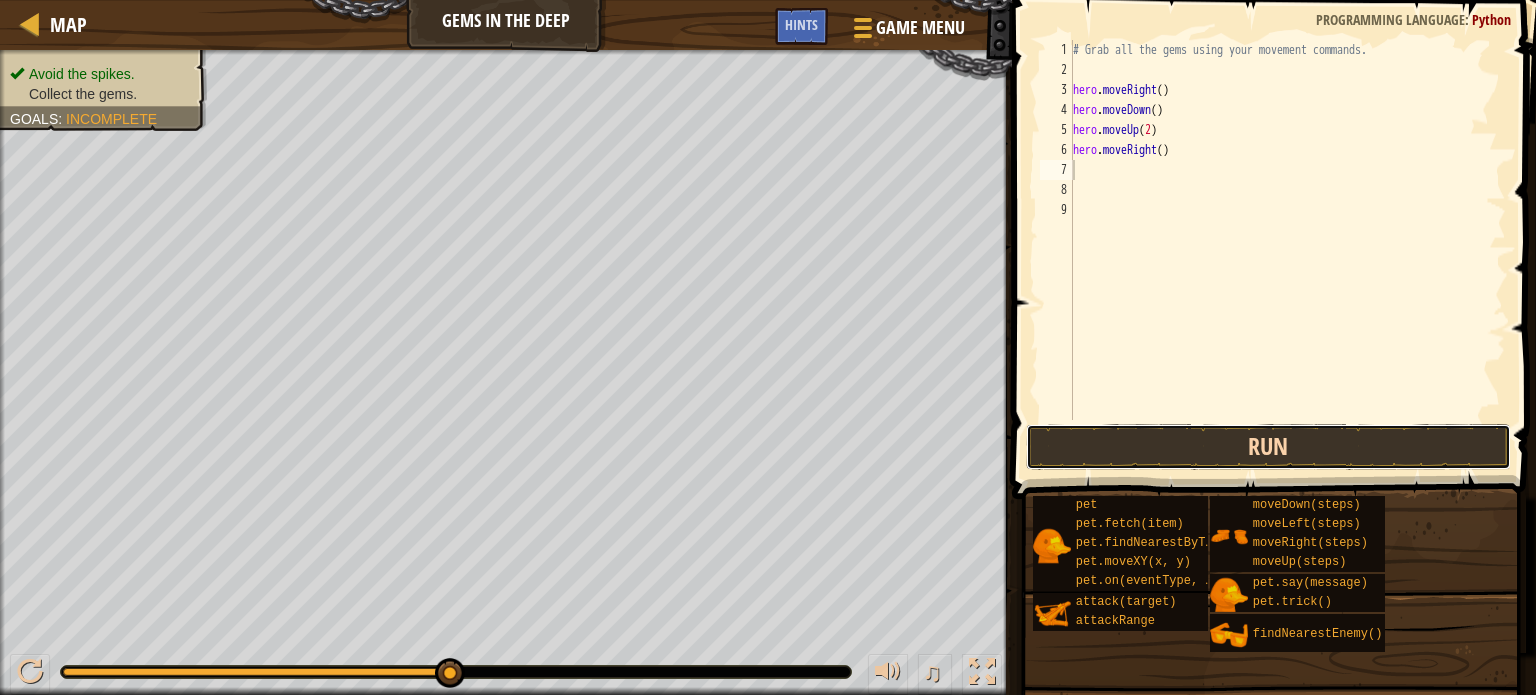click on "Run" at bounding box center (1268, 447) 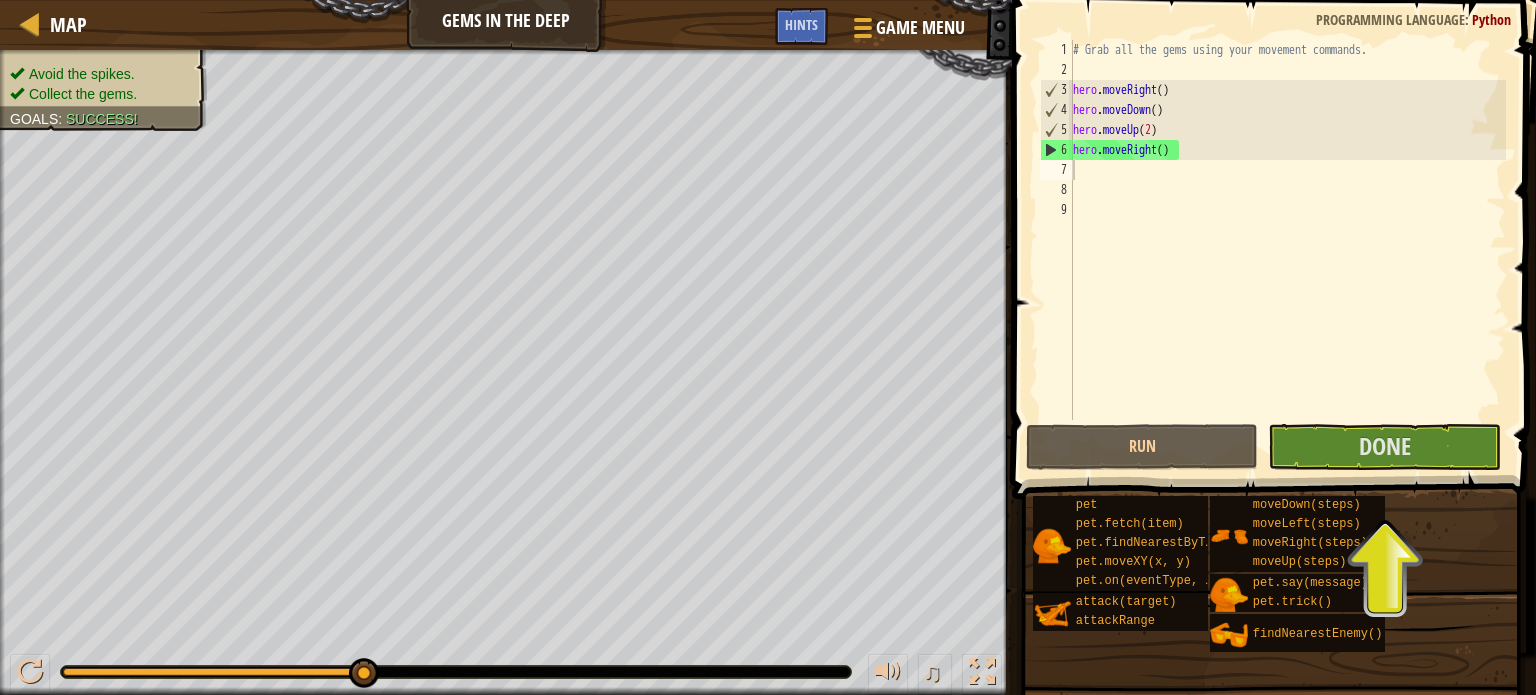 click at bounding box center [1271, 771] 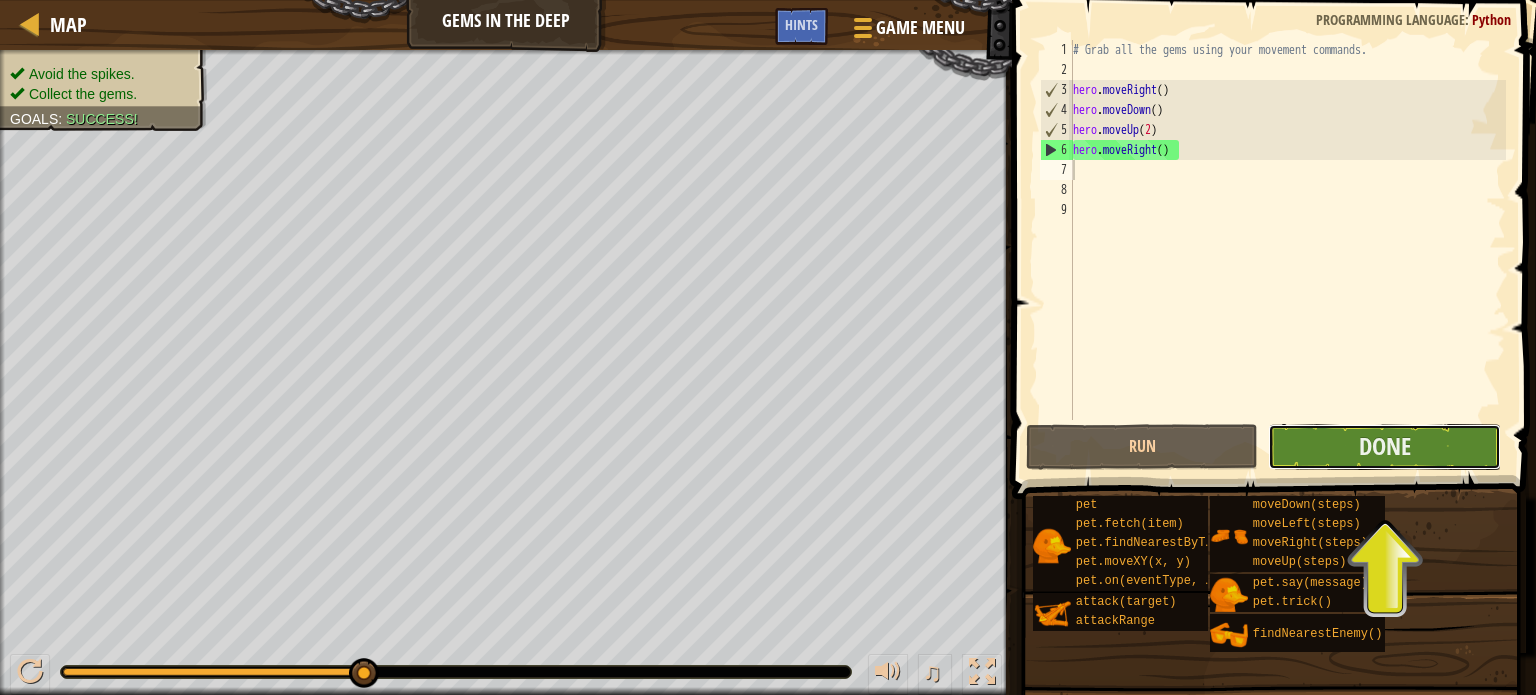 click on "Done" at bounding box center (1384, 447) 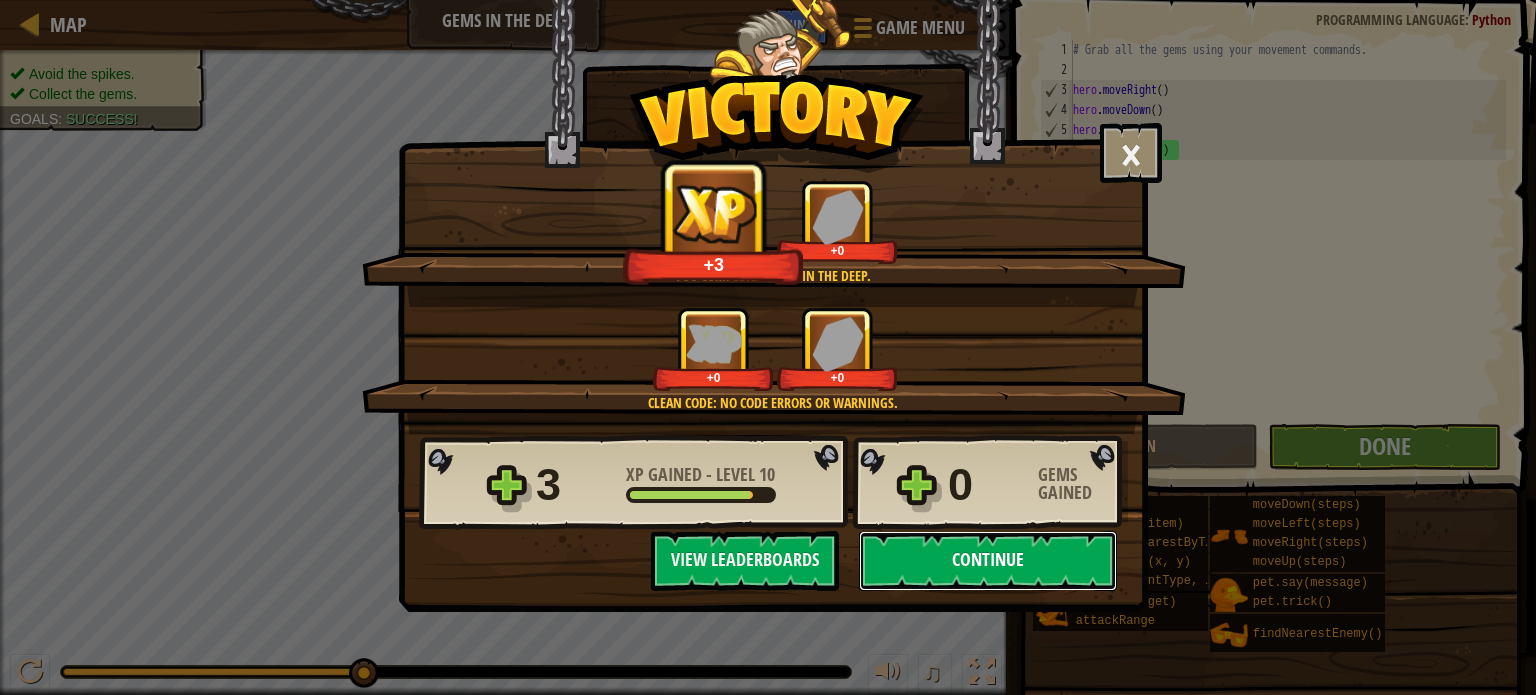 click on "Continue" at bounding box center (988, 561) 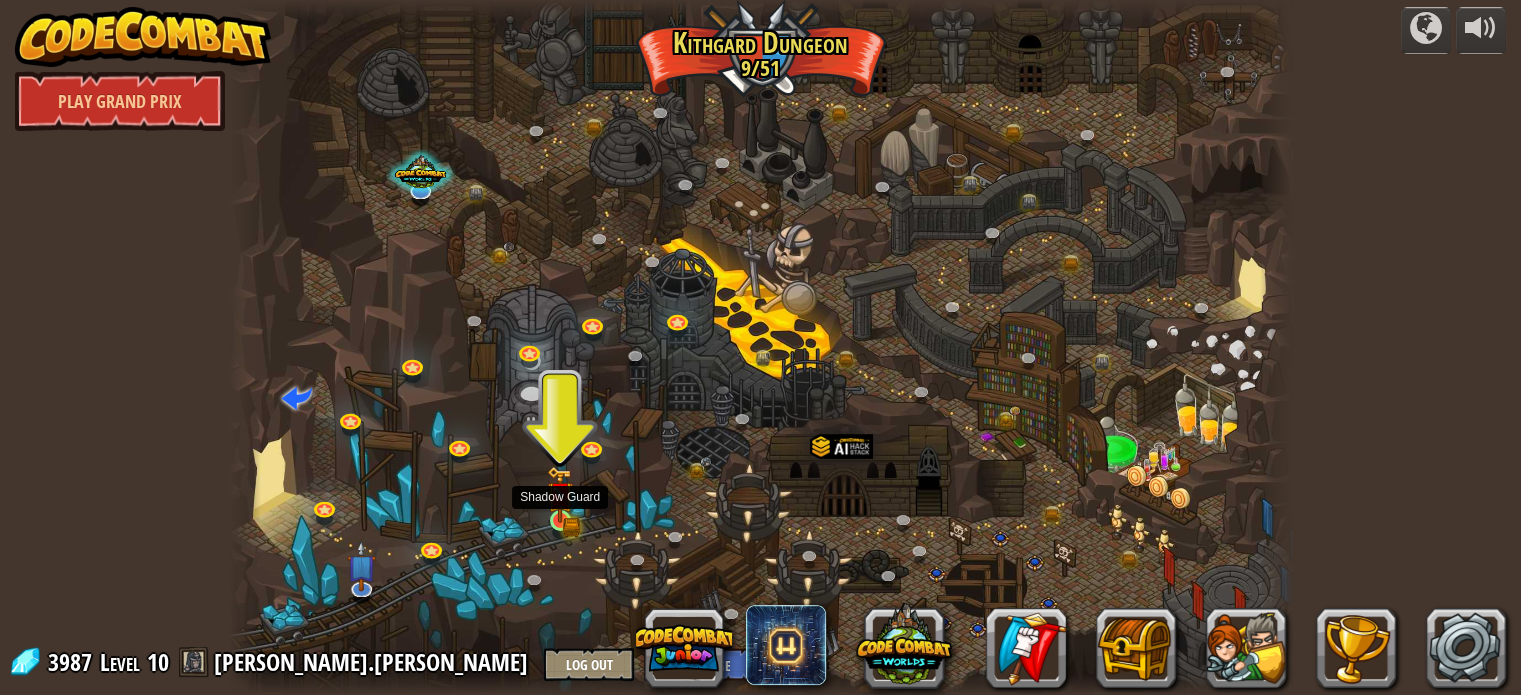 click at bounding box center [560, 494] 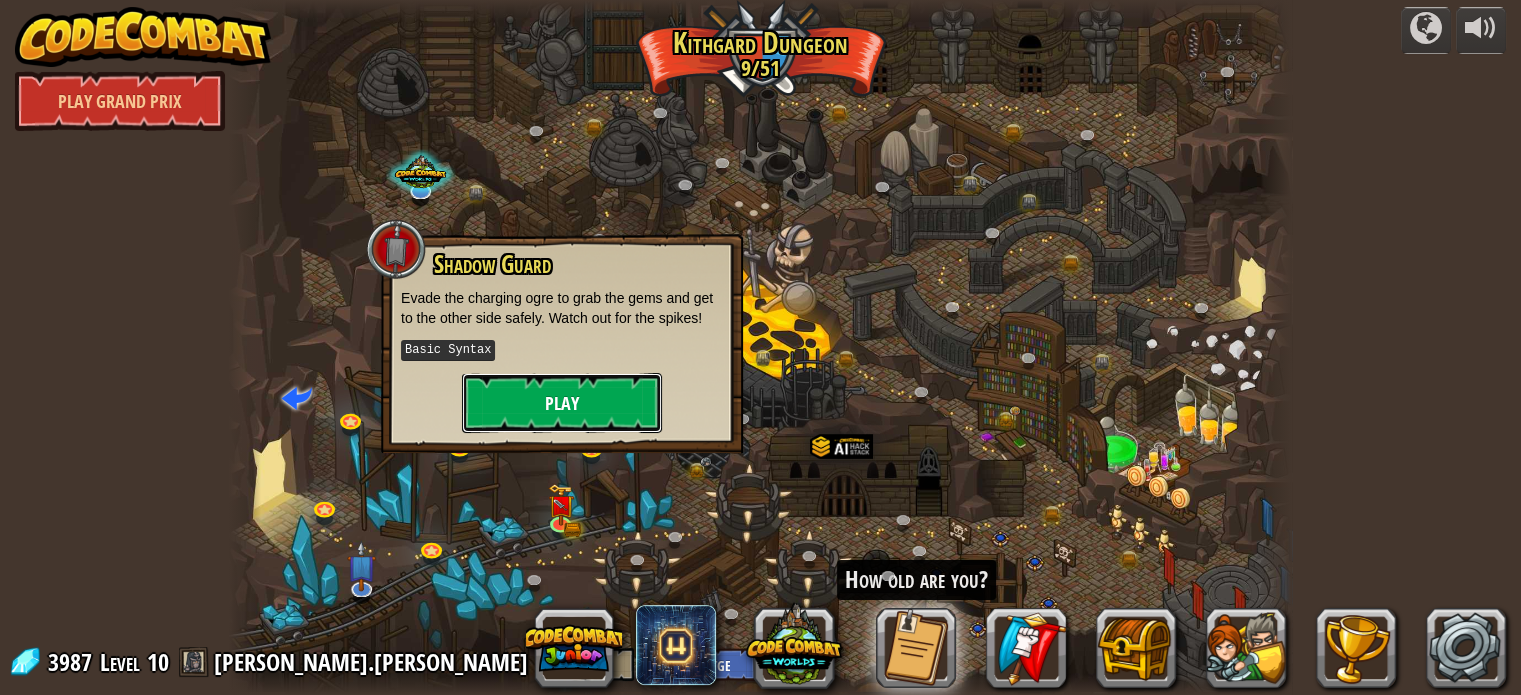 click on "Play" at bounding box center (562, 403) 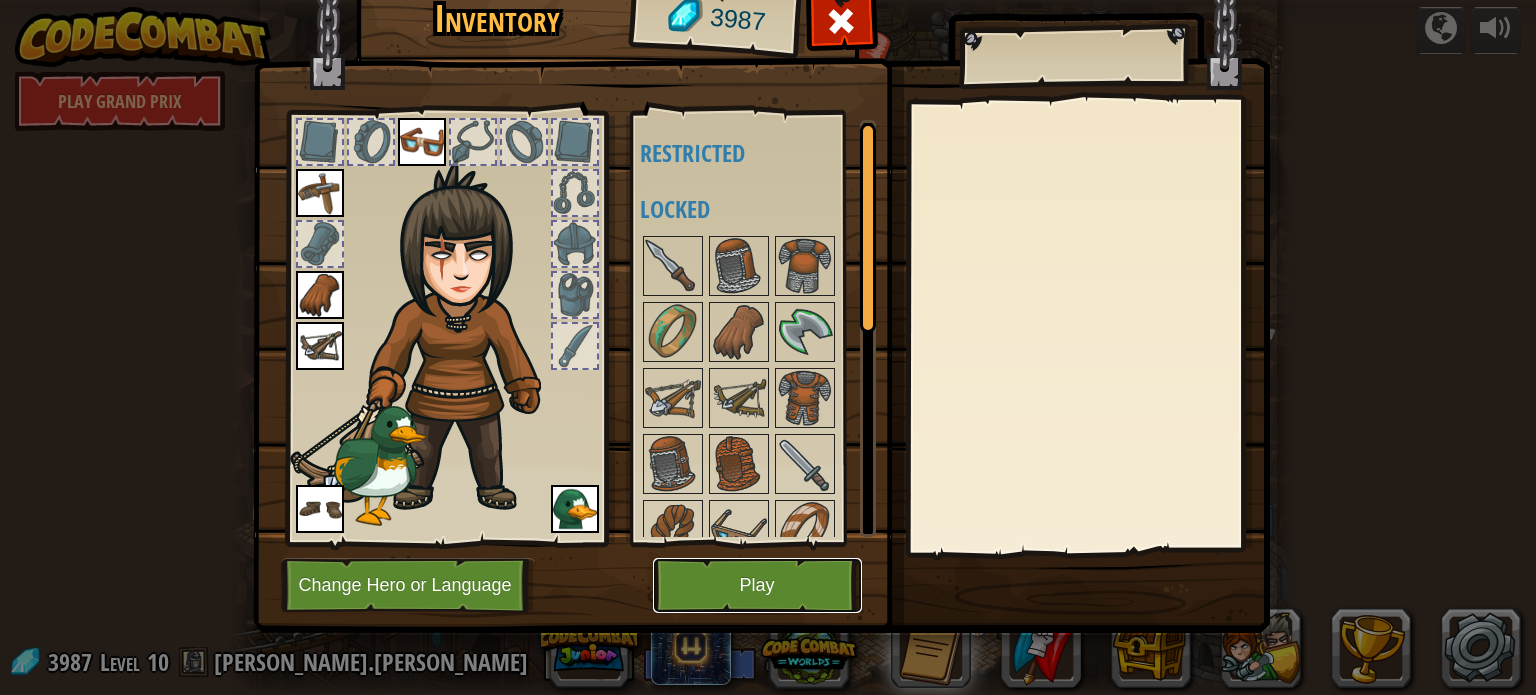 drag, startPoint x: 776, startPoint y: 599, endPoint x: 735, endPoint y: 567, distance: 52.009613 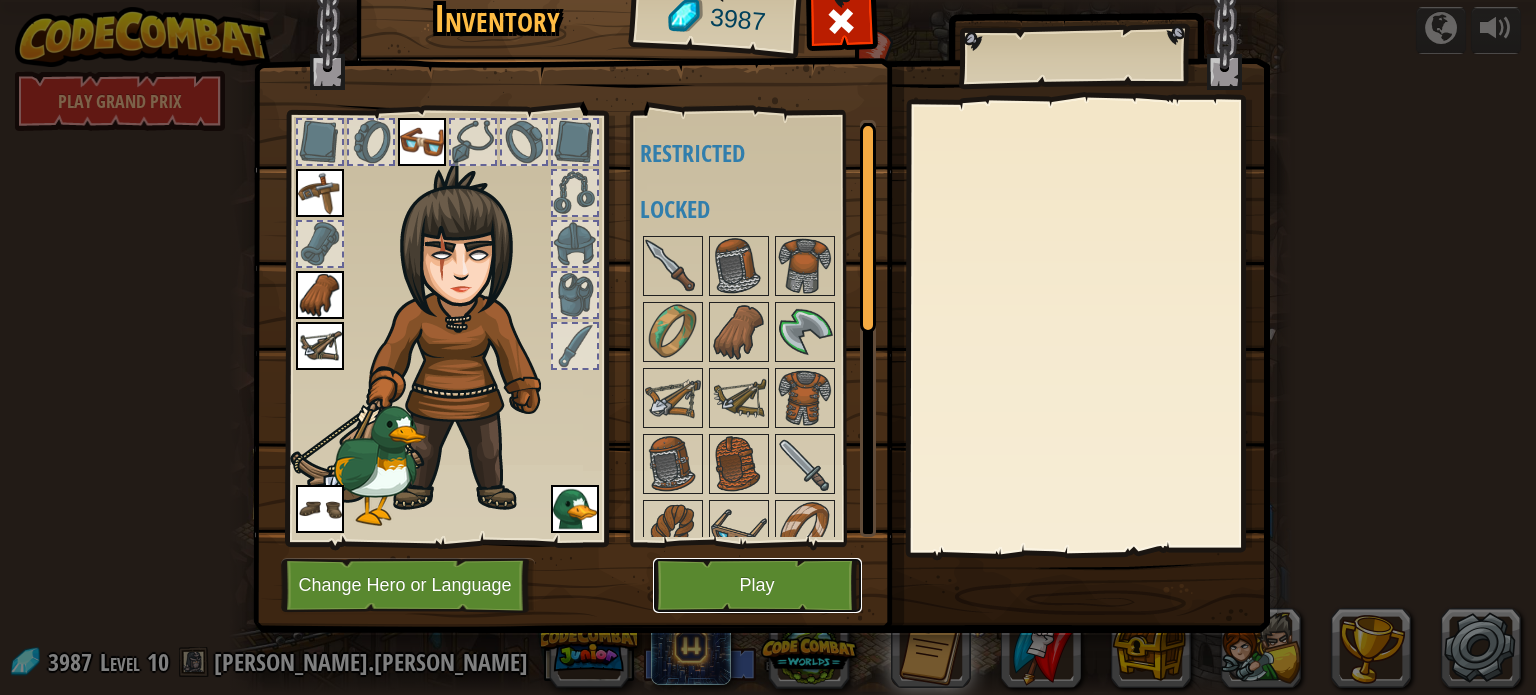 click on "Play" at bounding box center (757, 585) 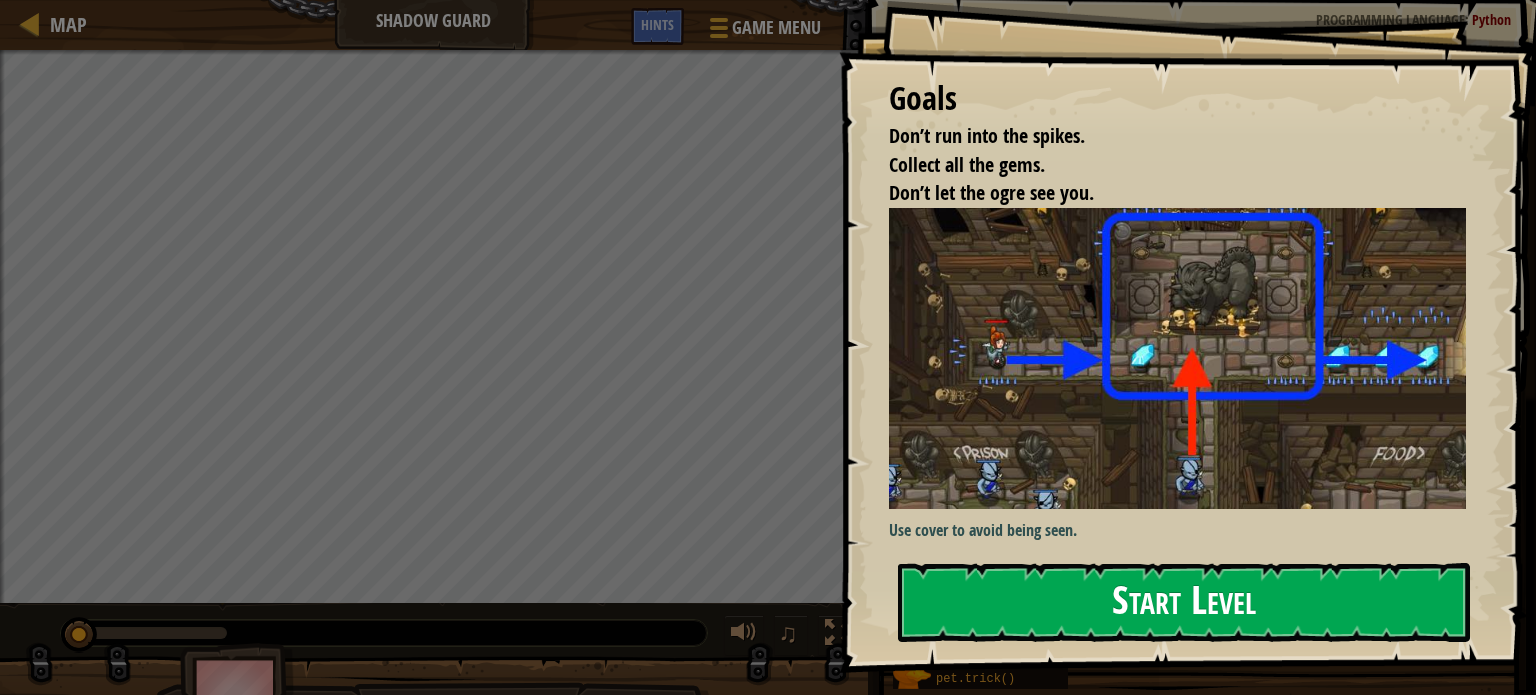click on "Start Level" at bounding box center [1184, 602] 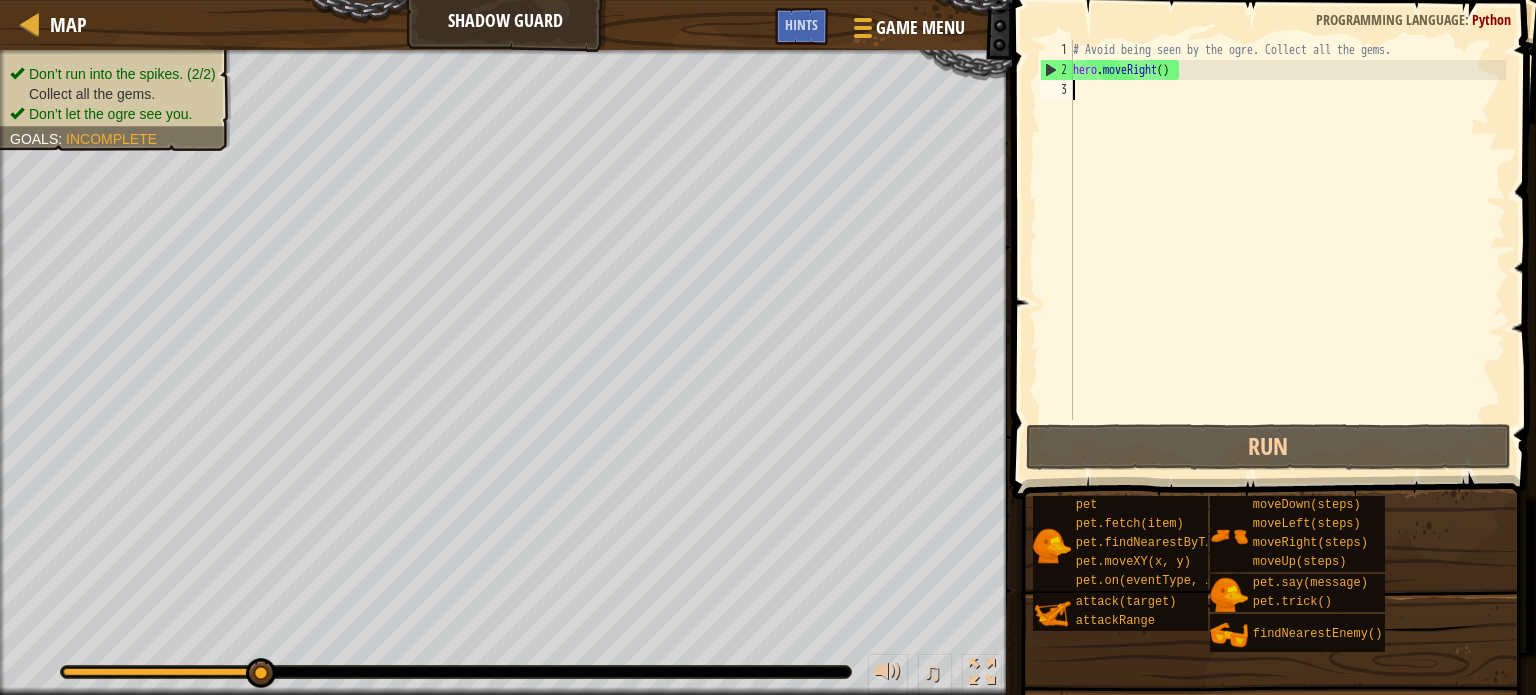 scroll, scrollTop: 9, scrollLeft: 0, axis: vertical 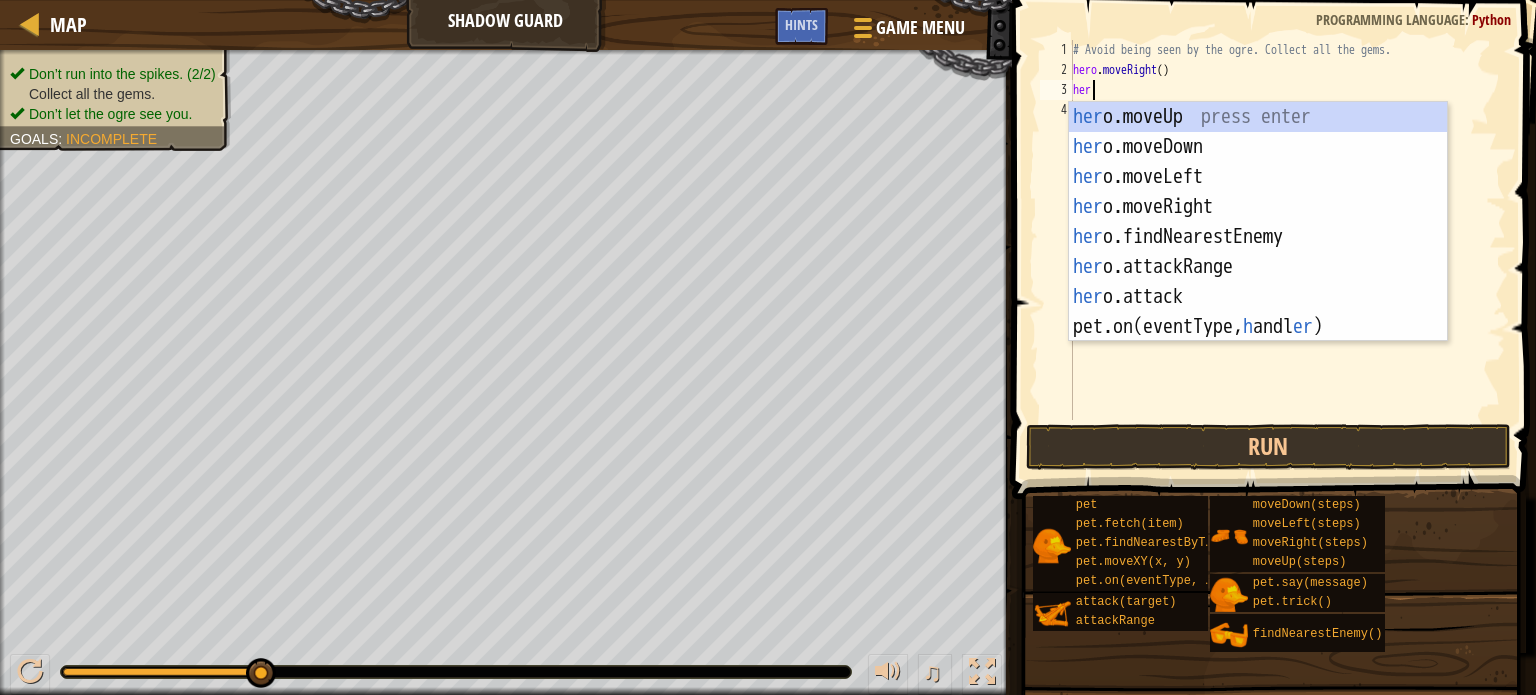 type on "hero" 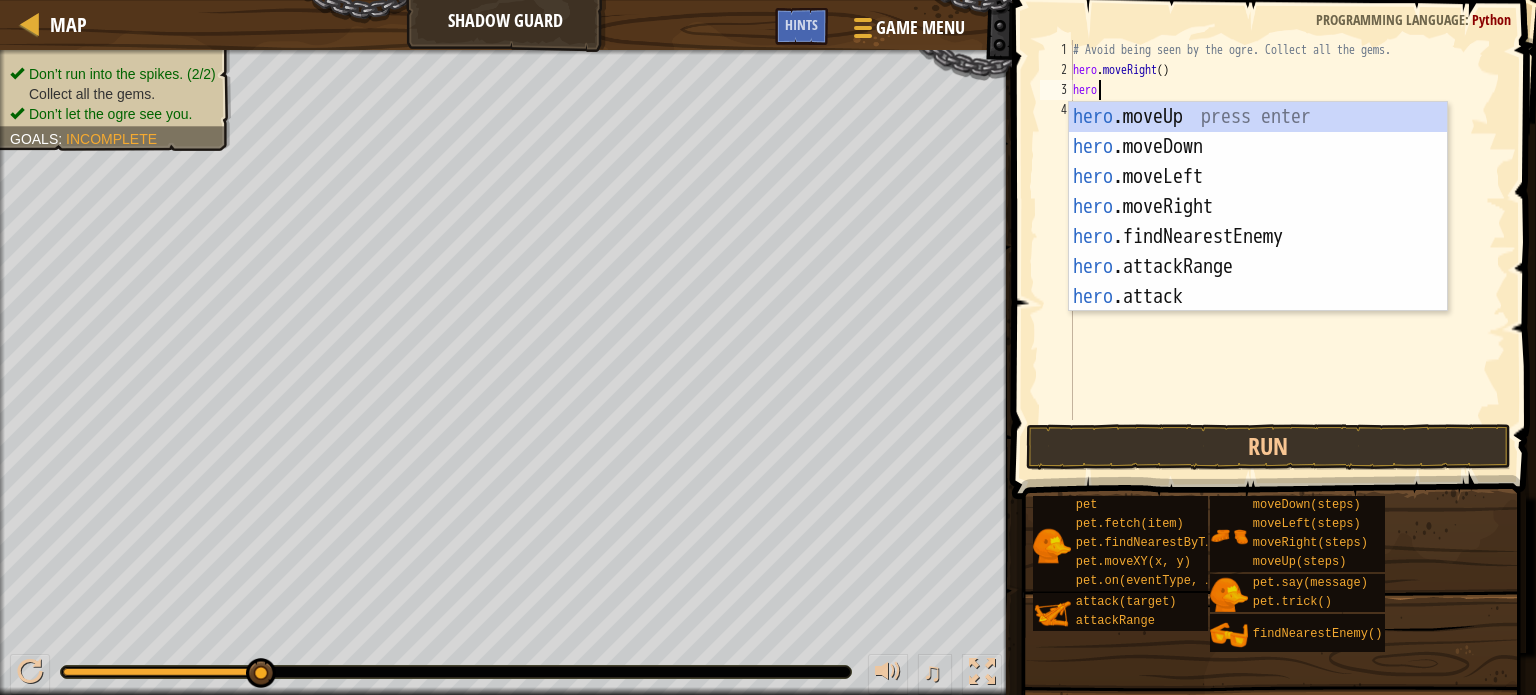 scroll, scrollTop: 9, scrollLeft: 0, axis: vertical 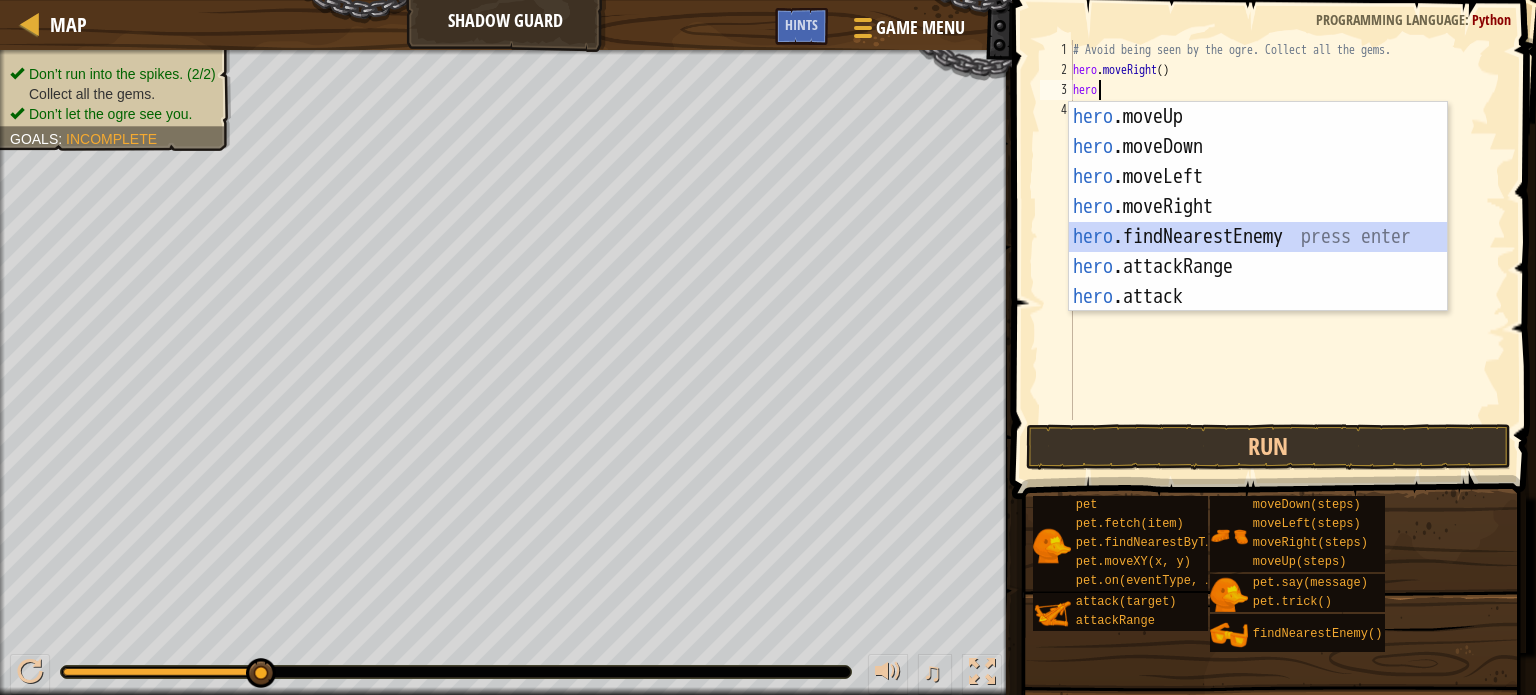 click on "hero .moveUp press enter hero .moveDown press enter hero .moveLeft press enter hero .moveRight press enter hero .findNearestEnemy press enter hero .attackRange press enter hero .attack press enter" at bounding box center [1258, 237] 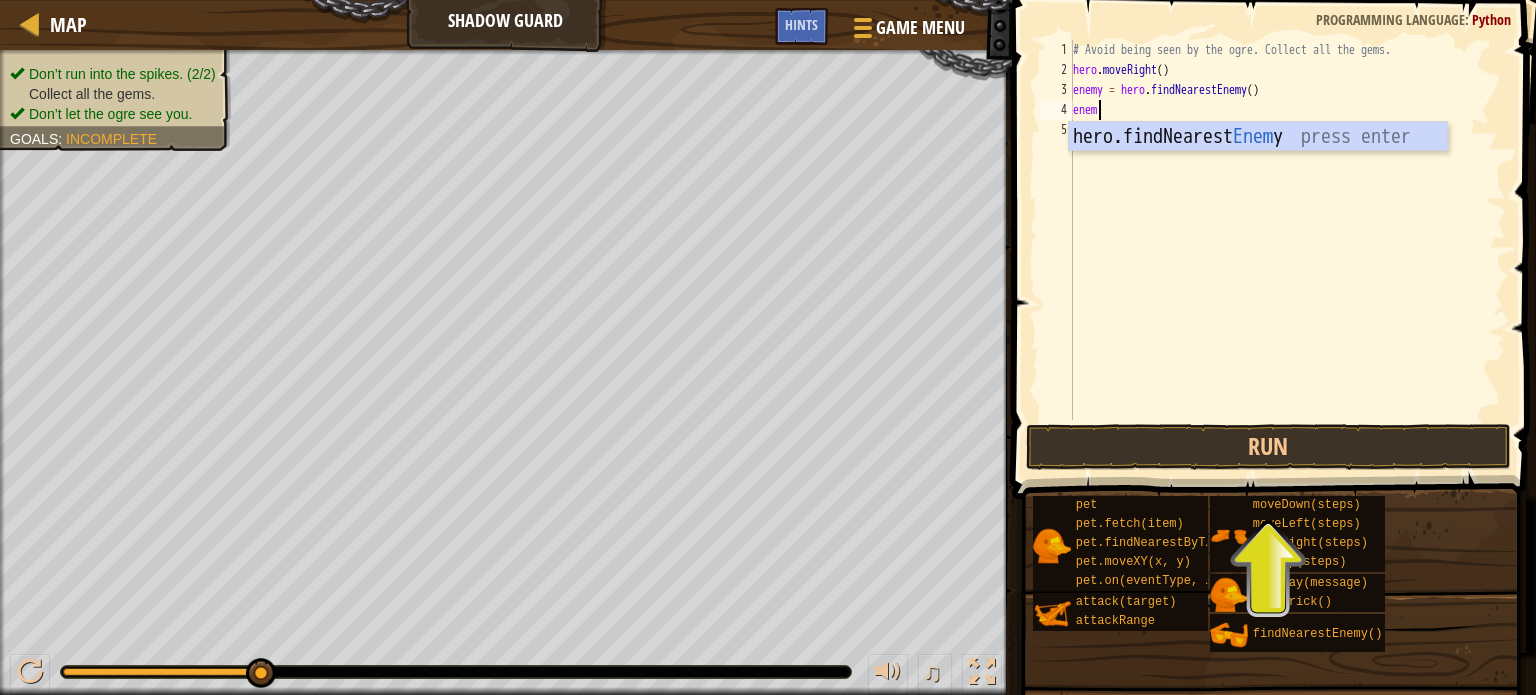 scroll, scrollTop: 9, scrollLeft: 1, axis: both 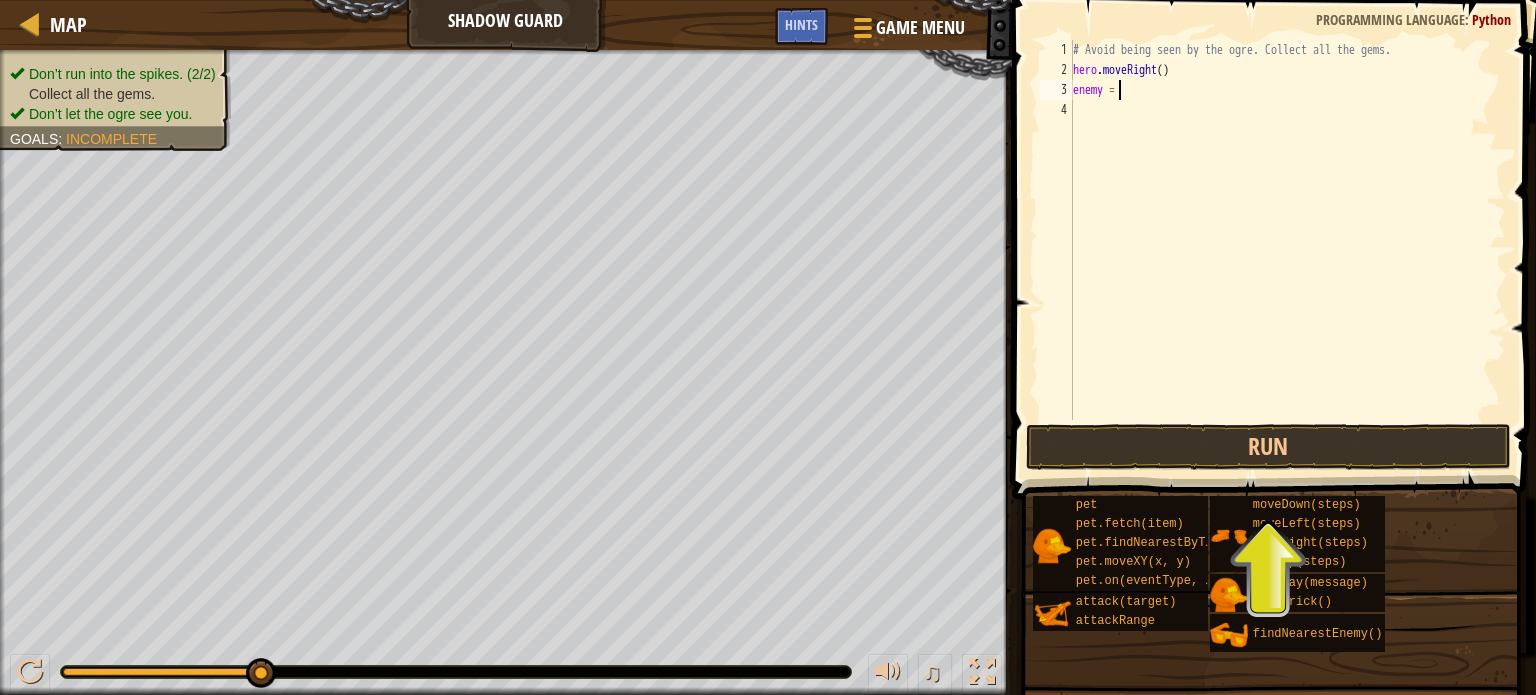 type on "e" 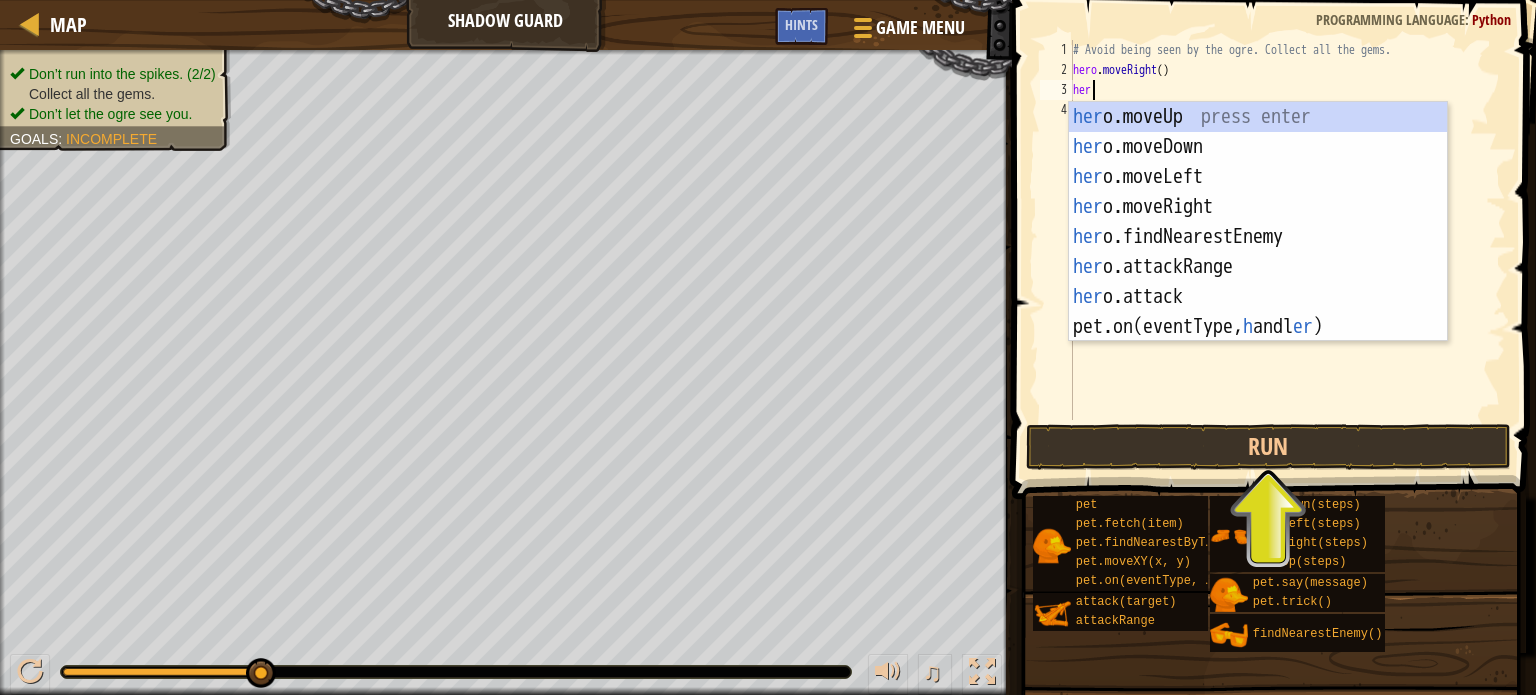 type on "hero" 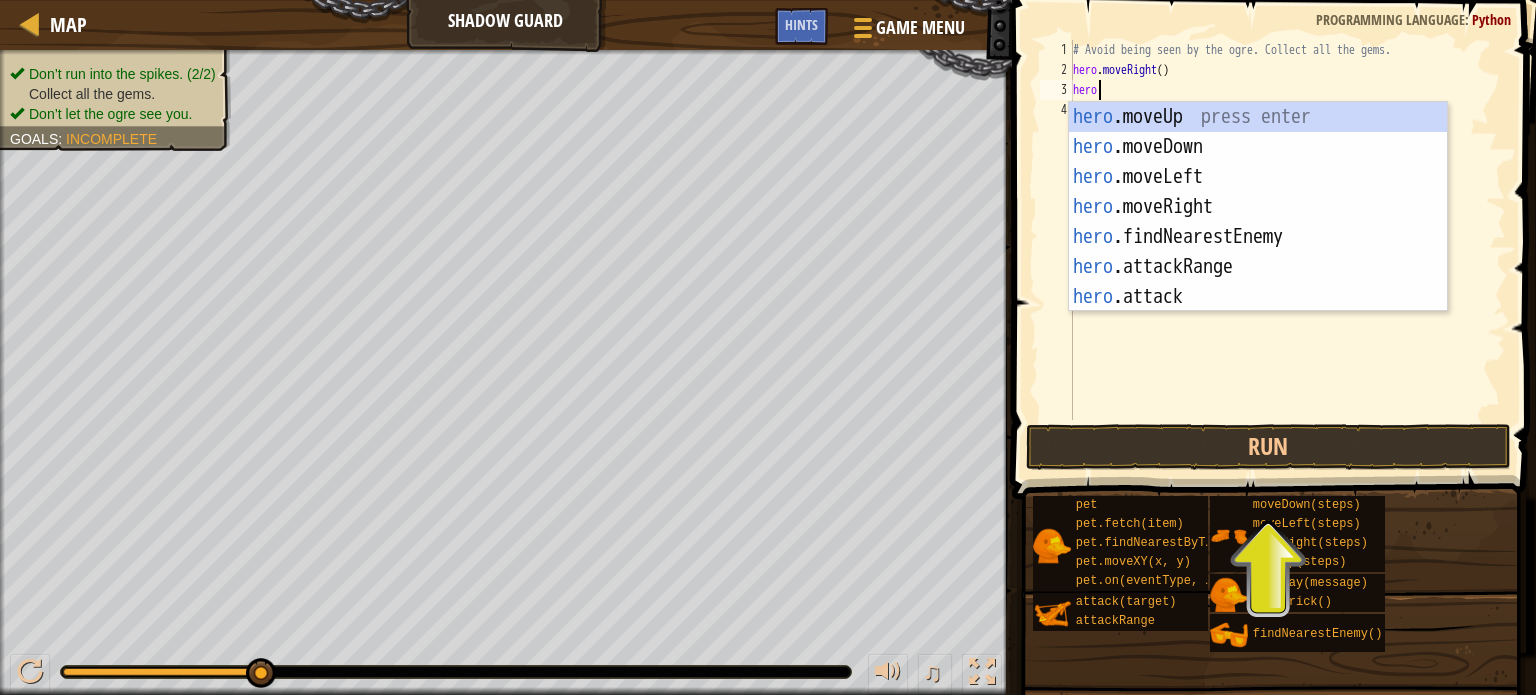 scroll, scrollTop: 9, scrollLeft: 0, axis: vertical 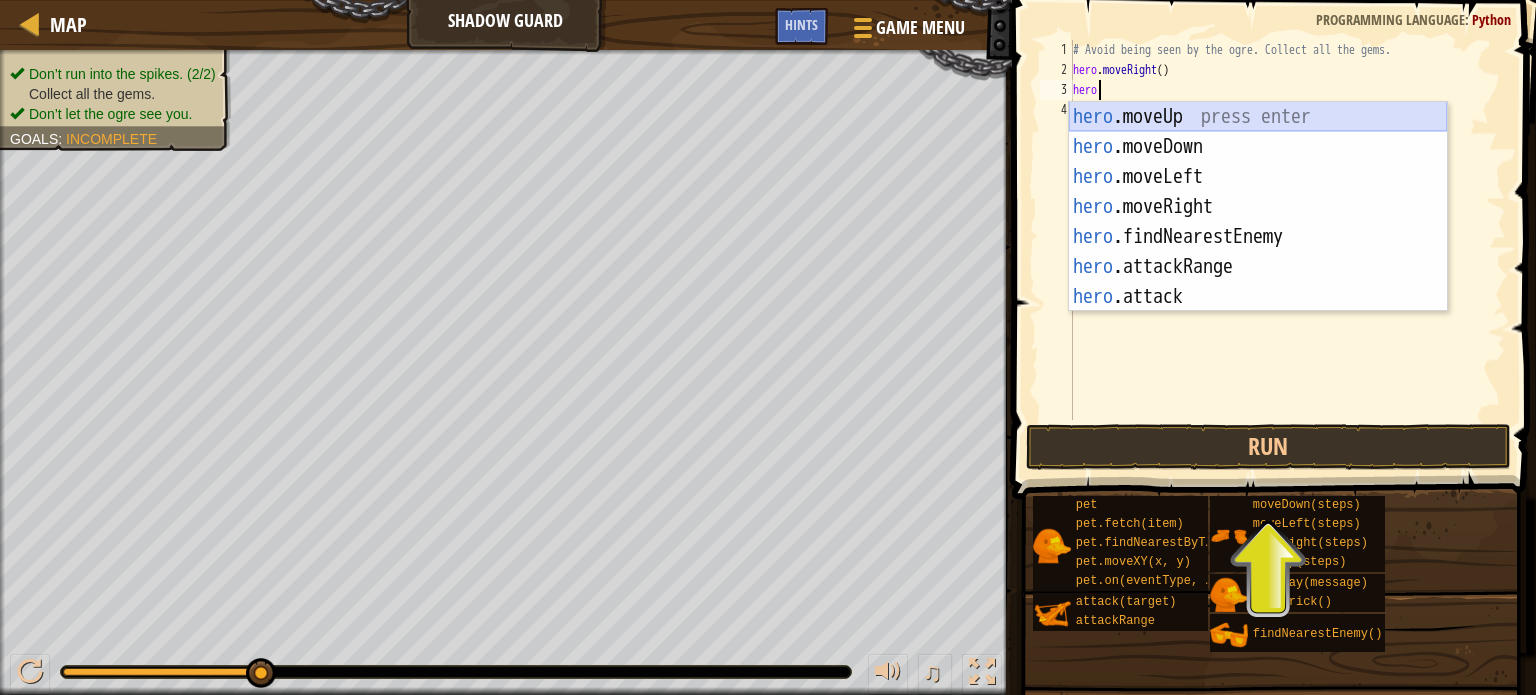click on "hero .moveUp press enter hero .moveDown press enter hero .moveLeft press enter hero .moveRight press enter hero .findNearestEnemy press enter hero .attackRange press enter hero .attack press enter" at bounding box center (1258, 237) 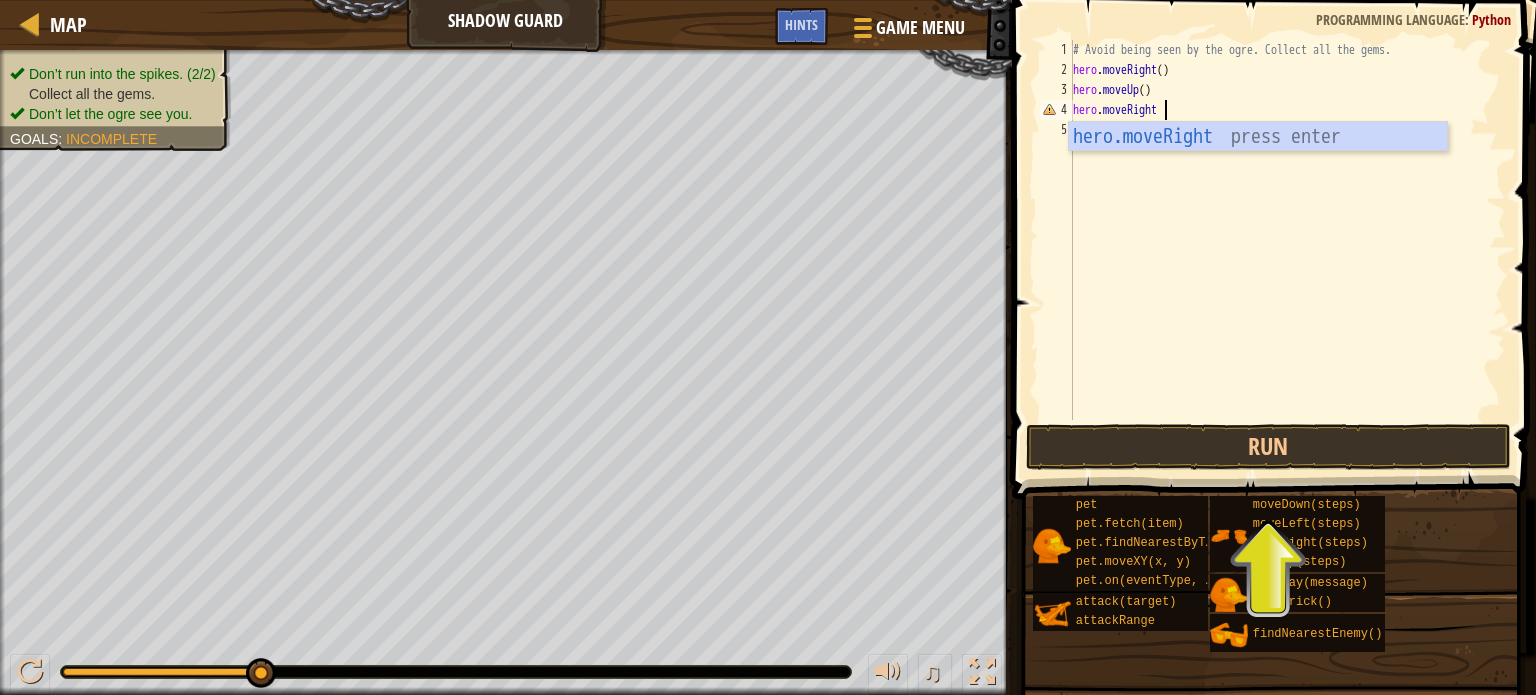 scroll, scrollTop: 9, scrollLeft: 7, axis: both 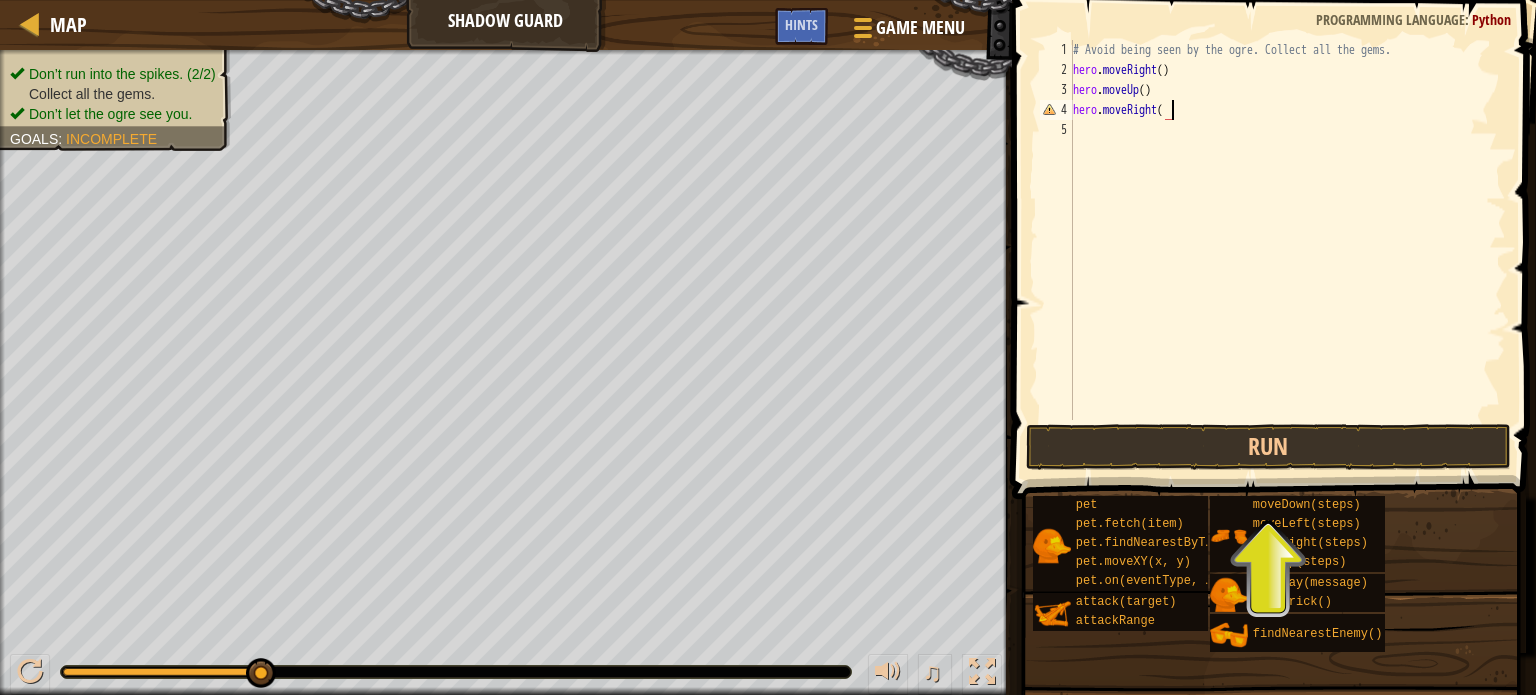 type on "hero.moveRight()" 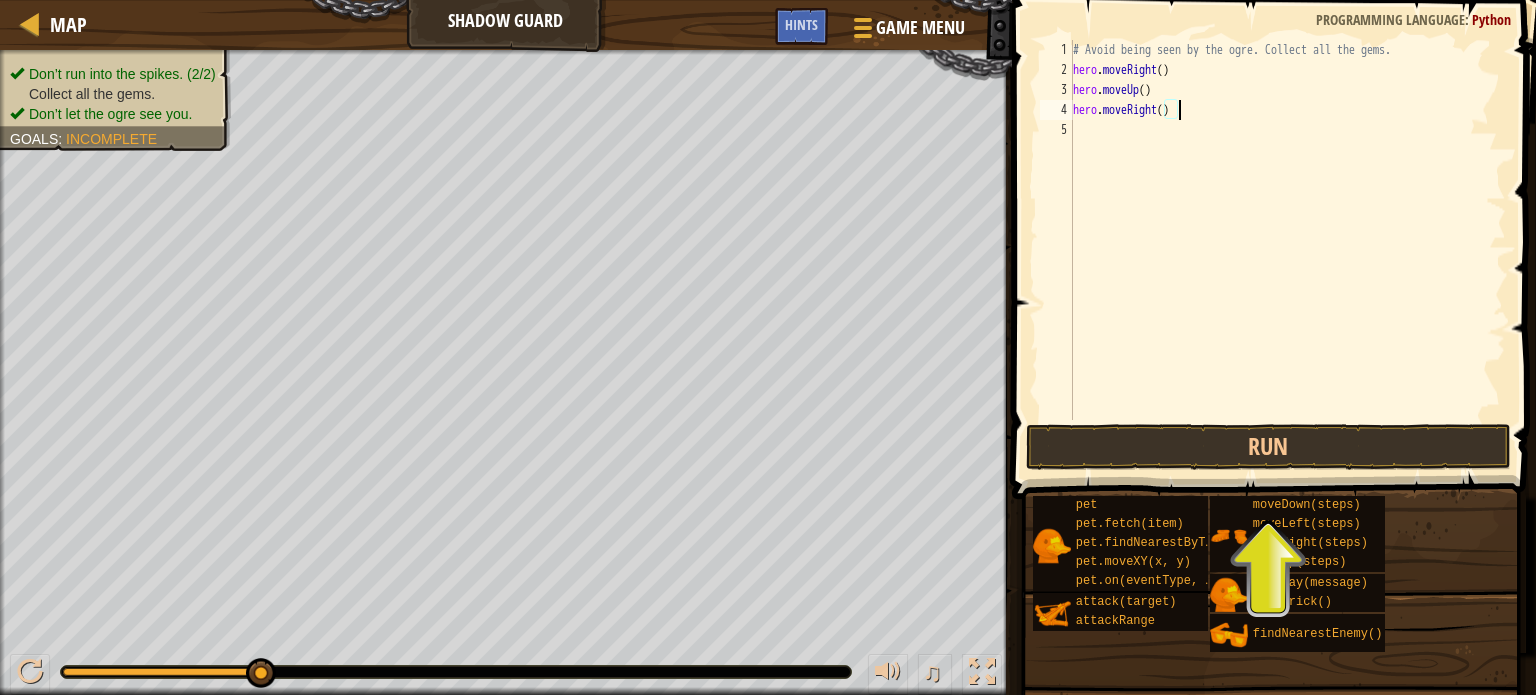 type 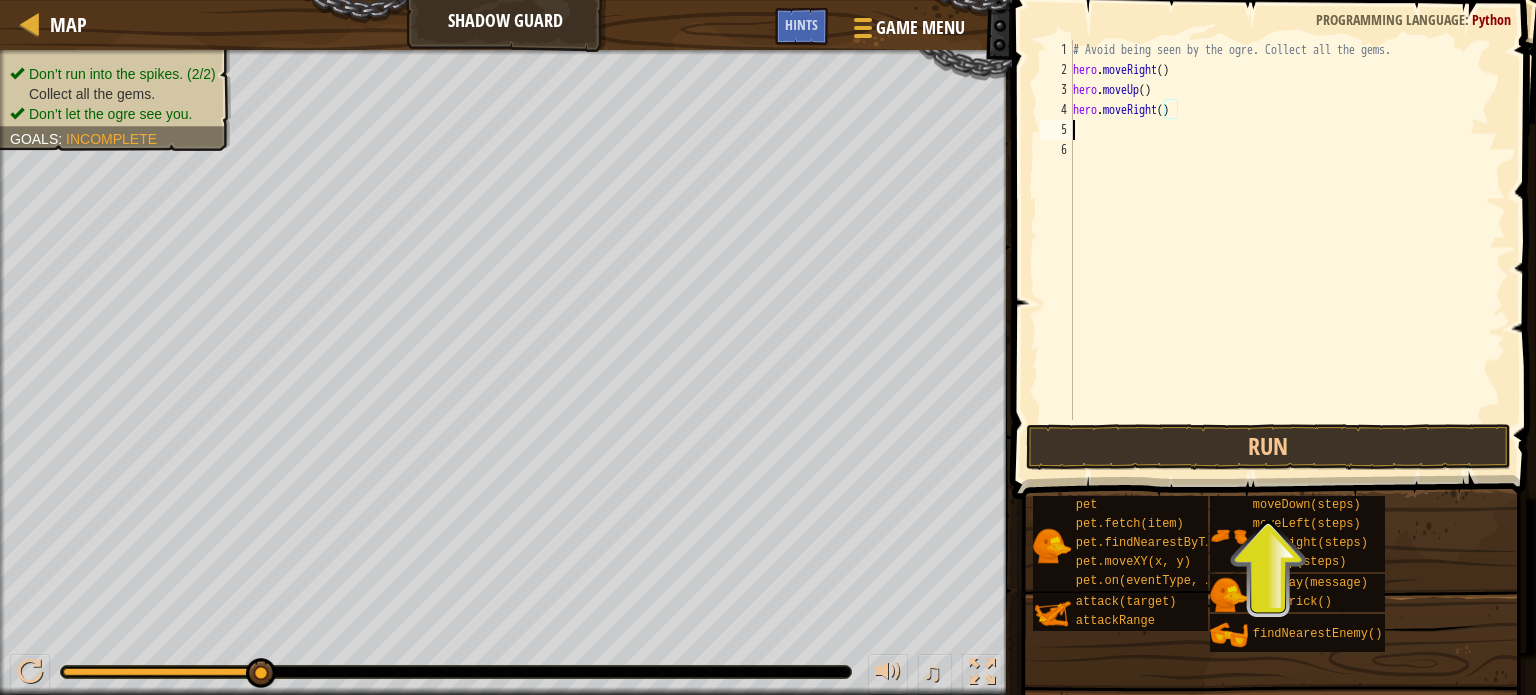 scroll, scrollTop: 9, scrollLeft: 0, axis: vertical 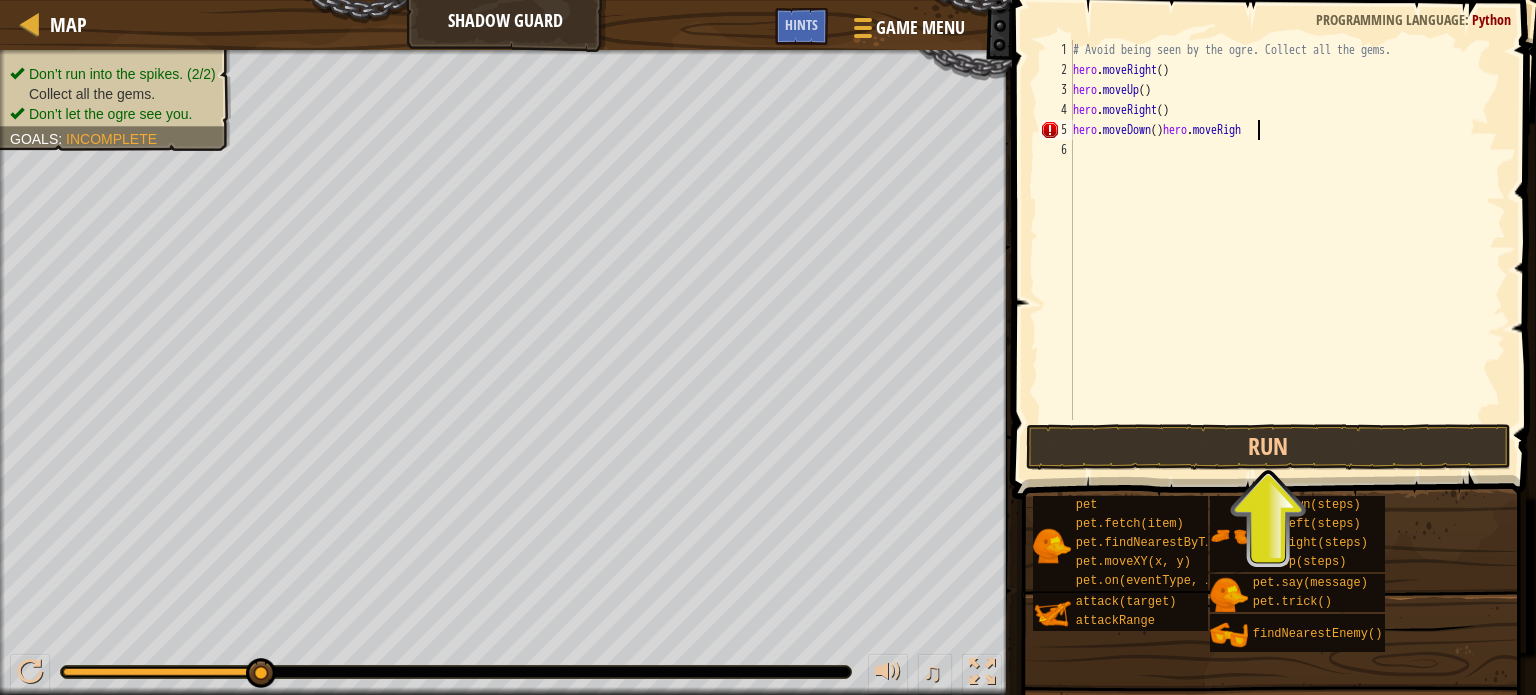 type on "hero.moveDown()hero.moveRight" 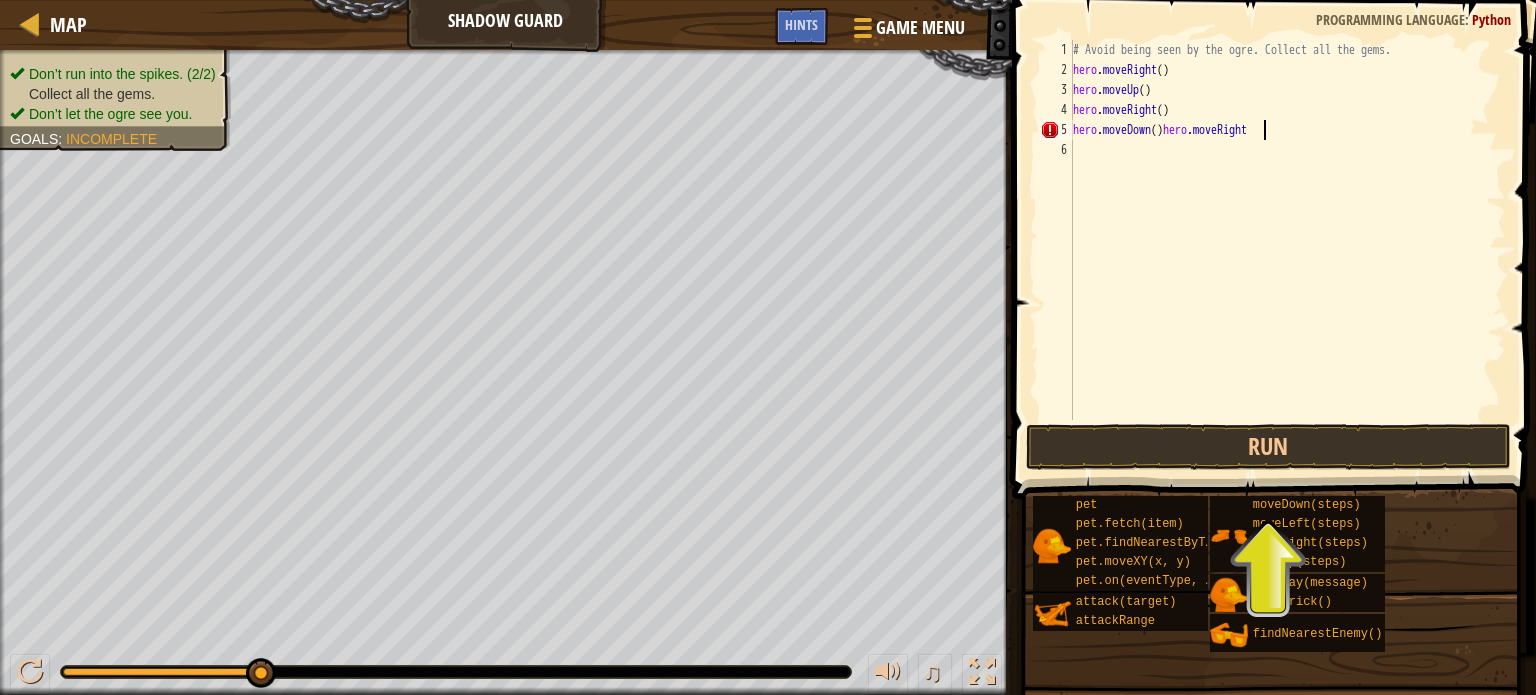scroll, scrollTop: 9, scrollLeft: 0, axis: vertical 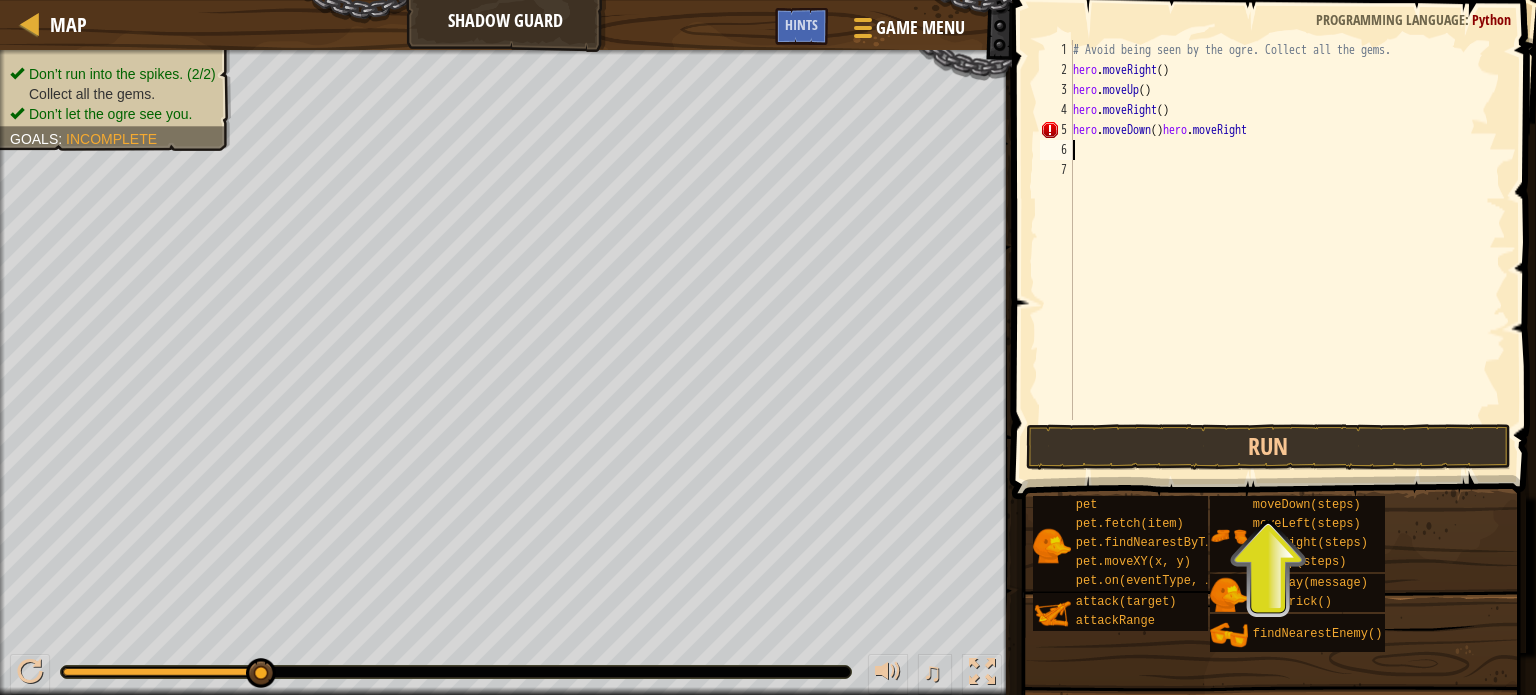 click on "# Avoid being seen by the ogre. Collect all the gems. hero . moveRight ( ) hero . moveUp ( ) hero . moveRight ( ) hero . moveDown ( ) hero . moveRight" at bounding box center (1287, 250) 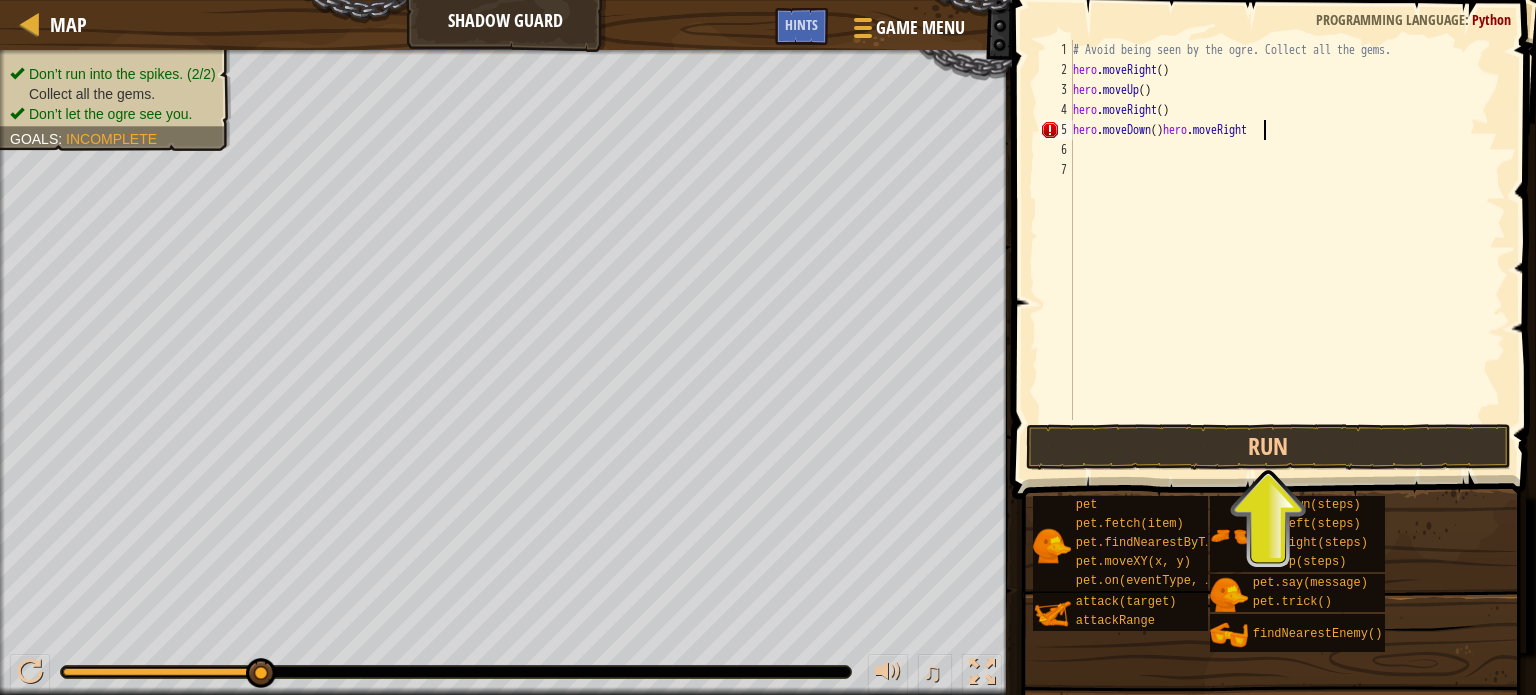 click on "# Avoid being seen by the ogre. Collect all the gems. hero . moveRight ( ) hero . moveUp ( ) hero . moveRight ( ) hero . moveDown ( ) hero . moveRight" at bounding box center (1287, 250) 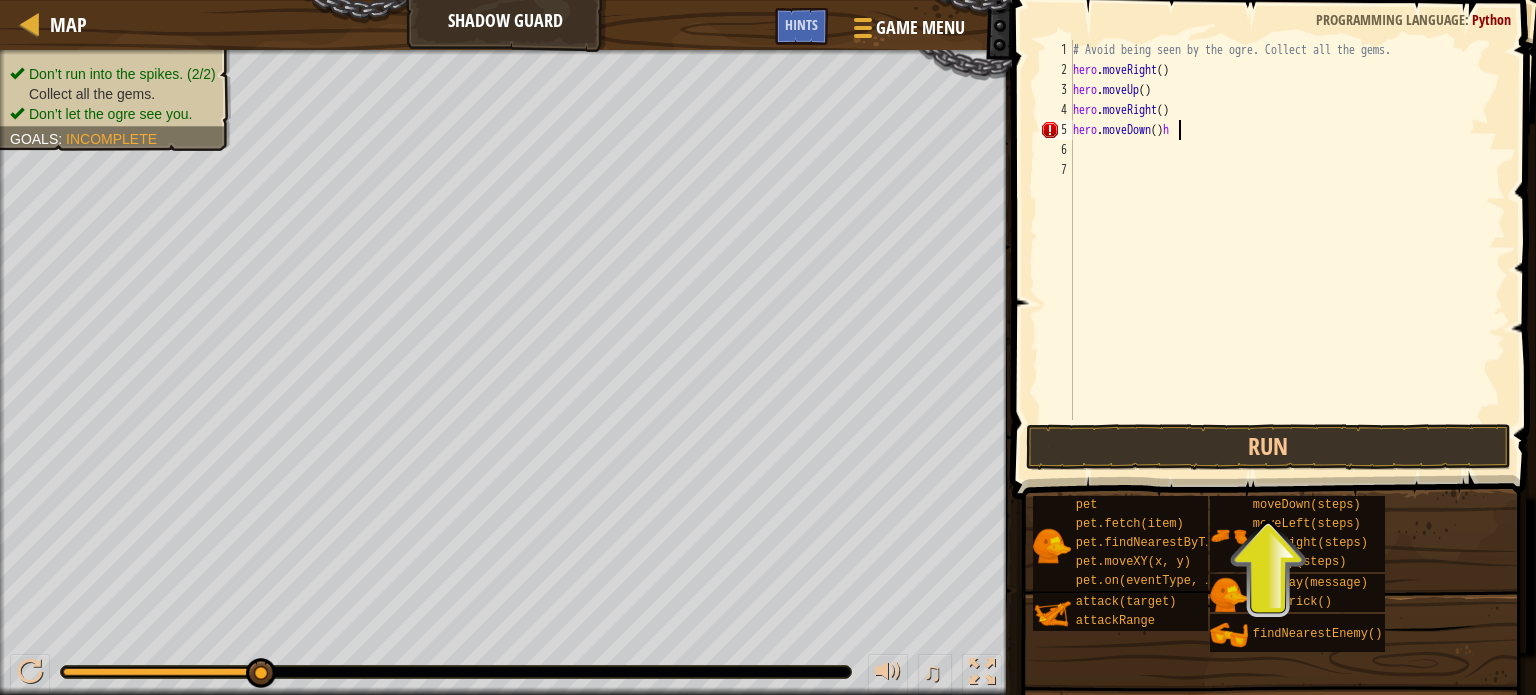 type on "hero.moveDown()" 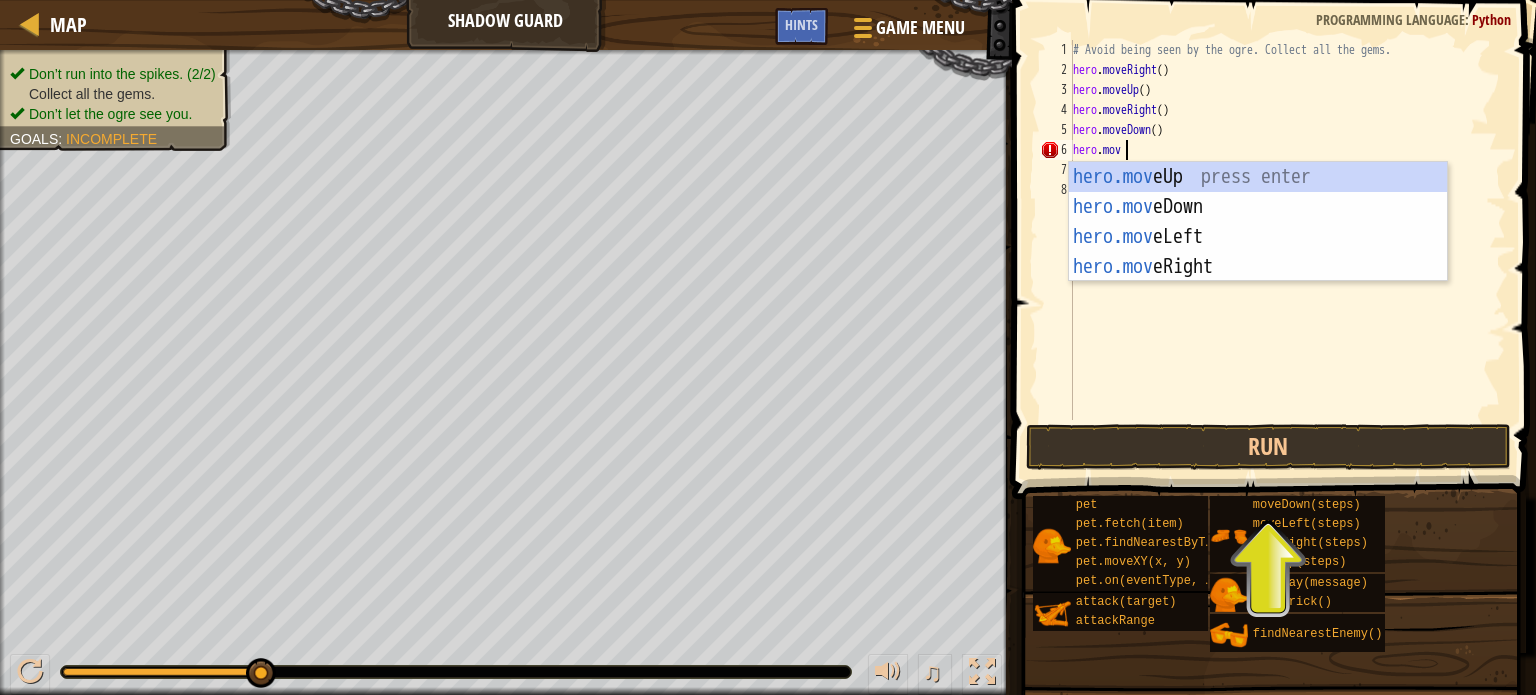 scroll, scrollTop: 9, scrollLeft: 3, axis: both 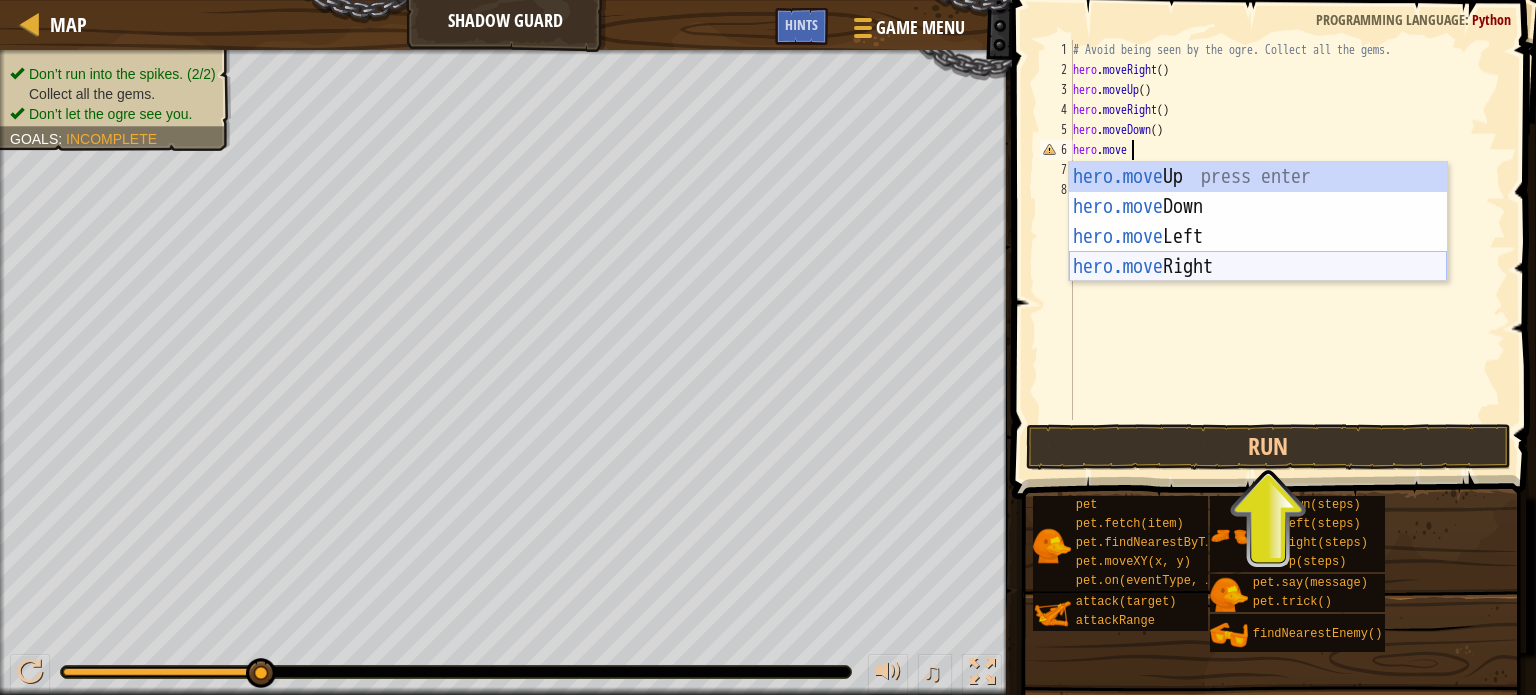click on "hero.move Up press enter hero.move Down press enter hero.move Left press enter hero.move Right press enter" at bounding box center (1258, 252) 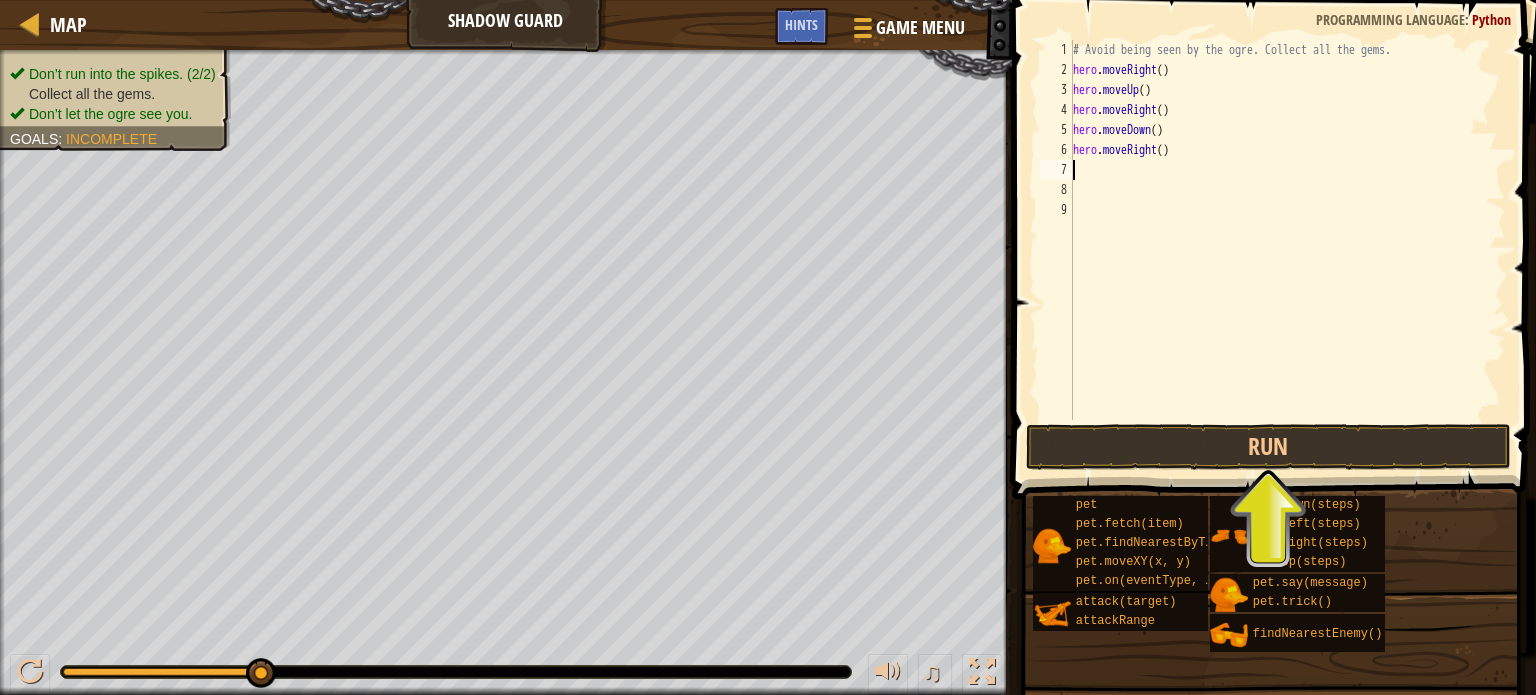scroll, scrollTop: 9, scrollLeft: 0, axis: vertical 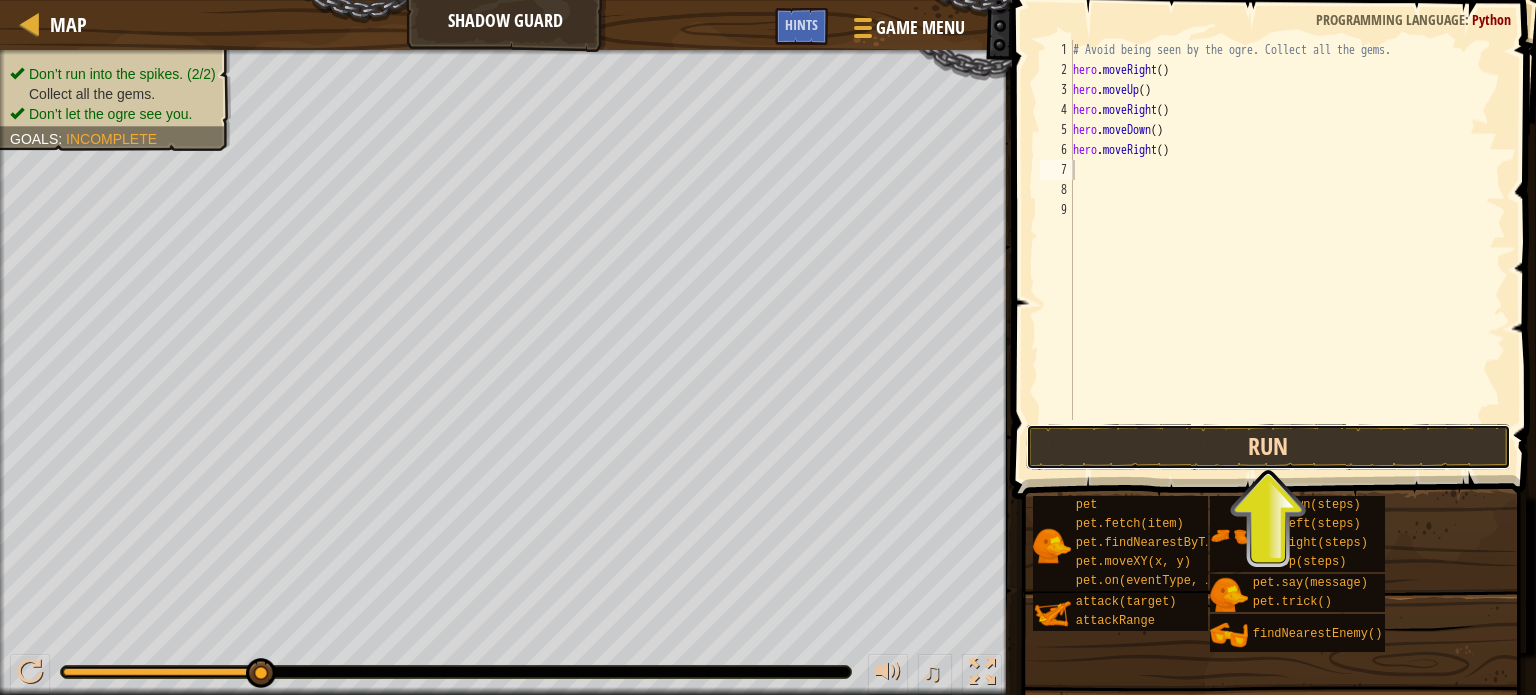 click on "Run" at bounding box center [1268, 447] 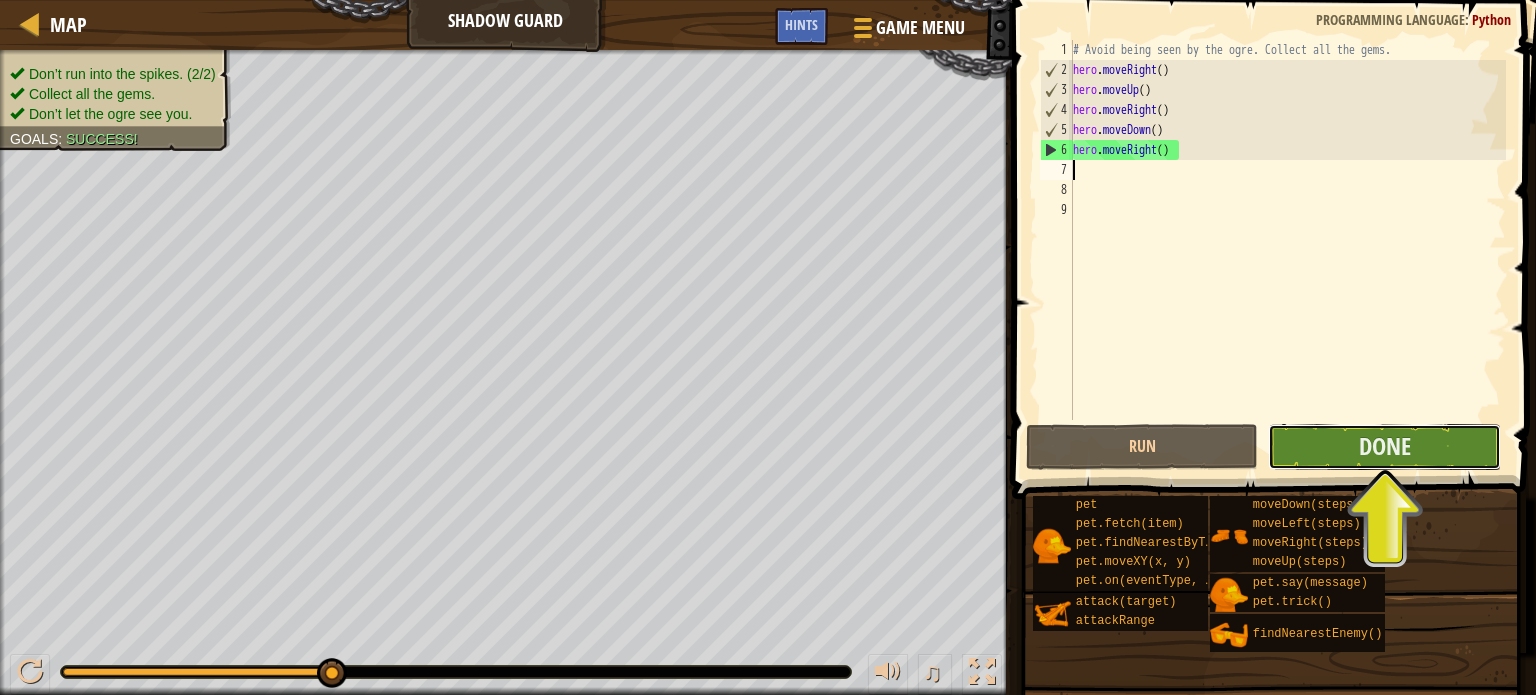 click on "Done" at bounding box center (1384, 447) 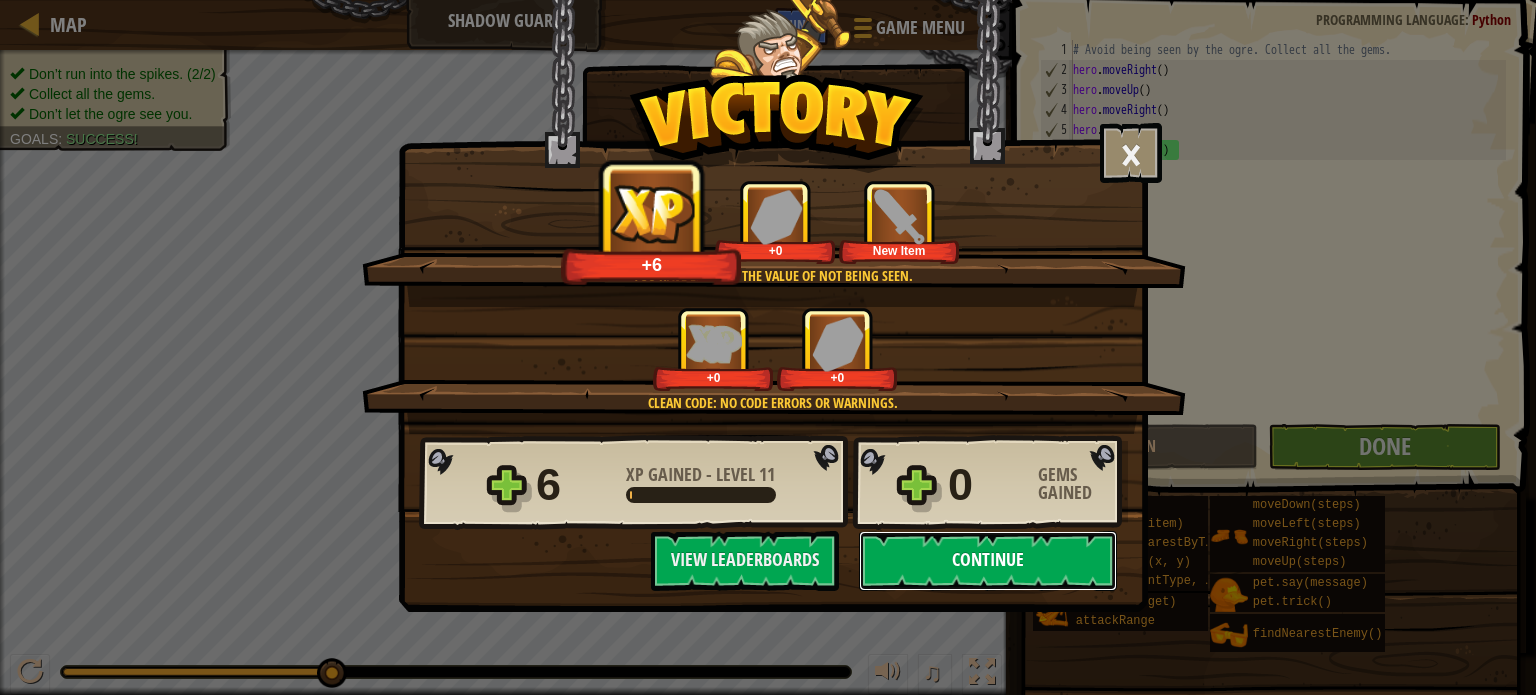 click on "Continue" at bounding box center (988, 561) 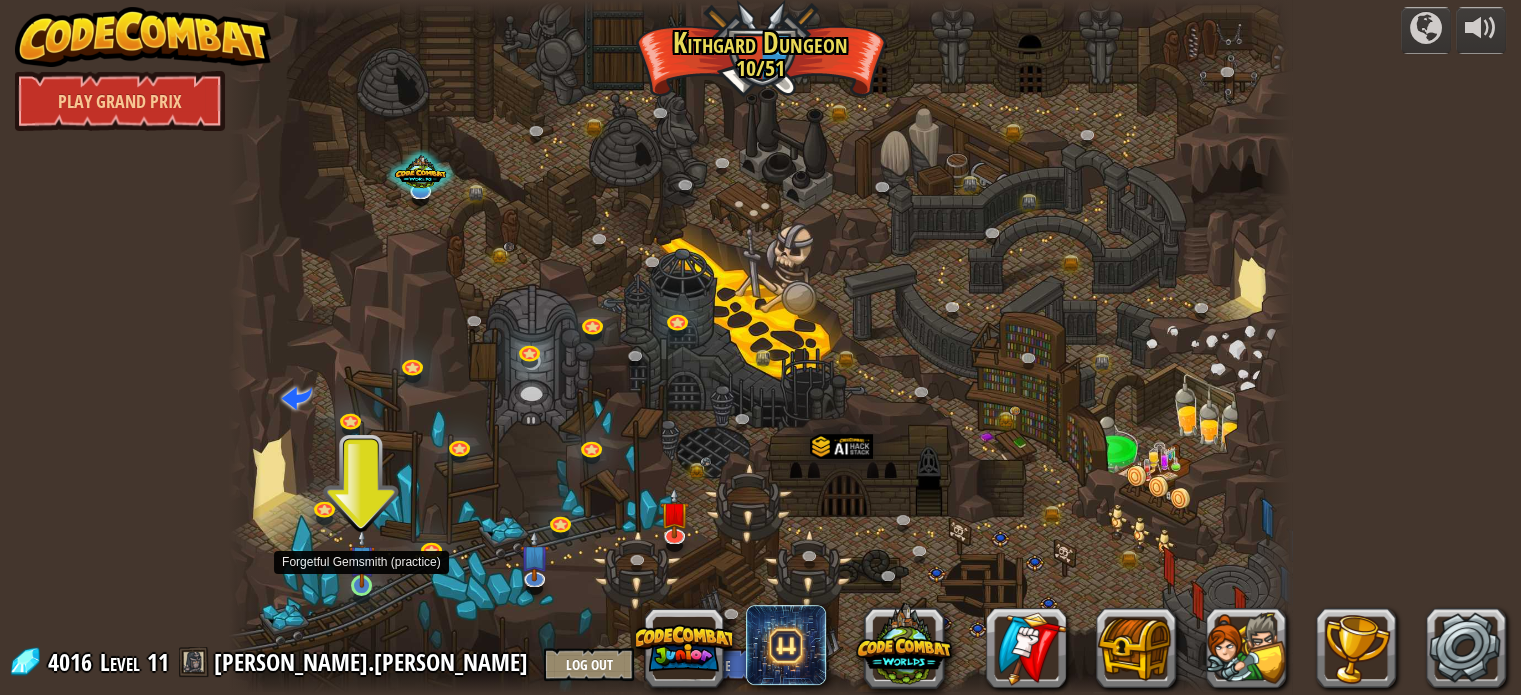 click at bounding box center (362, 558) 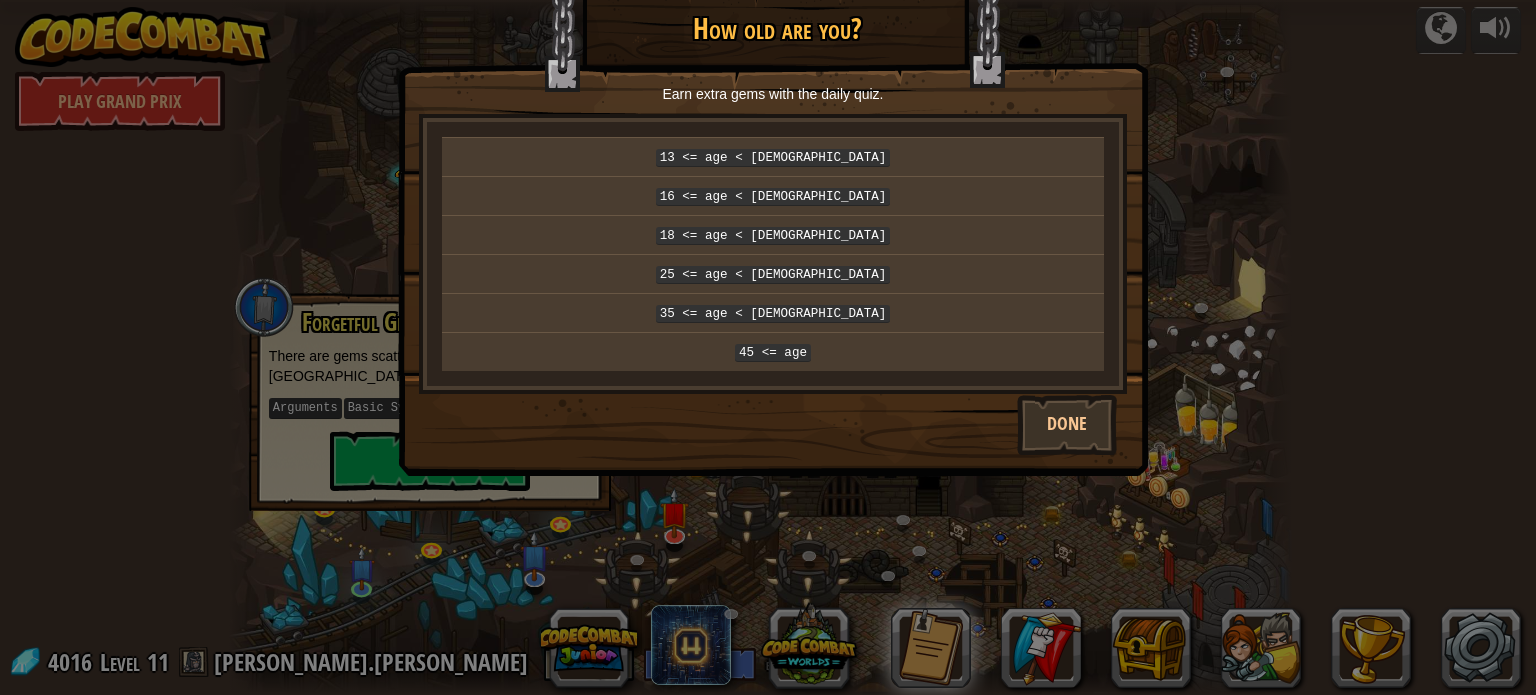 click on "× How old are you? Earn extra gems with the daily quiz.
13 <= age < 16
16 <= age < 18
18 <= age < 25
25 <= age < 35
35 <= age < 45
45 <= age
randomNumber = Math.random()                    gems = Math.ceil(2 * randomNumber * me.level)   me.gems += gems                                 Reticulating Splines... Done" at bounding box center [768, 347] 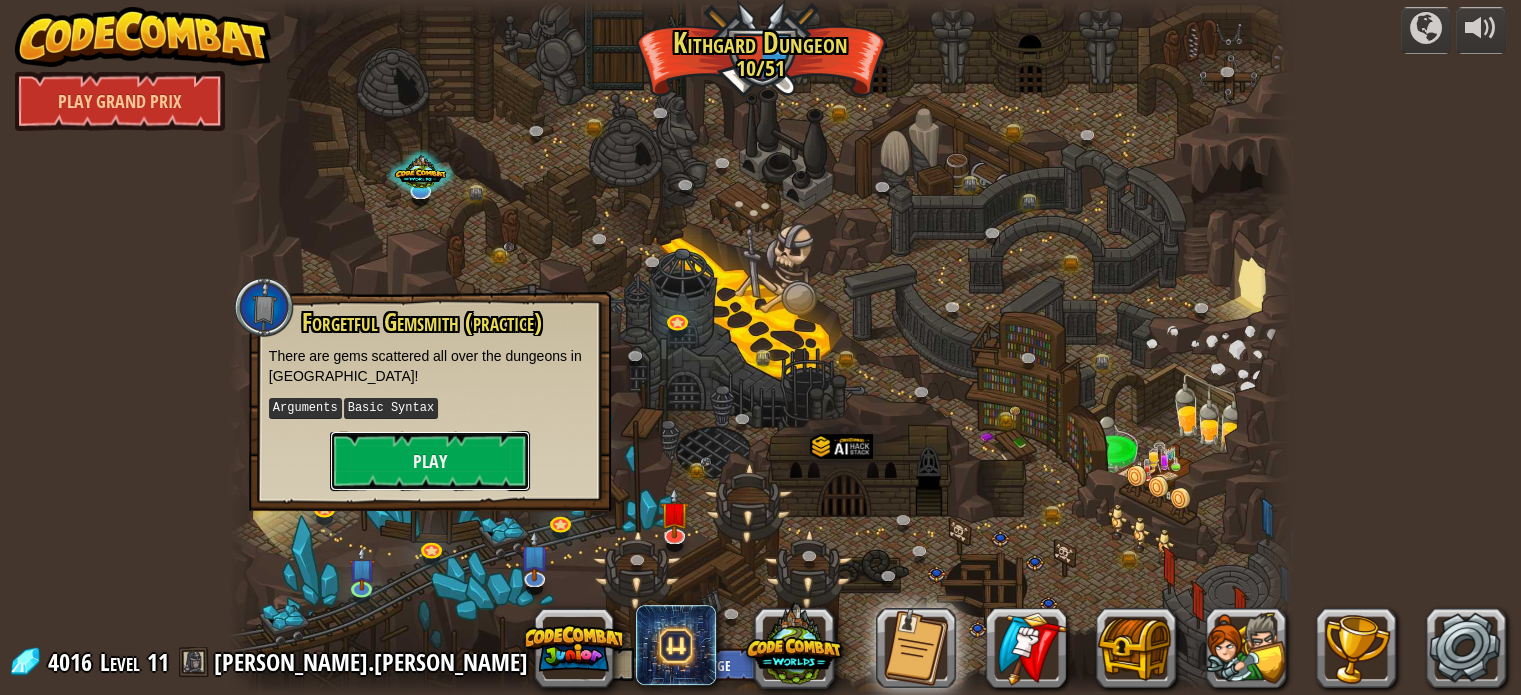click on "Play" at bounding box center (430, 461) 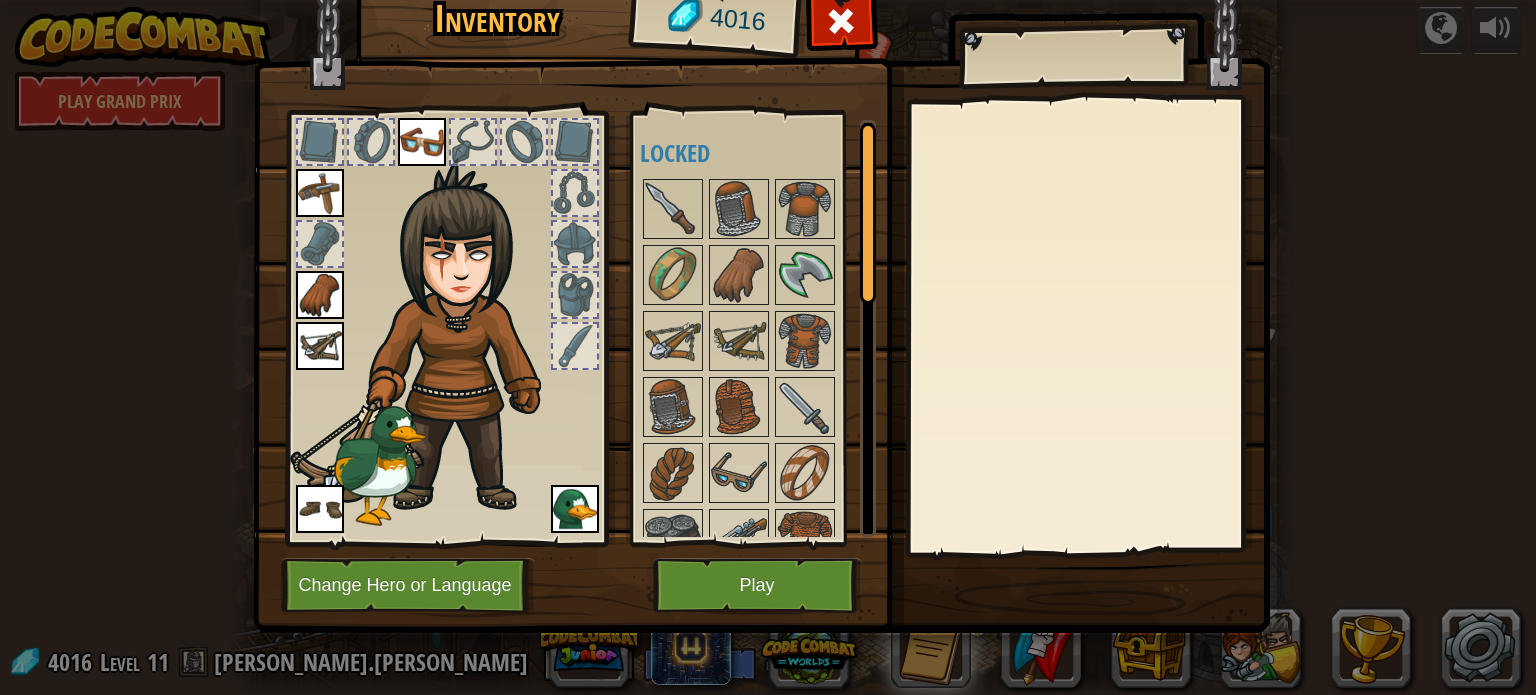 click at bounding box center [761, 270] 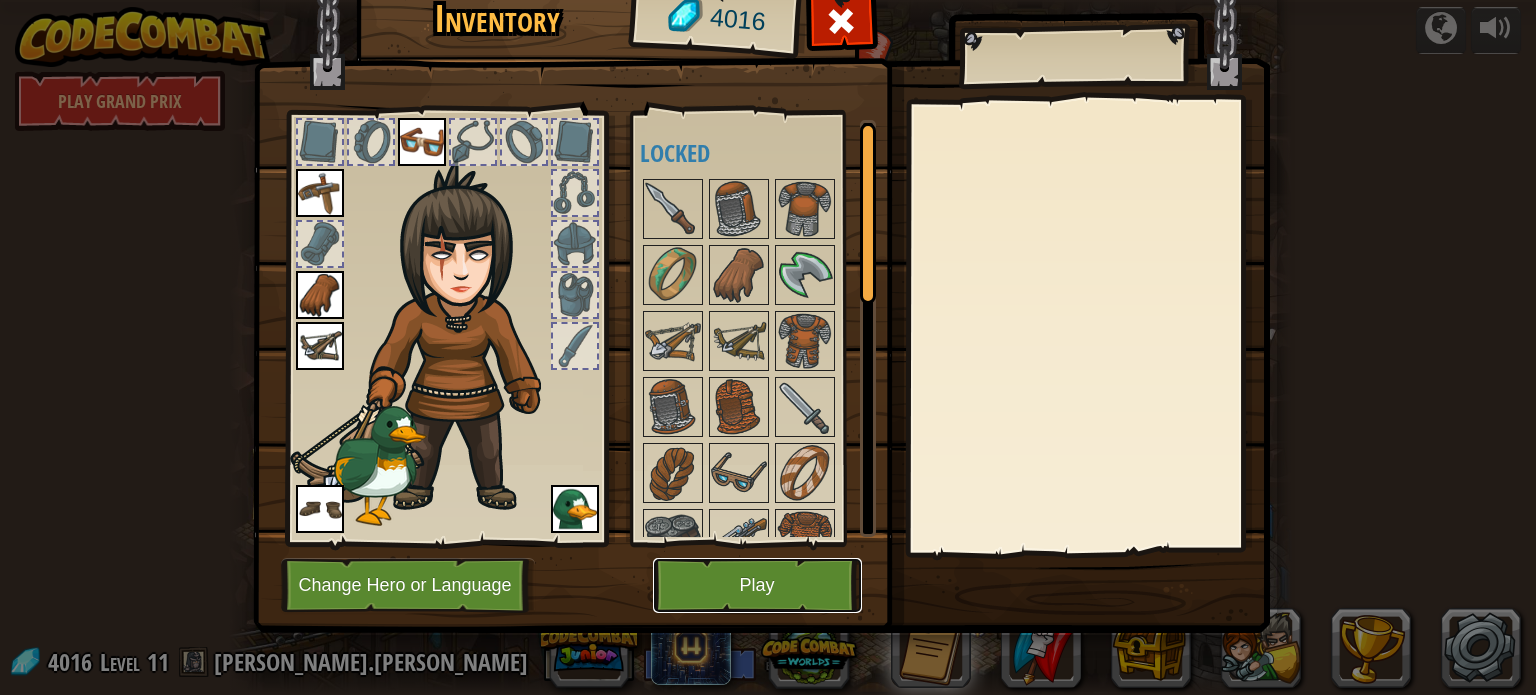 click on "Play" at bounding box center (757, 585) 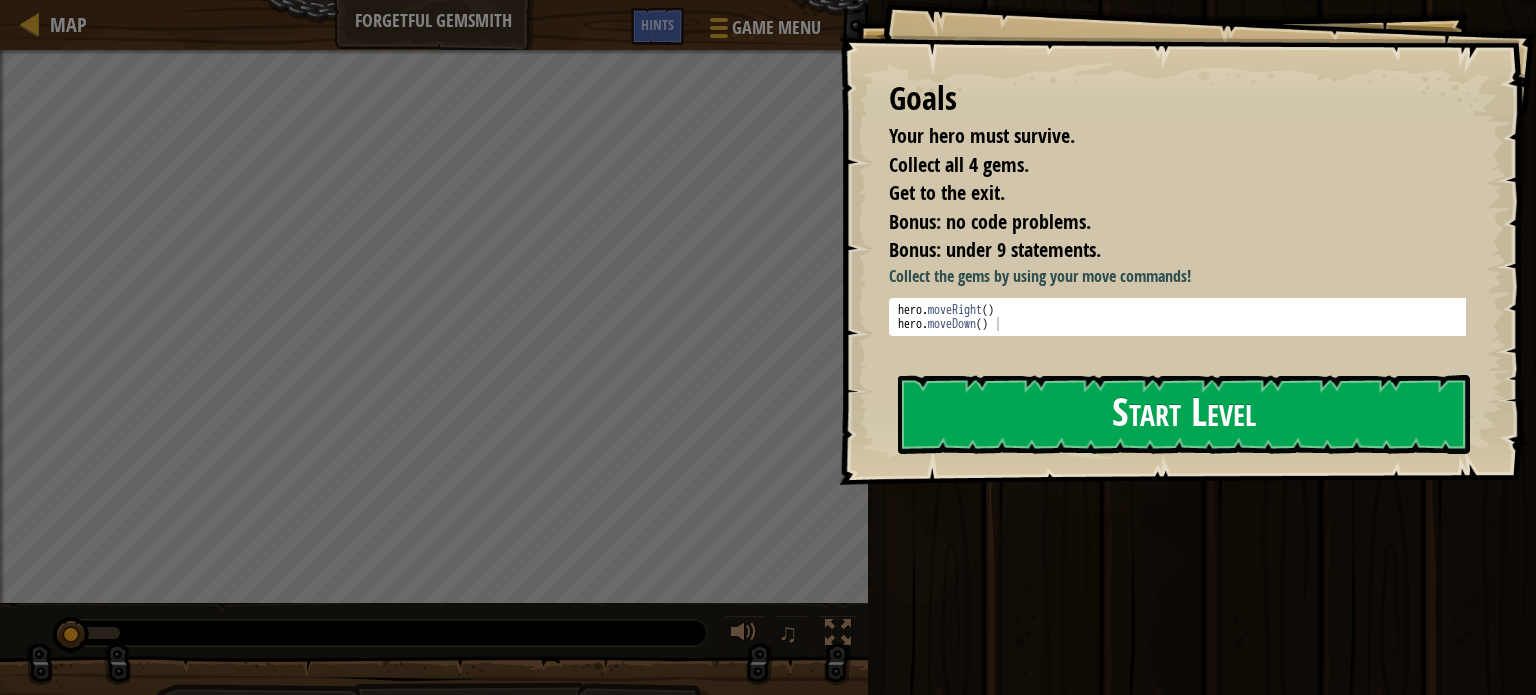 click on "Start Level" at bounding box center (1184, 414) 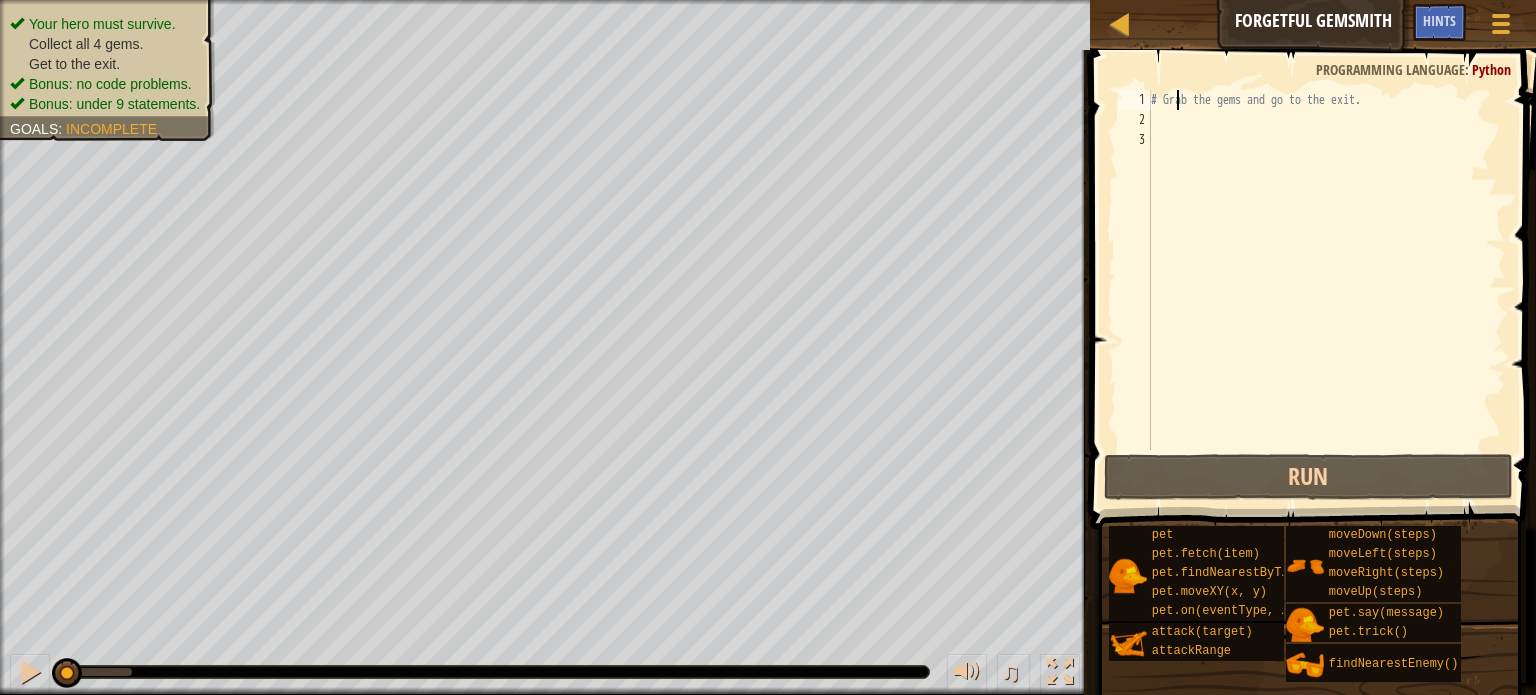 click on "# Grab the gems and go to the exit." at bounding box center [1326, 290] 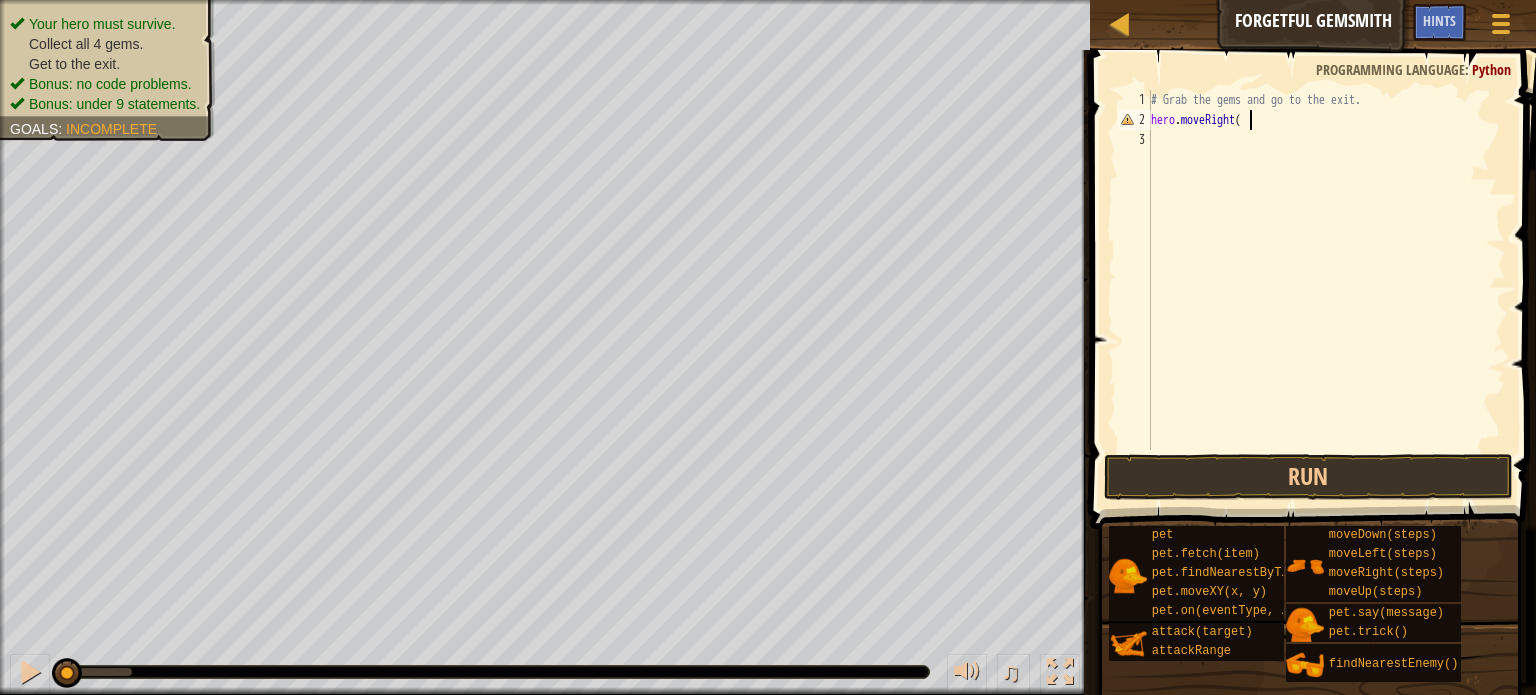 scroll, scrollTop: 9, scrollLeft: 7, axis: both 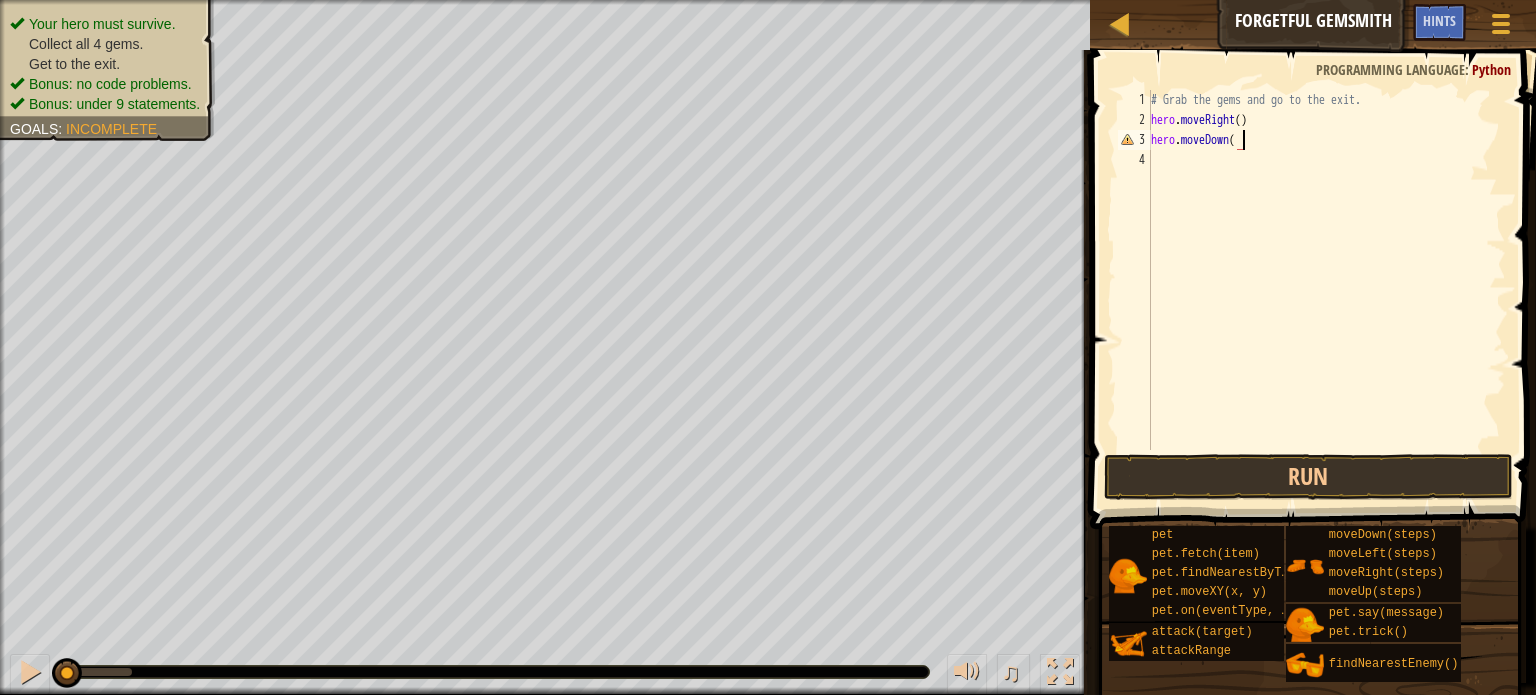 type on "hero.moveDown()" 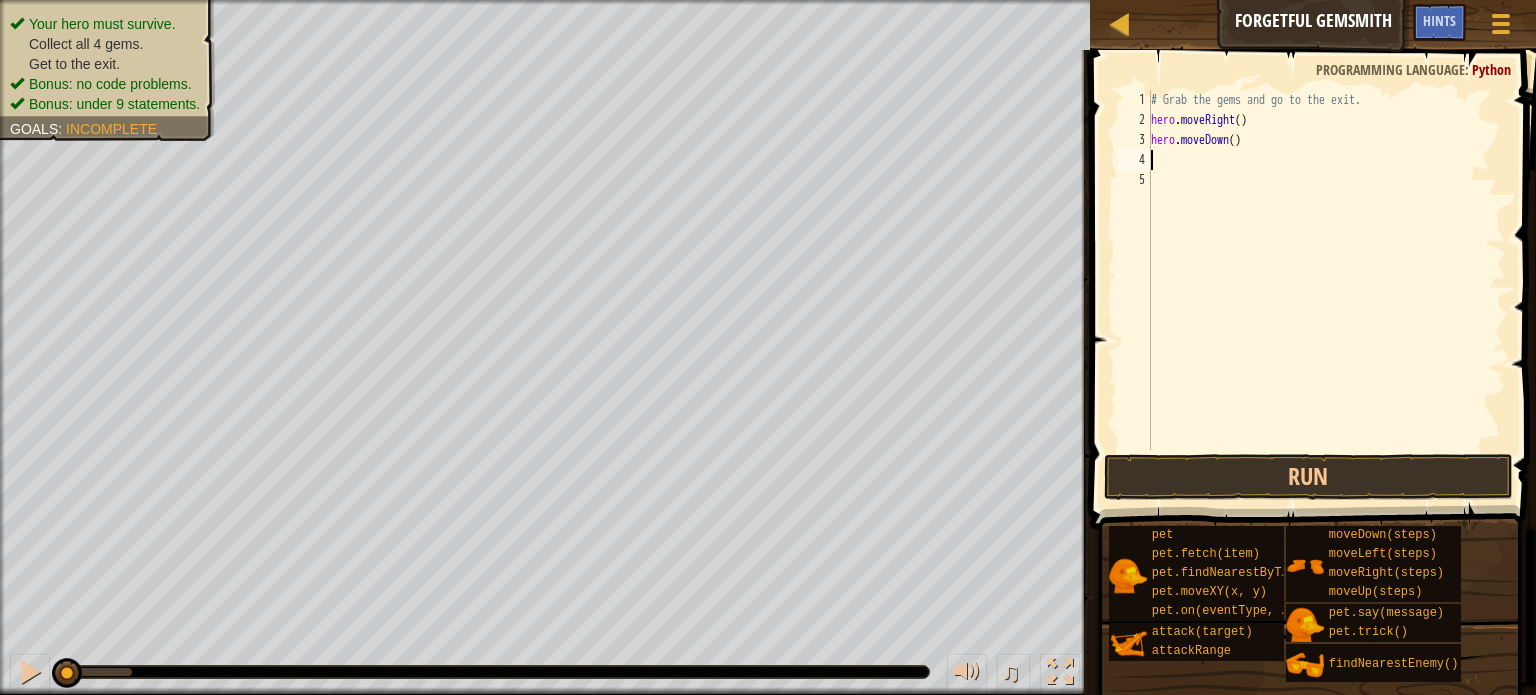 scroll, scrollTop: 9, scrollLeft: 0, axis: vertical 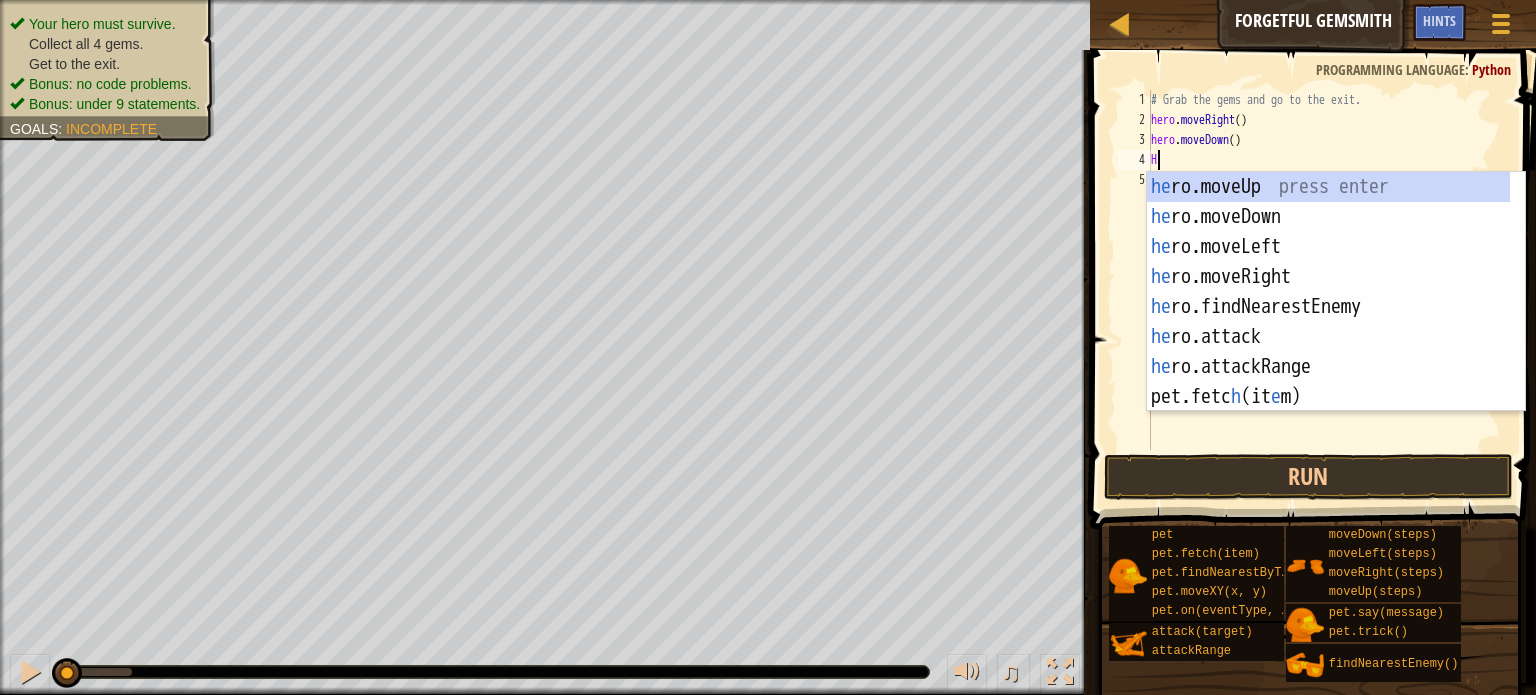type on "H" 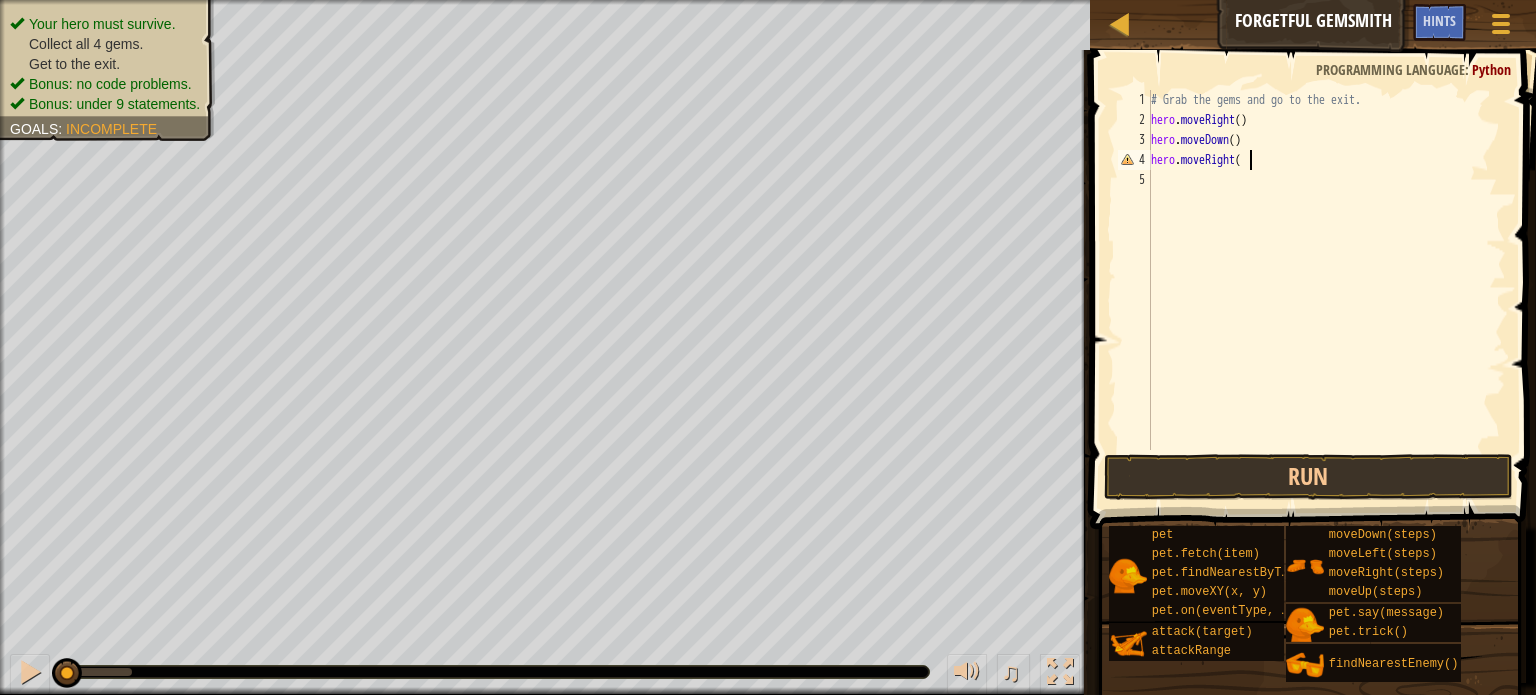 scroll, scrollTop: 9, scrollLeft: 7, axis: both 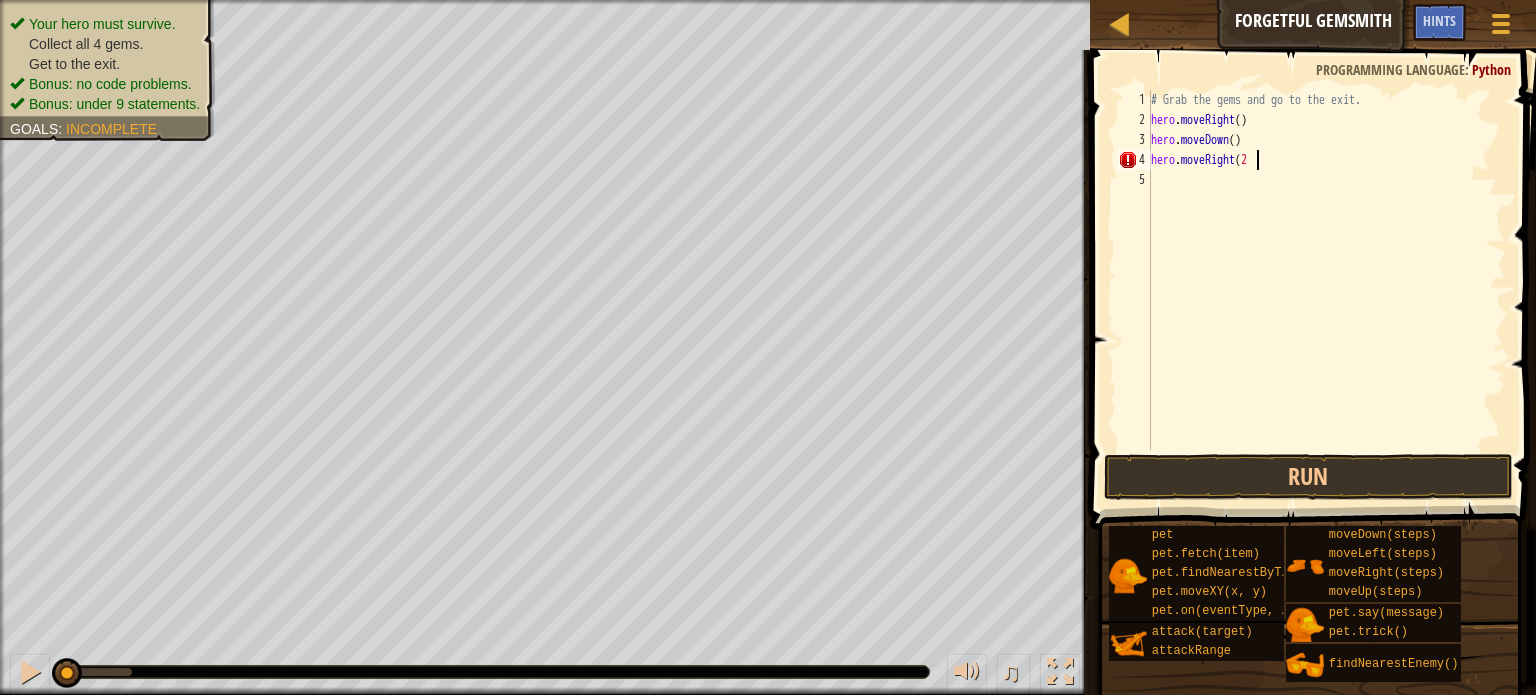 type on "hero.moveRight(2)" 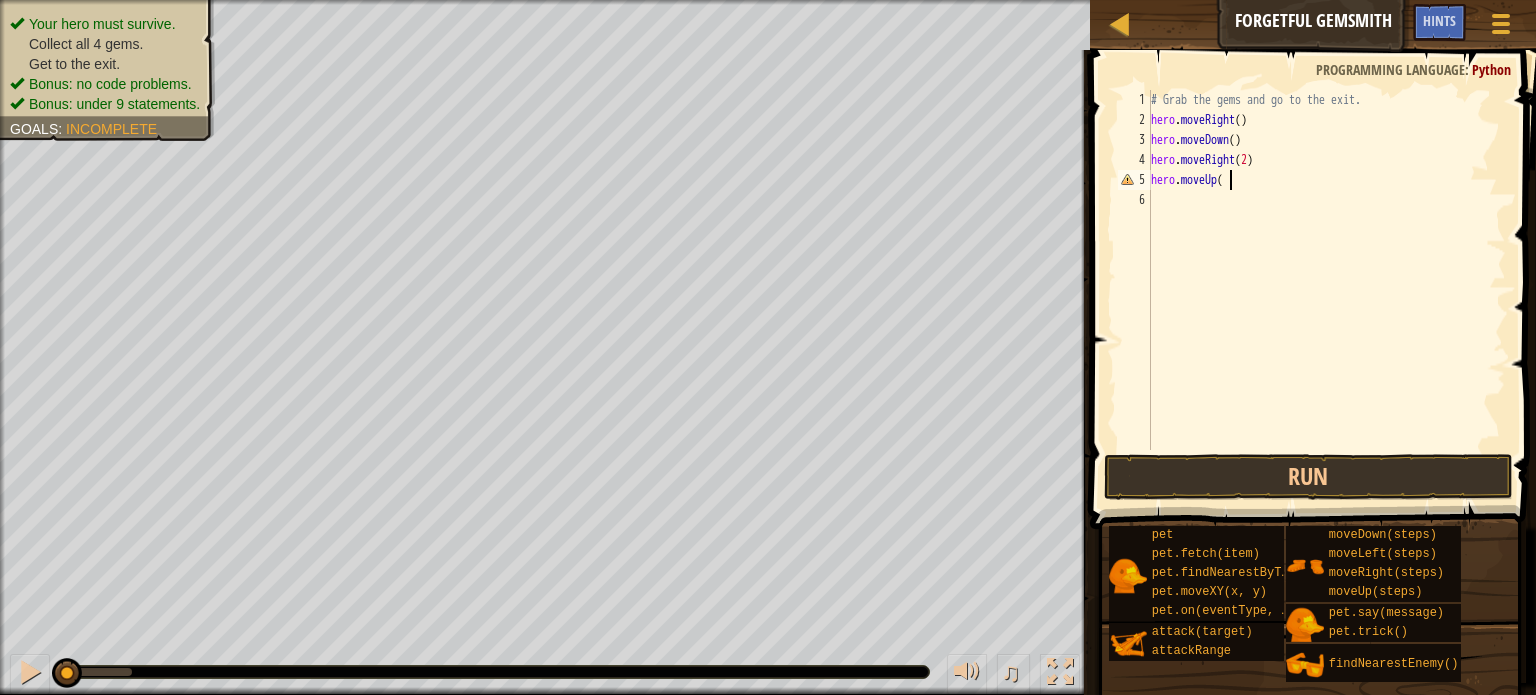 scroll, scrollTop: 9, scrollLeft: 5, axis: both 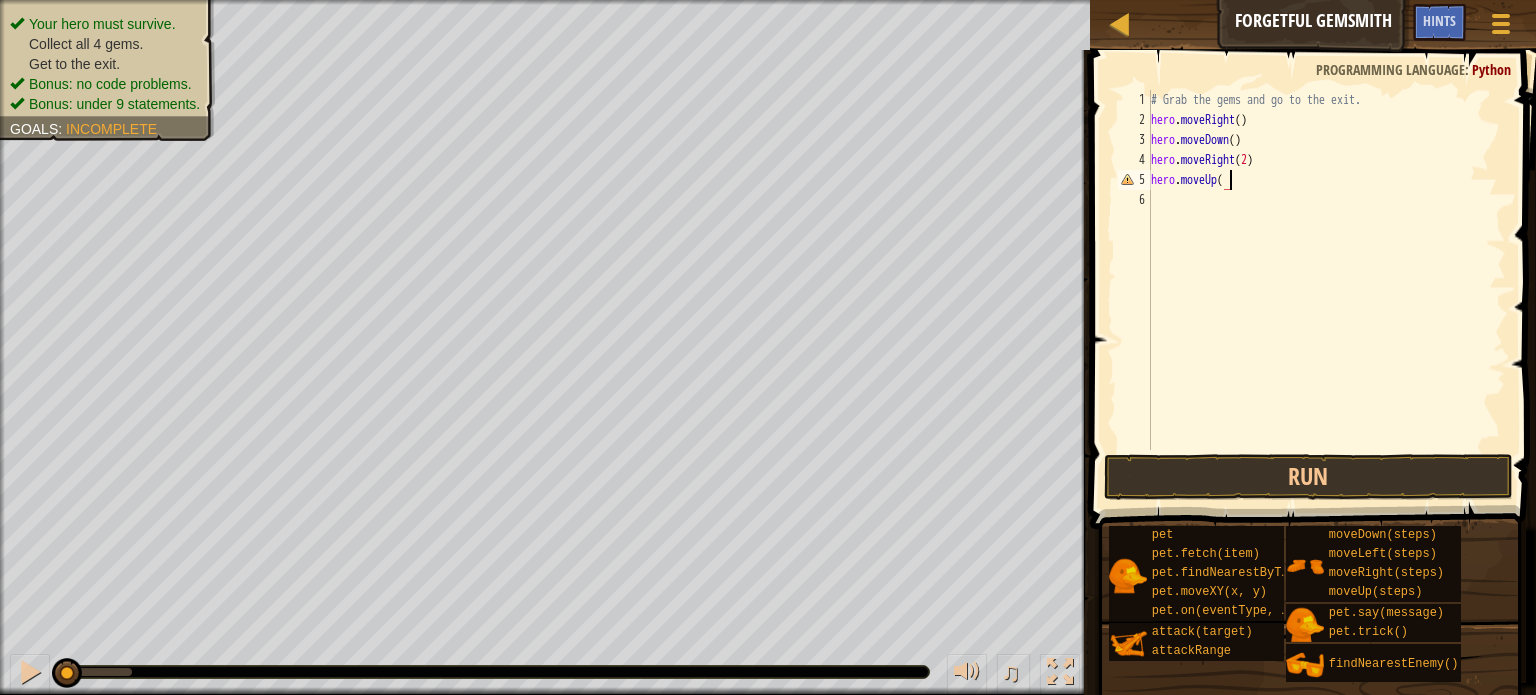 type on "hero.moveUp()" 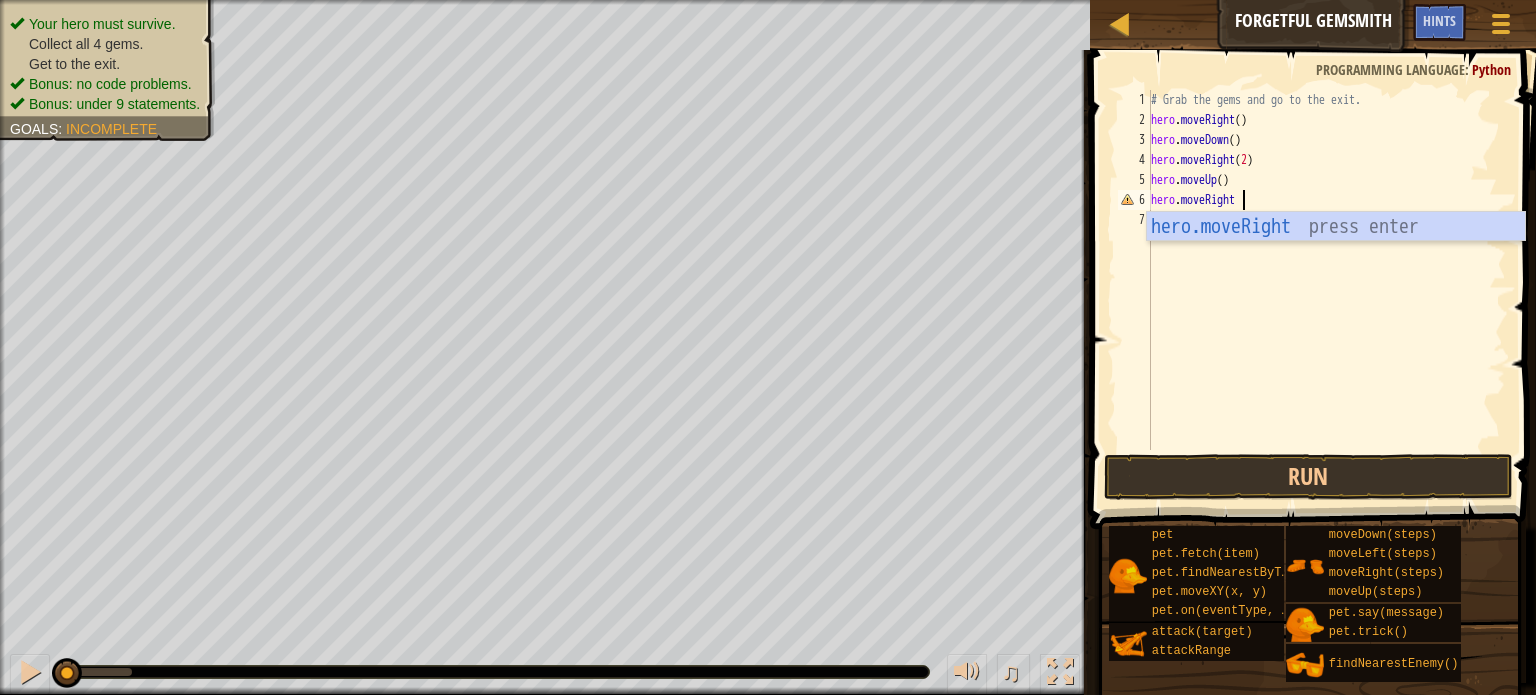 scroll, scrollTop: 9, scrollLeft: 7, axis: both 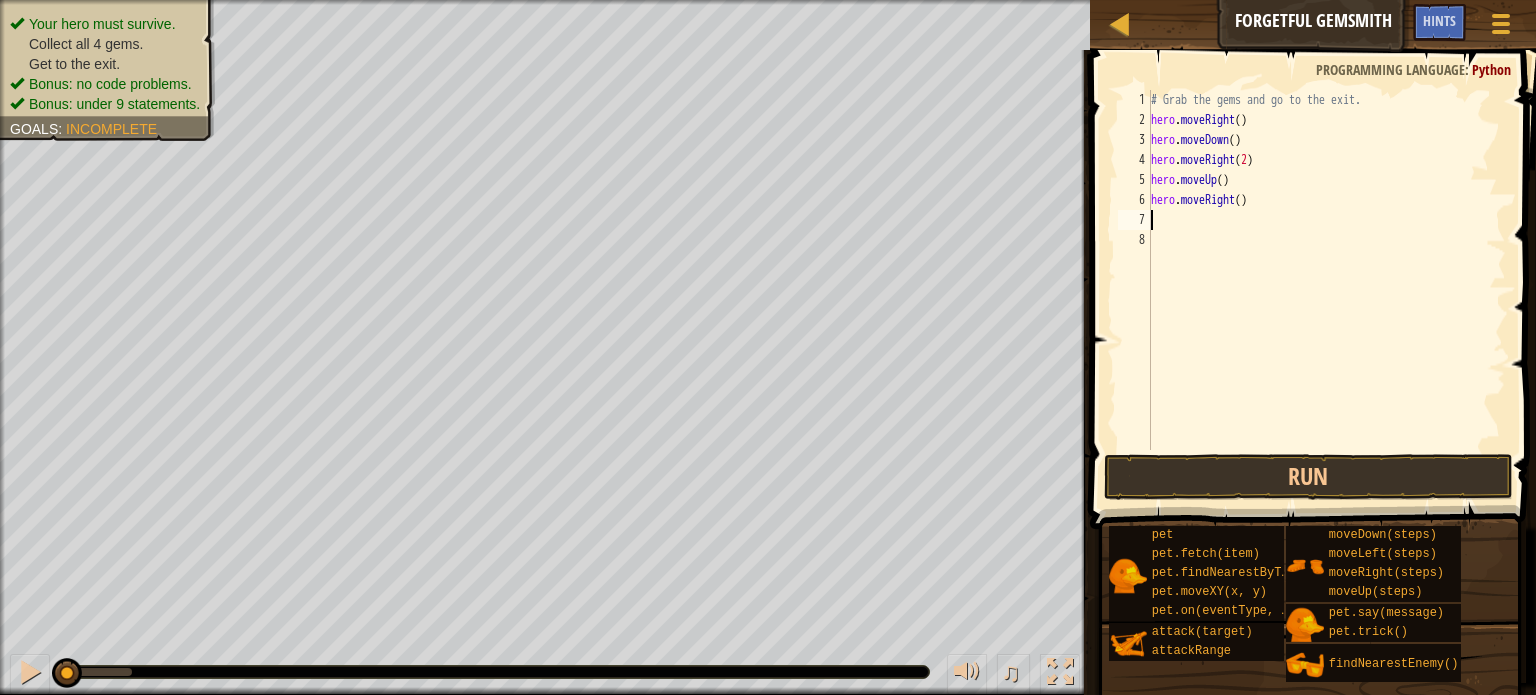type on "hero.moveRight()" 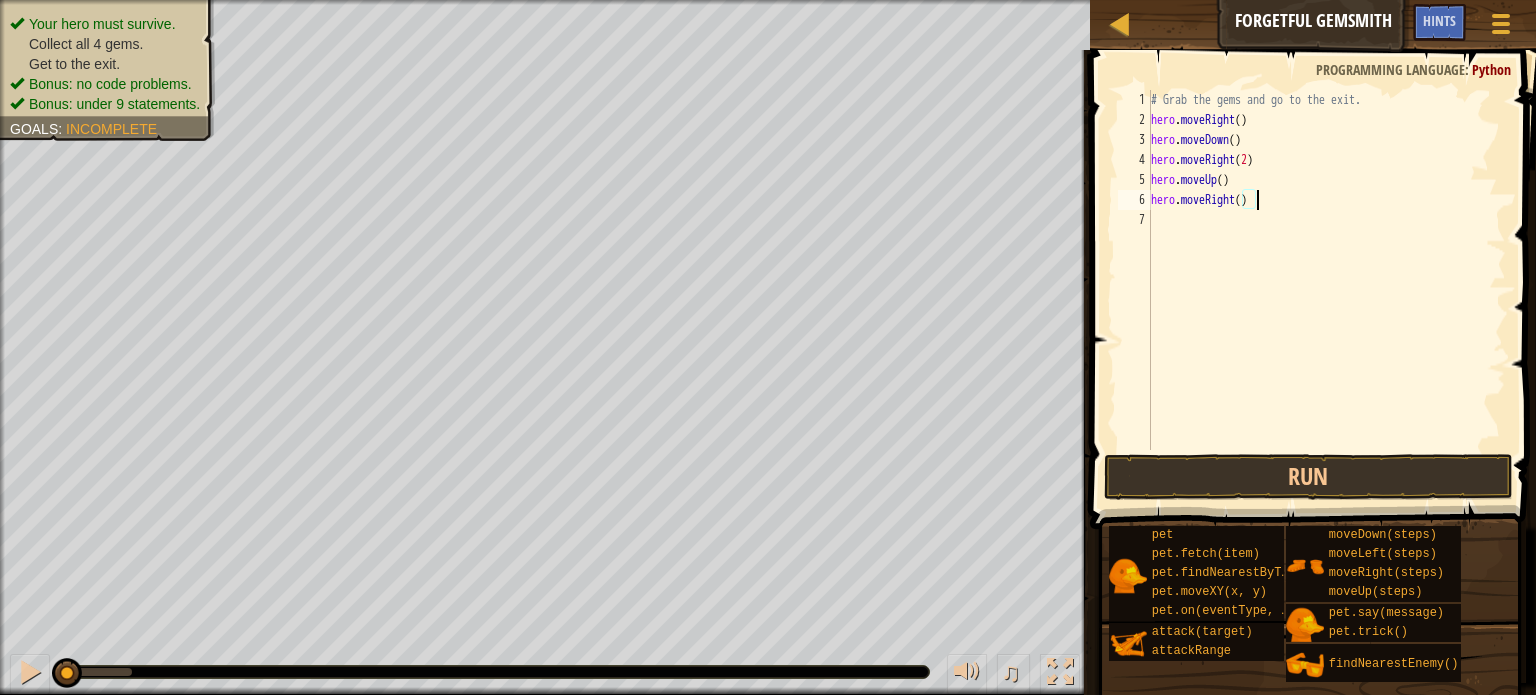 click on "# Grab the gems and go to the exit. hero . moveRight ( ) hero . moveDown ( ) hero . moveRight ( 2 ) hero . moveUp ( ) hero . moveRight ( )" at bounding box center [1326, 290] 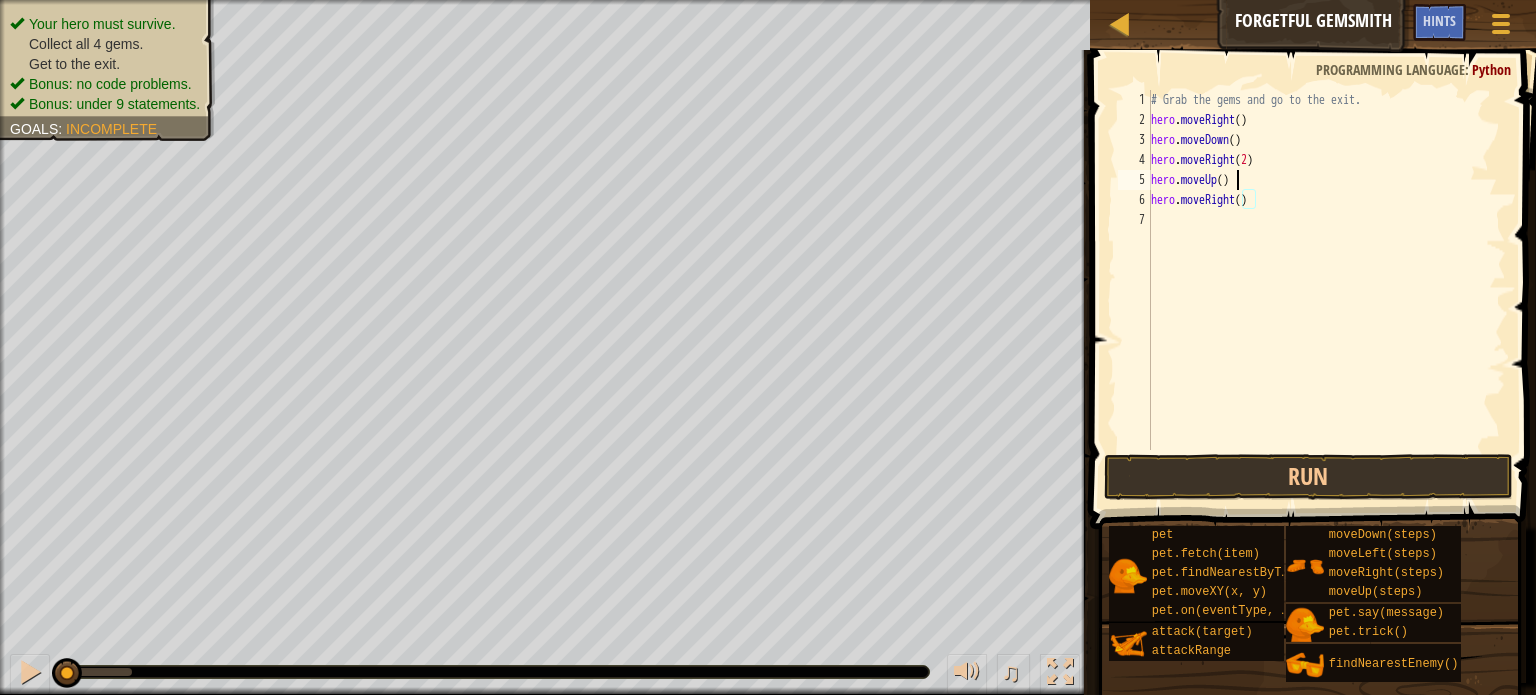 click on "# Grab the gems and go to the exit. hero . moveRight ( ) hero . moveDown ( ) hero . moveRight ( 2 ) hero . moveUp ( ) hero . moveRight ( )" at bounding box center (1326, 290) 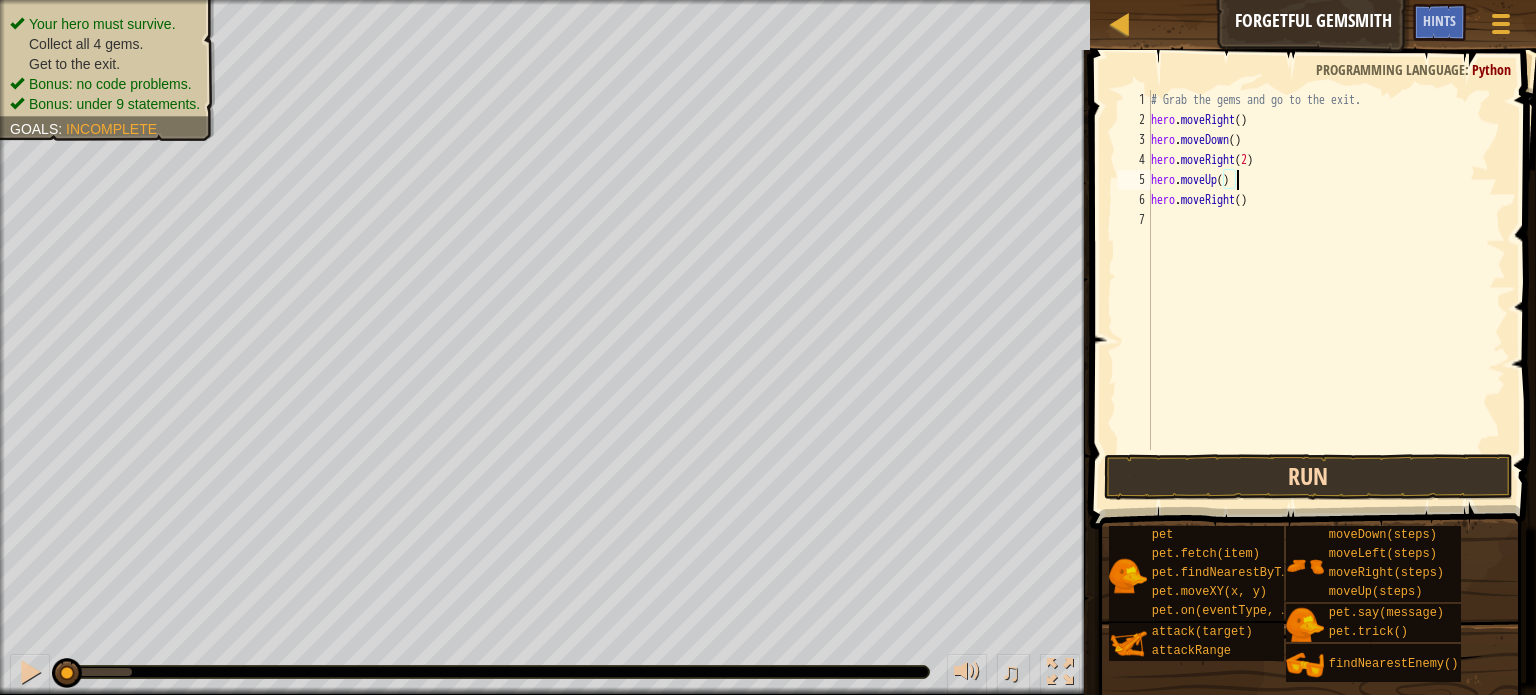 type on "hero.moveUp()" 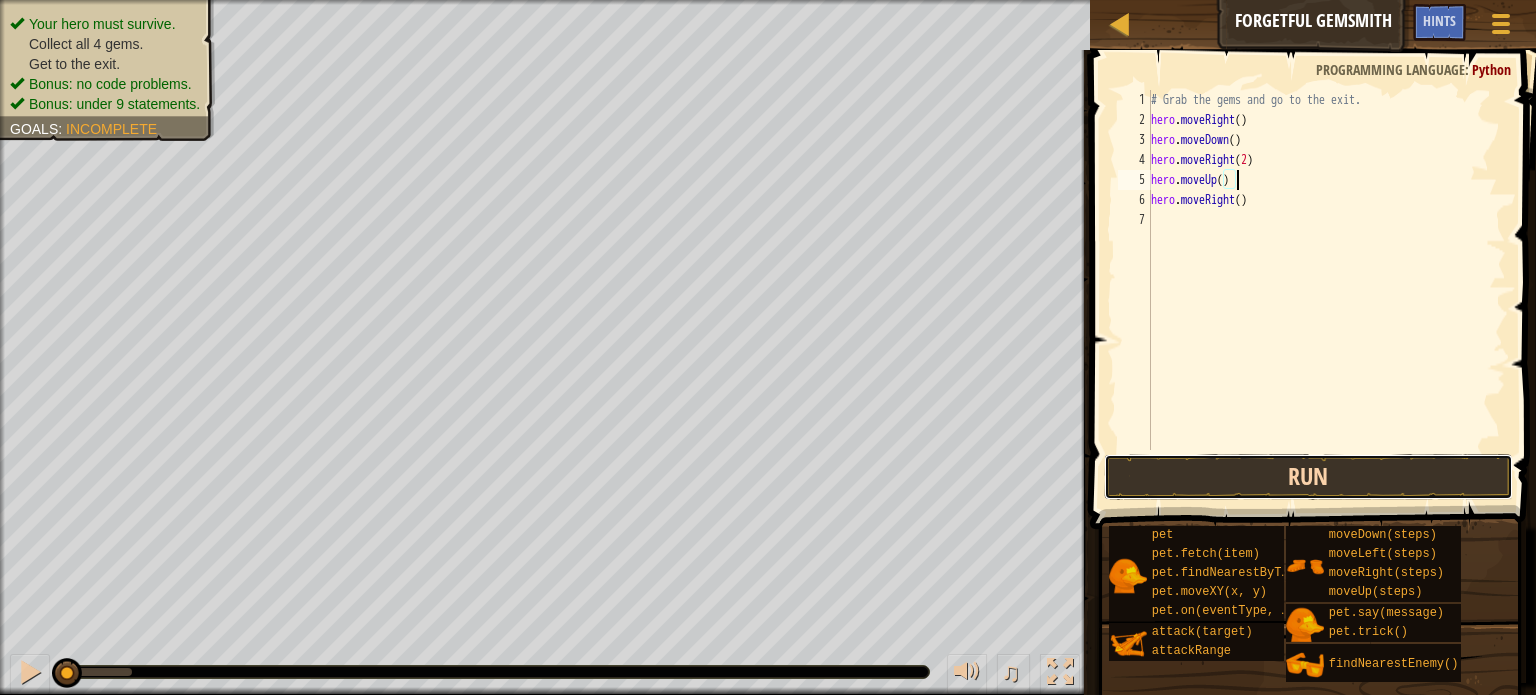 click on "Run" at bounding box center (1308, 477) 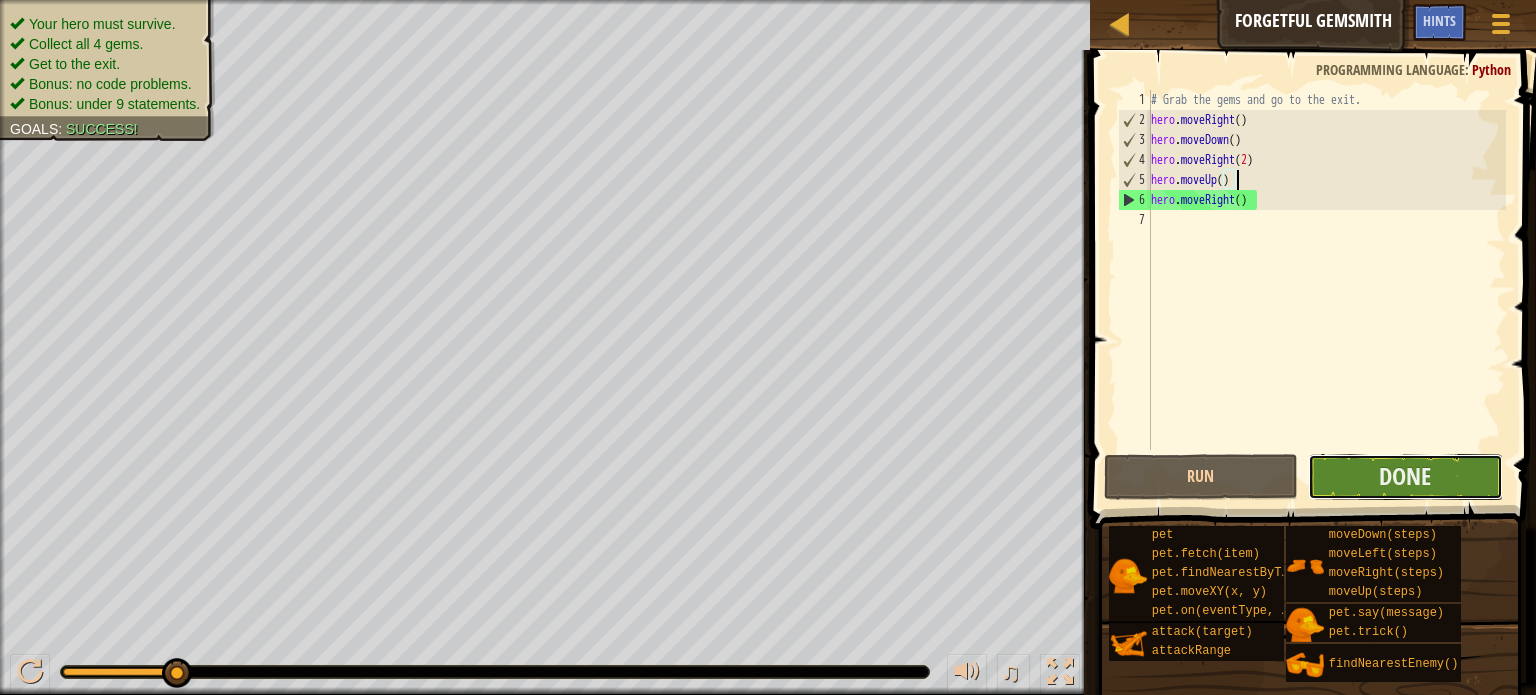 click on "Done" at bounding box center (1405, 477) 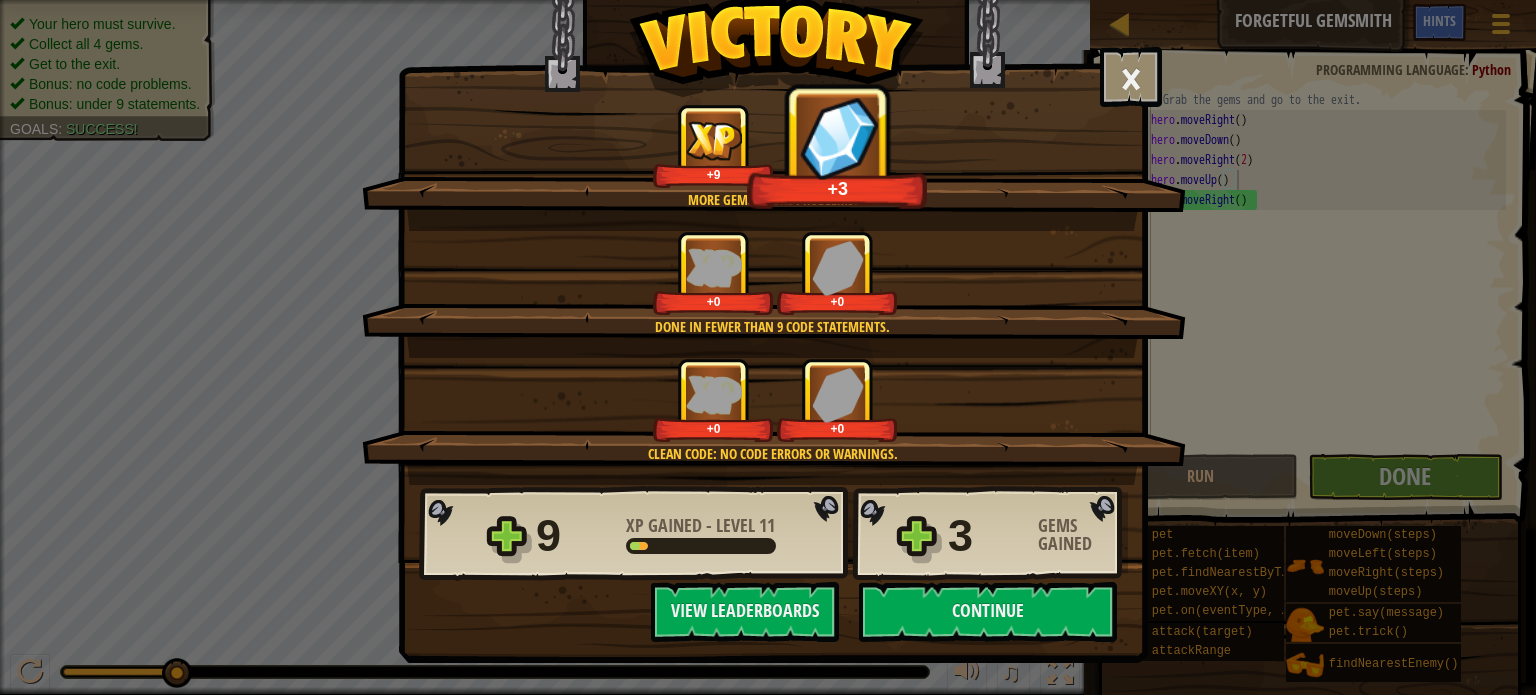 click on "9 XP Gained - Level 11 3 Gems Gained" at bounding box center [773, 534] 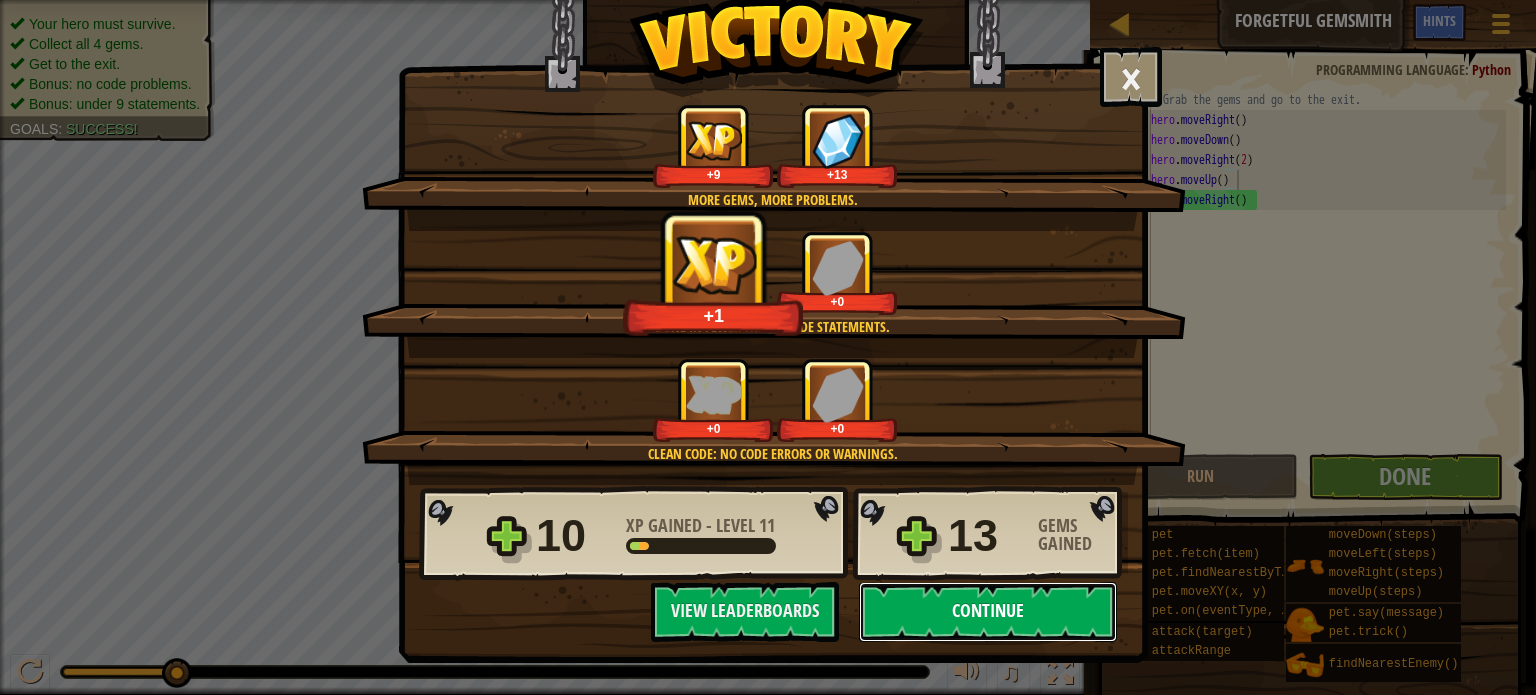 click on "Continue" at bounding box center (988, 612) 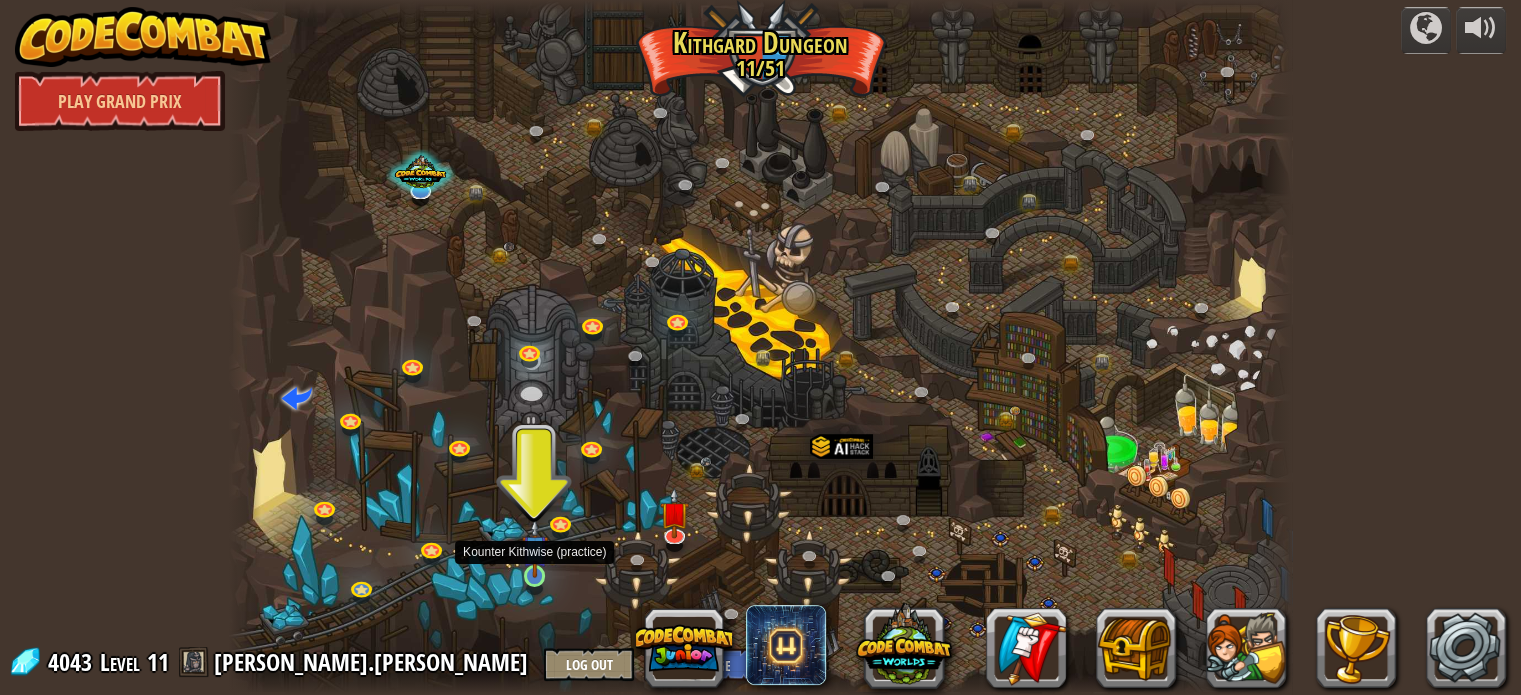 click at bounding box center (535, 548) 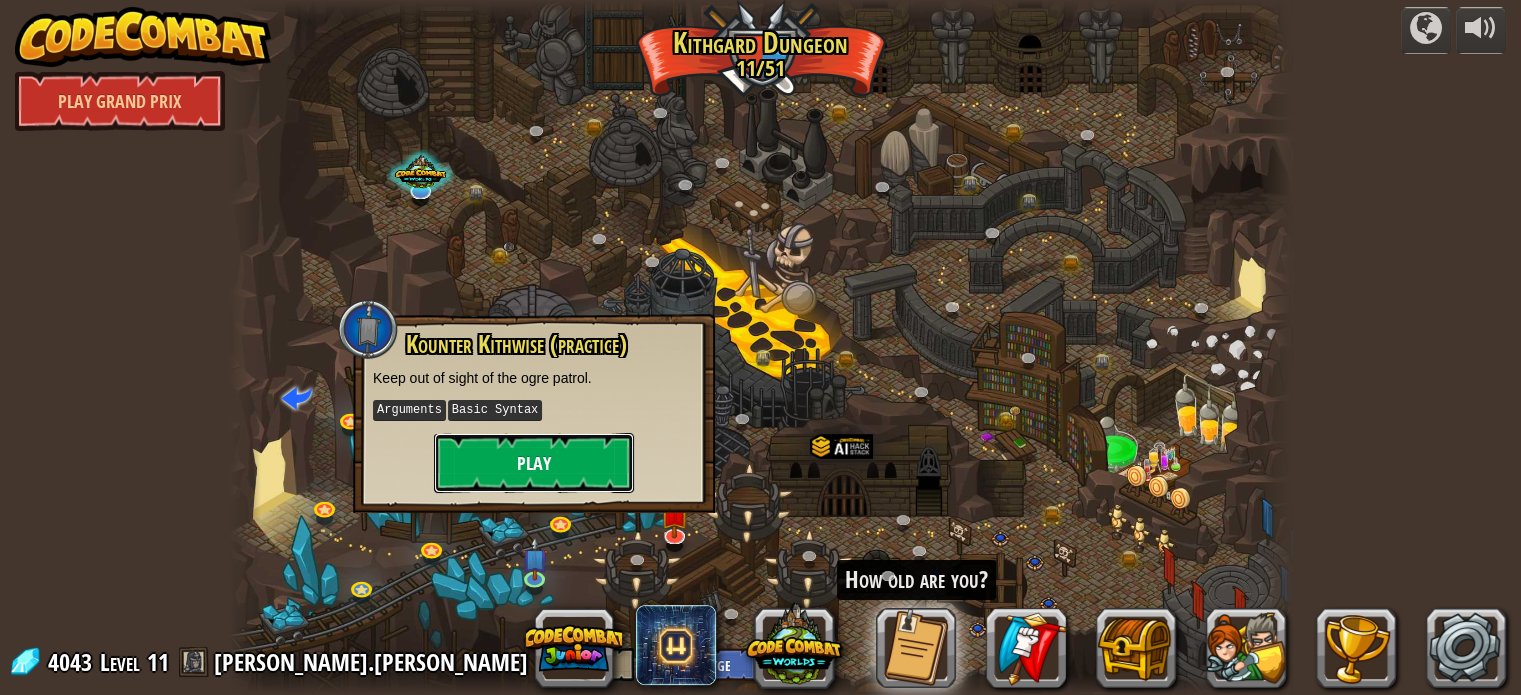 click on "Play" at bounding box center [534, 463] 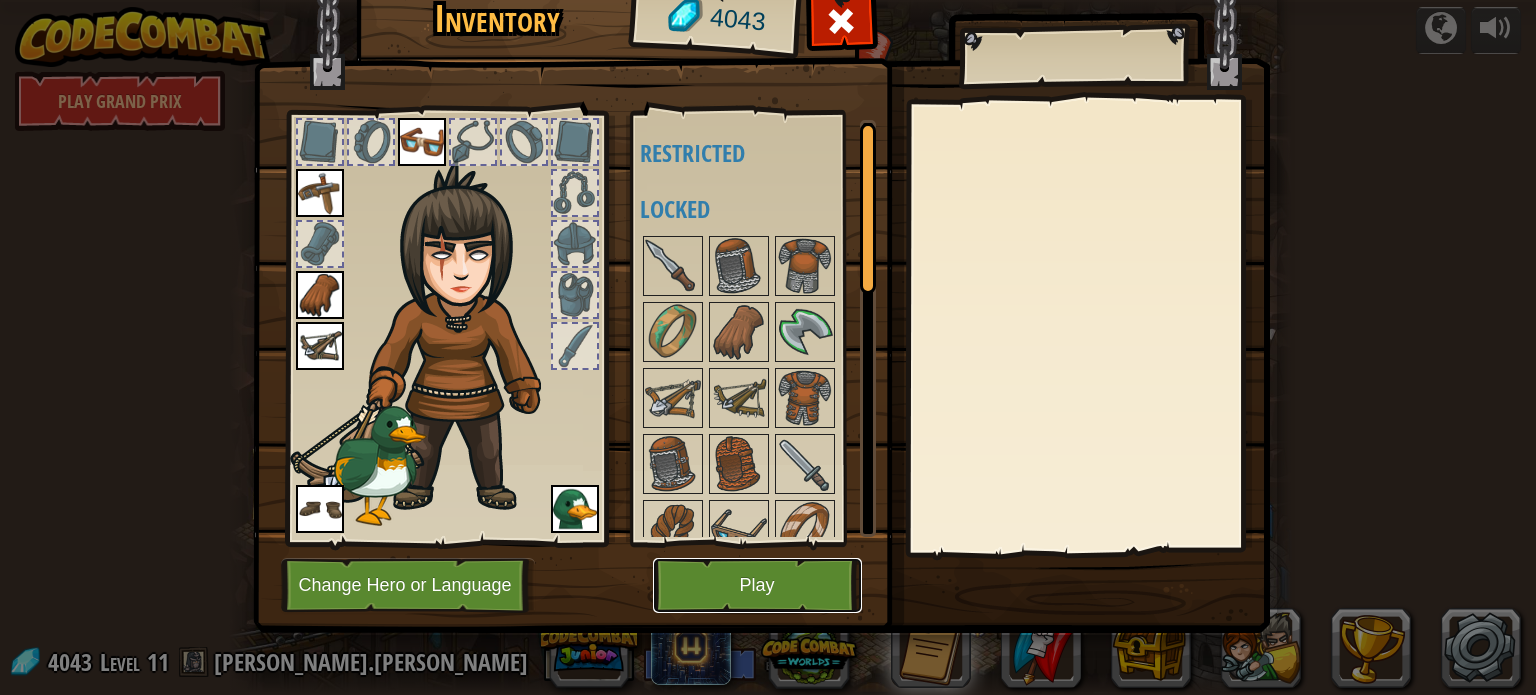 click on "Play" at bounding box center [757, 585] 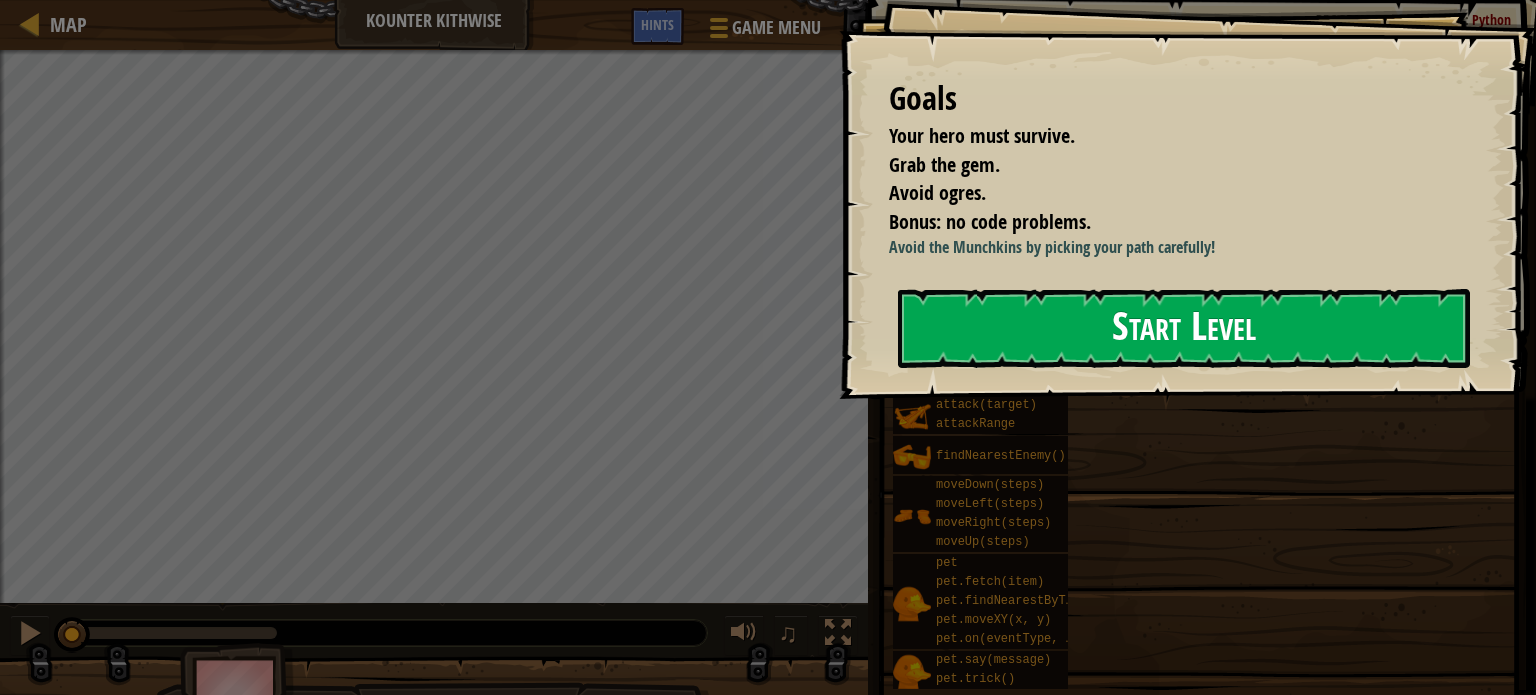click on "Start Level" at bounding box center [1184, 328] 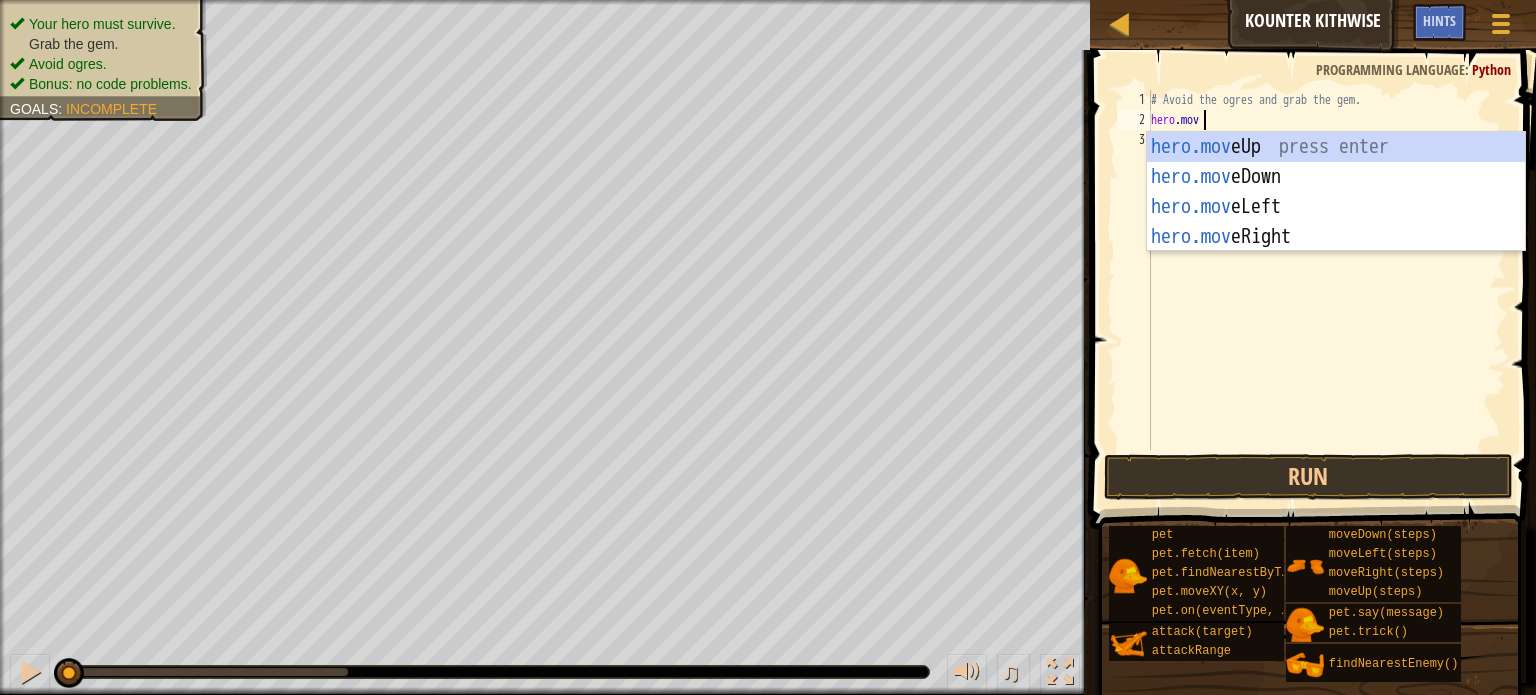 scroll, scrollTop: 9, scrollLeft: 3, axis: both 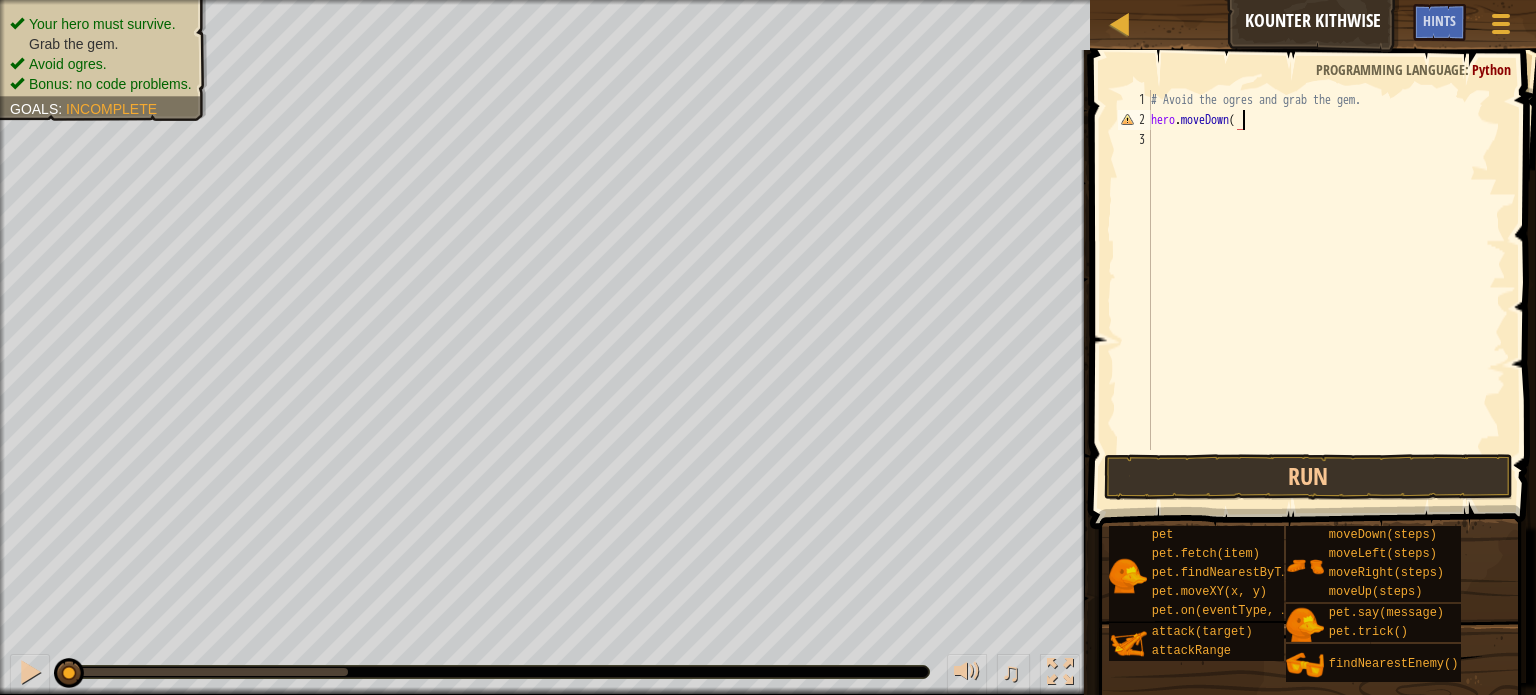 type on "hero.moveDown()" 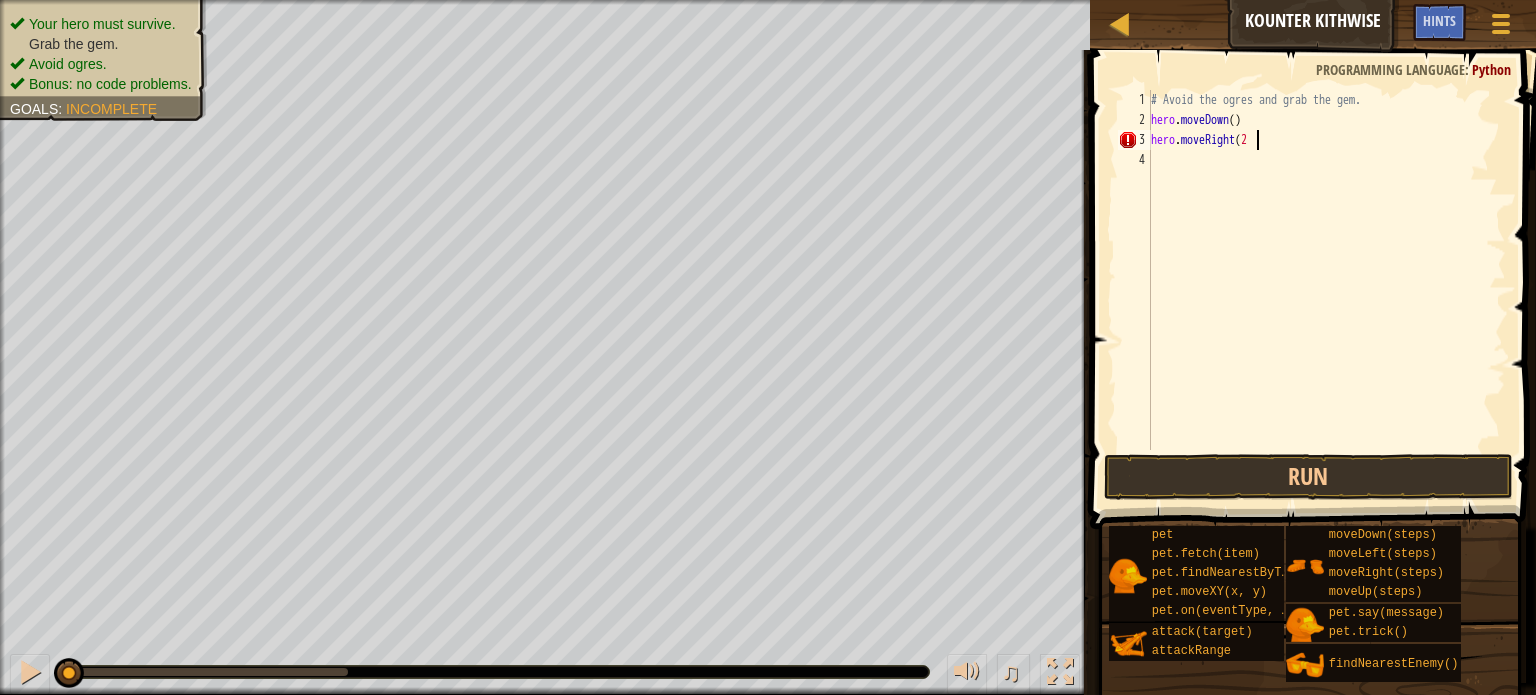 scroll, scrollTop: 9, scrollLeft: 8, axis: both 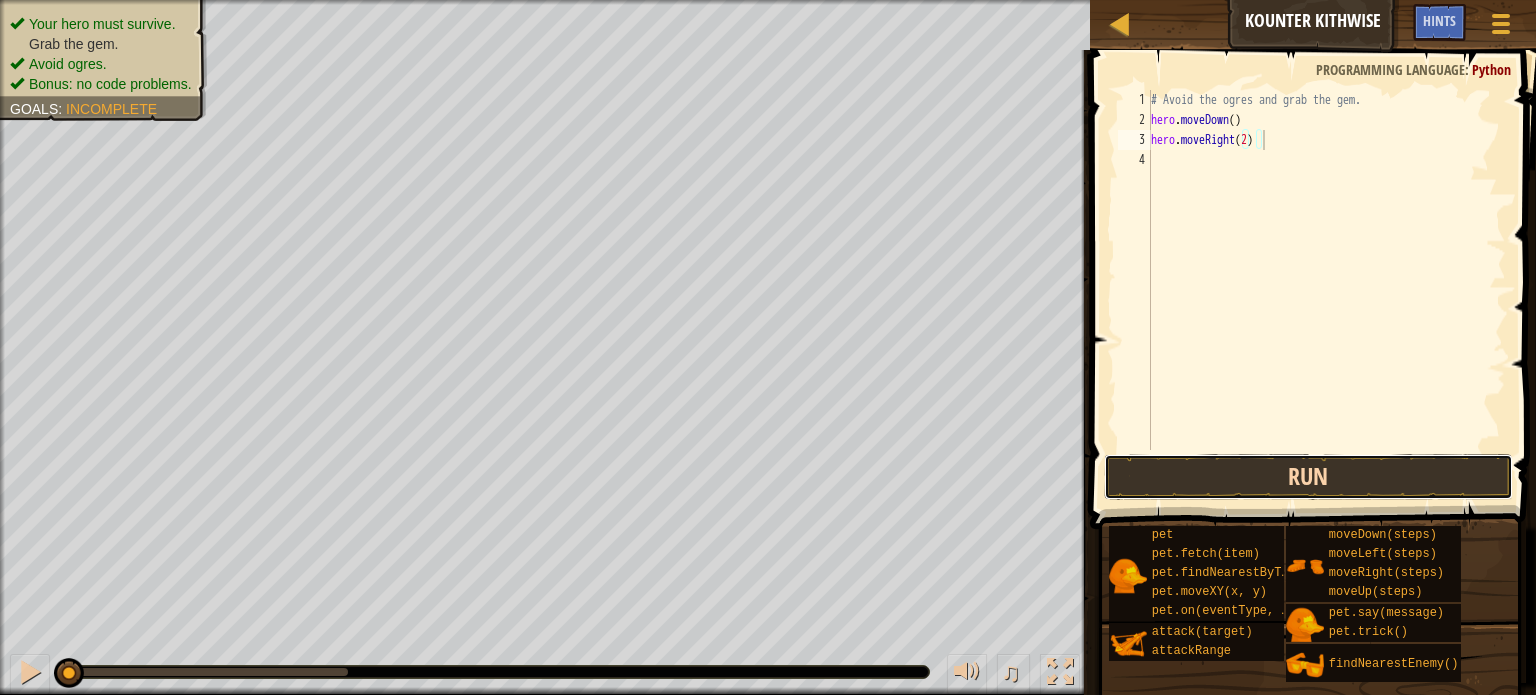 click on "Run" at bounding box center (1308, 477) 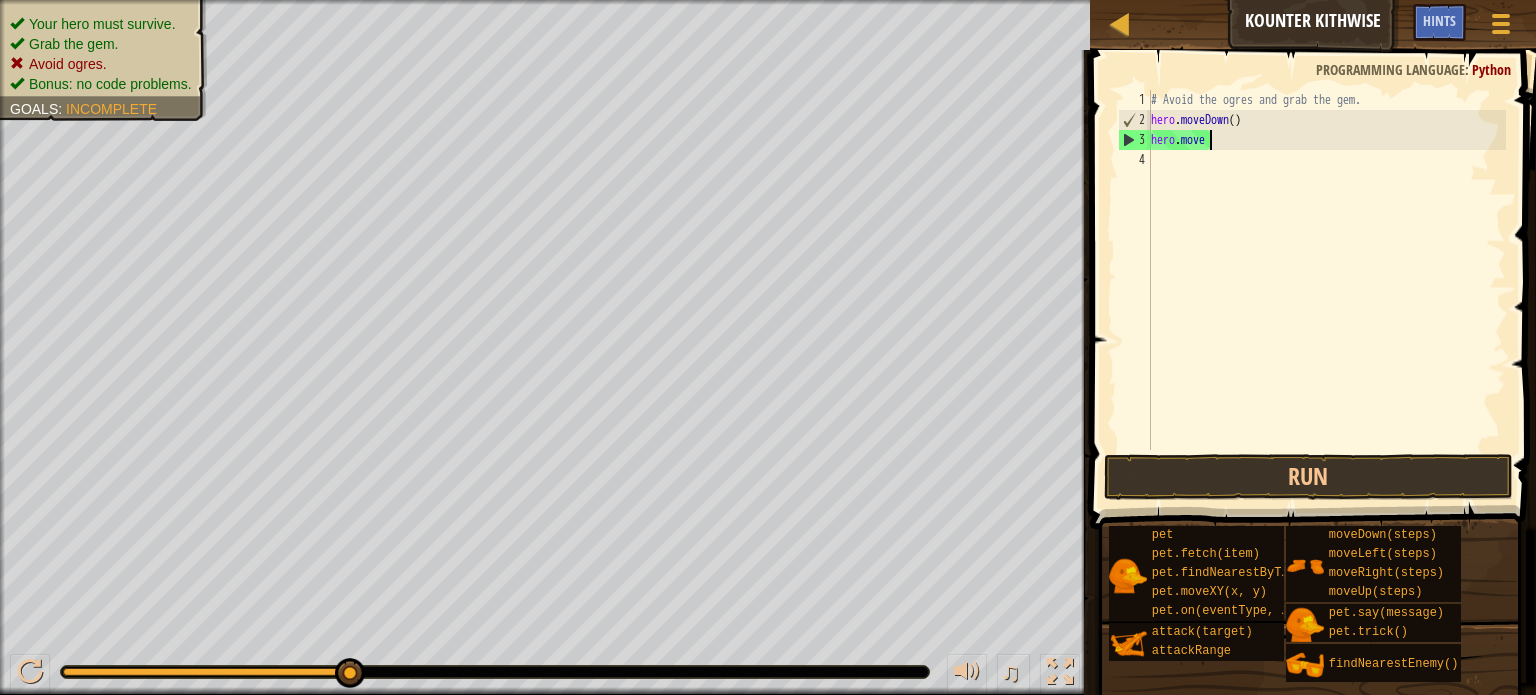scroll, scrollTop: 9, scrollLeft: 0, axis: vertical 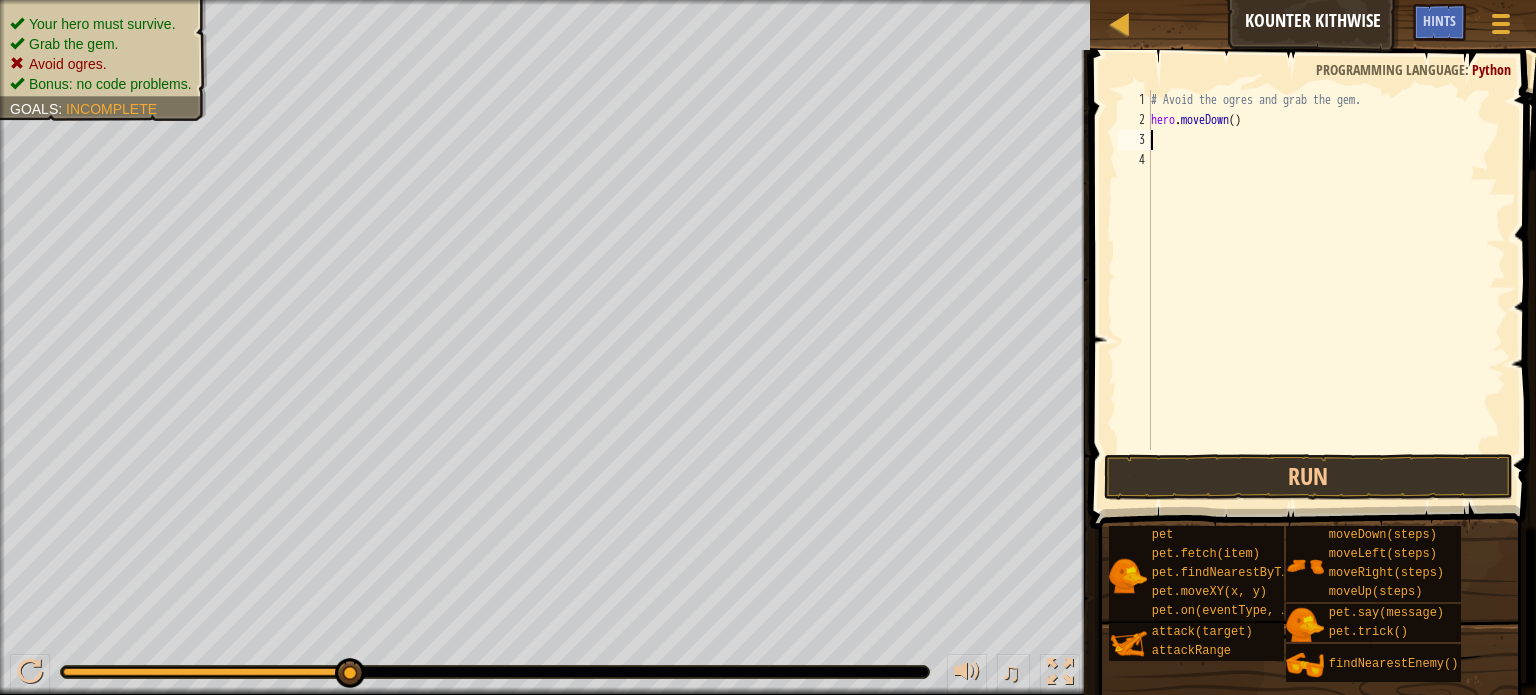 click on "# Avoid the ogres and grab the gem. hero . moveDown ( )" at bounding box center (1326, 290) 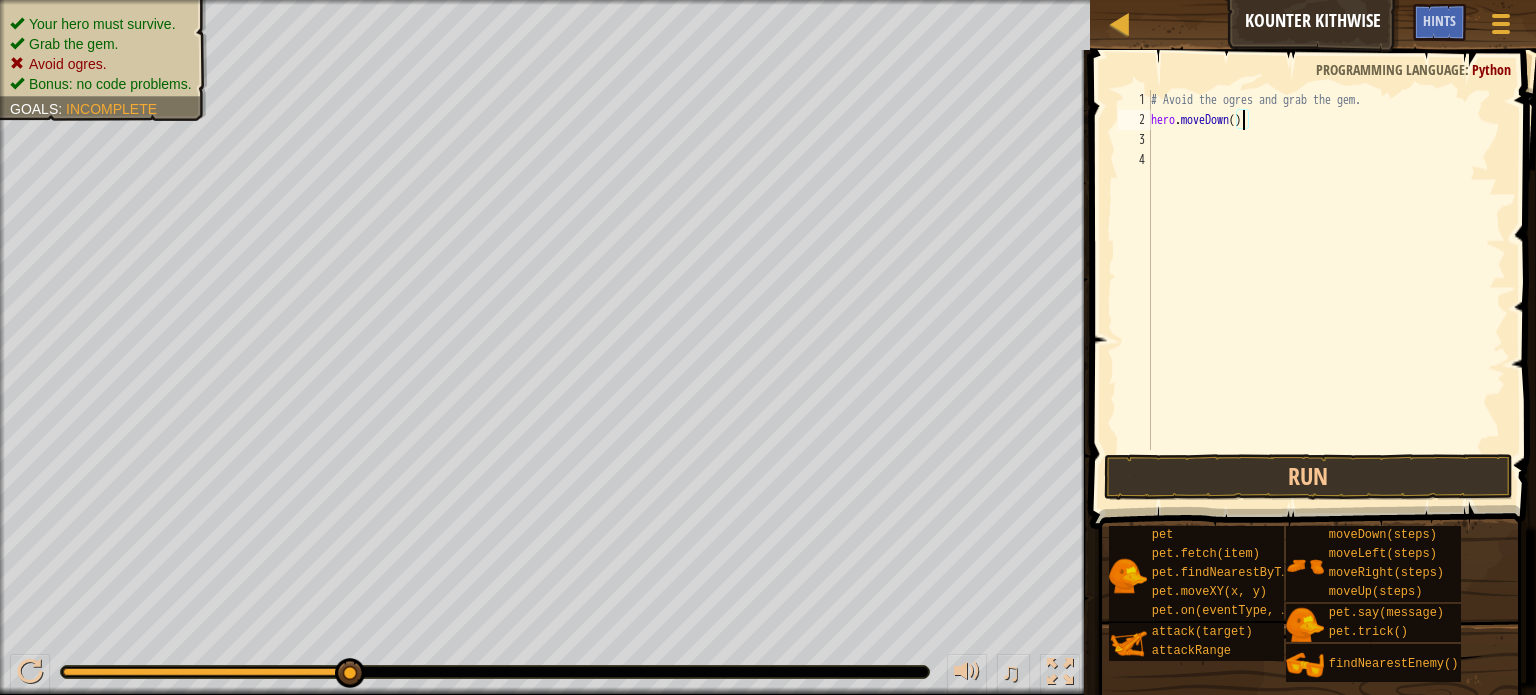 scroll, scrollTop: 9, scrollLeft: 7, axis: both 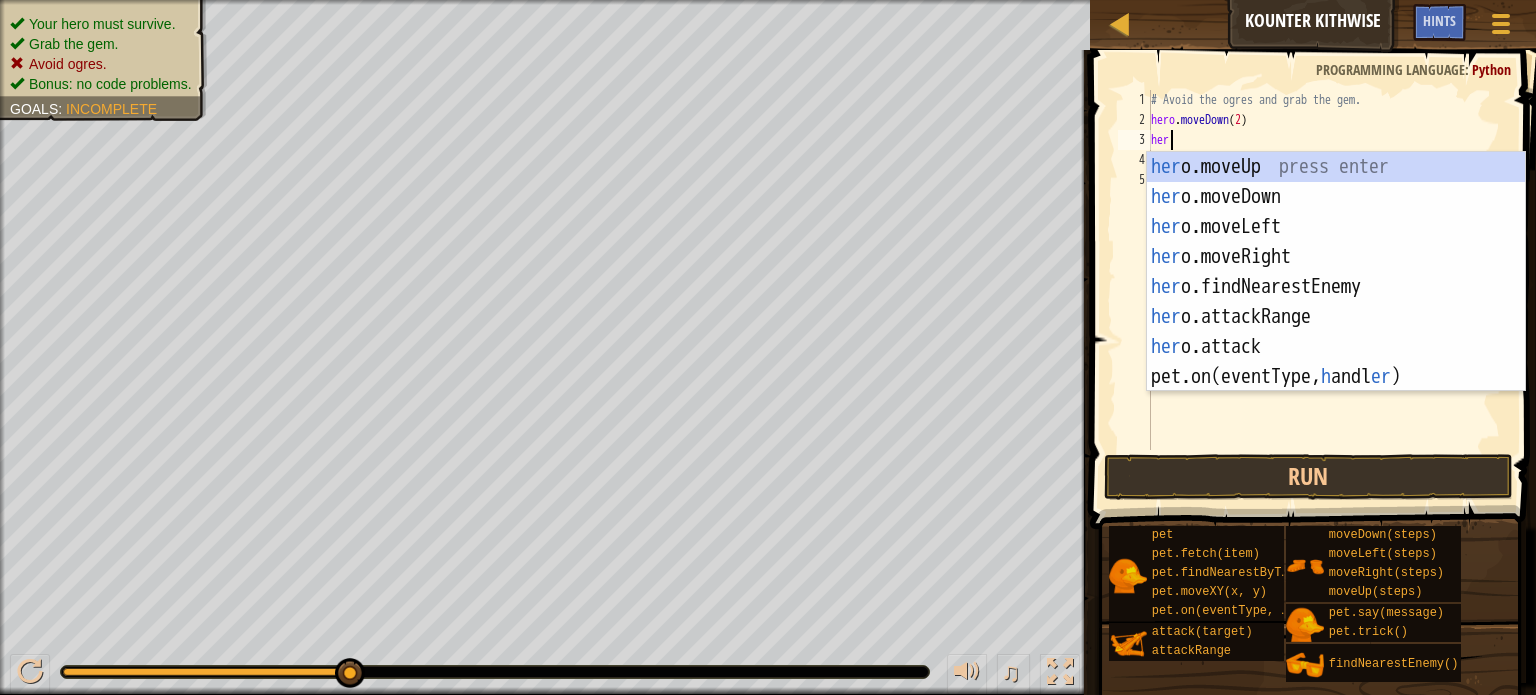 type on "hero" 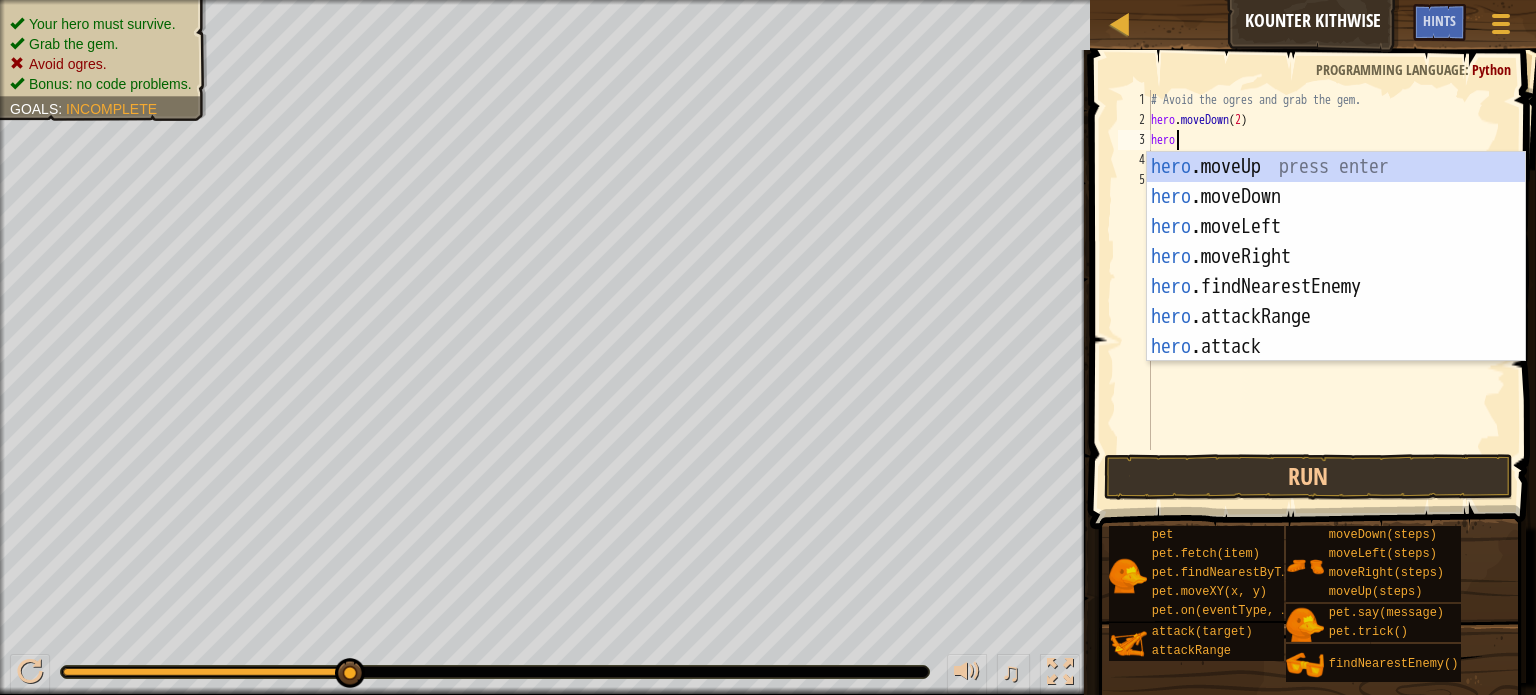 scroll, scrollTop: 9, scrollLeft: 0, axis: vertical 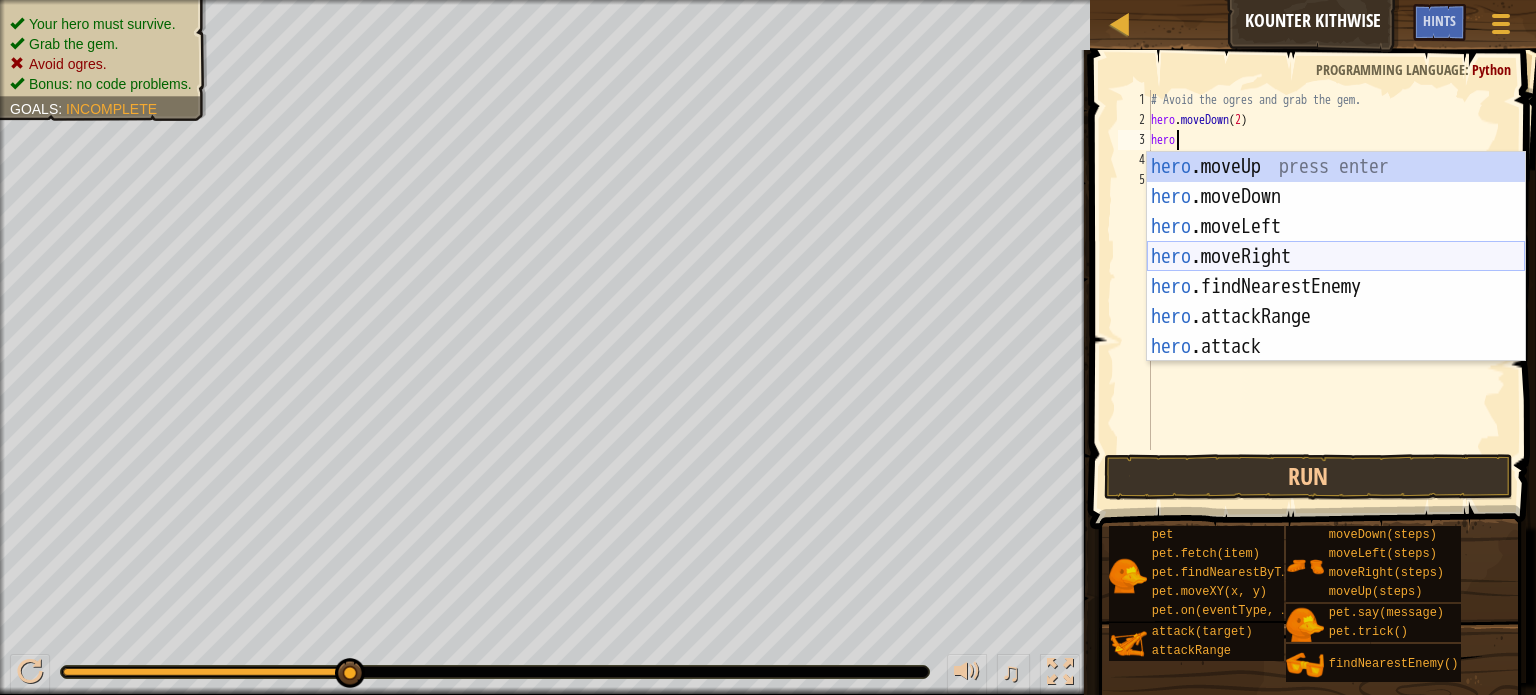 click on "hero .moveUp press enter hero .moveDown press enter hero .moveLeft press enter hero .moveRight press enter hero .findNearestEnemy press enter hero .attackRange press enter hero .attack press enter" at bounding box center [1336, 287] 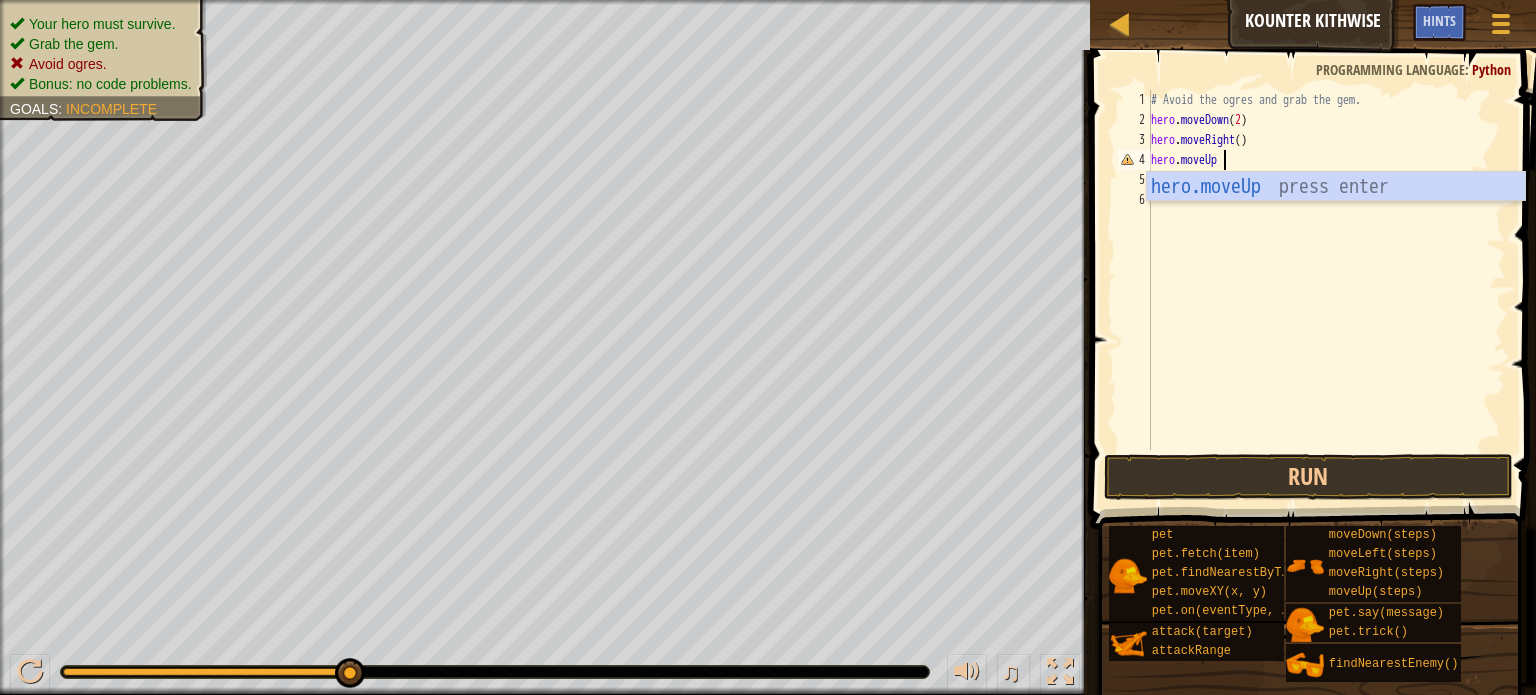 scroll, scrollTop: 9, scrollLeft: 5, axis: both 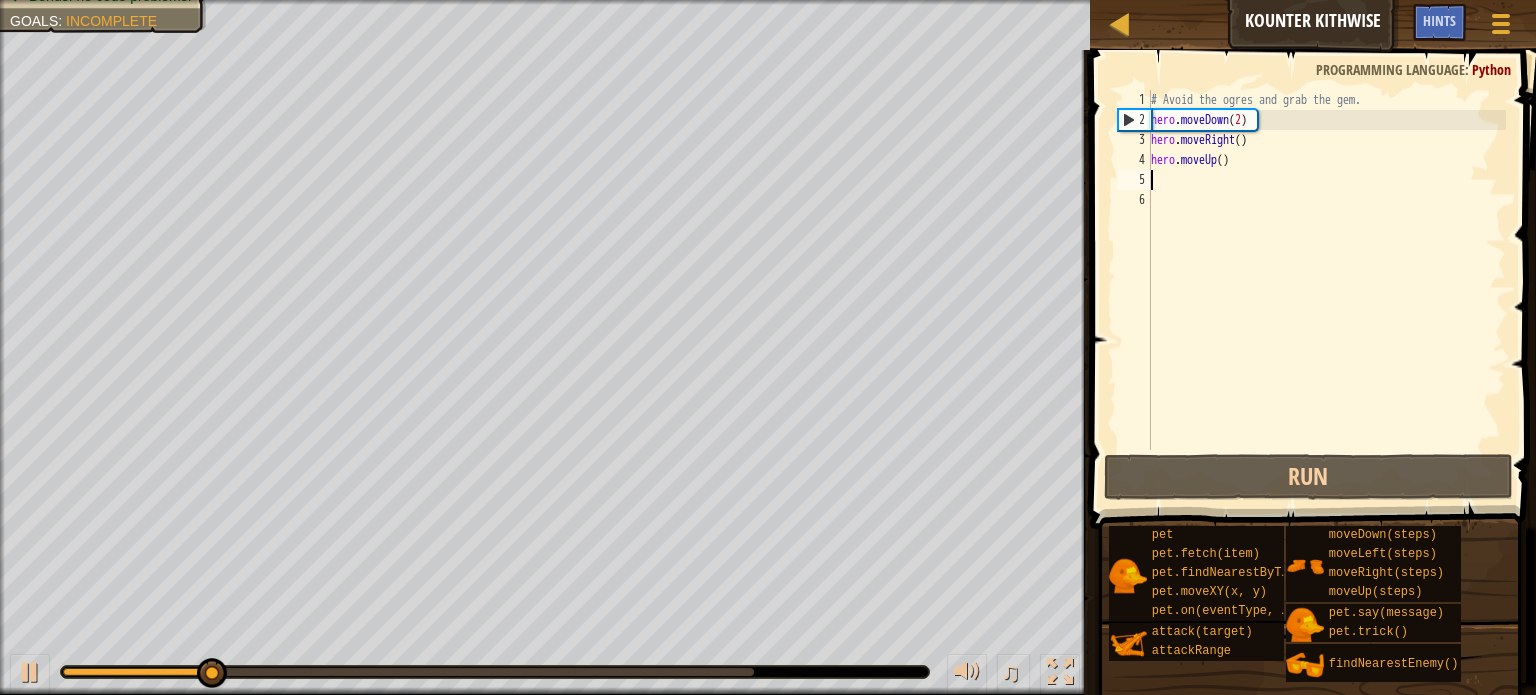 click on "# Avoid the ogres and grab the gem. hero . moveDown ( 2 ) hero . moveRight ( ) hero . moveUp ( )" at bounding box center (1326, 290) 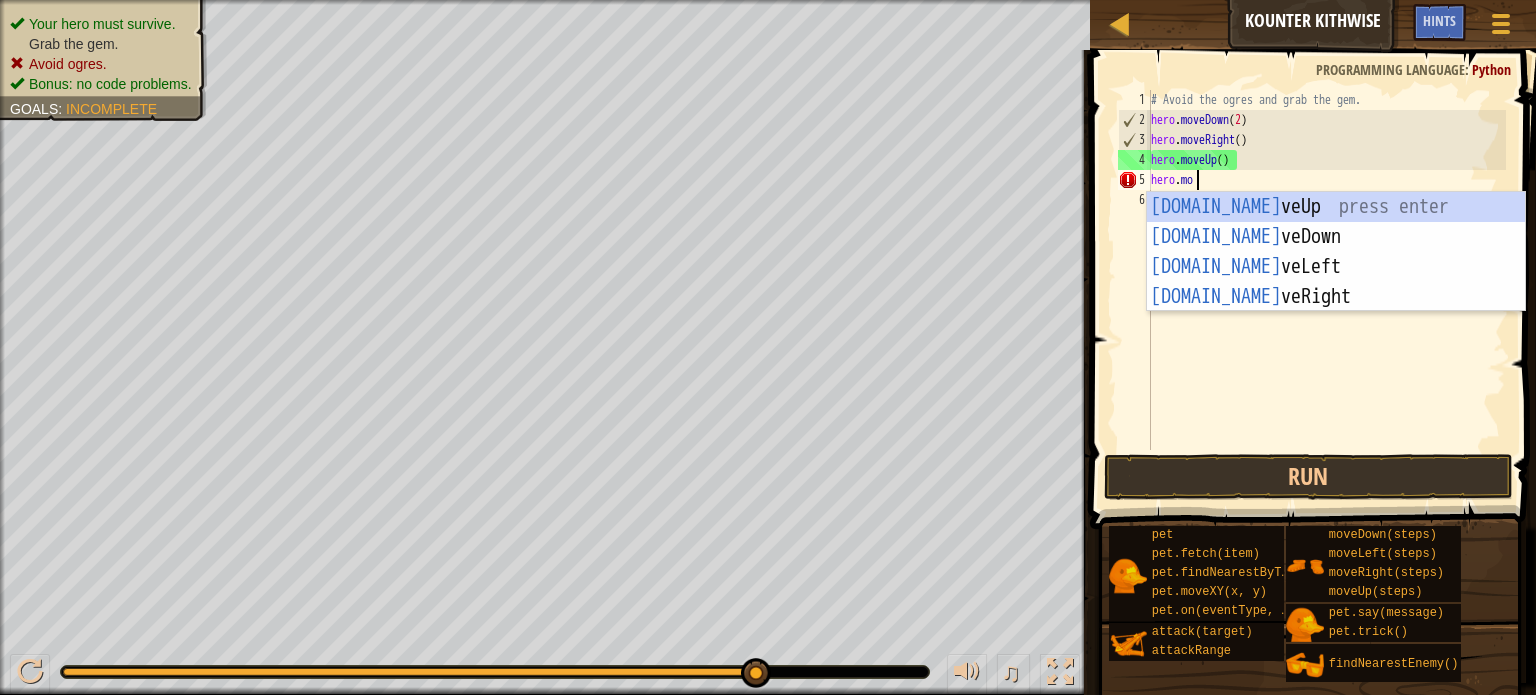 scroll, scrollTop: 9, scrollLeft: 3, axis: both 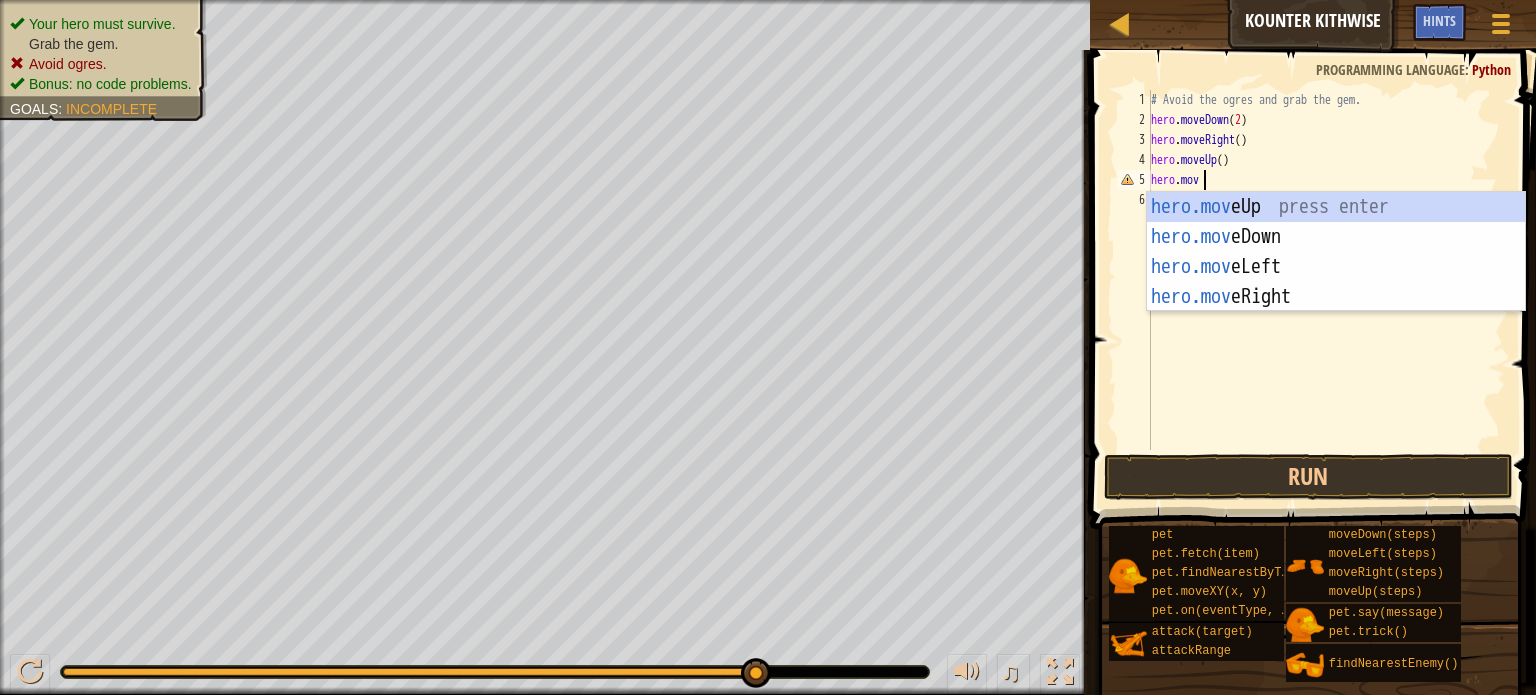 type on "hero.move" 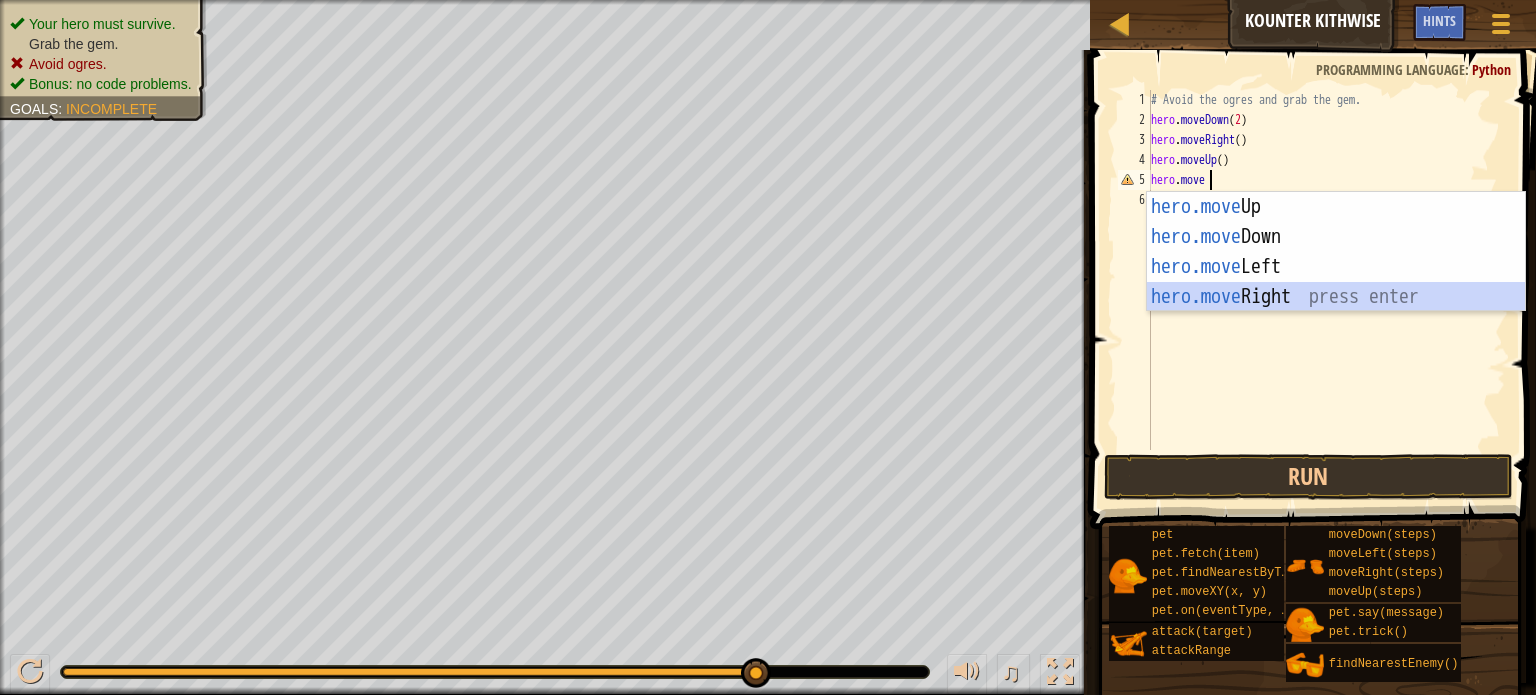 click on "hero.move Up press enter hero.move Down press enter hero.move Left press enter hero.move Right press enter" at bounding box center (1336, 282) 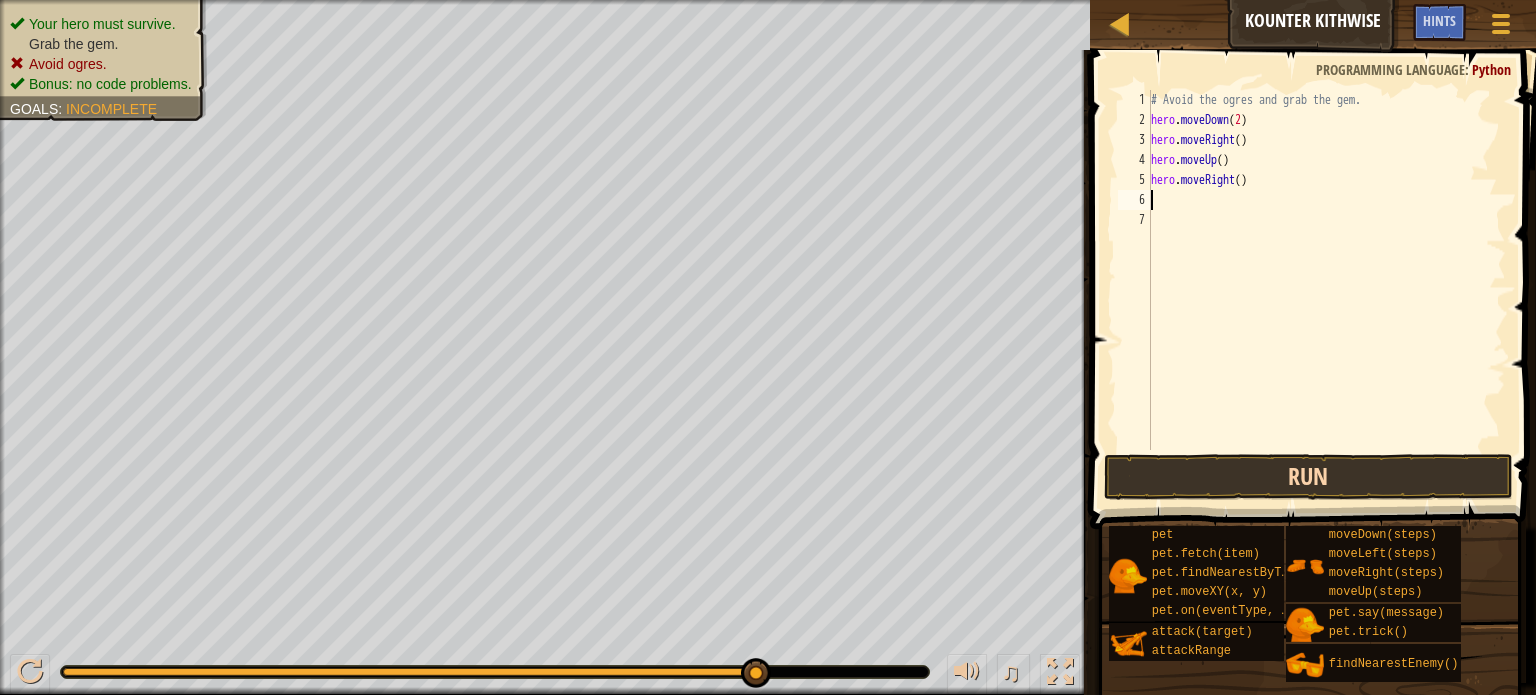 type 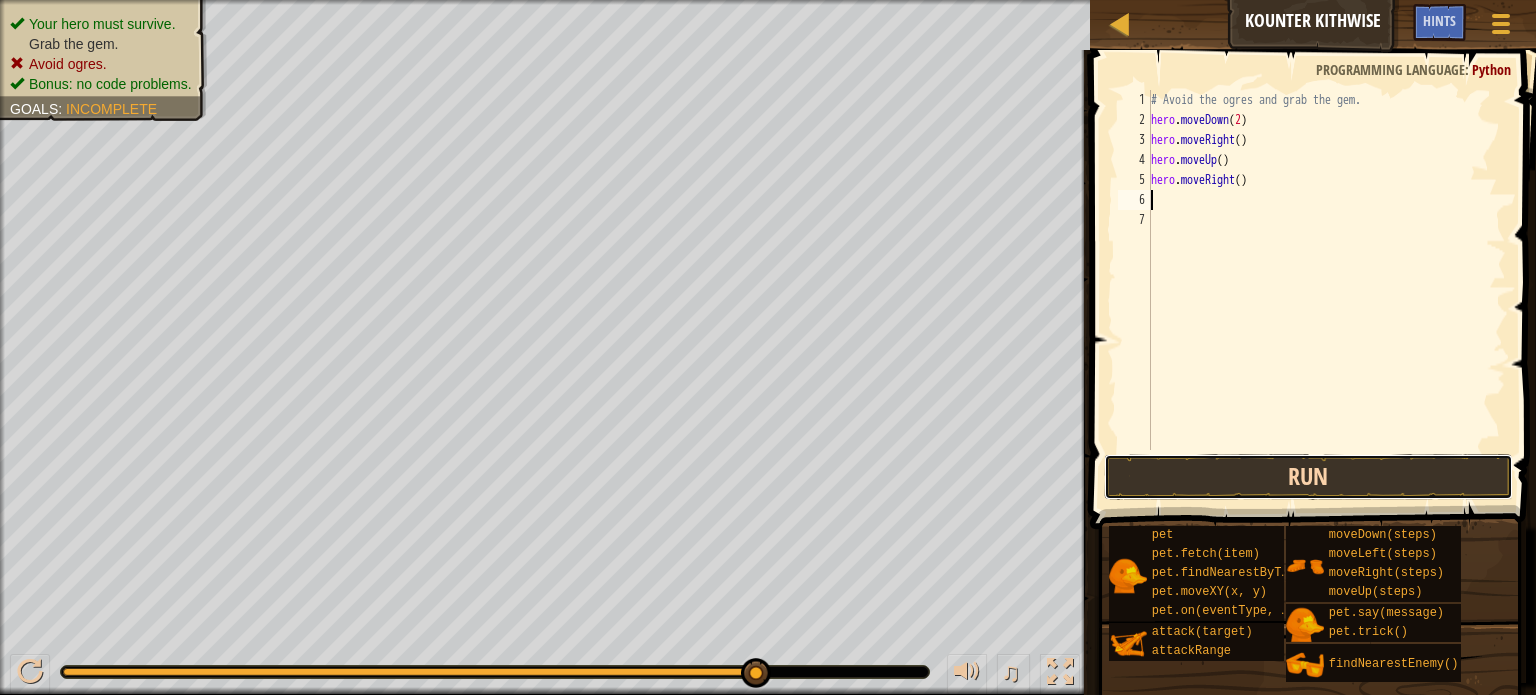 click on "Run" at bounding box center (1308, 477) 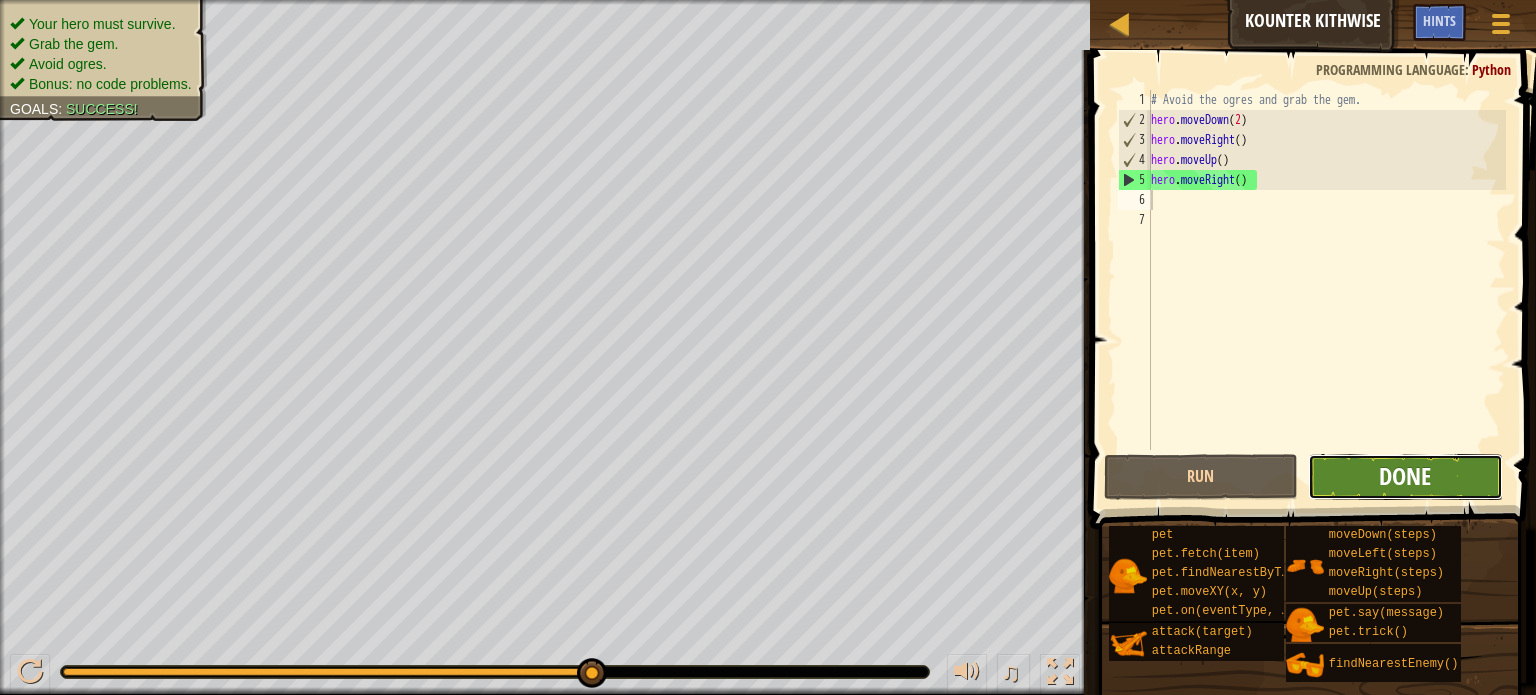 click on "Done" at bounding box center (1405, 476) 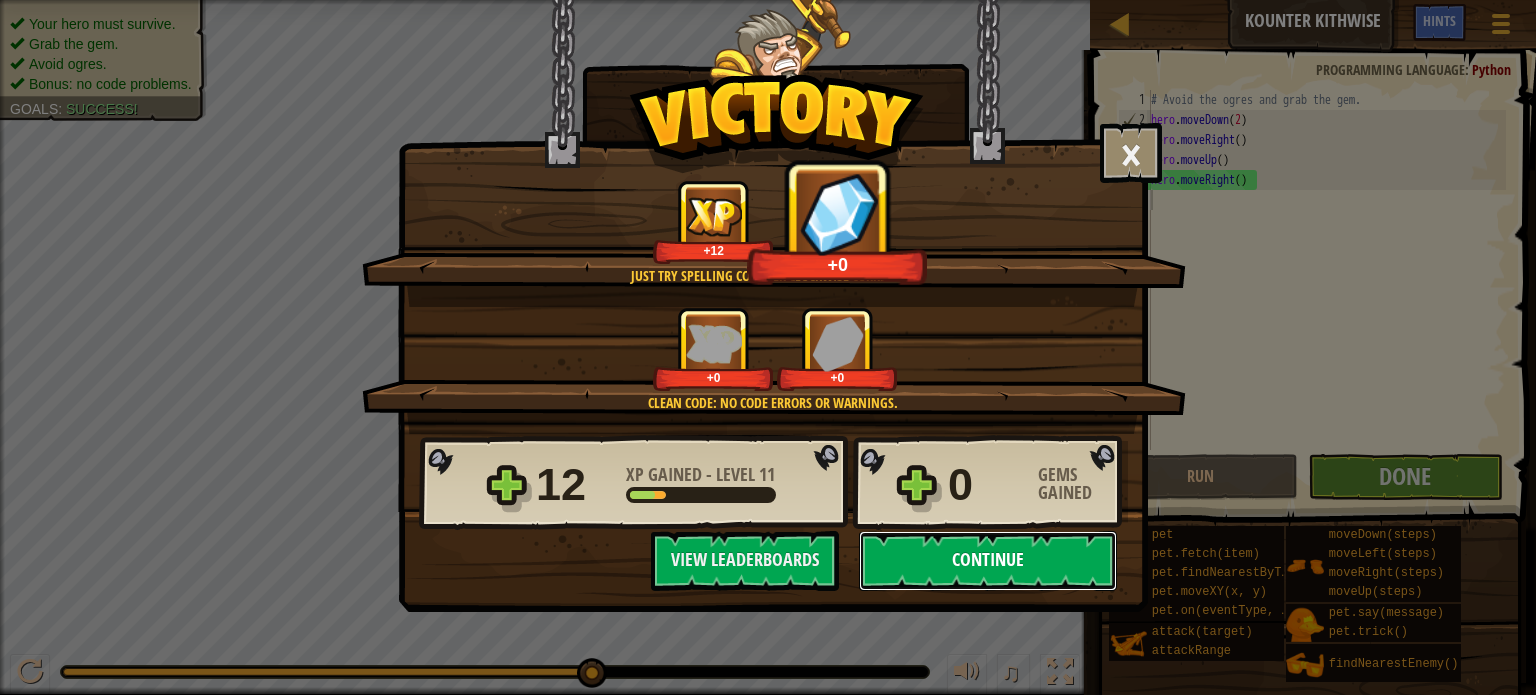 click on "Continue" at bounding box center [988, 561] 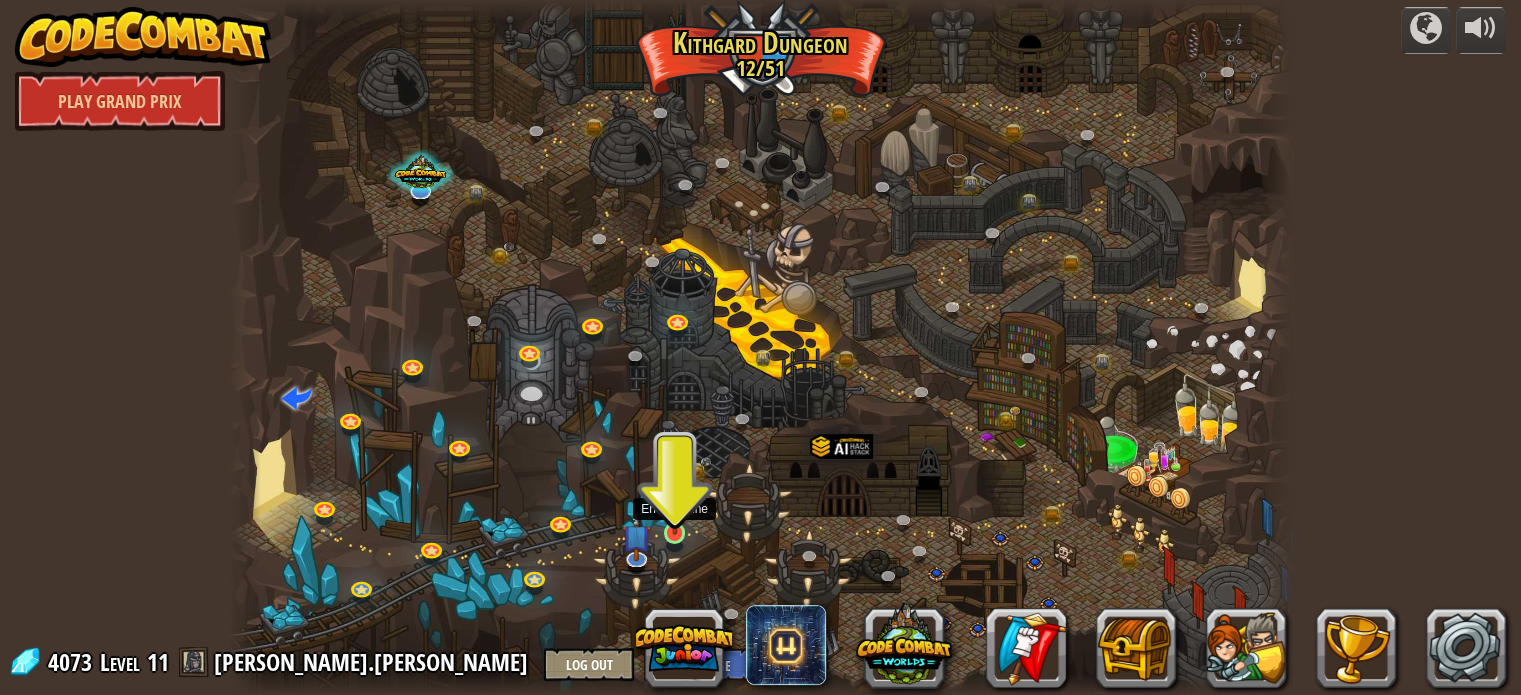 click at bounding box center (675, 505) 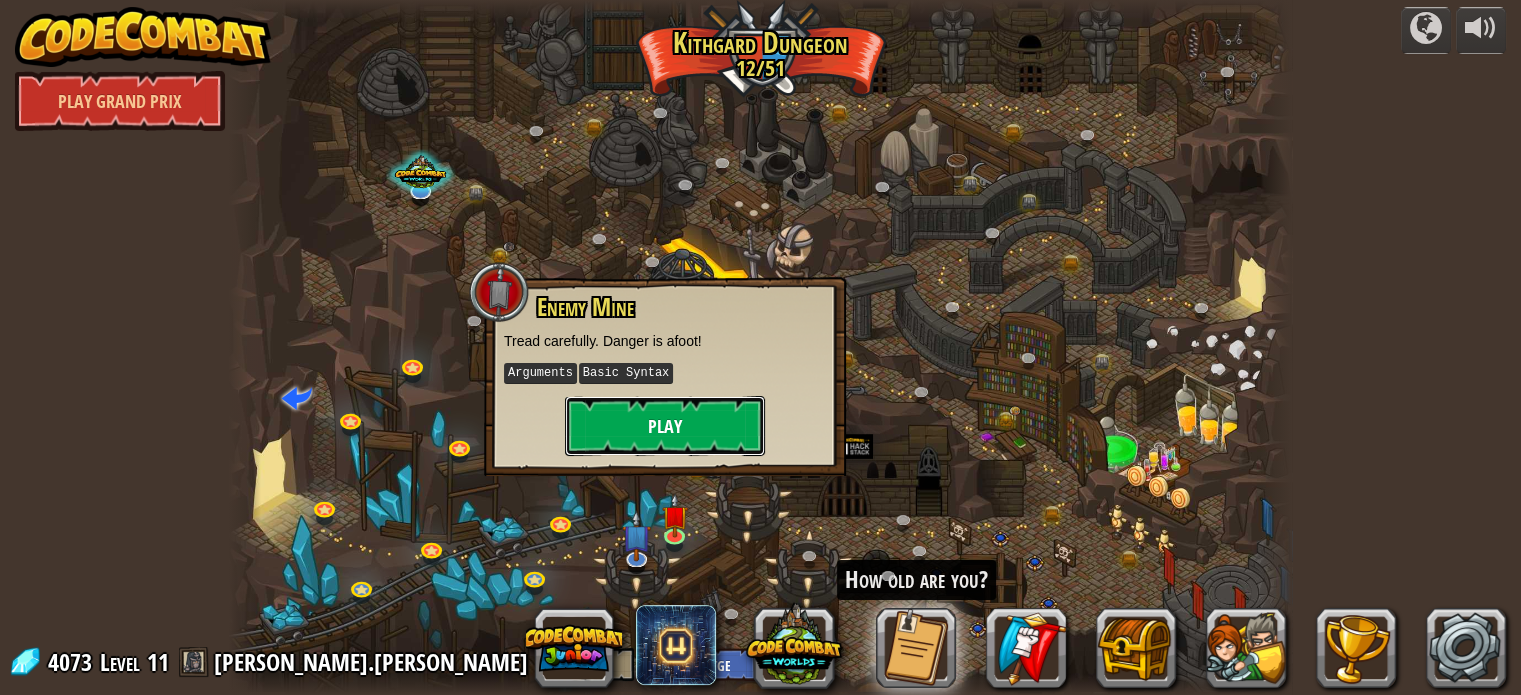 click on "Play" at bounding box center (665, 426) 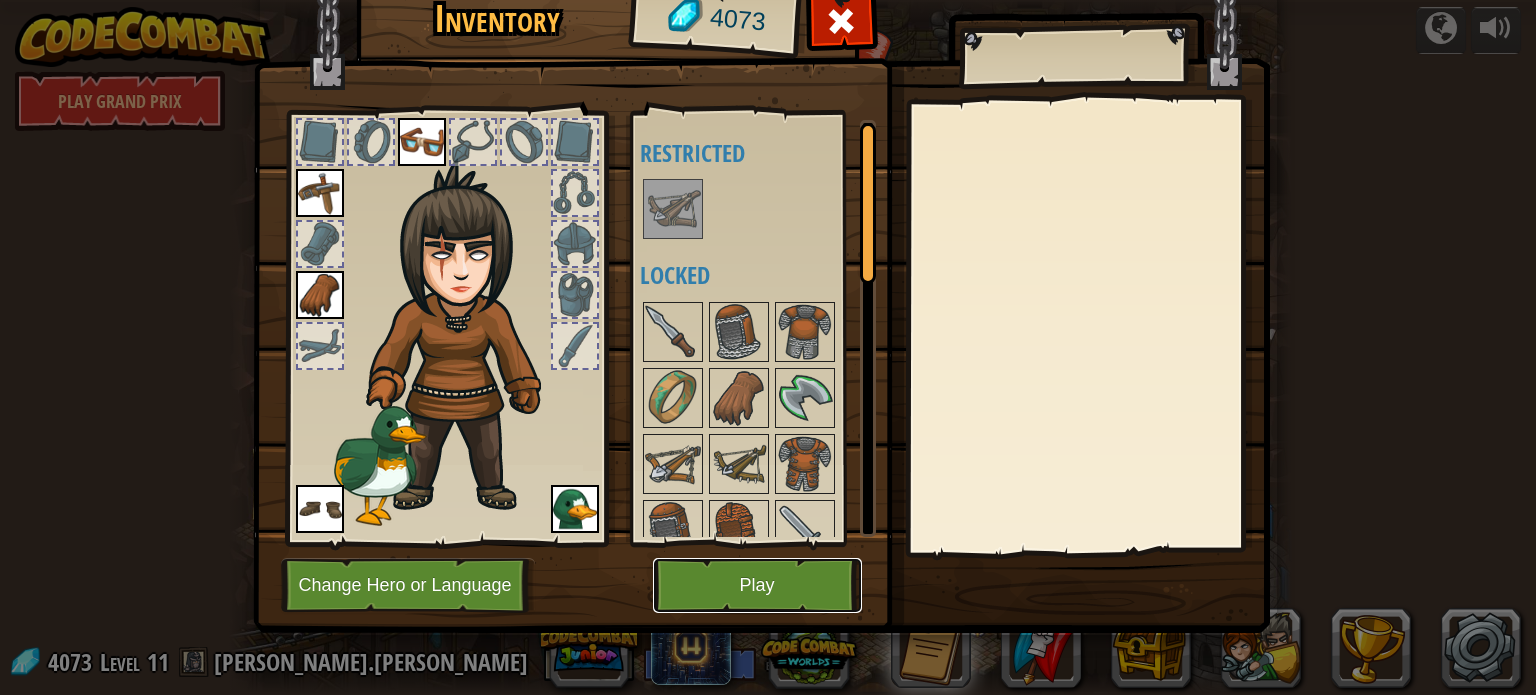 click on "Play" at bounding box center [757, 585] 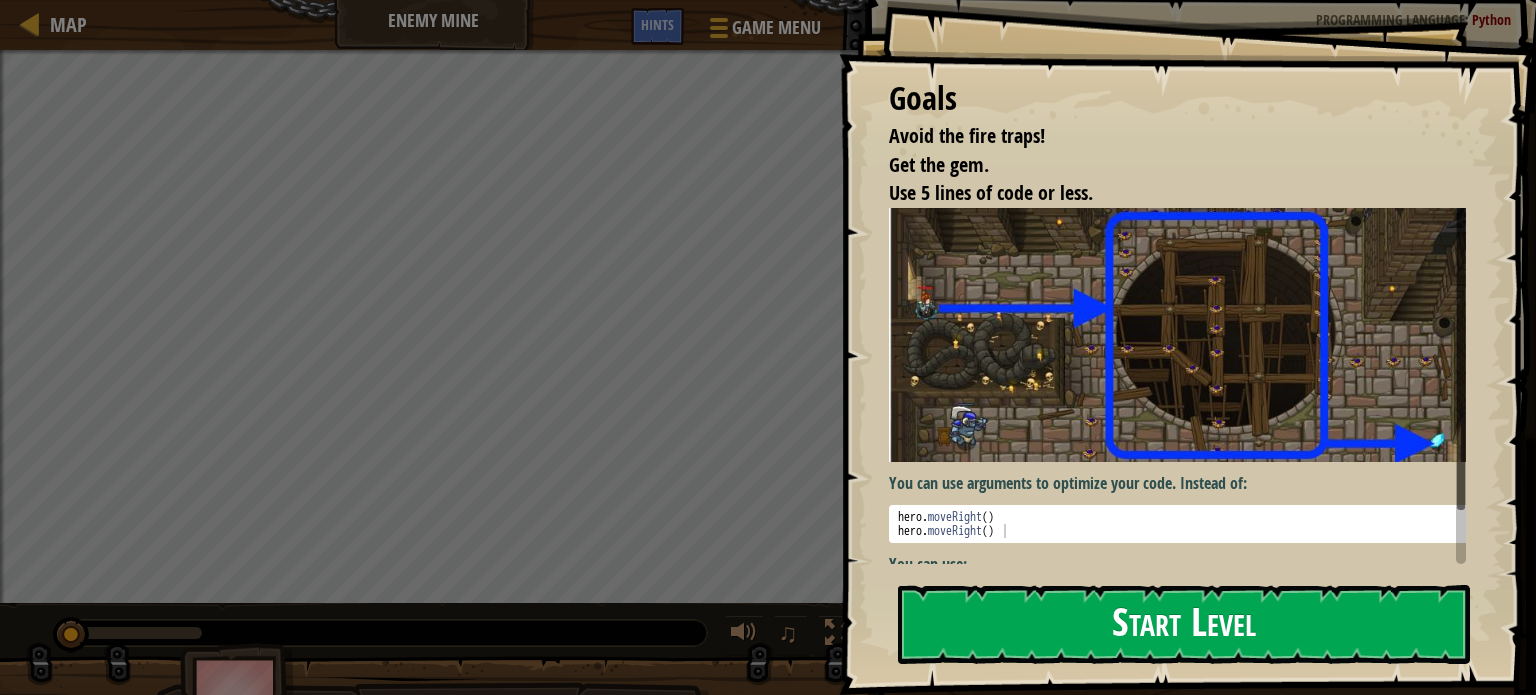 click on "Start Level" at bounding box center [1184, 624] 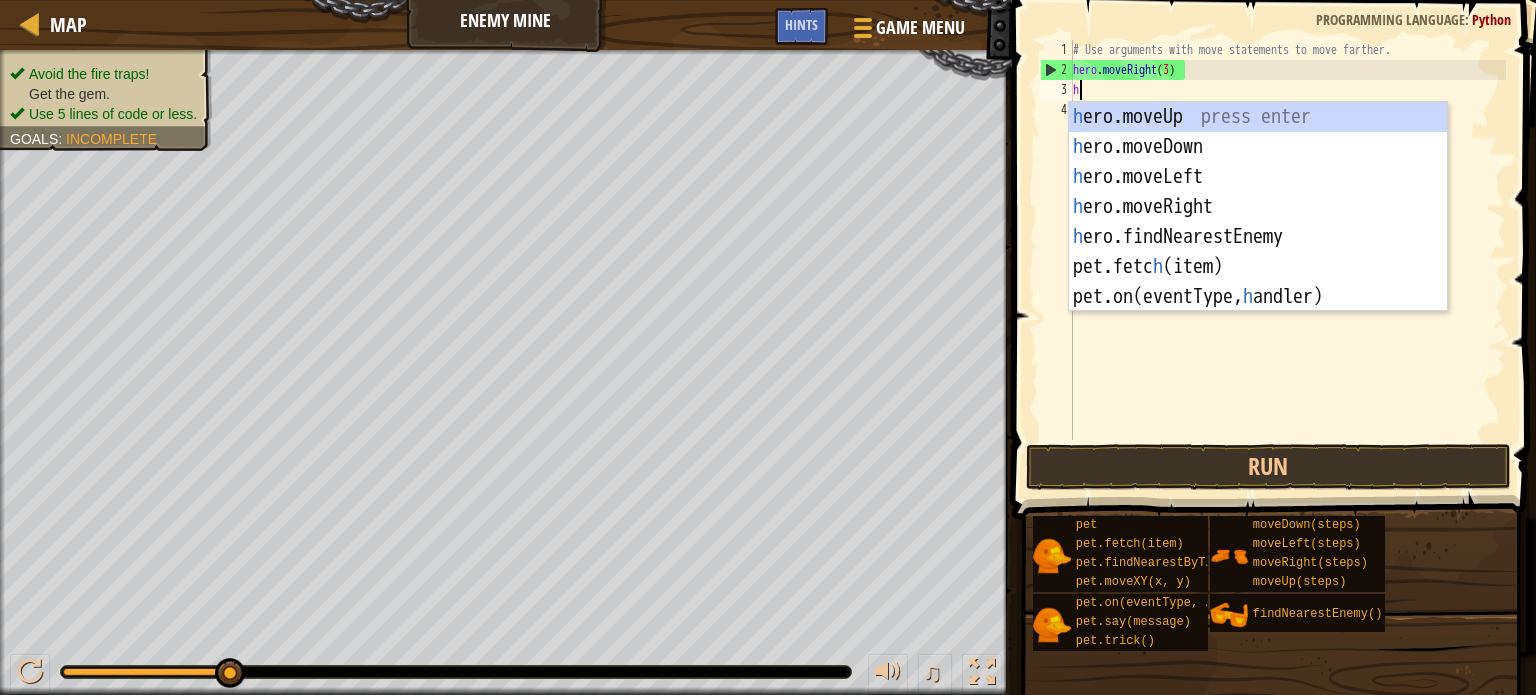 scroll, scrollTop: 9, scrollLeft: 0, axis: vertical 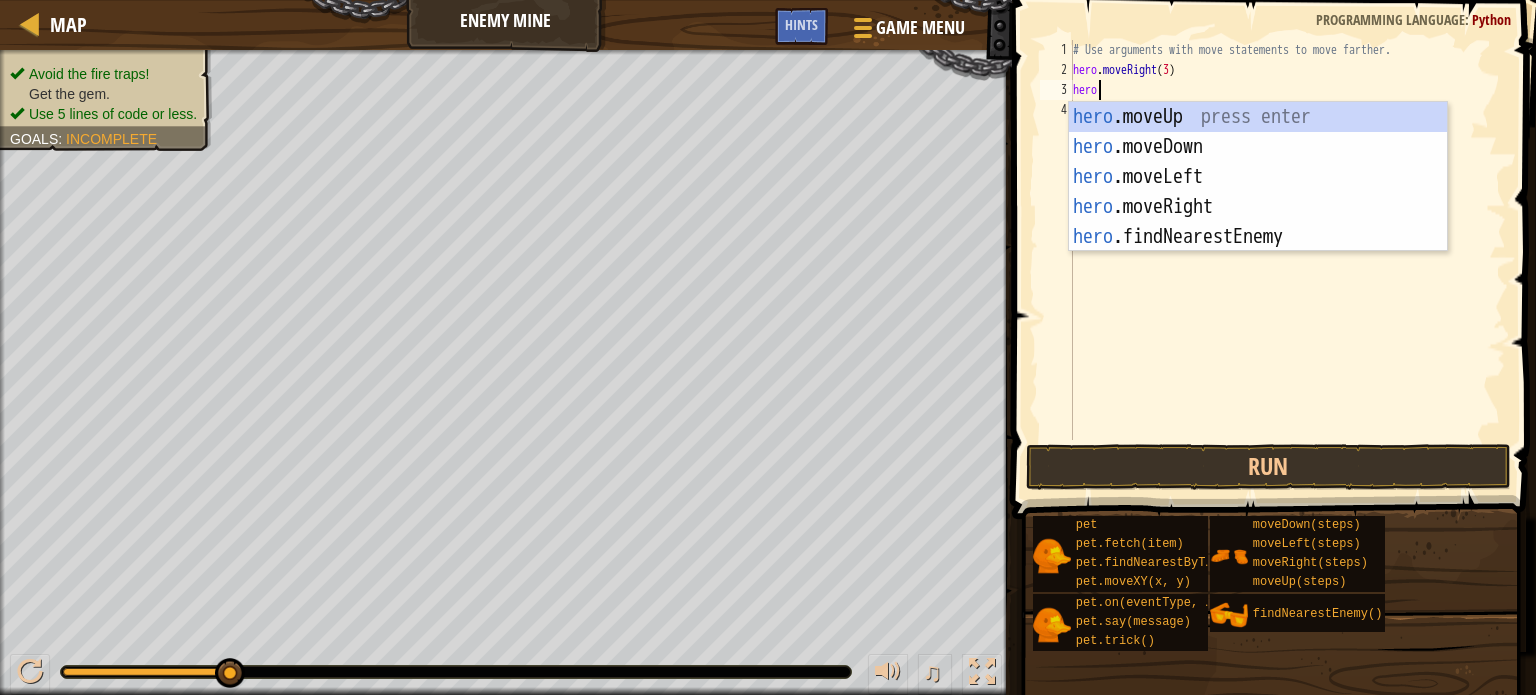 type on "hero" 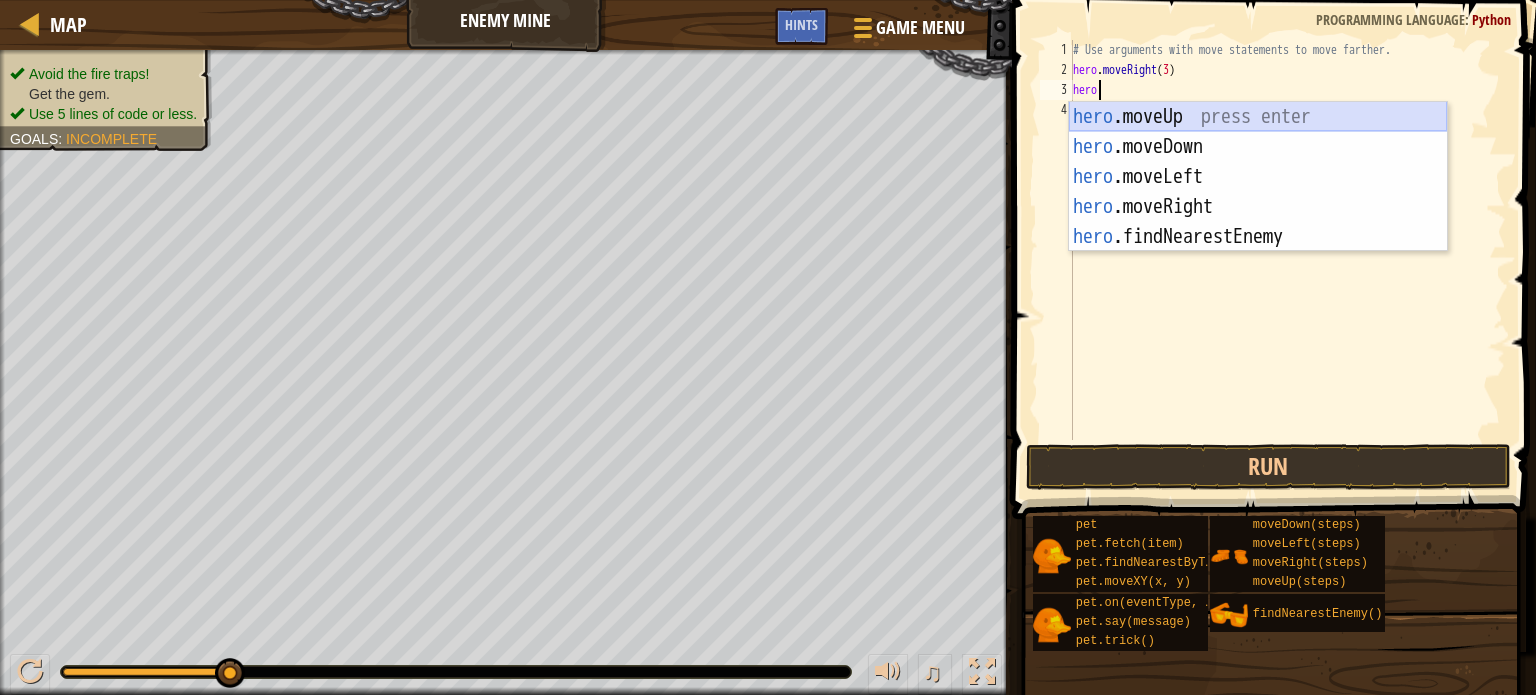 click on "hero .moveUp press enter hero .moveDown press enter hero .moveLeft press enter hero .moveRight press enter hero .findNearestEnemy press enter" at bounding box center (1258, 207) 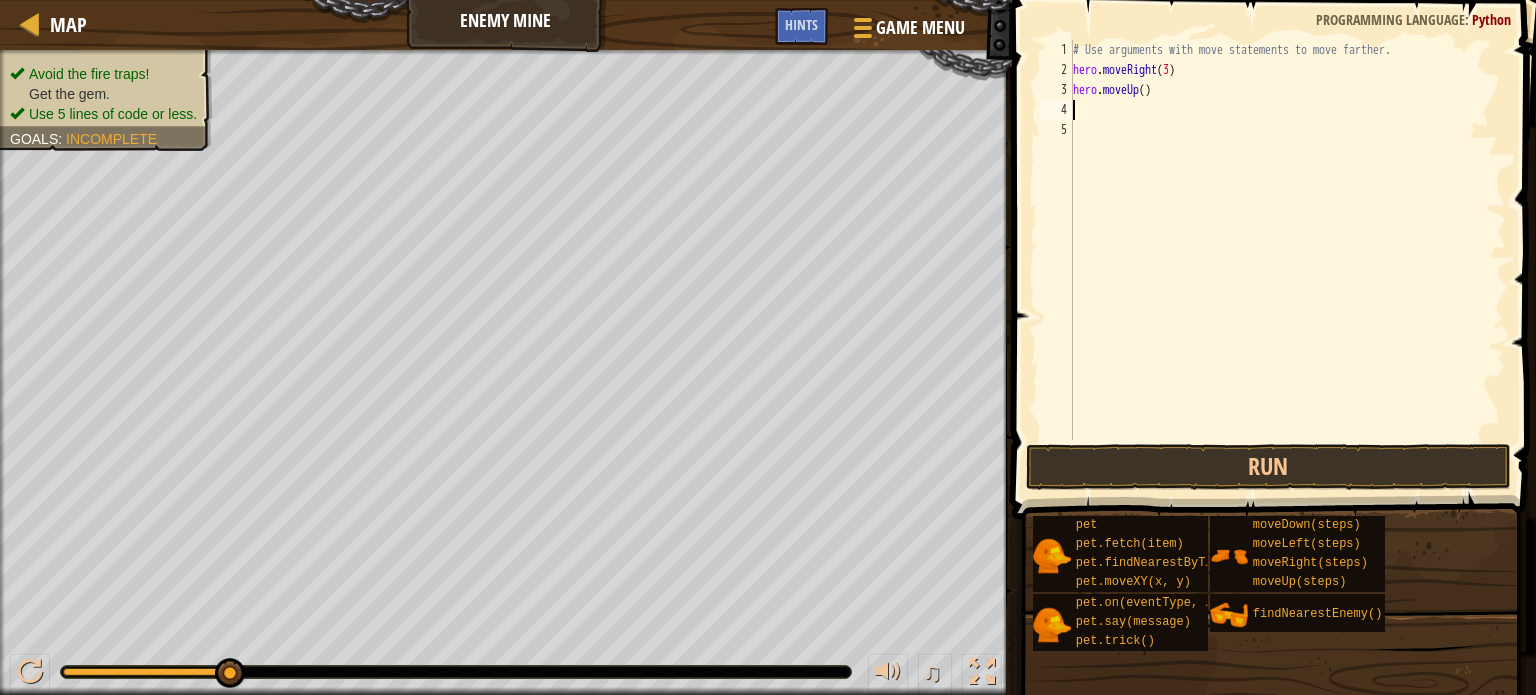 click on "# Use arguments with move statements to move farther. hero . moveRight ( 3 ) hero . moveUp ( )" at bounding box center (1287, 260) 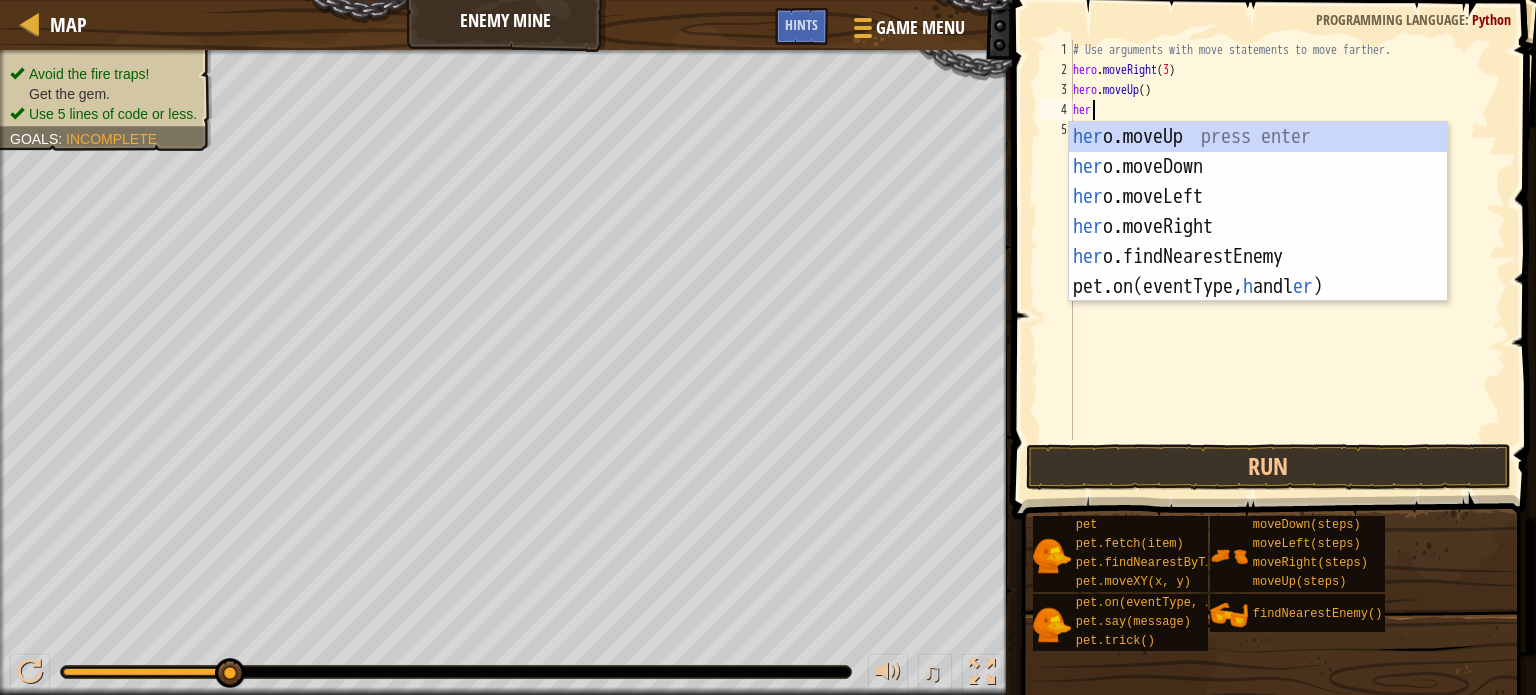 type on "hero" 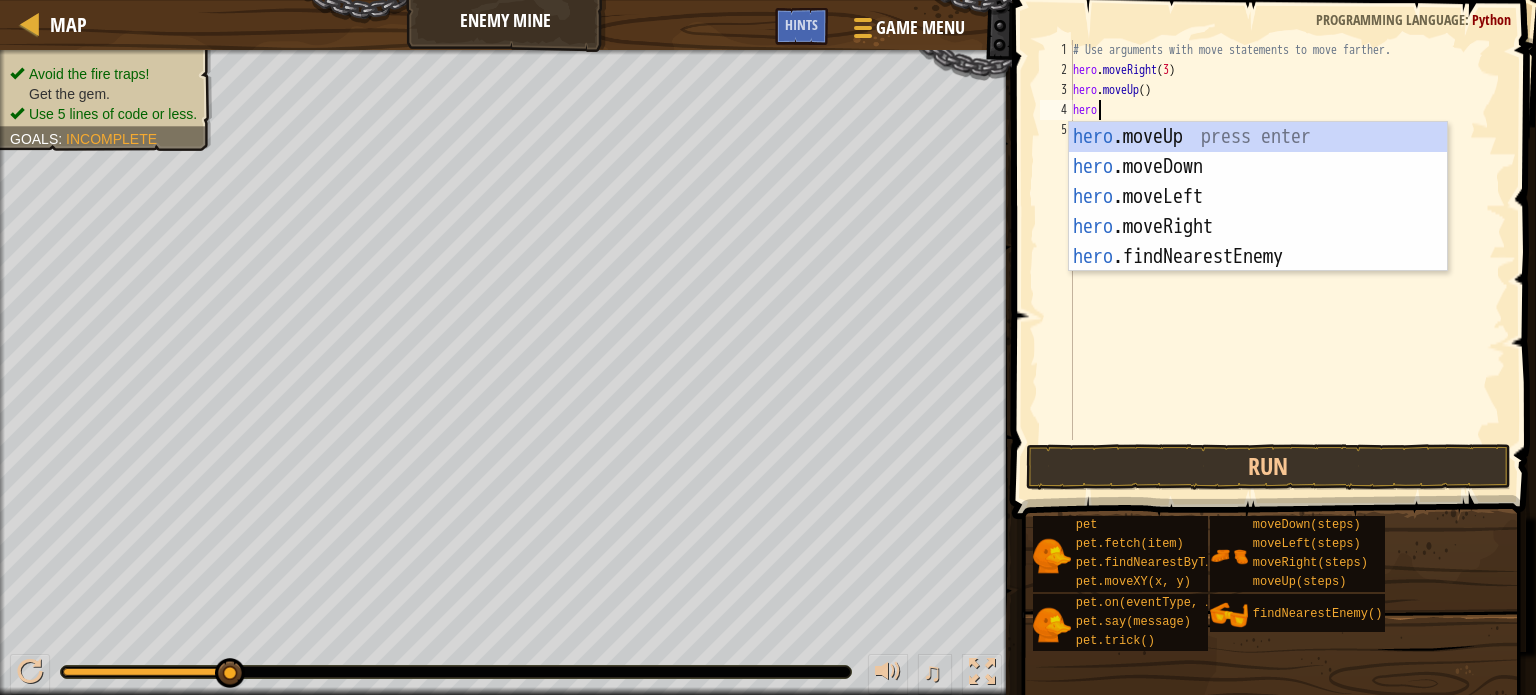 scroll, scrollTop: 9, scrollLeft: 0, axis: vertical 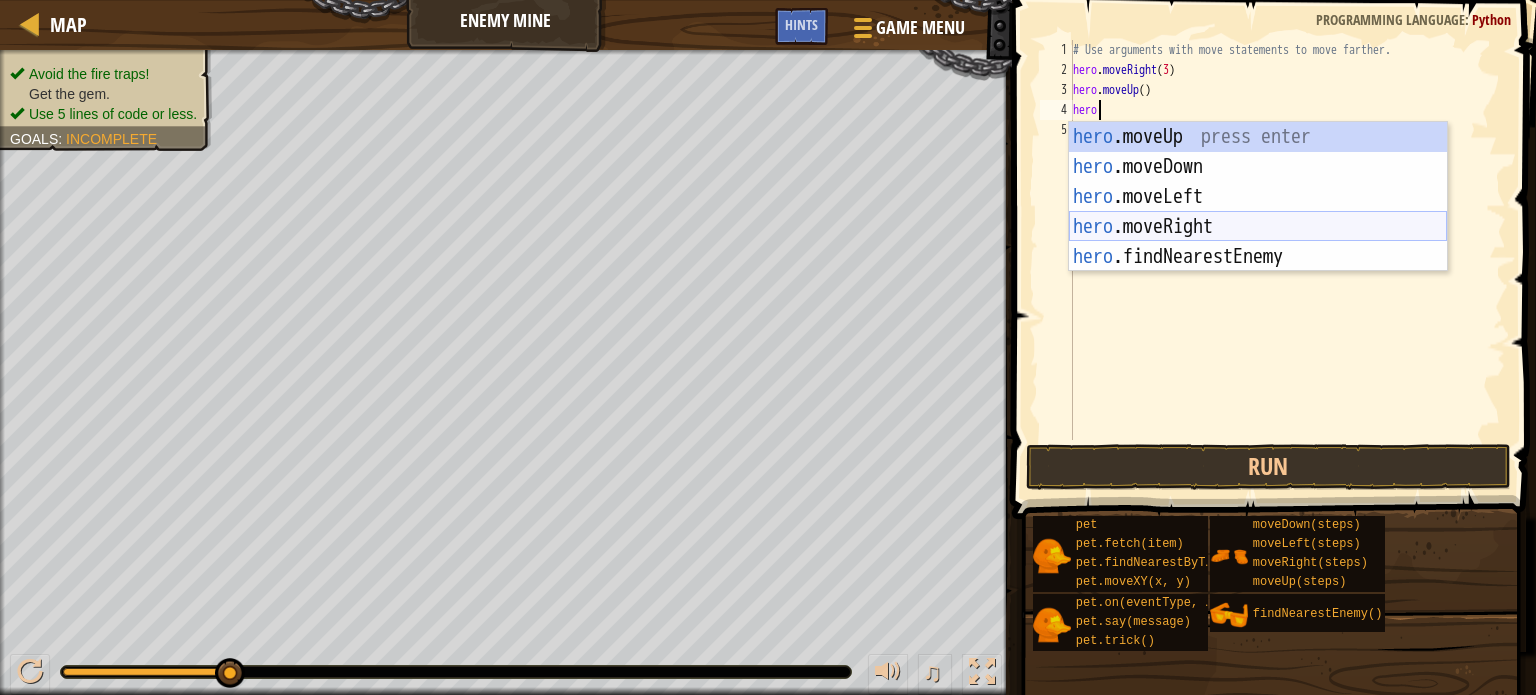 click on "hero .moveUp press enter hero .moveDown press enter hero .moveLeft press enter hero .moveRight press enter hero .findNearestEnemy press enter" at bounding box center [1258, 227] 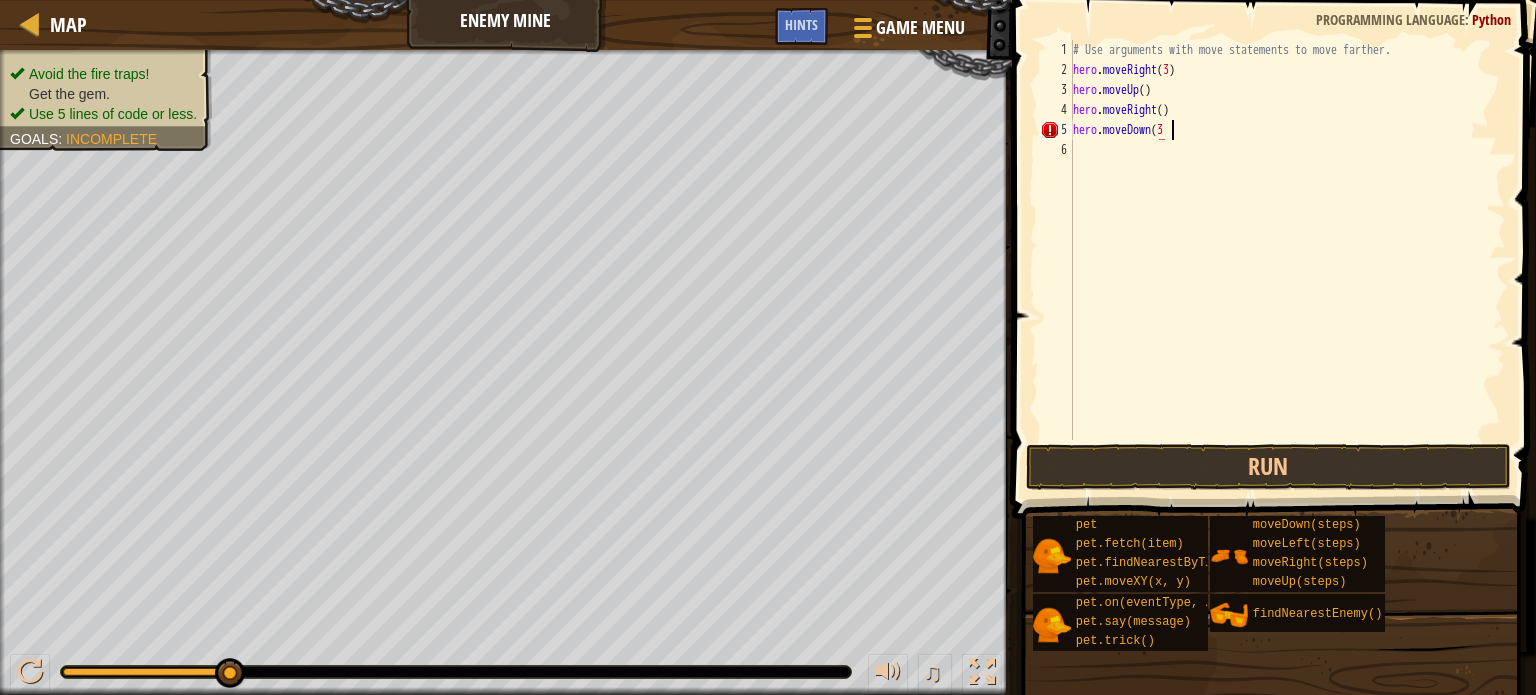 scroll, scrollTop: 9, scrollLeft: 7, axis: both 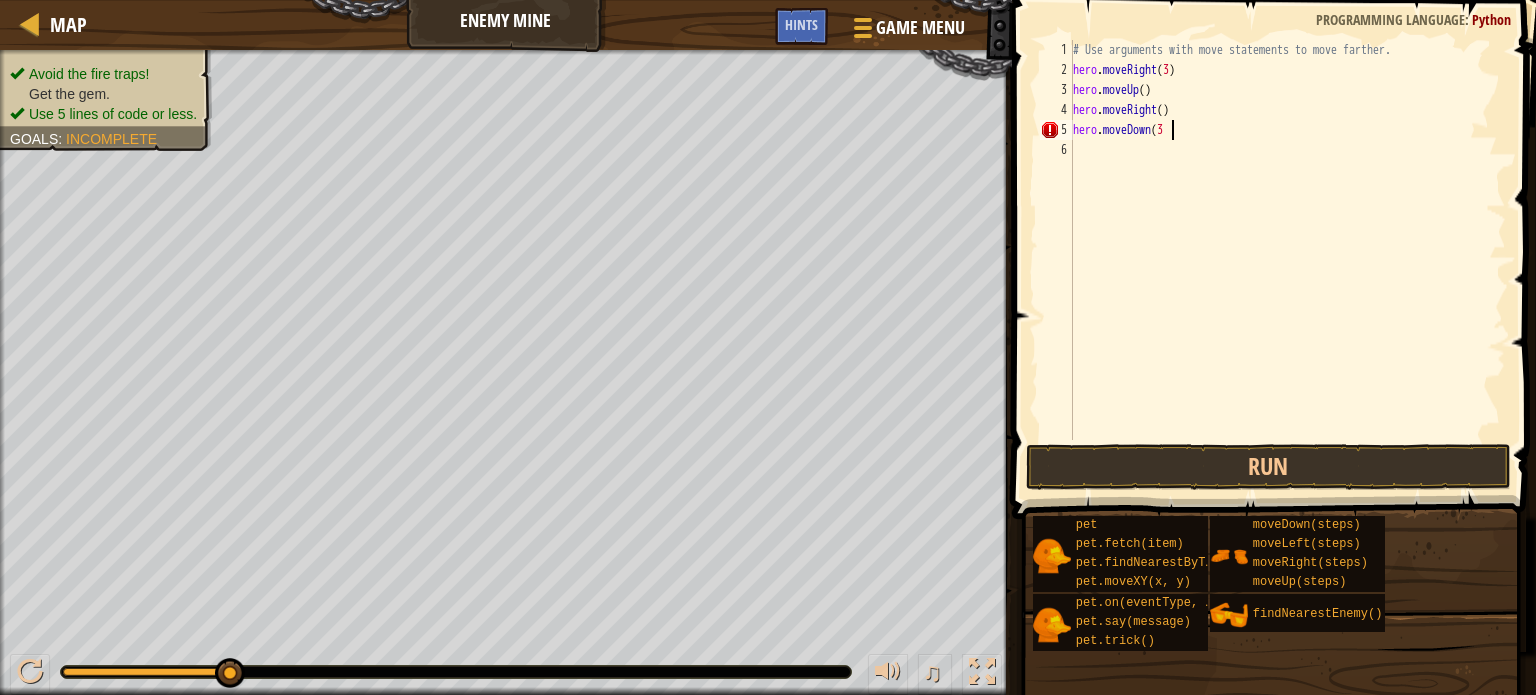 type on "hero.moveDown(3)" 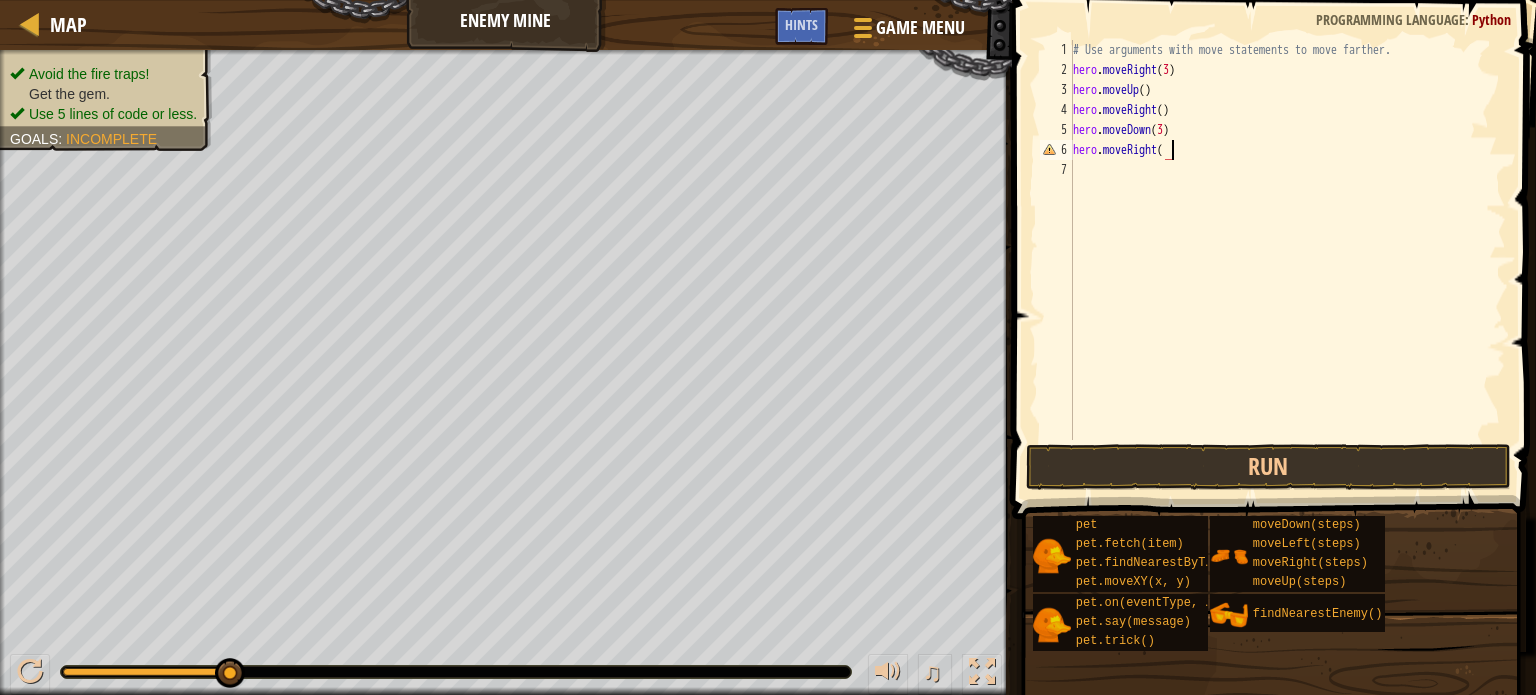 scroll, scrollTop: 9, scrollLeft: 7, axis: both 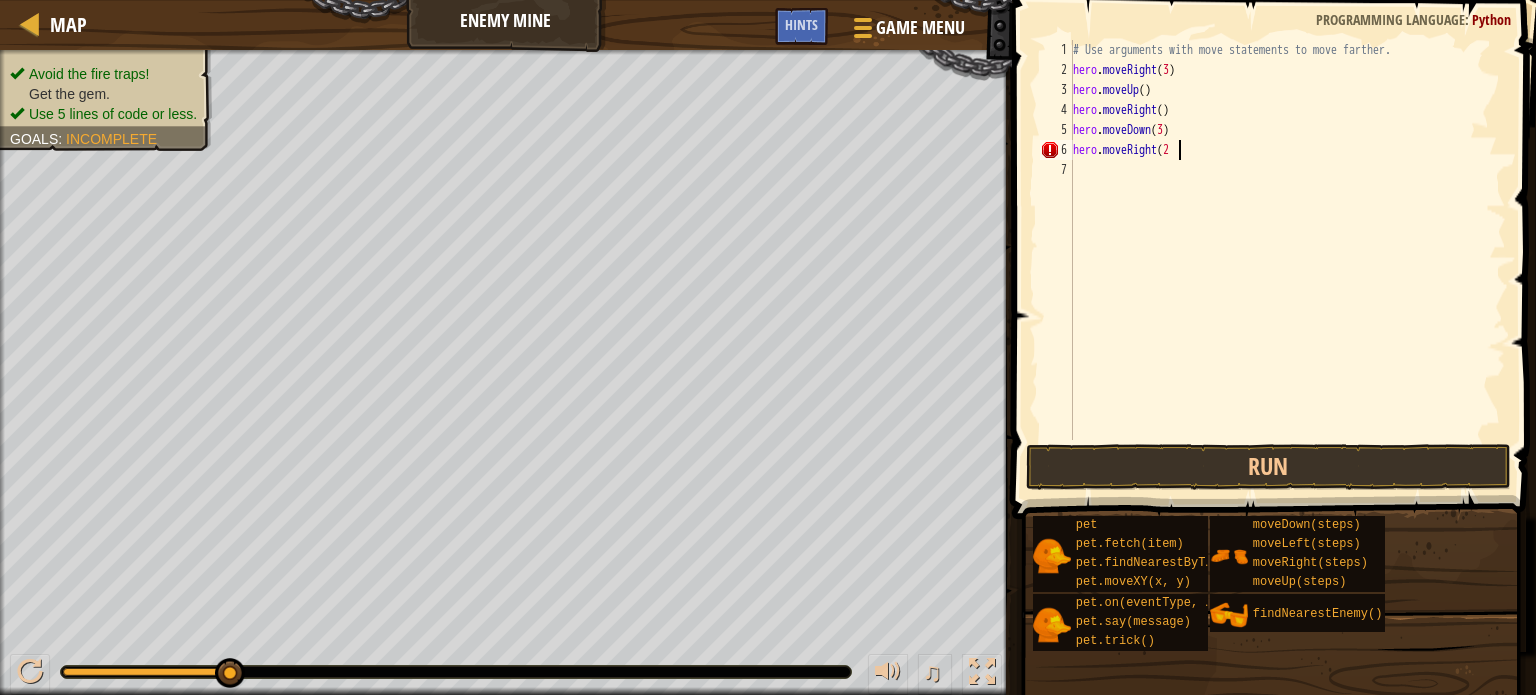 type on "hero.moveRight(2)" 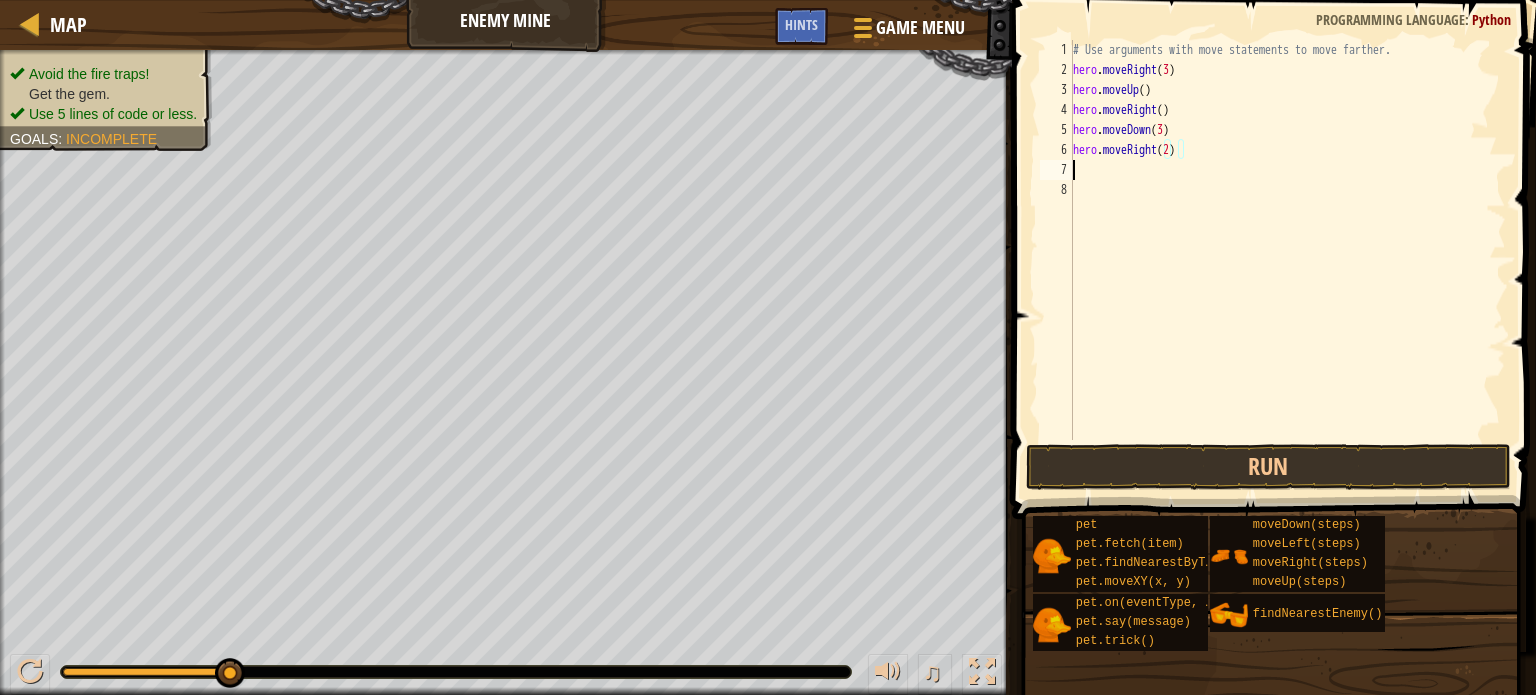 type 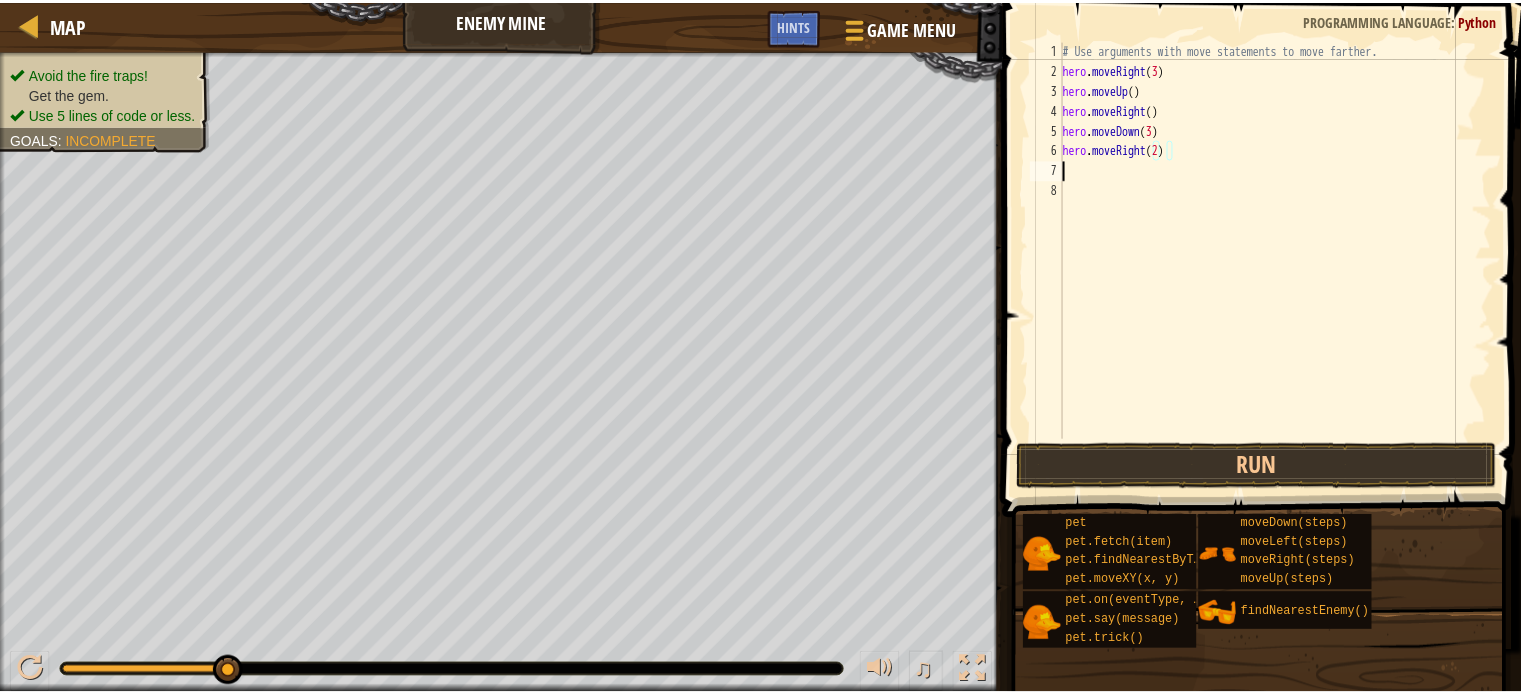 scroll, scrollTop: 9, scrollLeft: 0, axis: vertical 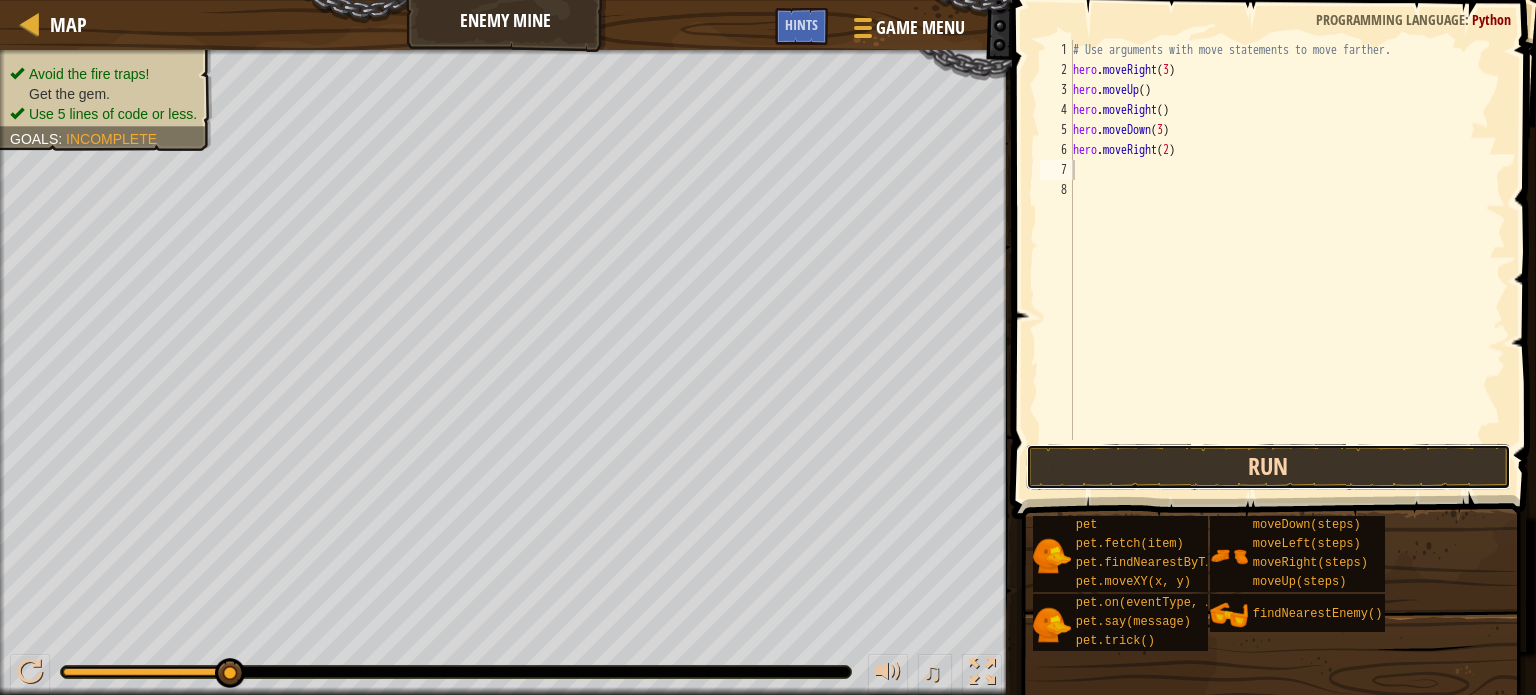 click on "Run" at bounding box center (1268, 467) 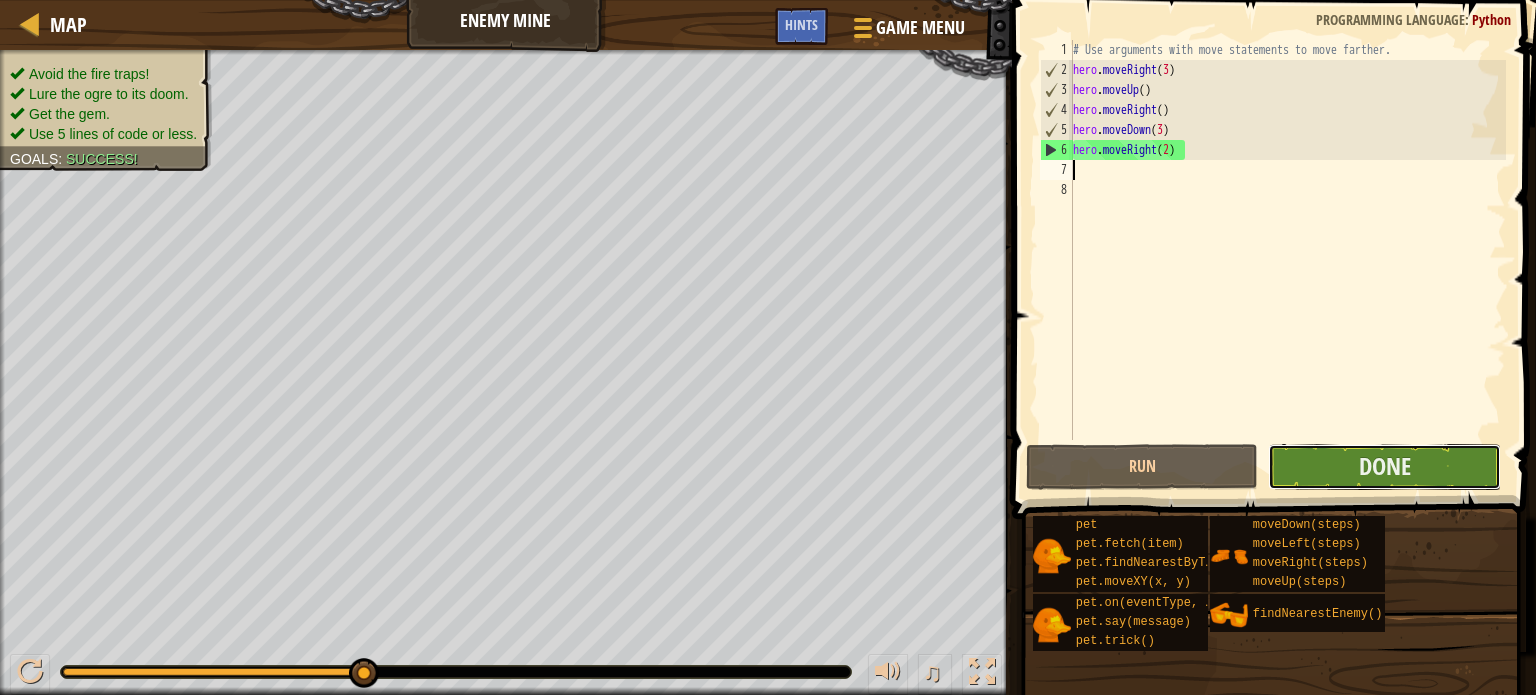 click on "Done" at bounding box center (1384, 467) 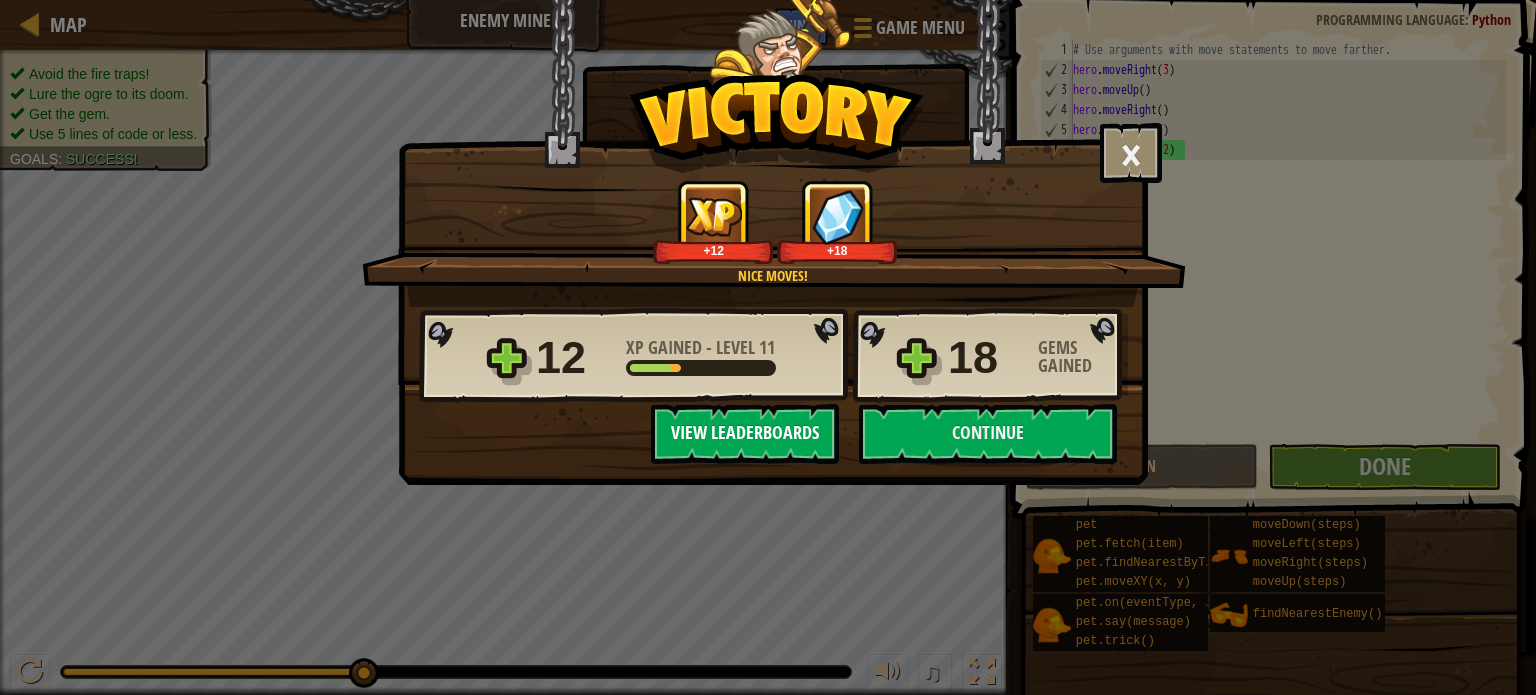 click on "View Leaderboards" at bounding box center [745, 434] 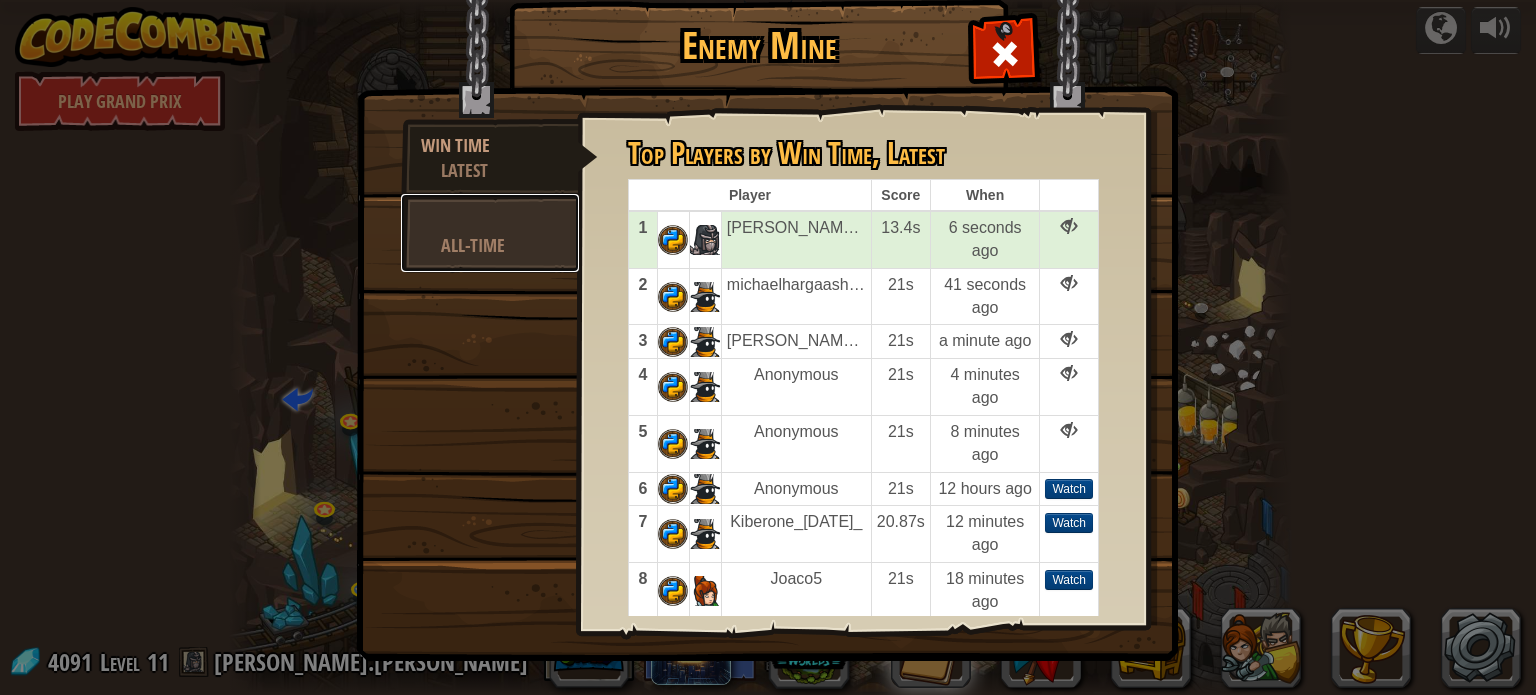 click on "All-Time" at bounding box center (500, 245) 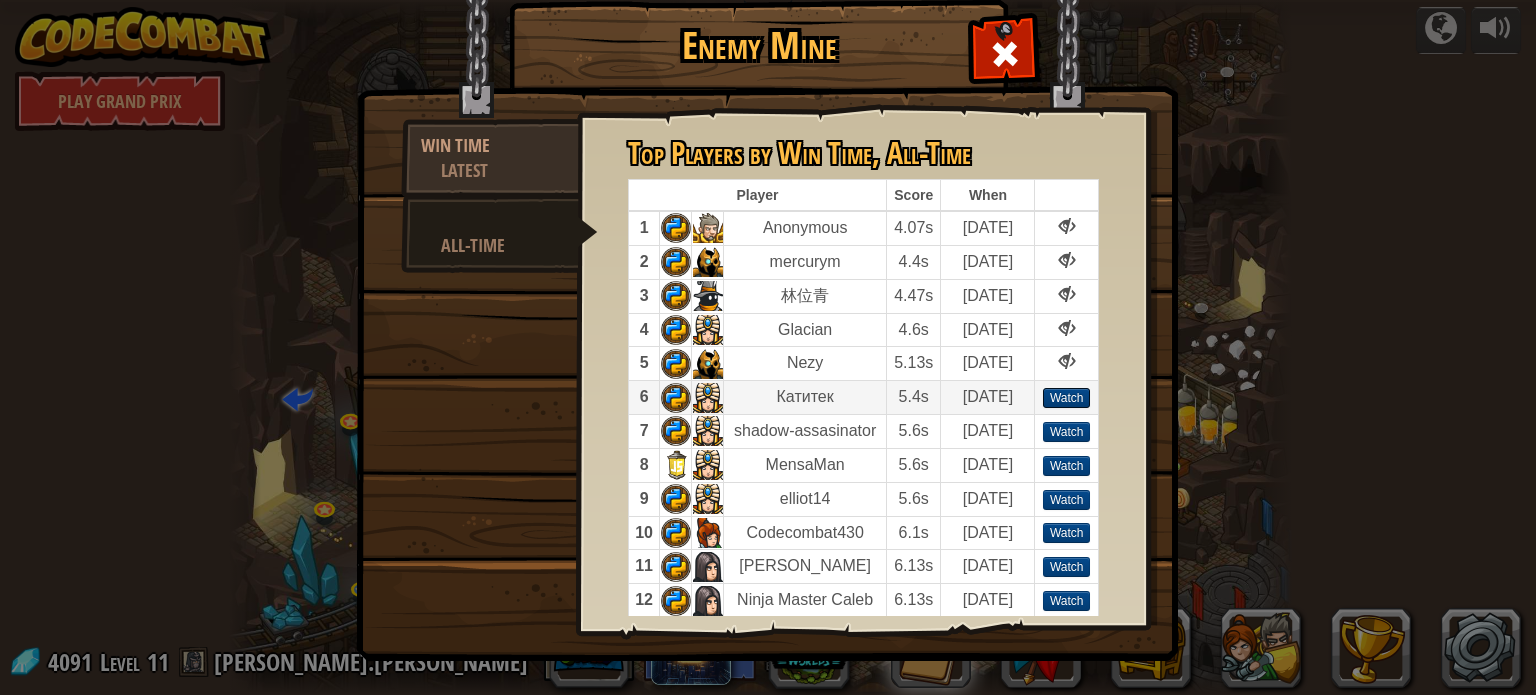 click on "Watch" at bounding box center [1067, 398] 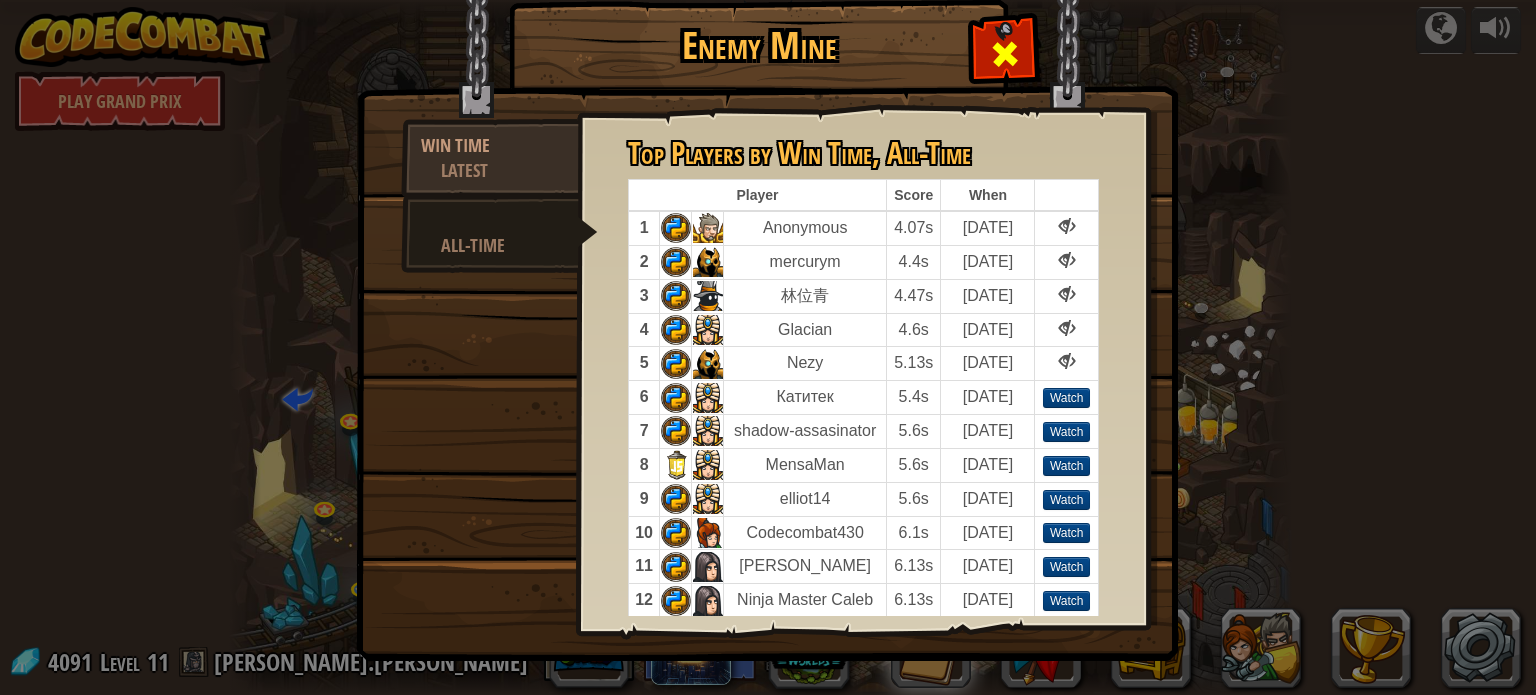 click at bounding box center [1004, 49] 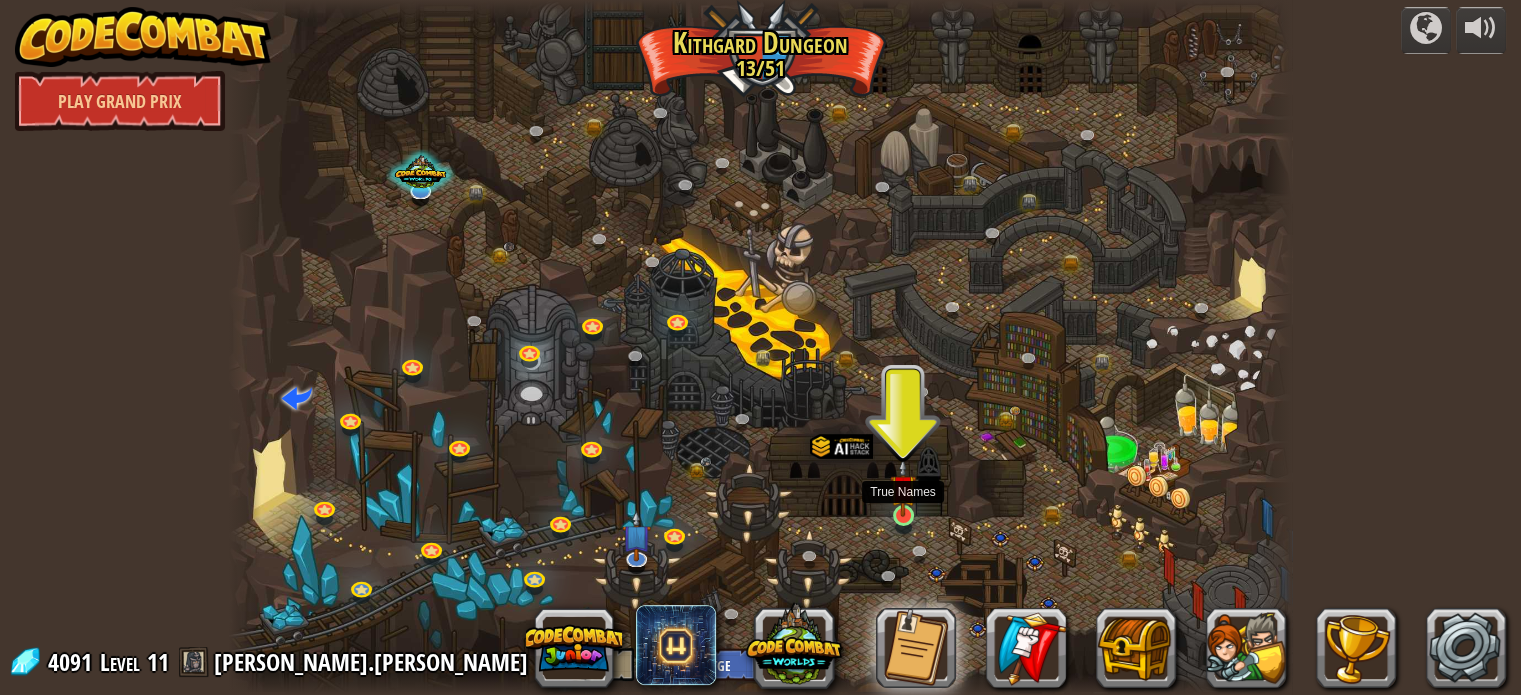 click at bounding box center [903, 488] 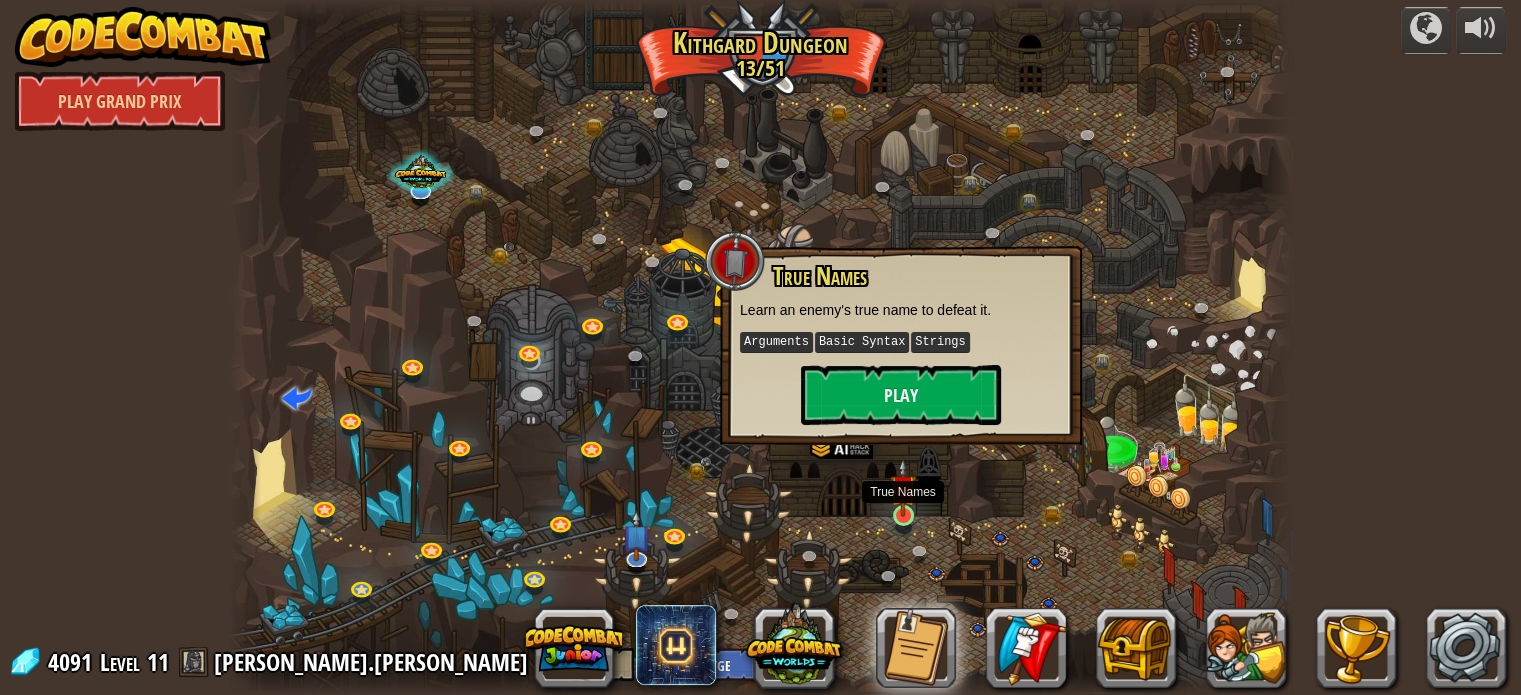 click at bounding box center (903, 488) 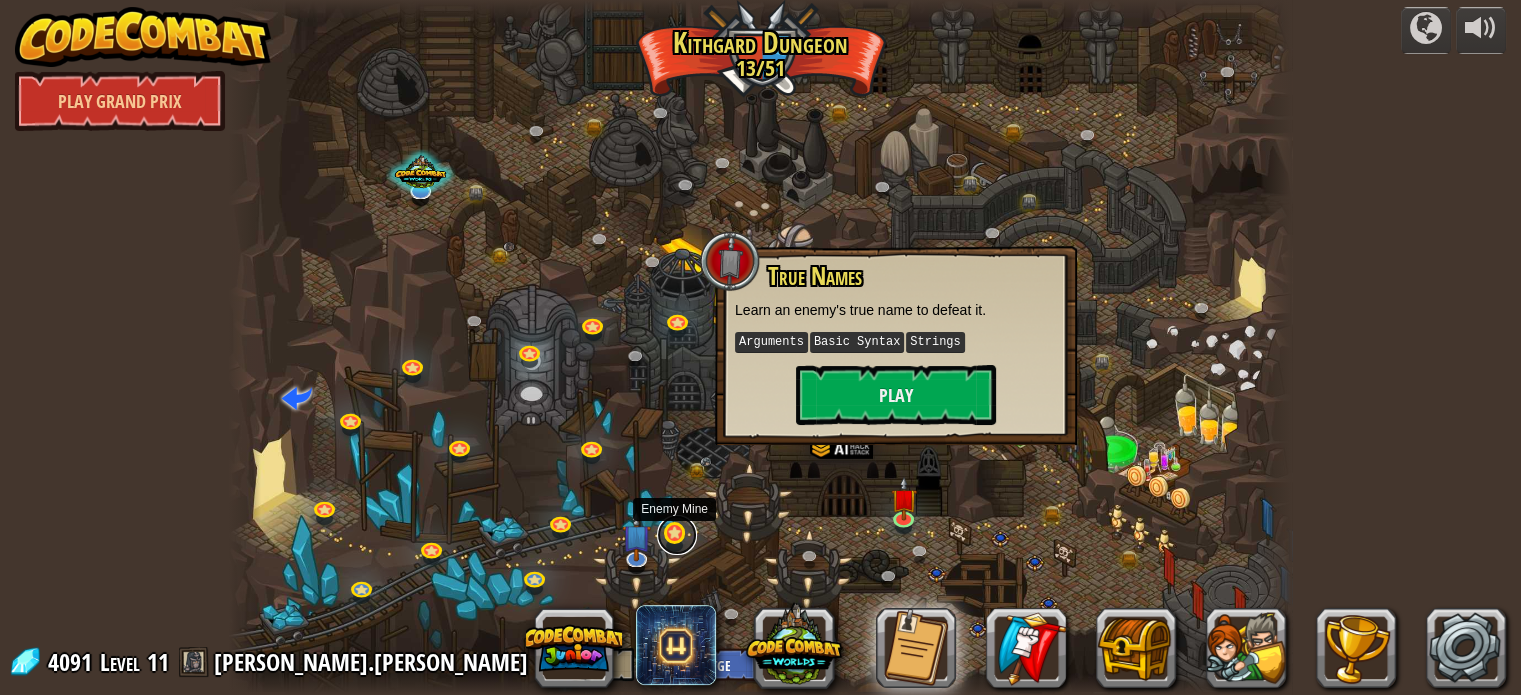 click at bounding box center [677, 535] 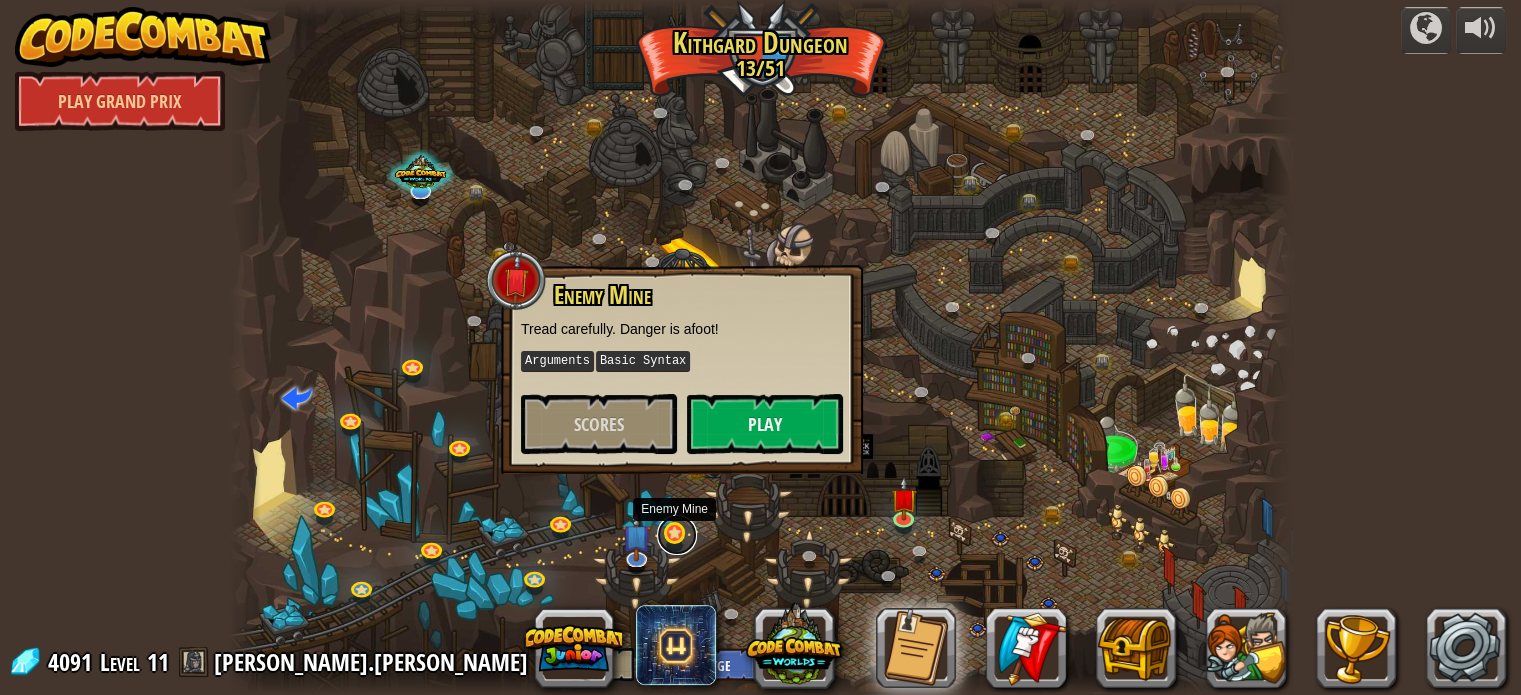 click at bounding box center [677, 535] 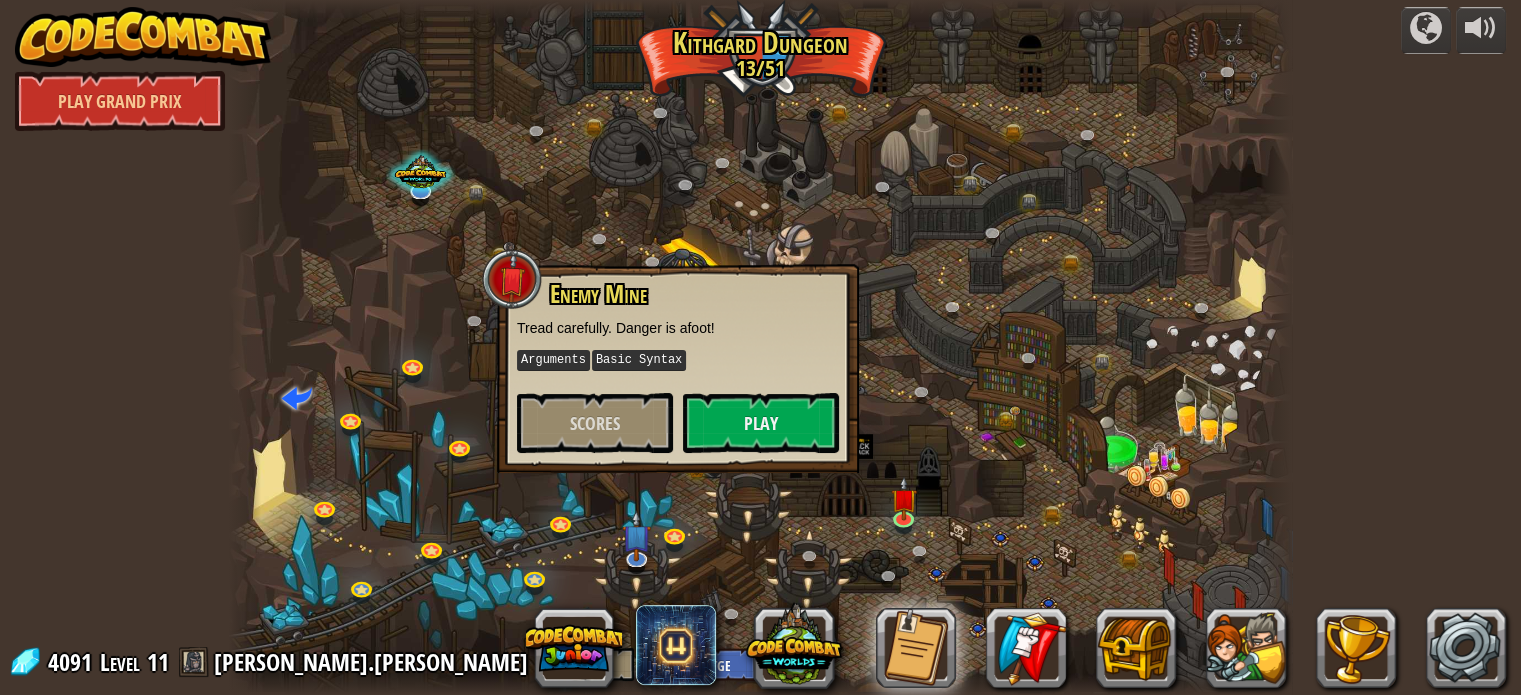 click at bounding box center (760, 347) 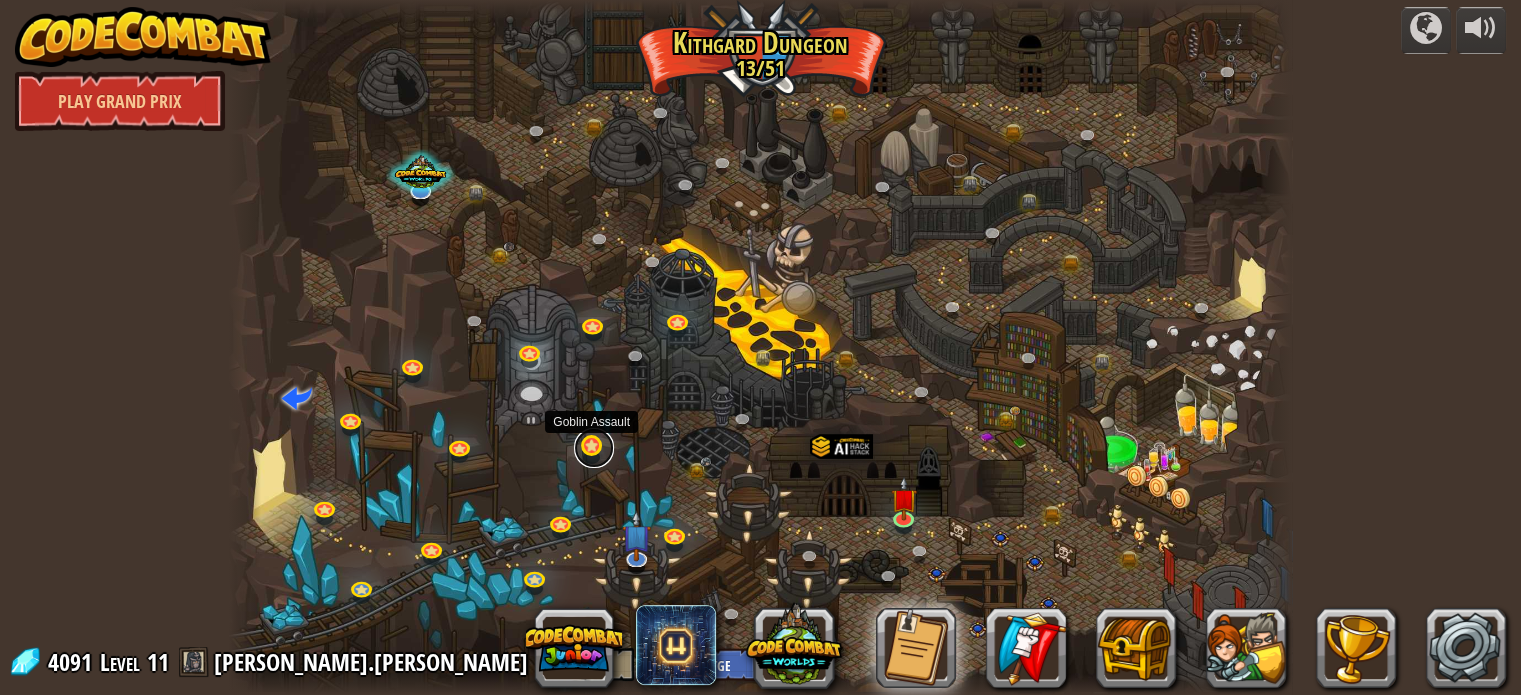 click at bounding box center (594, 448) 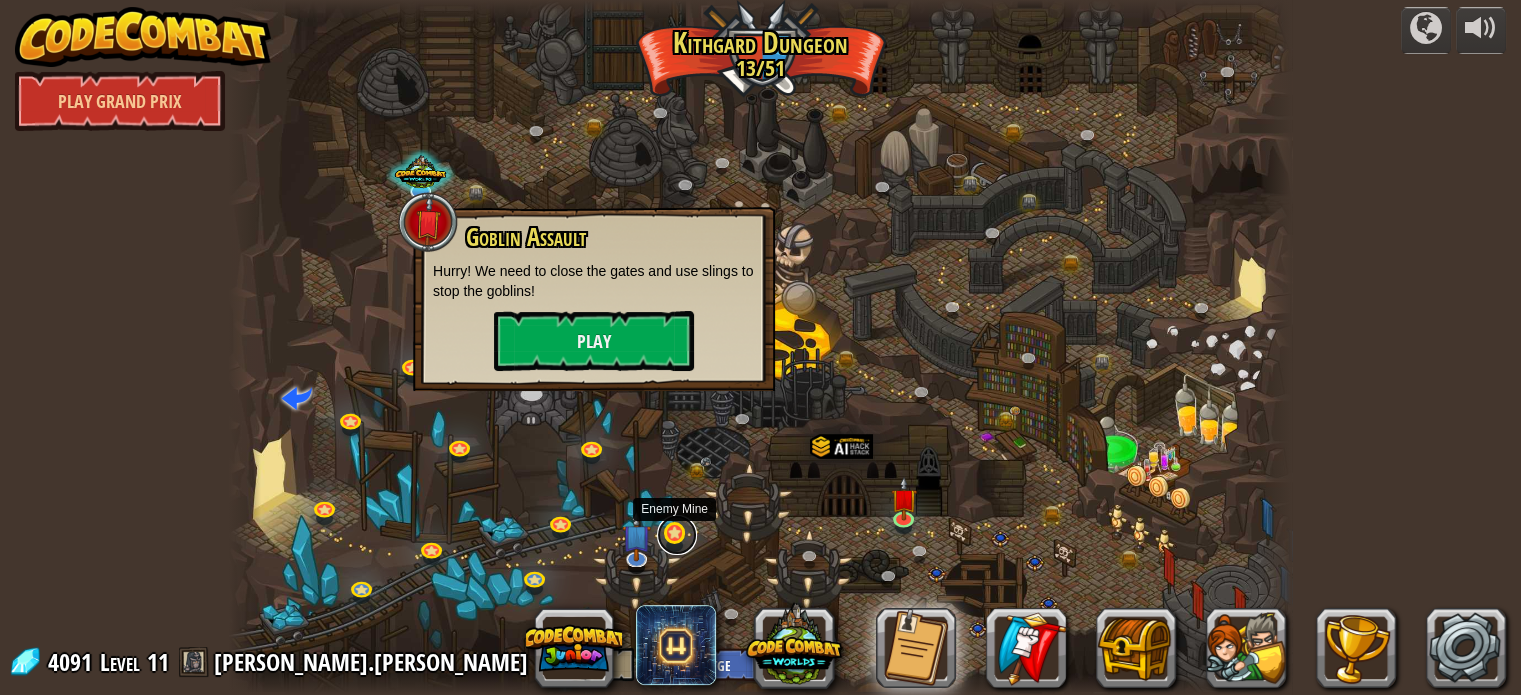 click at bounding box center (677, 535) 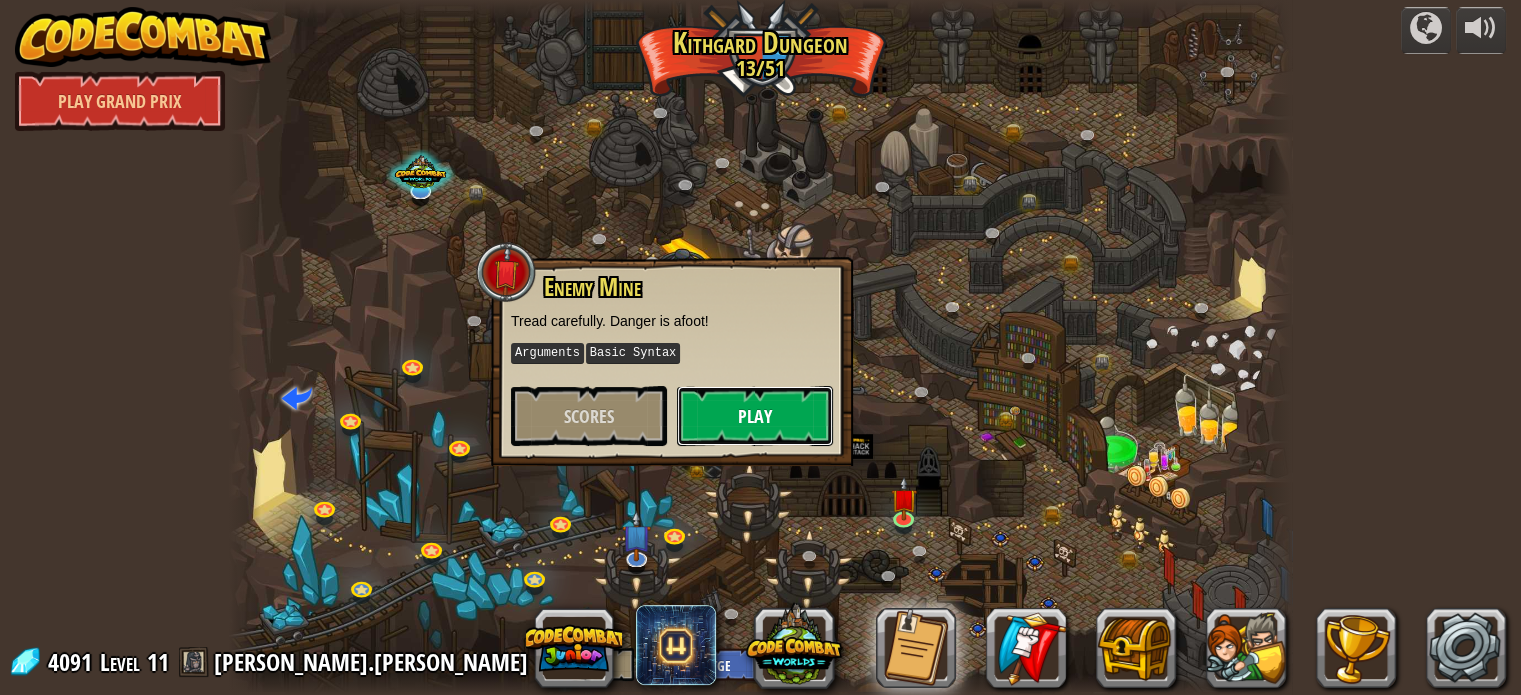 click on "Play" at bounding box center (755, 416) 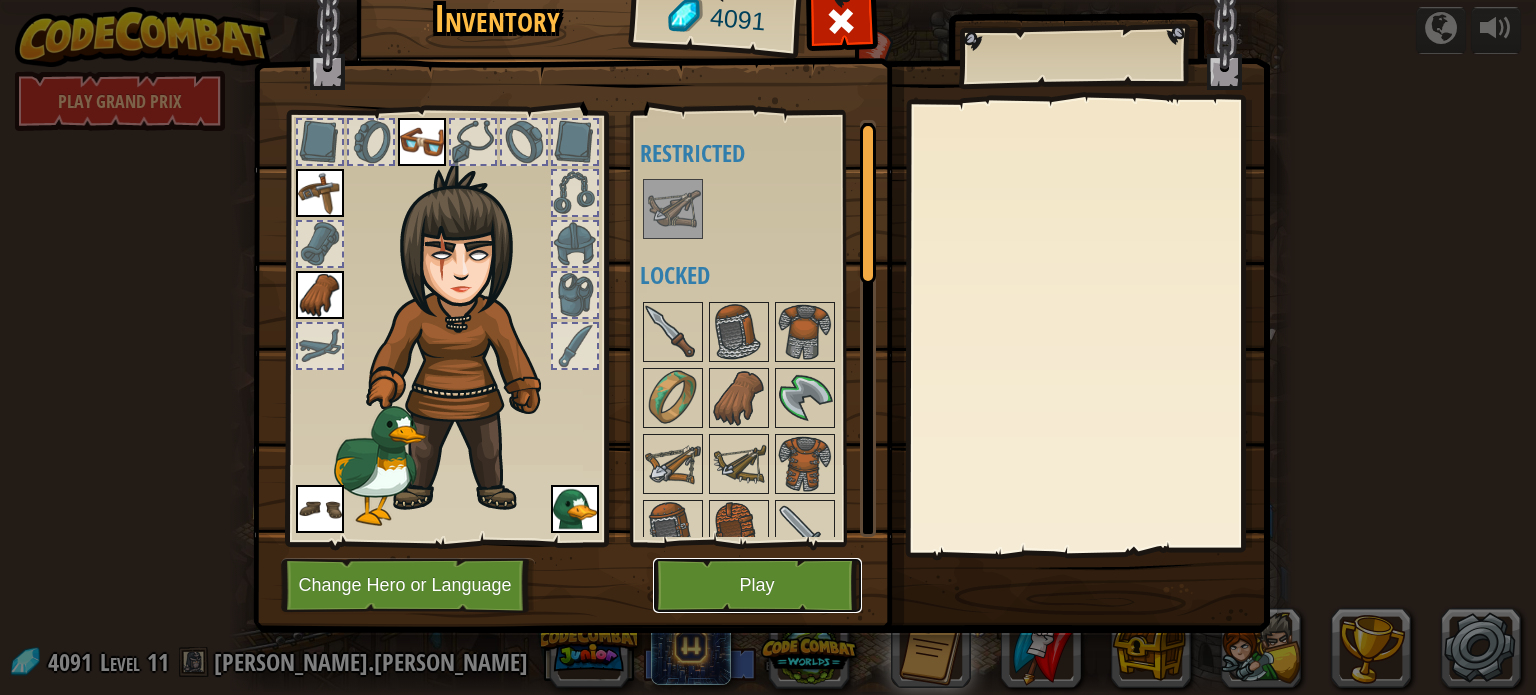 click on "Play" at bounding box center (757, 585) 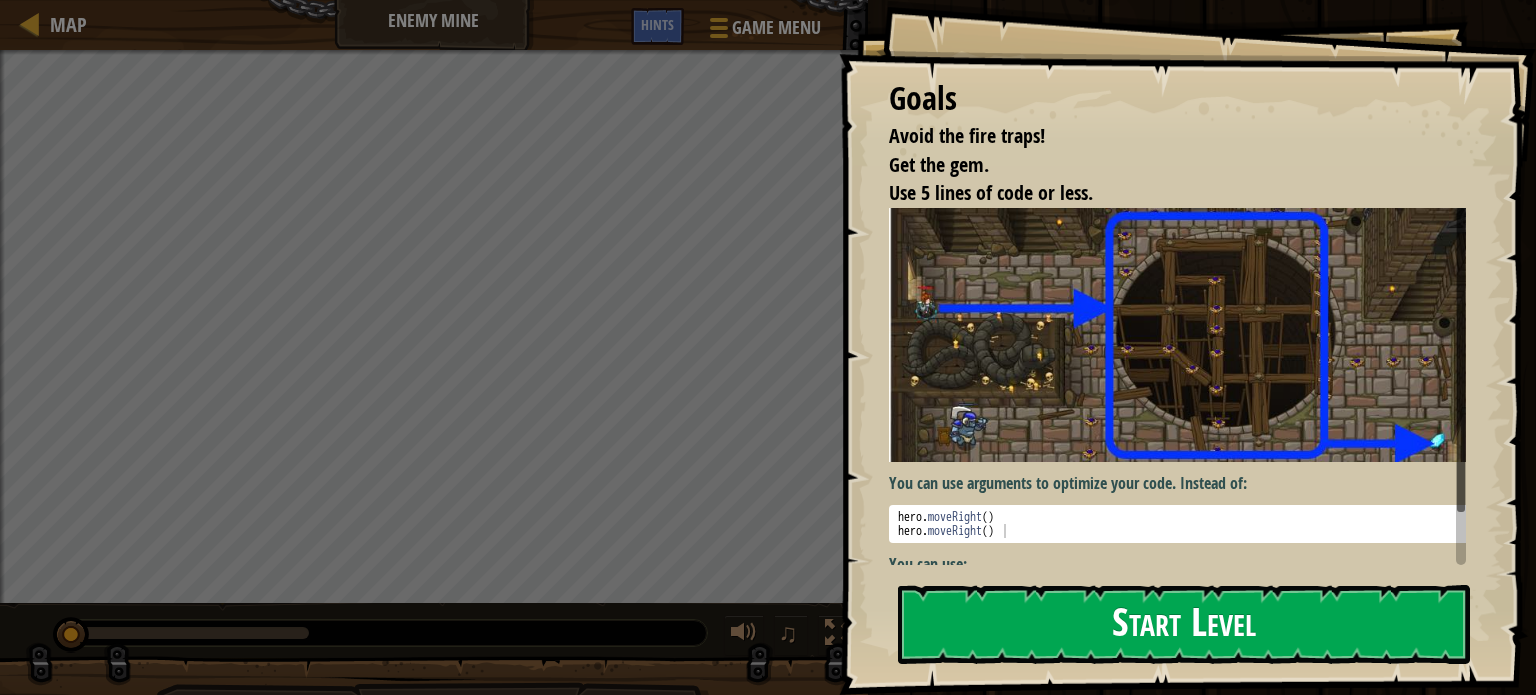 click on "Start Level" at bounding box center (1184, 624) 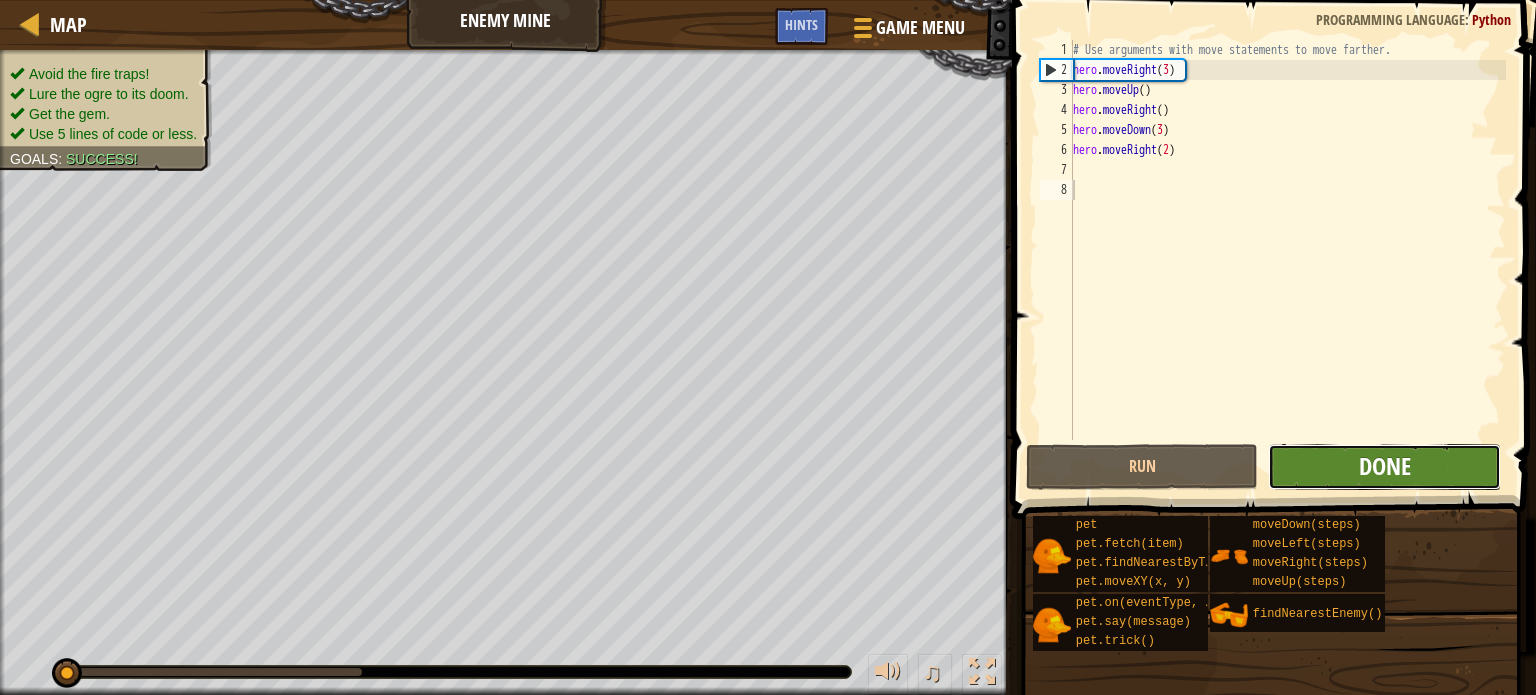 click on "Done" at bounding box center (1385, 466) 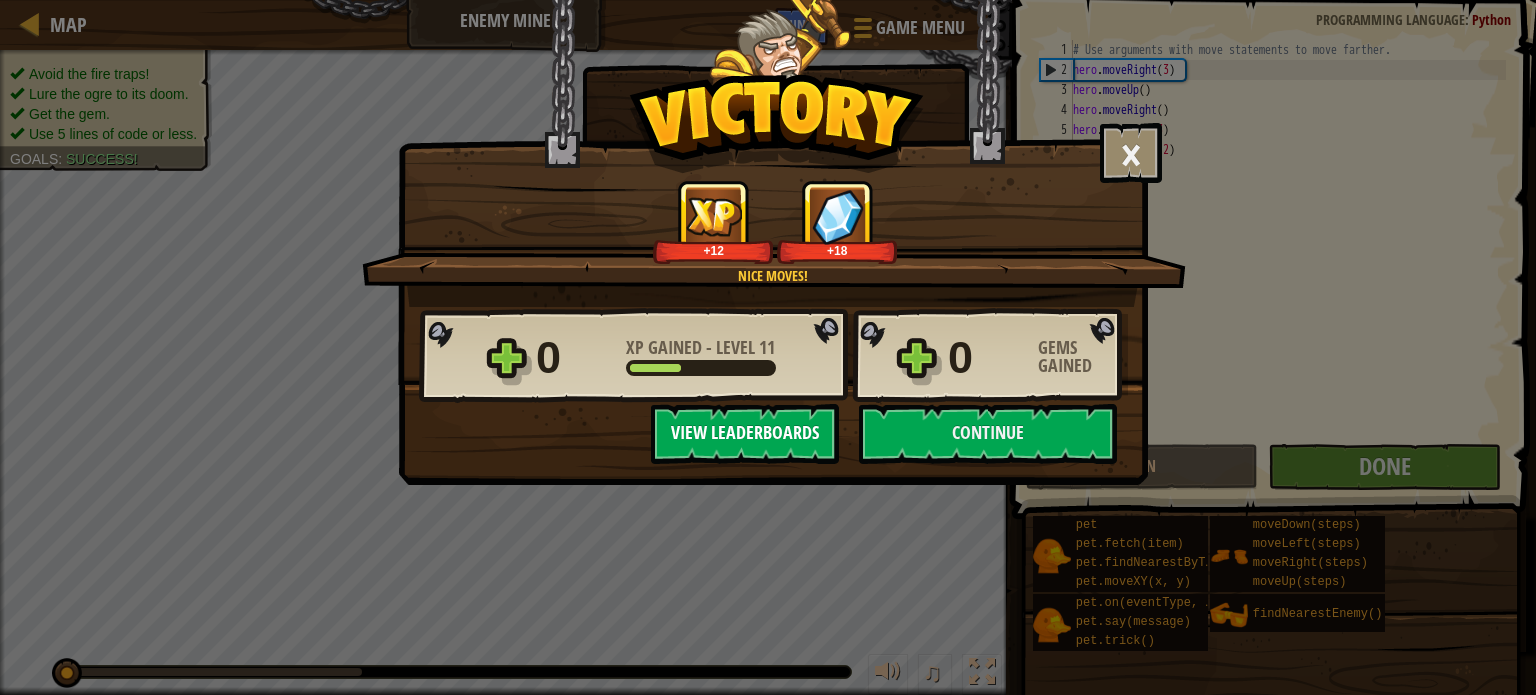 click on "View Leaderboards" at bounding box center [745, 434] 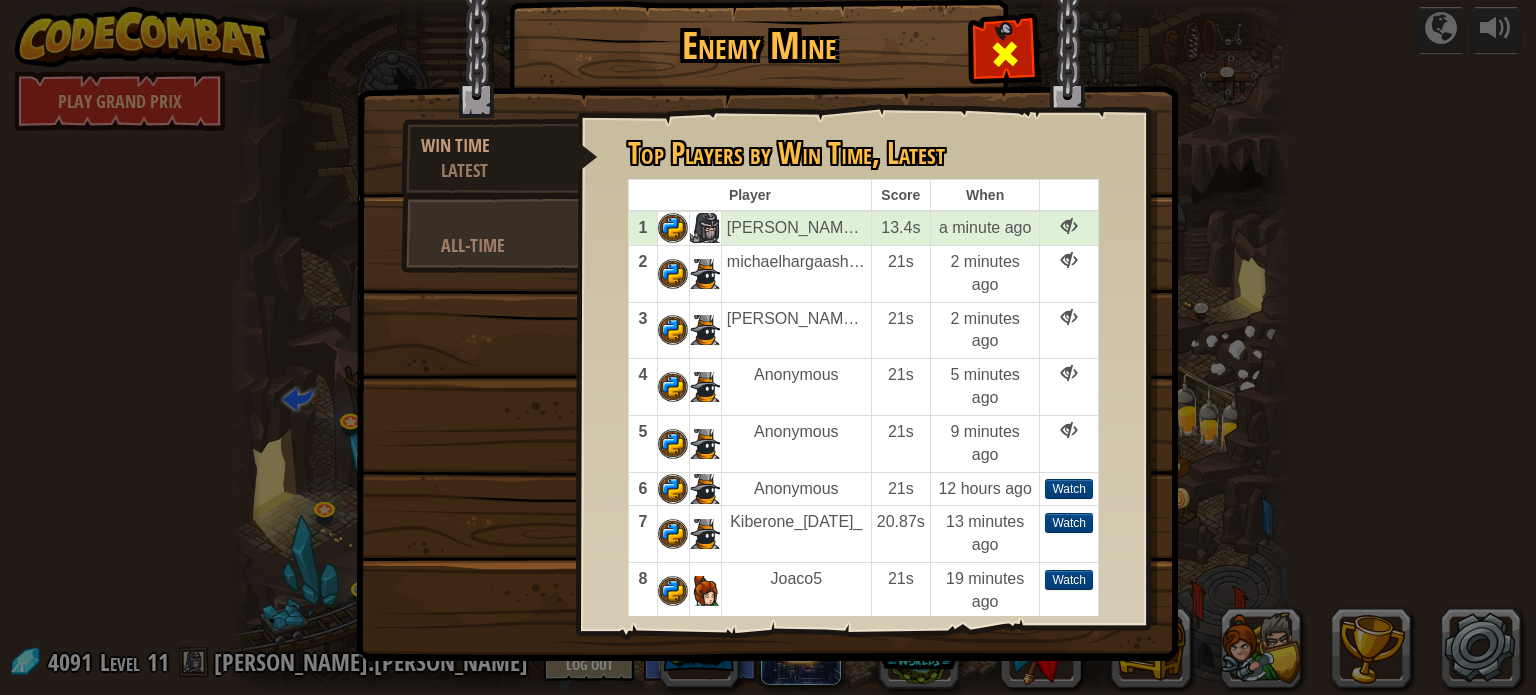click at bounding box center [1004, 49] 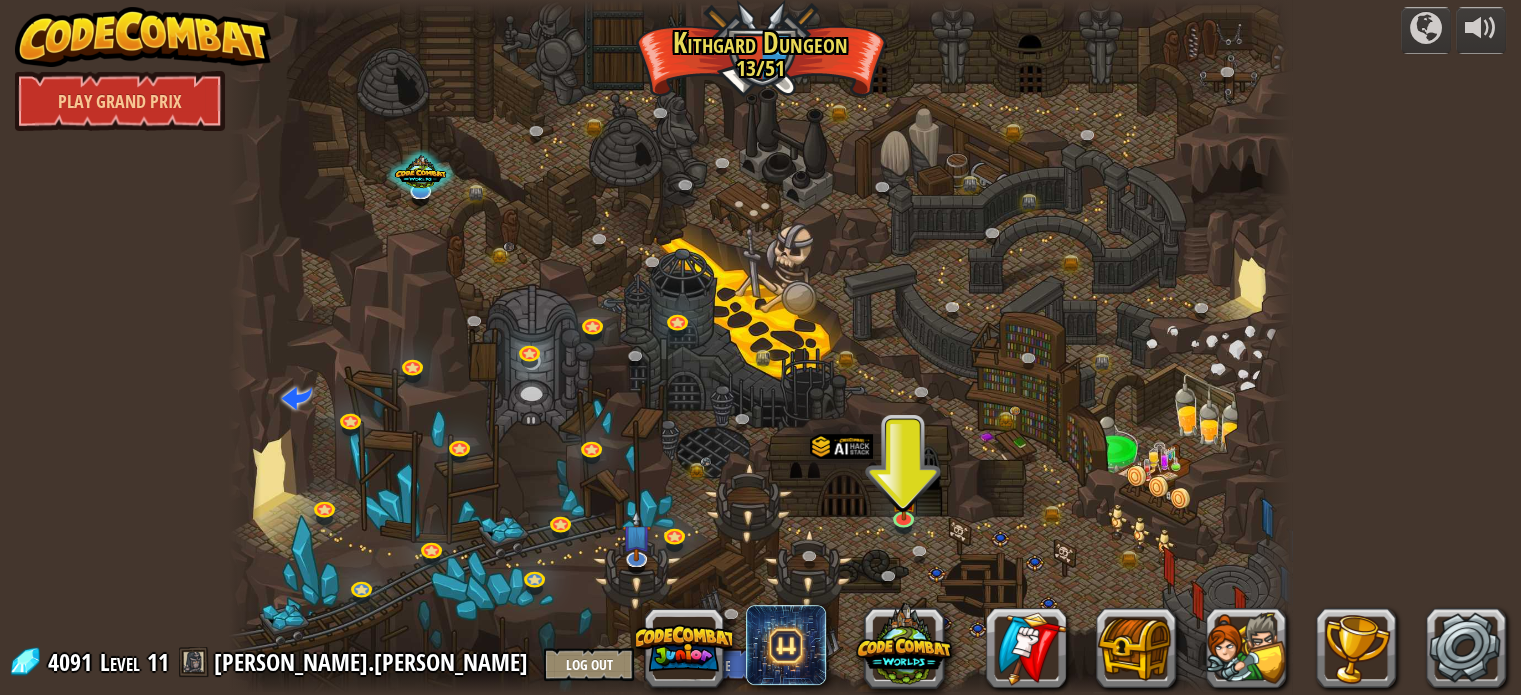 drag, startPoint x: 1053, startPoint y: 99, endPoint x: 956, endPoint y: 218, distance: 153.52524 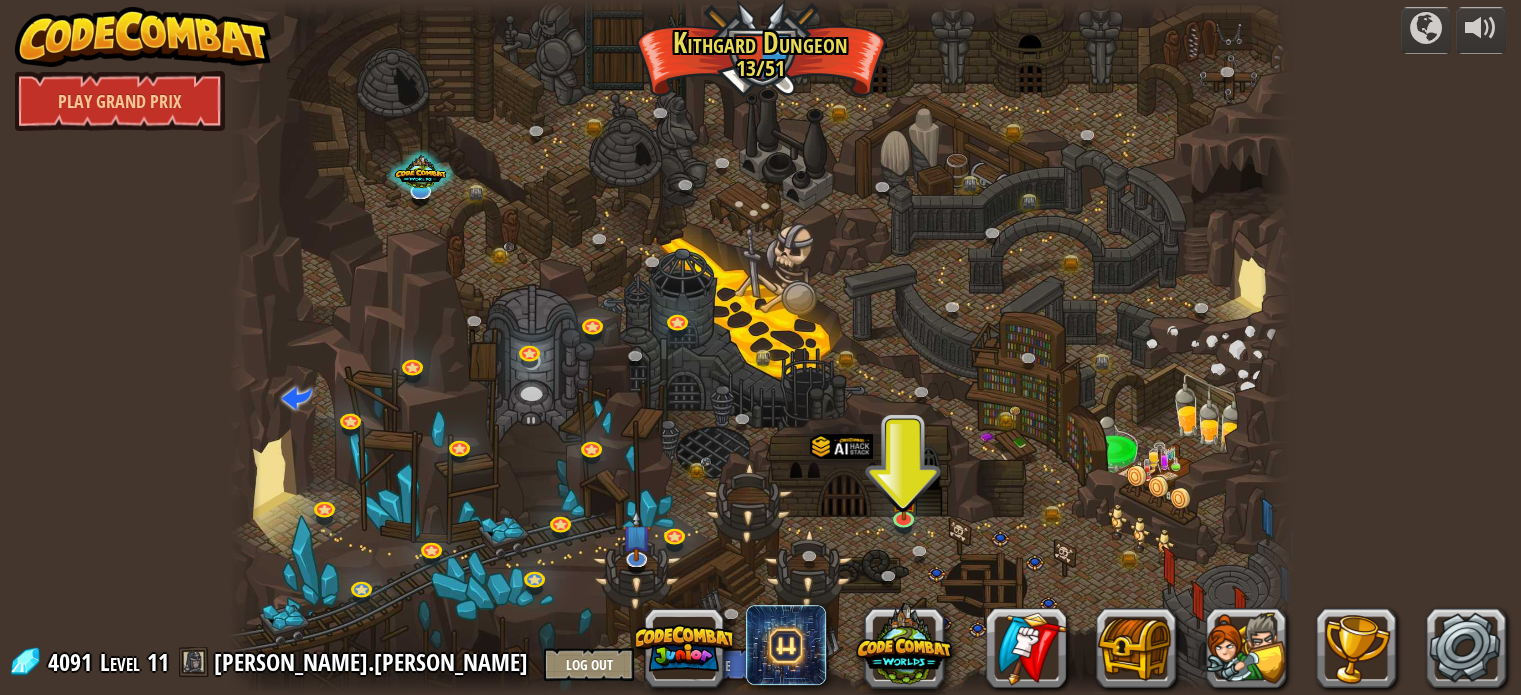 click at bounding box center [760, 347] 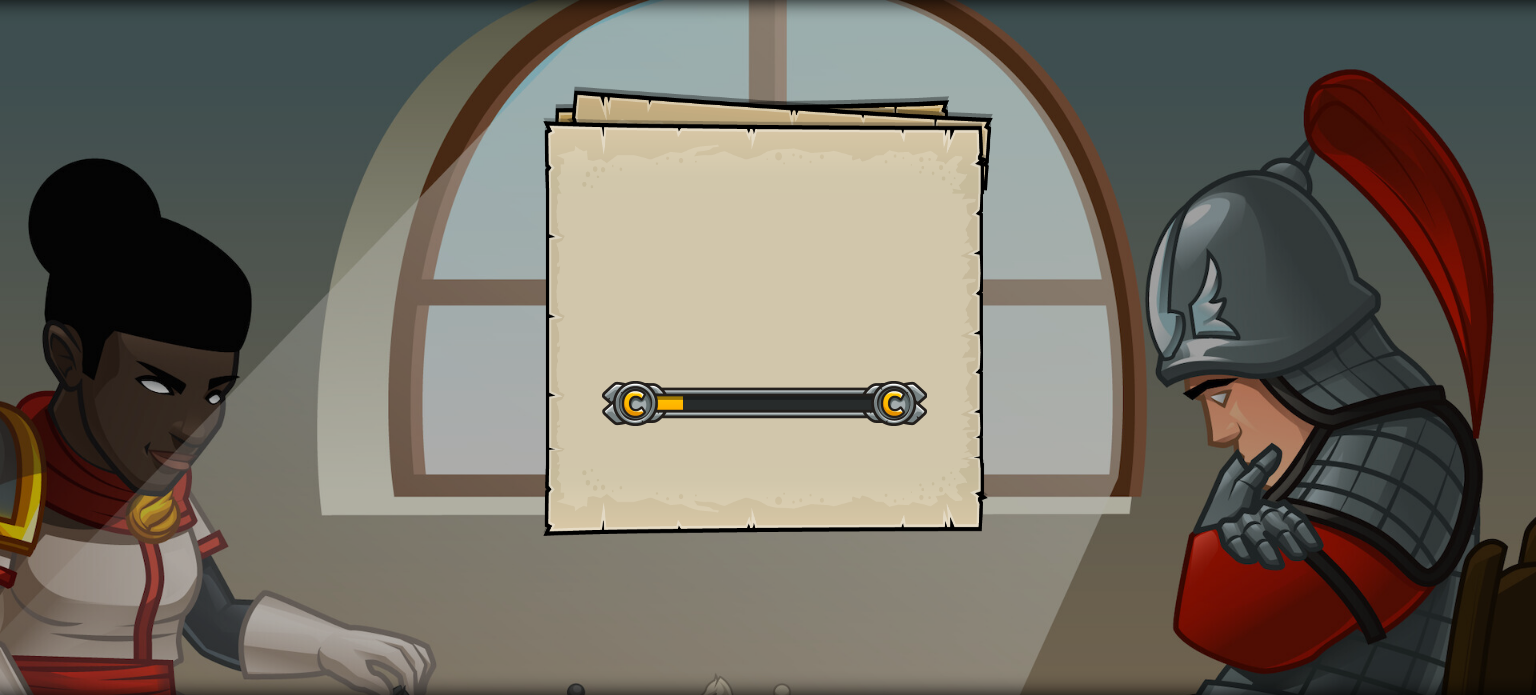 scroll, scrollTop: 0, scrollLeft: 0, axis: both 